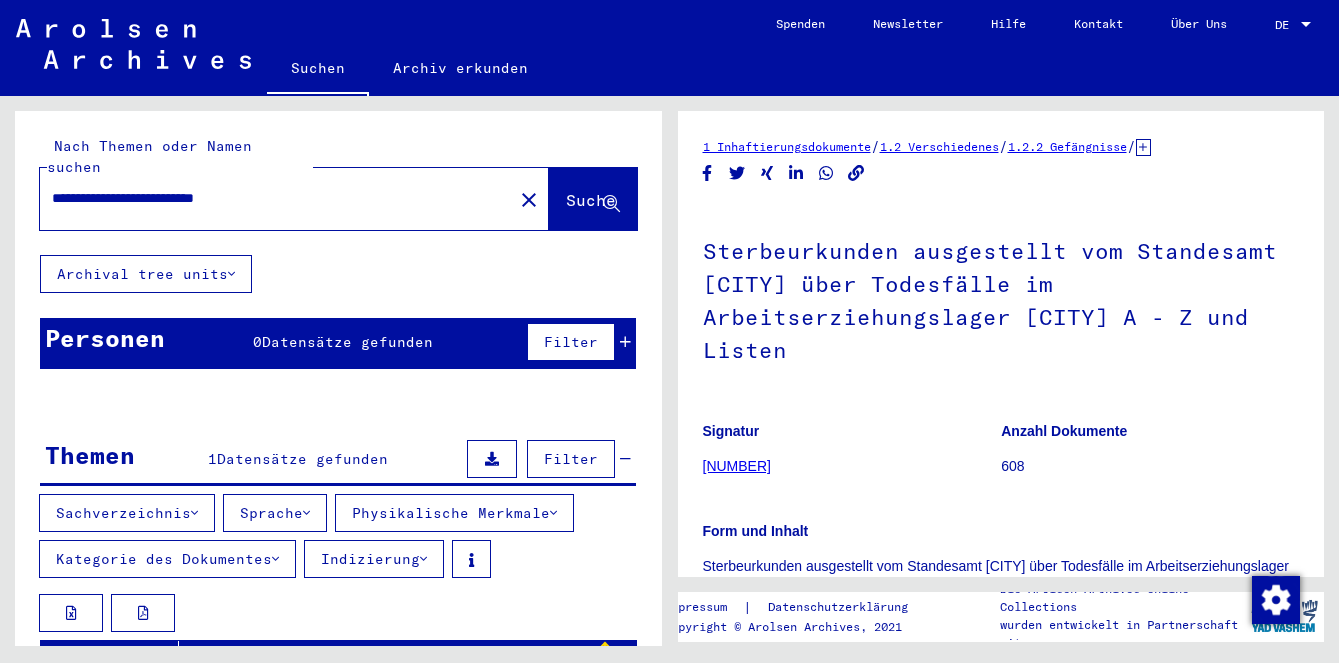 scroll, scrollTop: 0, scrollLeft: 0, axis: both 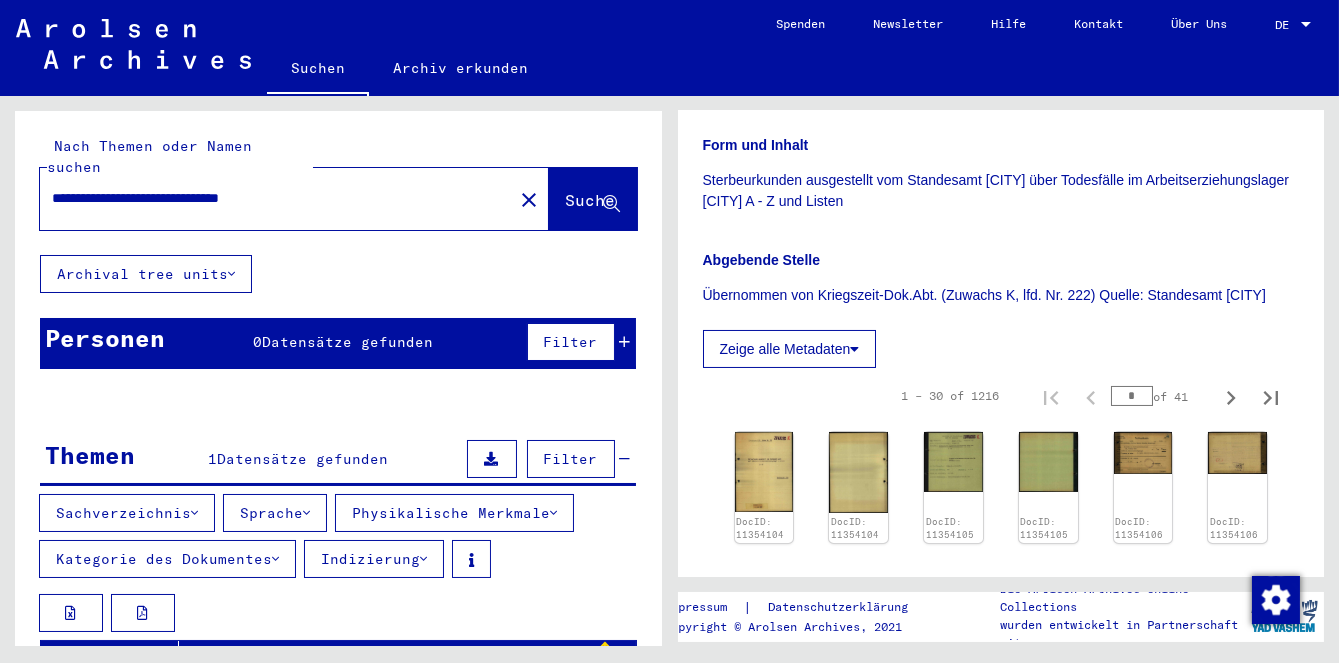 type on "**********" 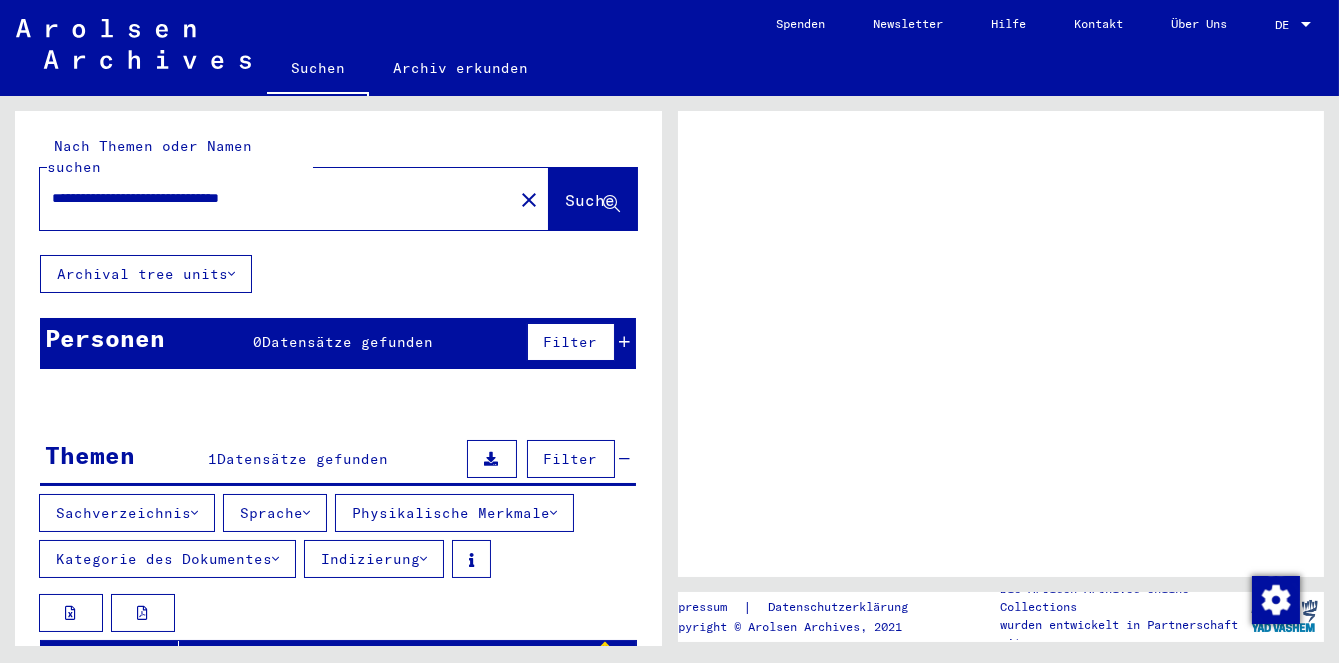 scroll, scrollTop: 0, scrollLeft: 0, axis: both 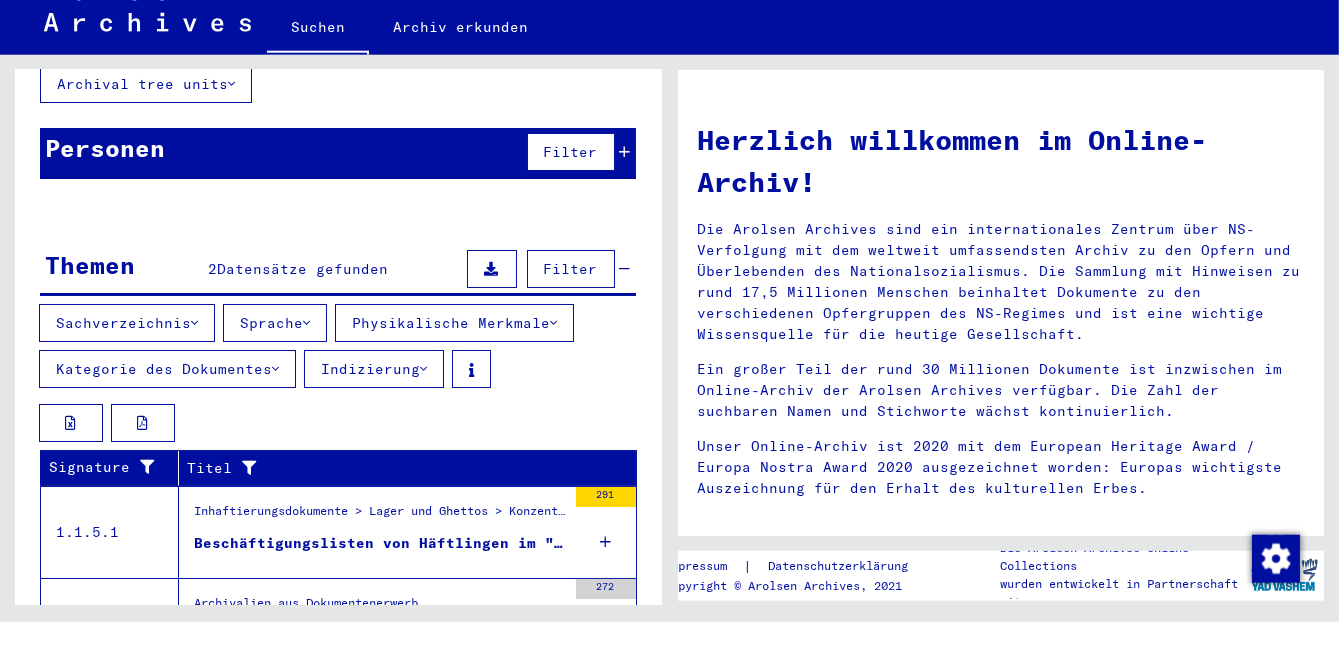 click on "Entlassene "Schutzhäftlinge" der Geheimen Staatspolizei [CITY]" at bounding box center [380, 676] 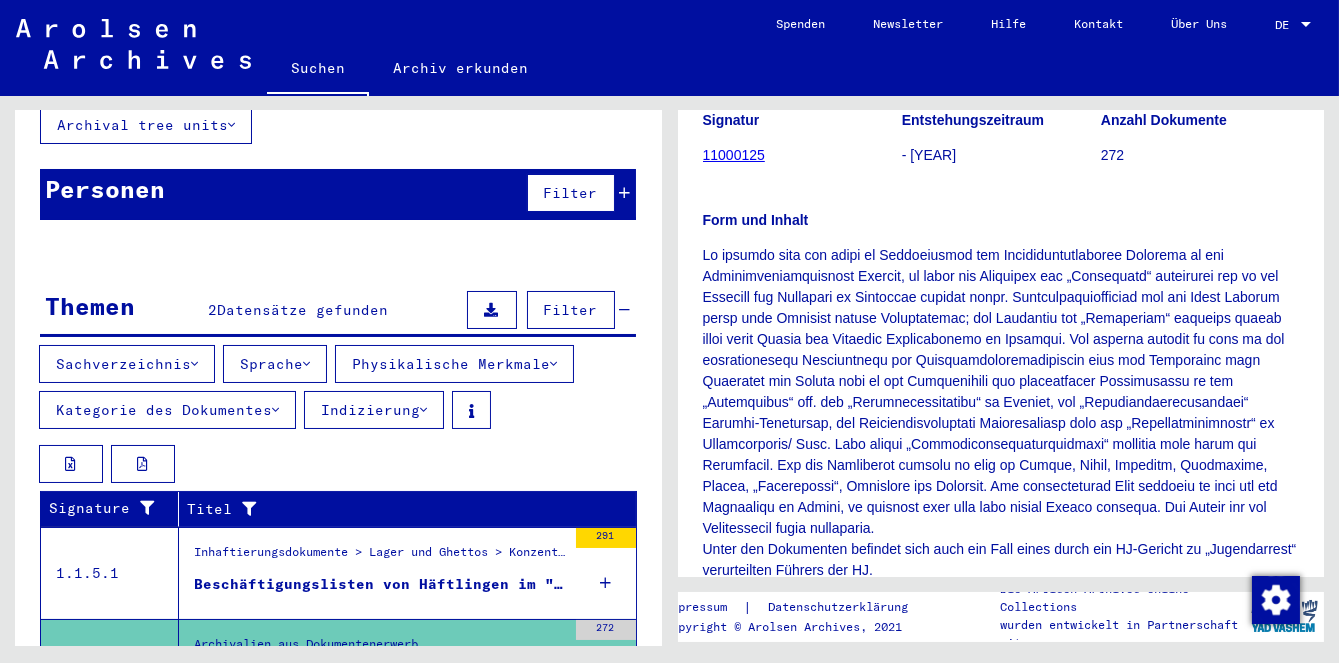 scroll, scrollTop: 484, scrollLeft: 0, axis: vertical 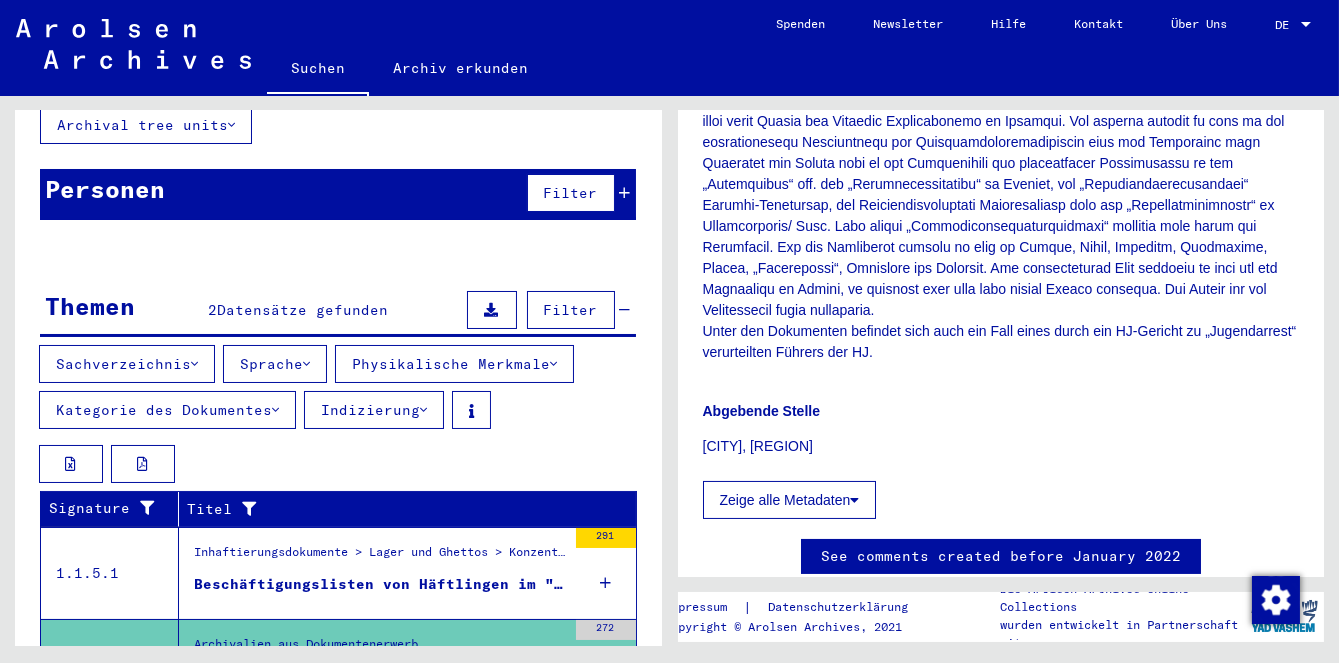 click on "Beschäftigungslisten von Häftlingen im "Arbeitserziehungslager" Buchenwald      und Musterungslisten für das Militär, 23.02.1942 - 08.11.1942" at bounding box center (380, 584) 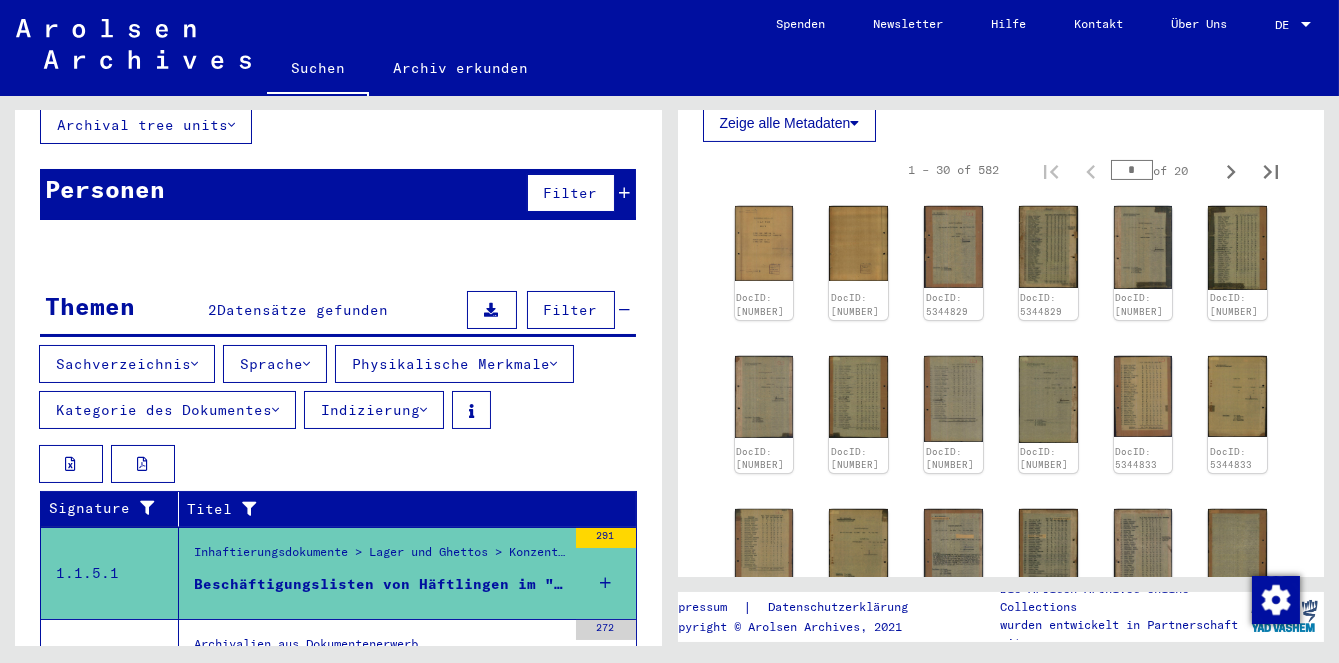 scroll, scrollTop: 753, scrollLeft: 0, axis: vertical 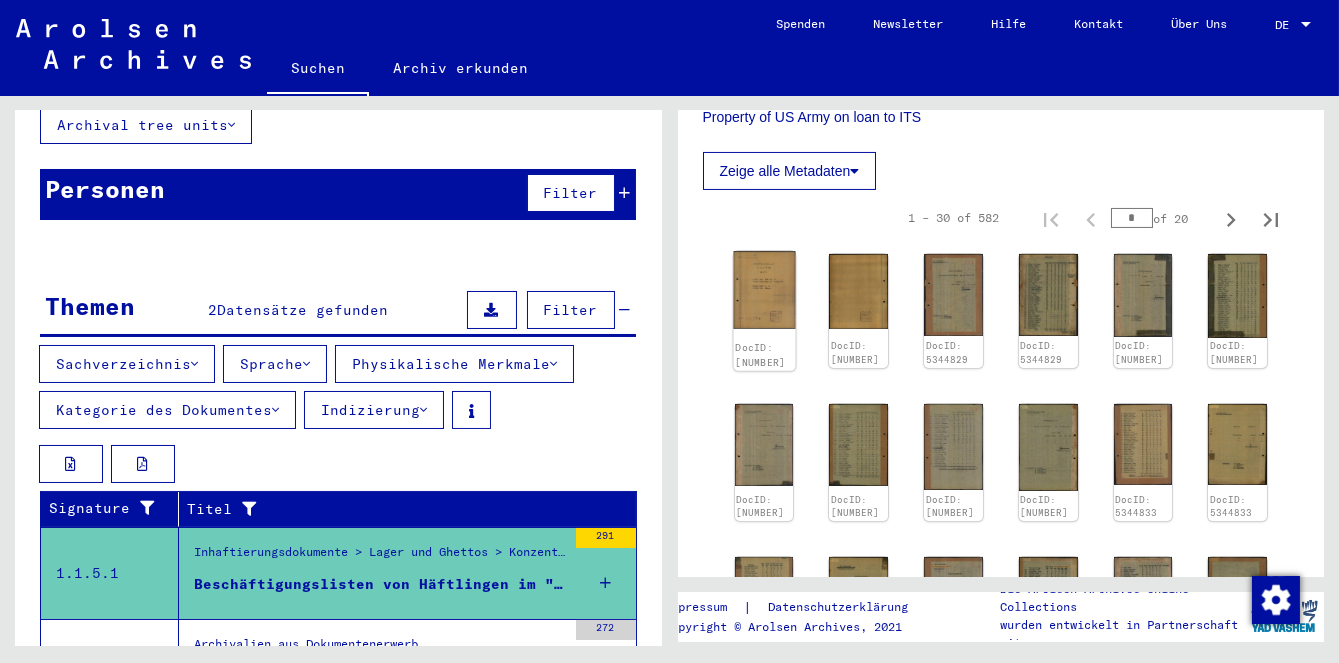 click 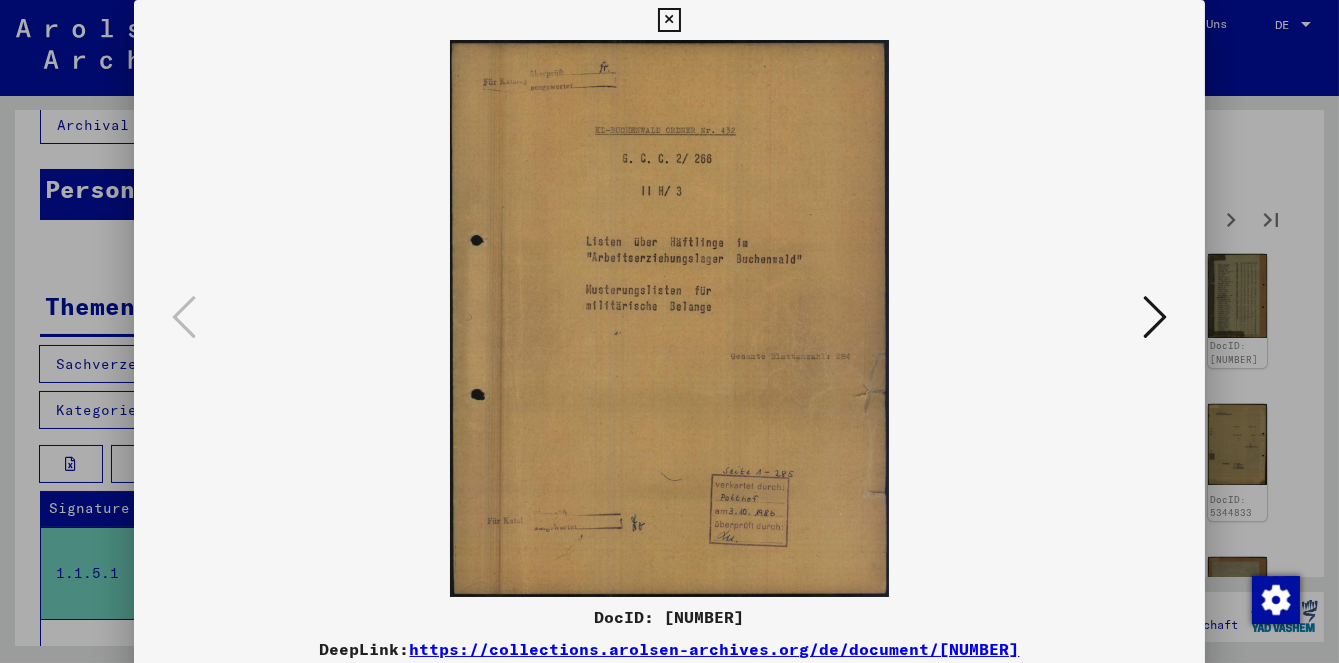 click at bounding box center (1155, 318) 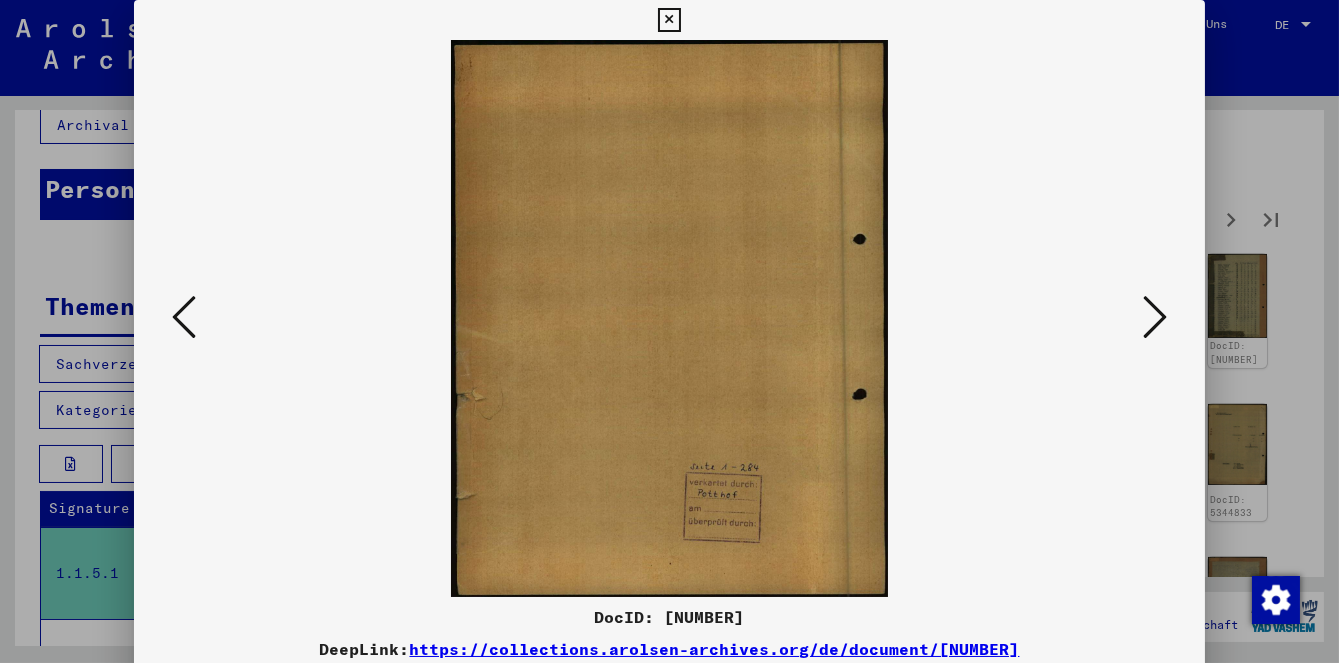 click at bounding box center [1155, 318] 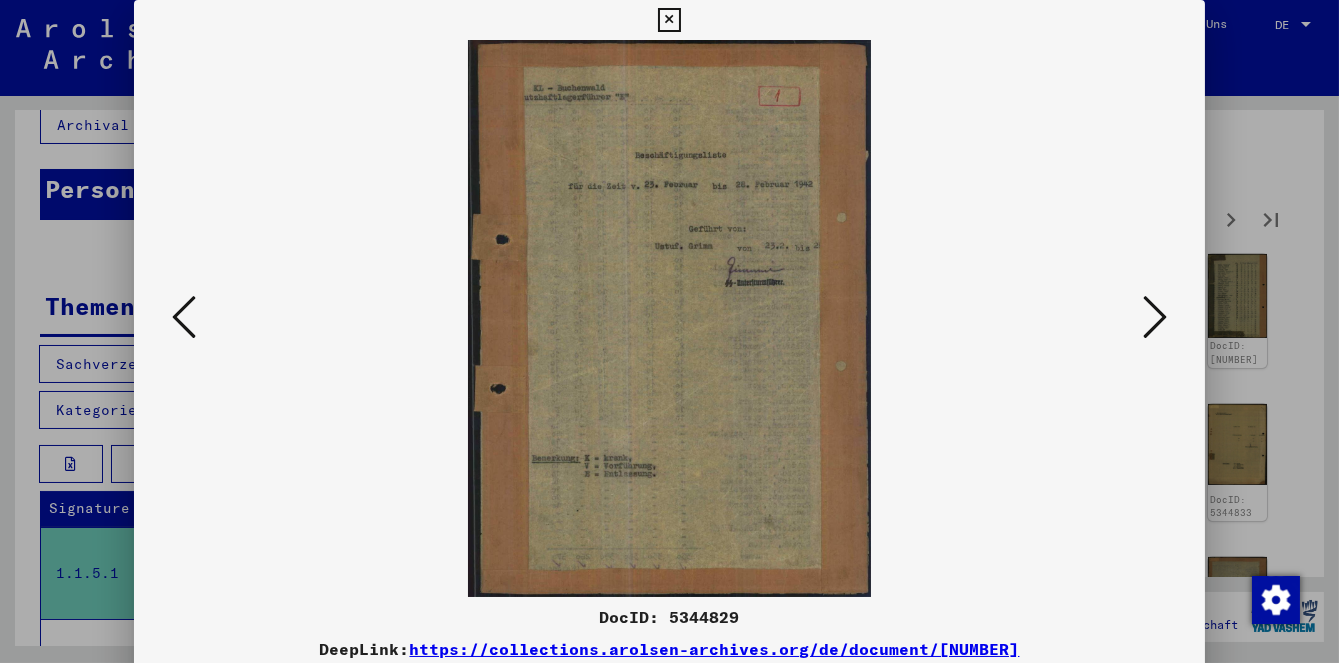 click at bounding box center [1155, 317] 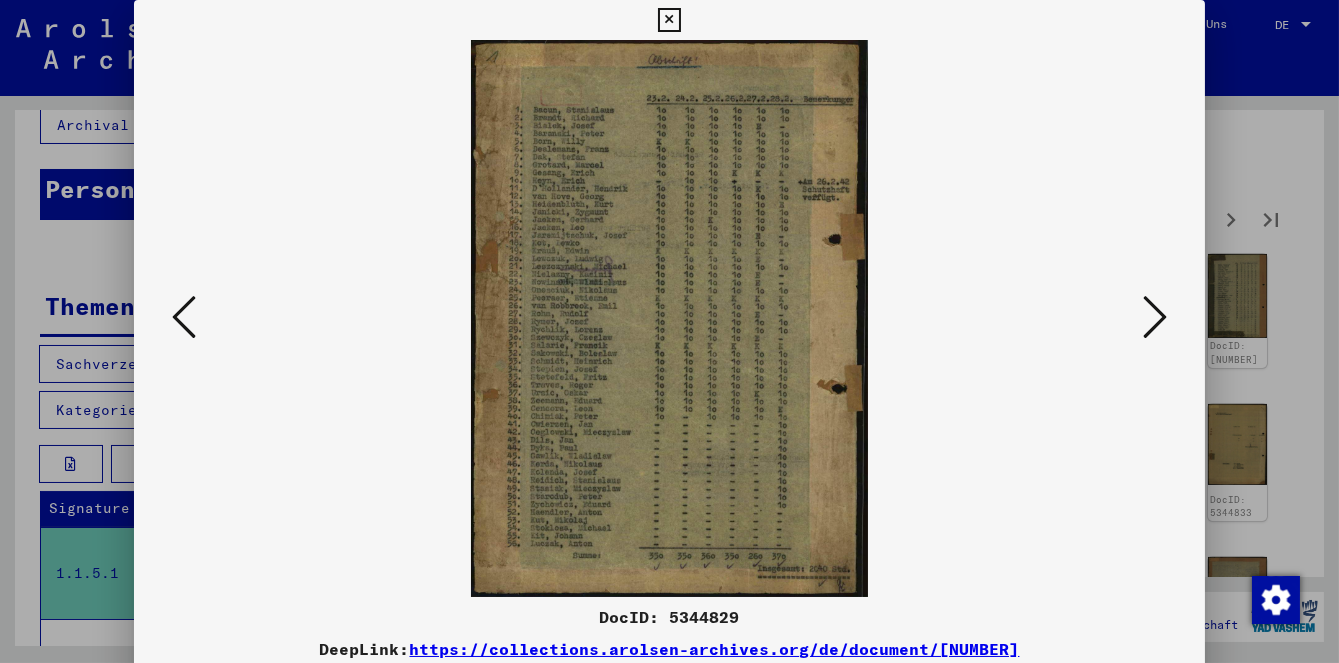 click at bounding box center [1155, 317] 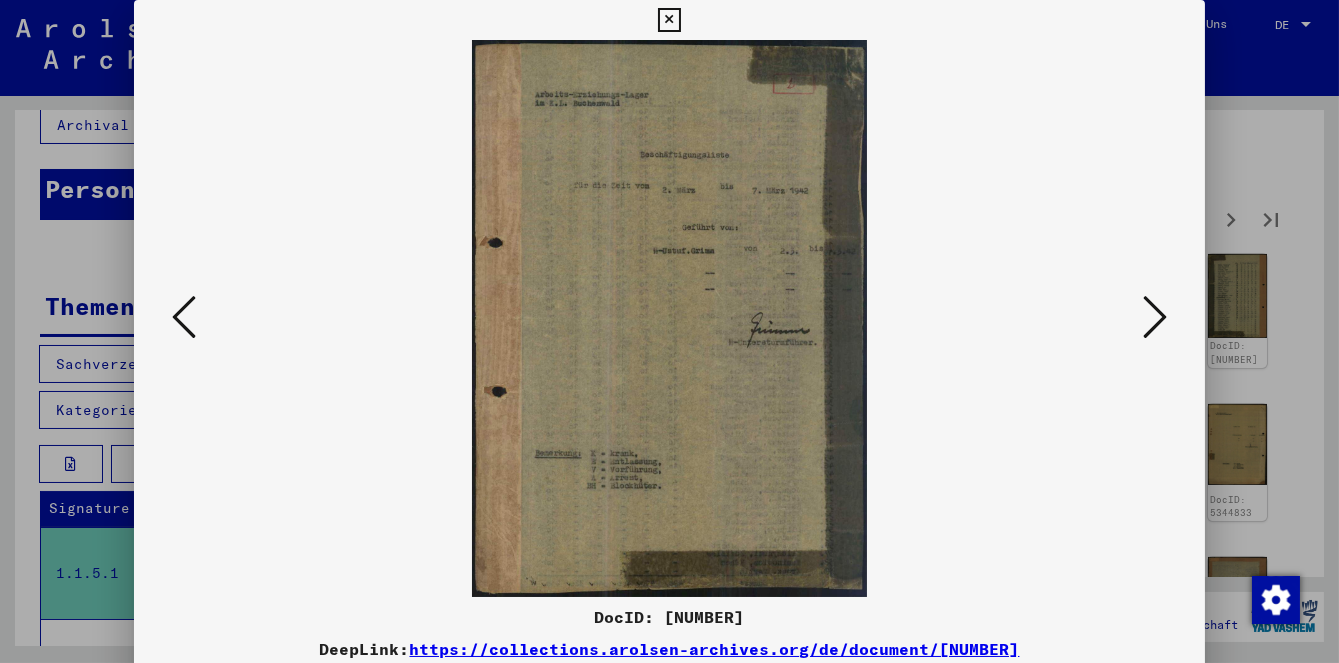 click at bounding box center [1155, 317] 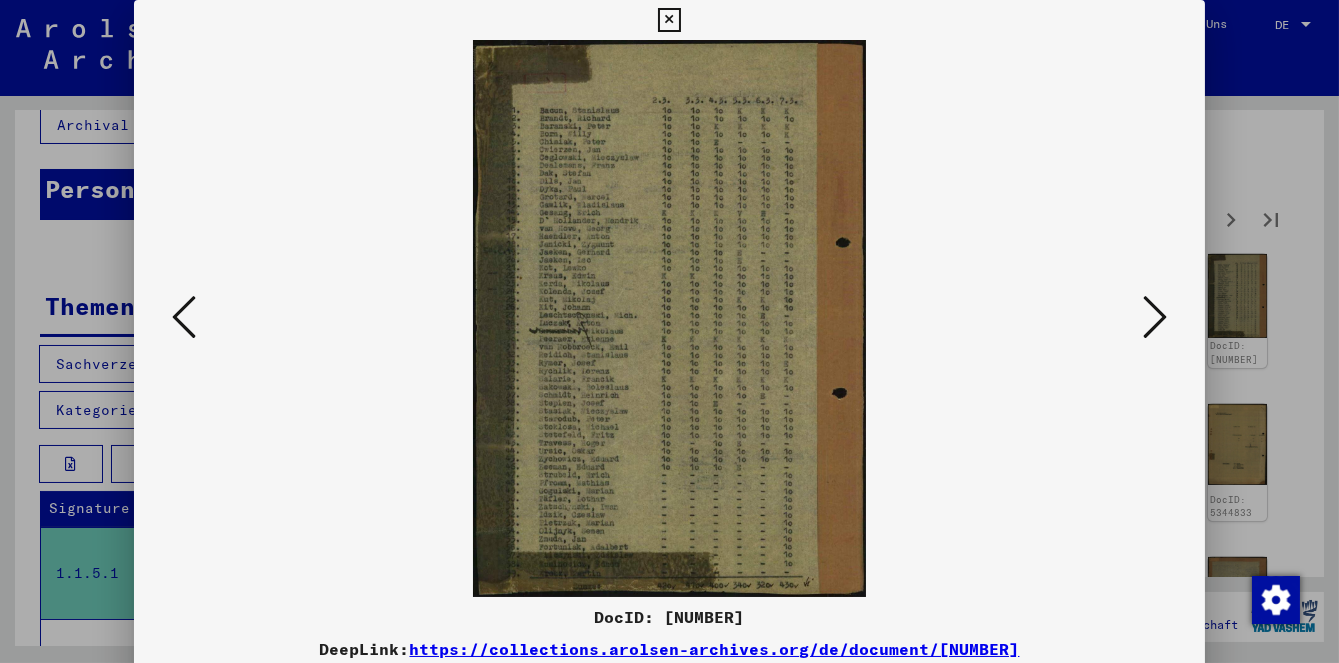 click at bounding box center [1155, 317] 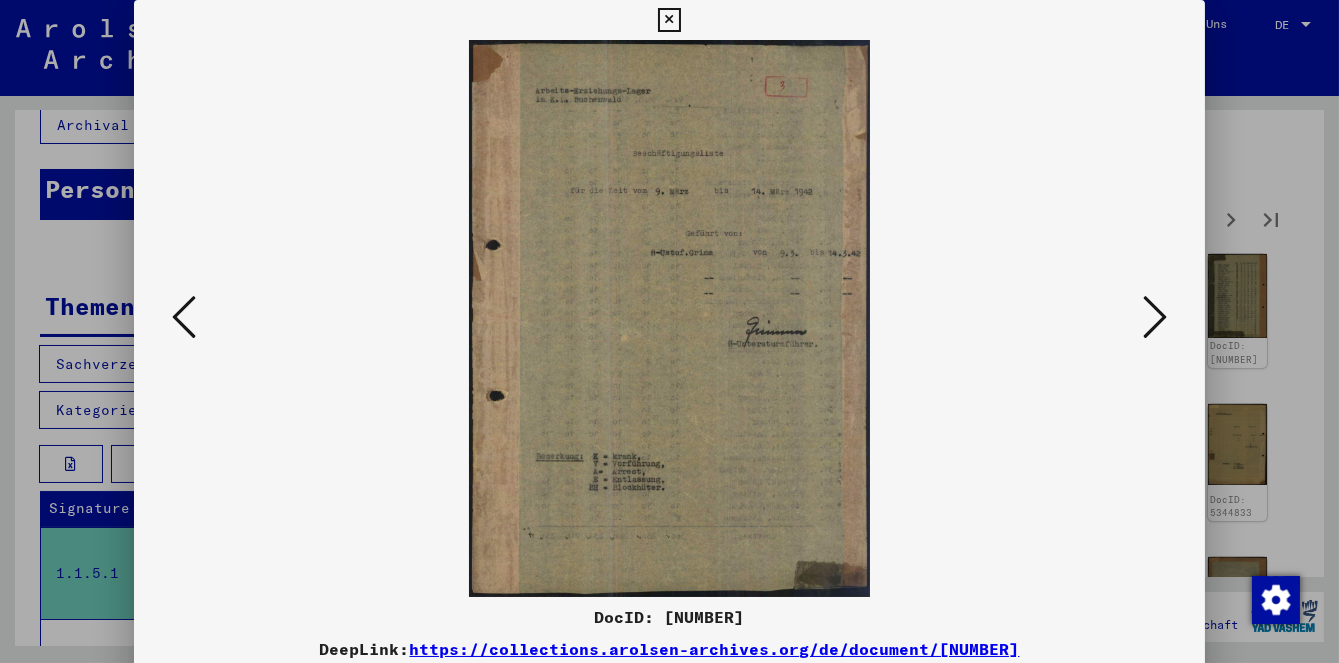 click at bounding box center [1155, 317] 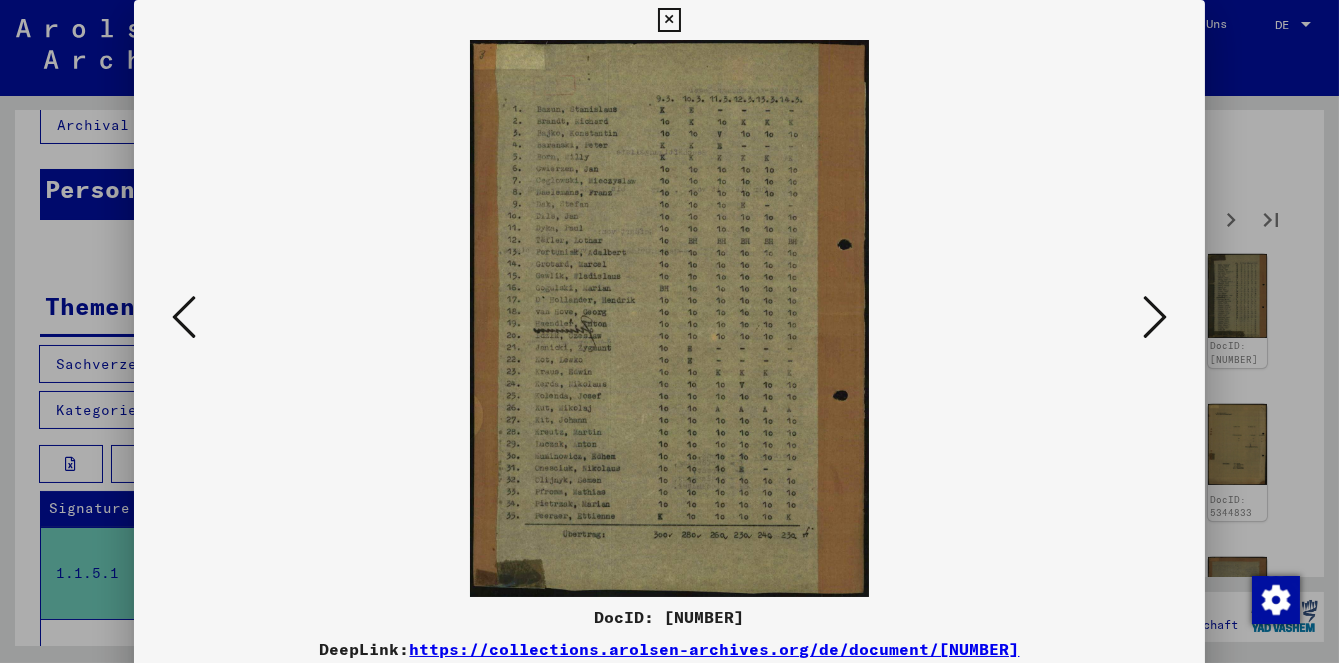 click at bounding box center [1155, 317] 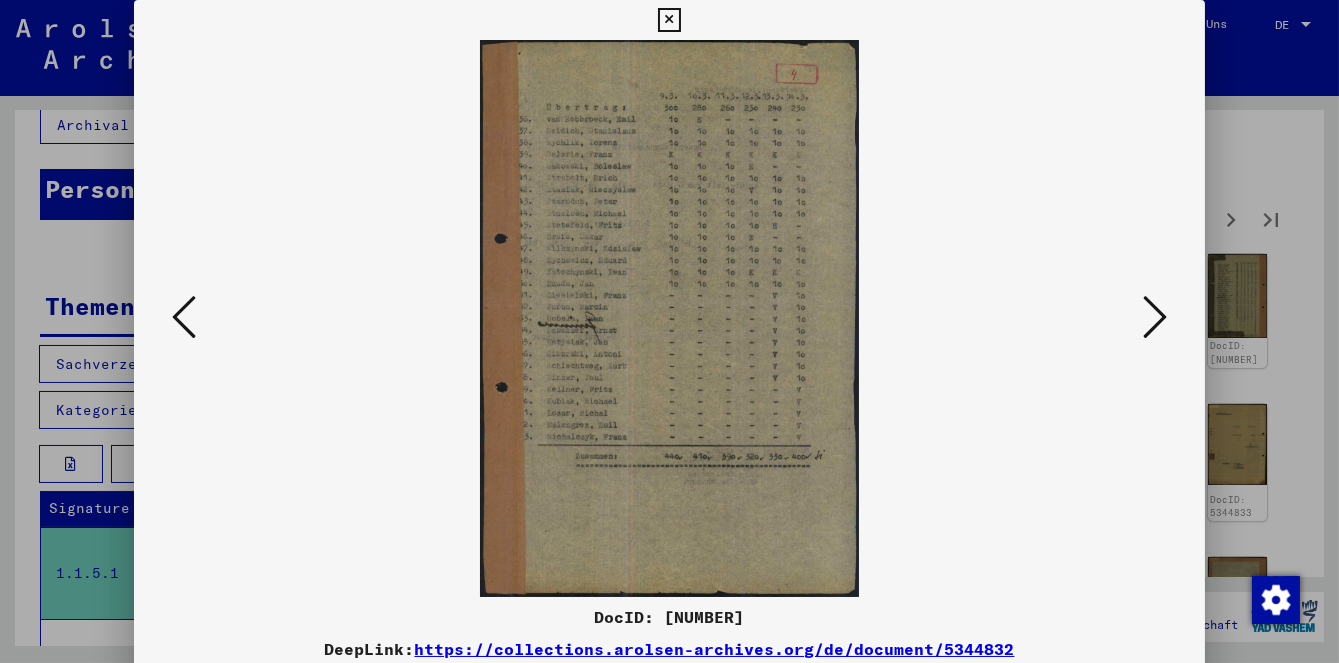 click at bounding box center (1155, 318) 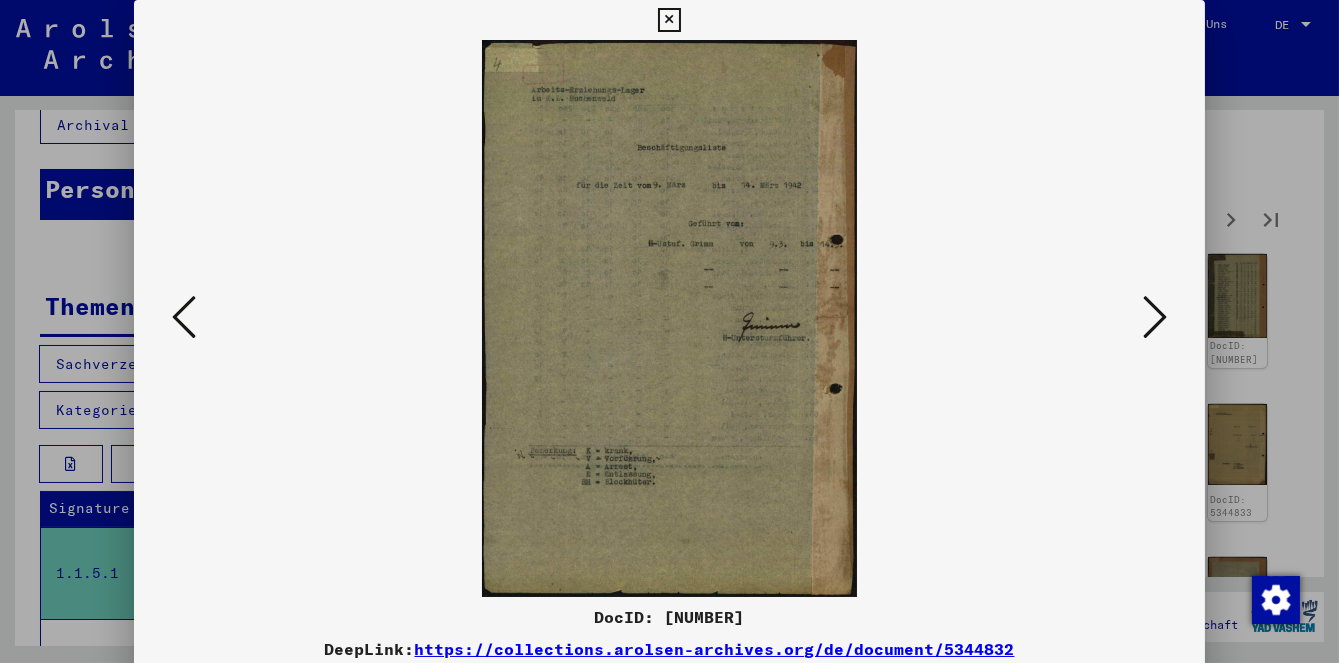 click at bounding box center (1155, 318) 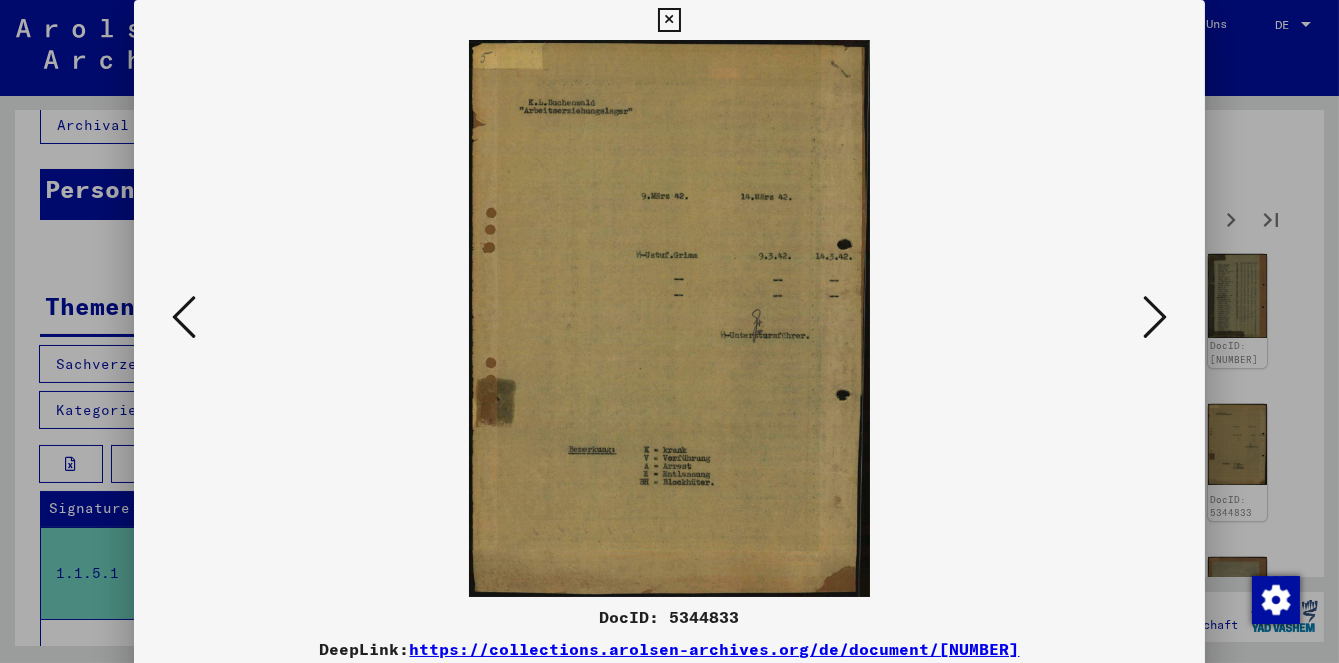 click at bounding box center (1155, 318) 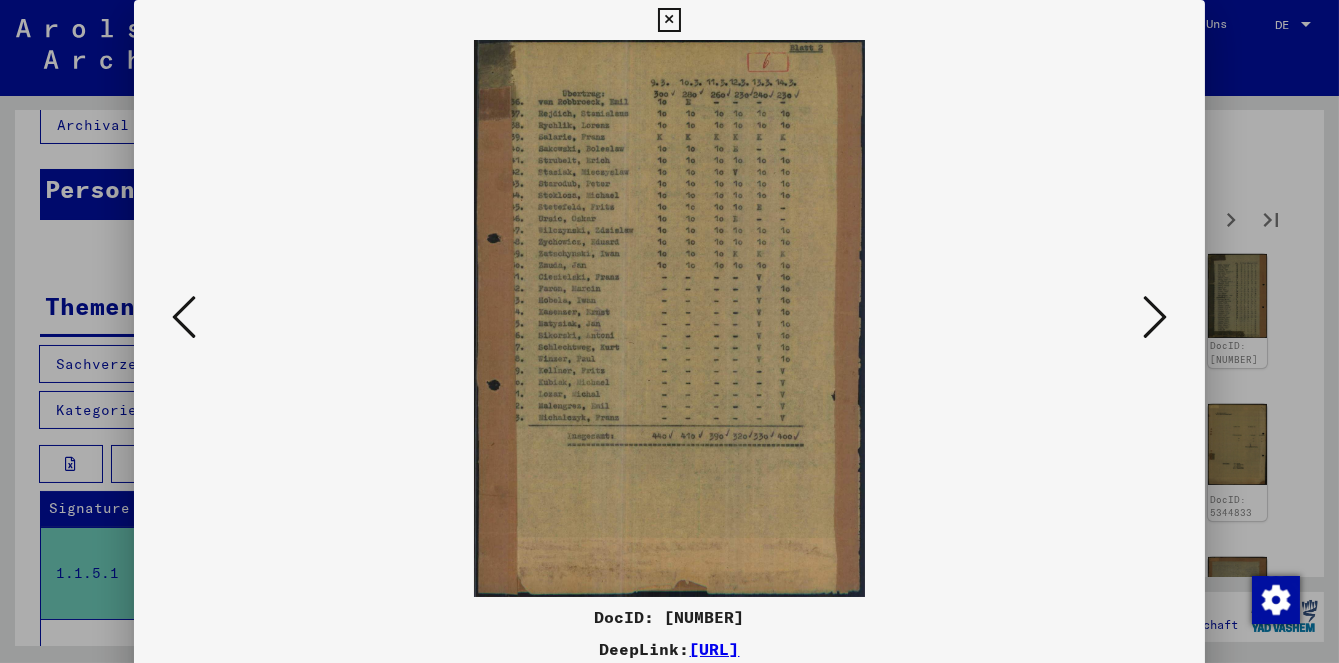 click at bounding box center (1155, 318) 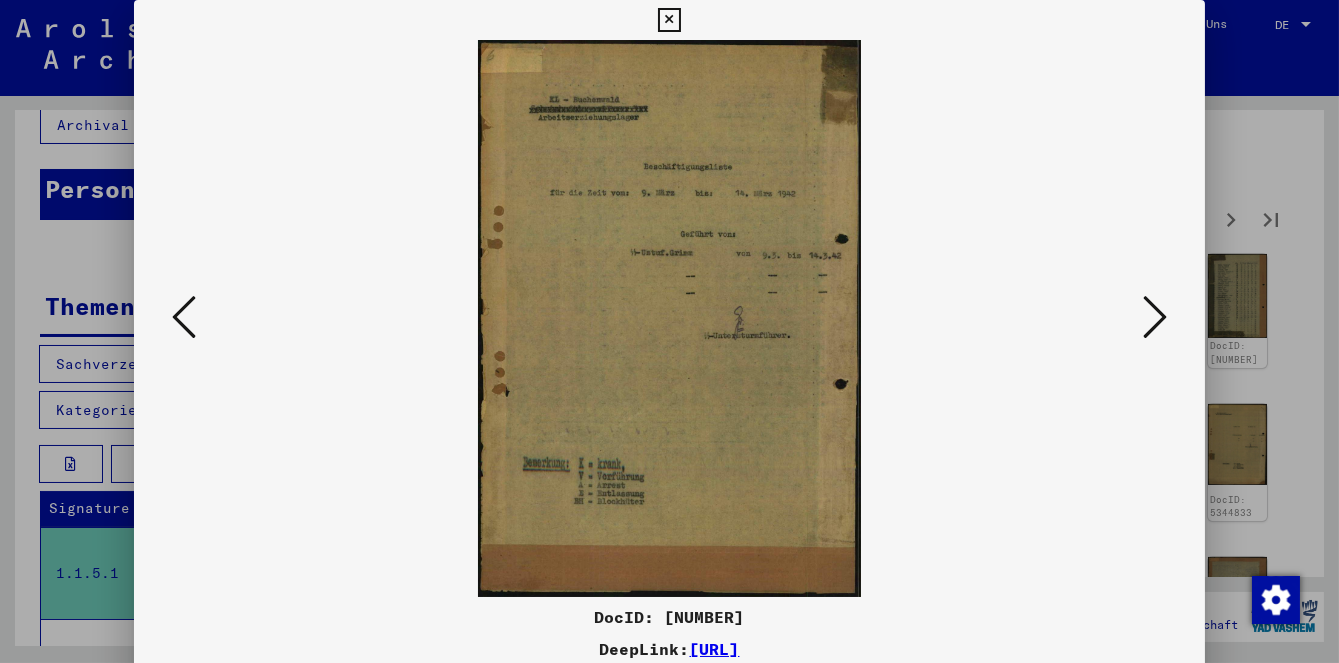 click at bounding box center [1155, 318] 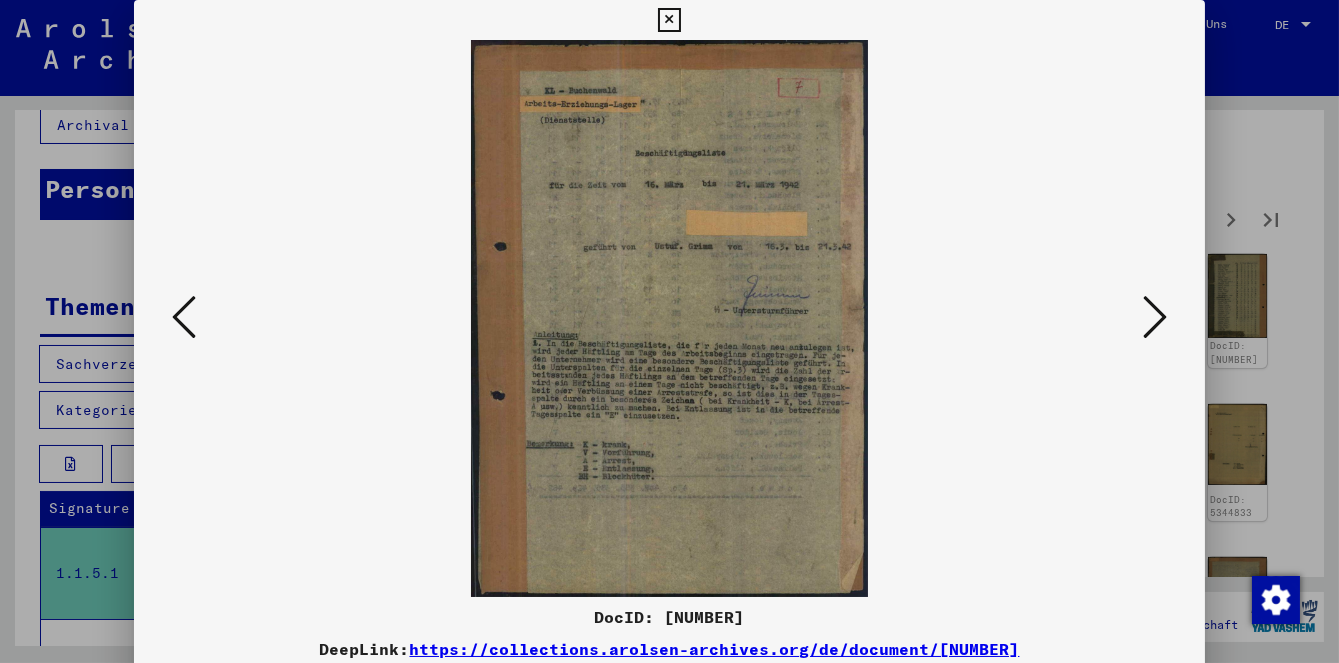 click at bounding box center (1155, 318) 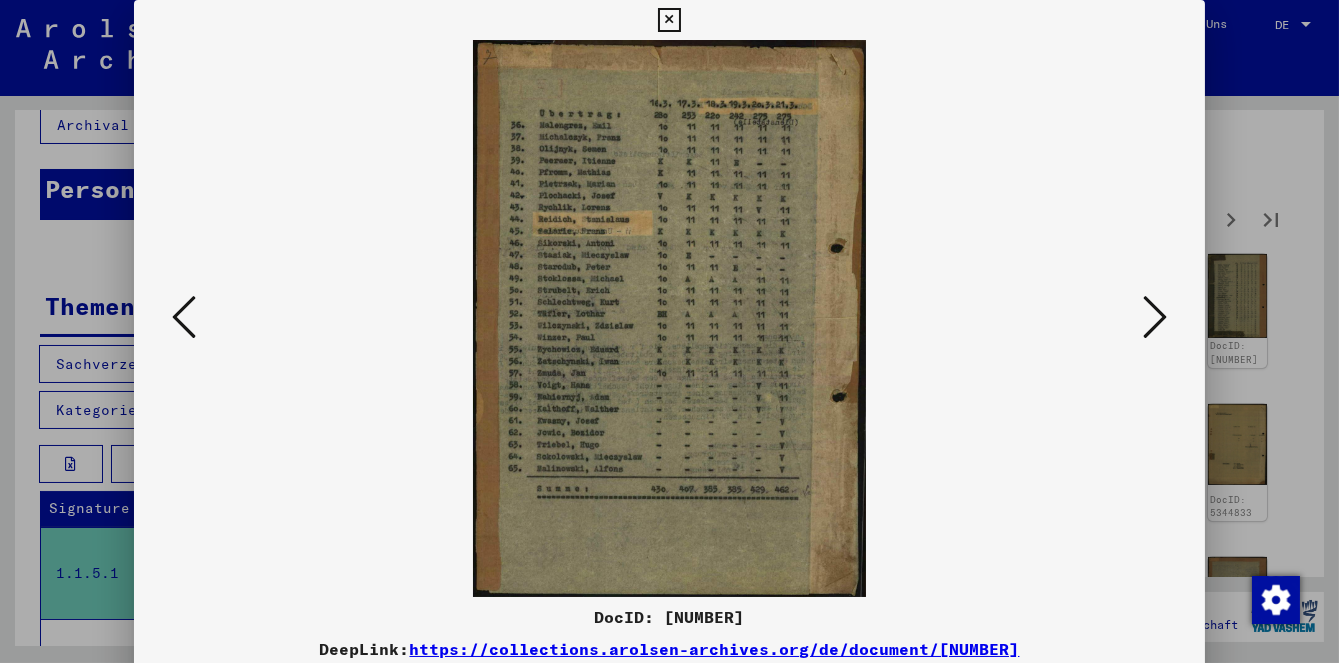 click at bounding box center [1155, 318] 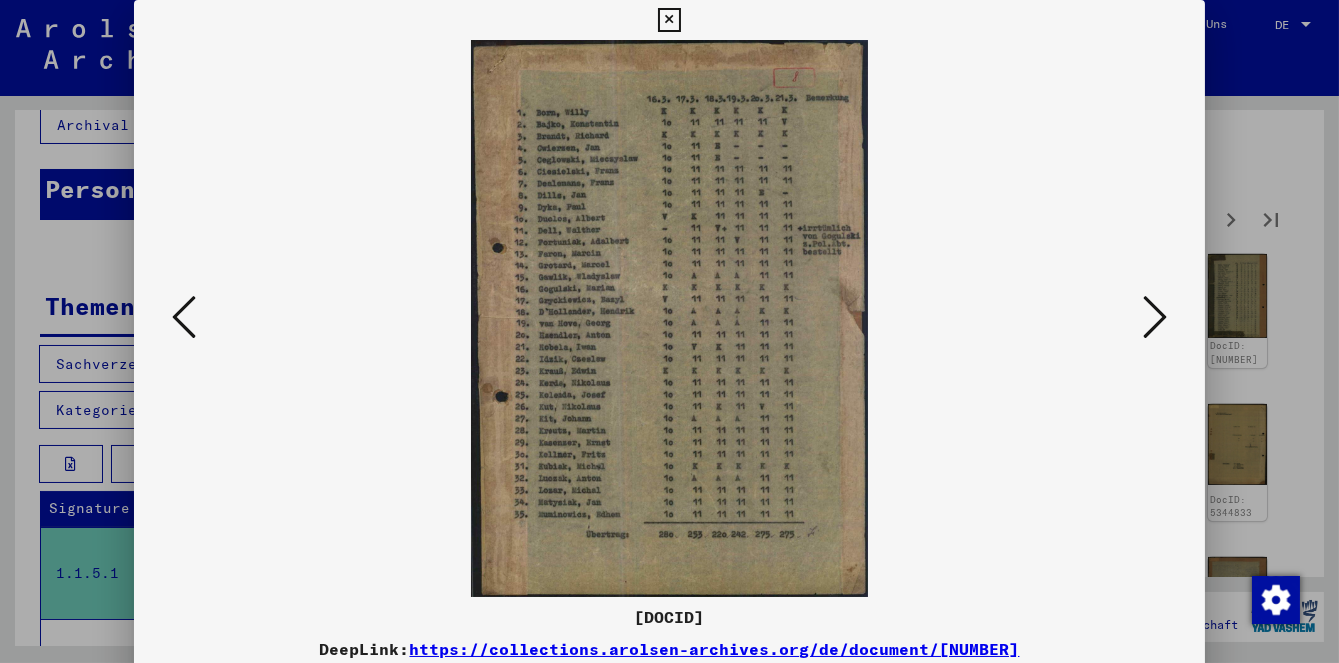 click at bounding box center (1155, 318) 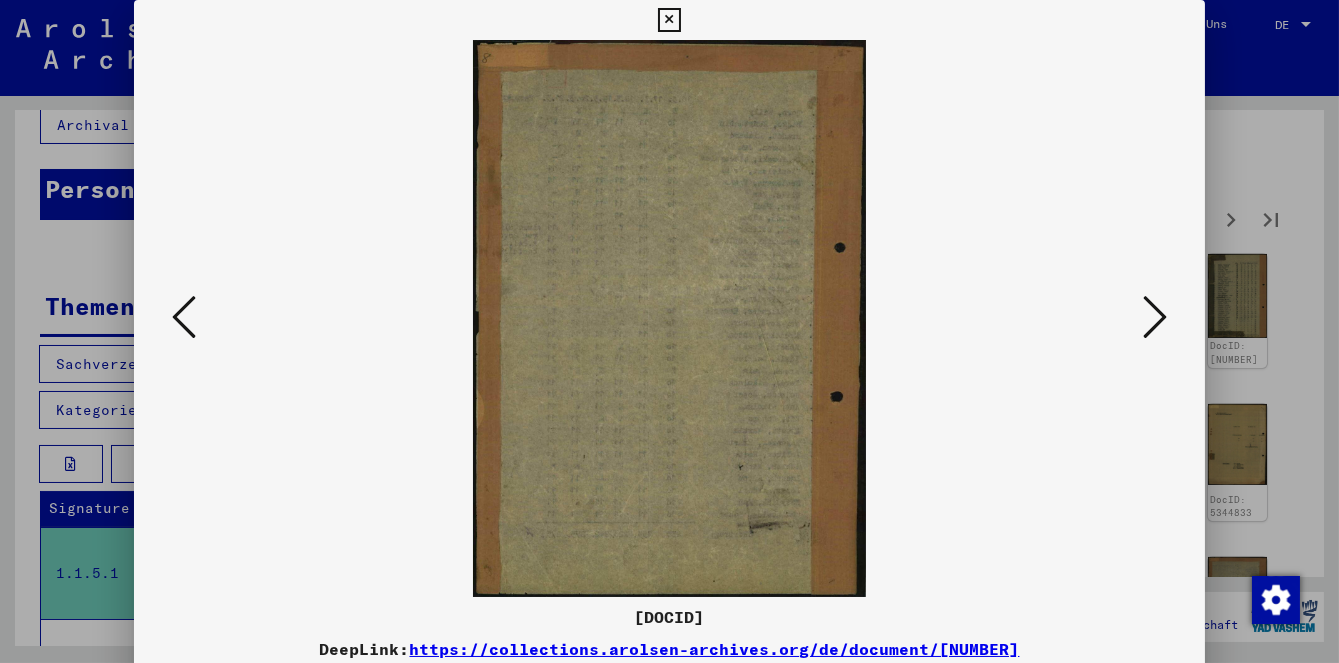 click at bounding box center (1155, 318) 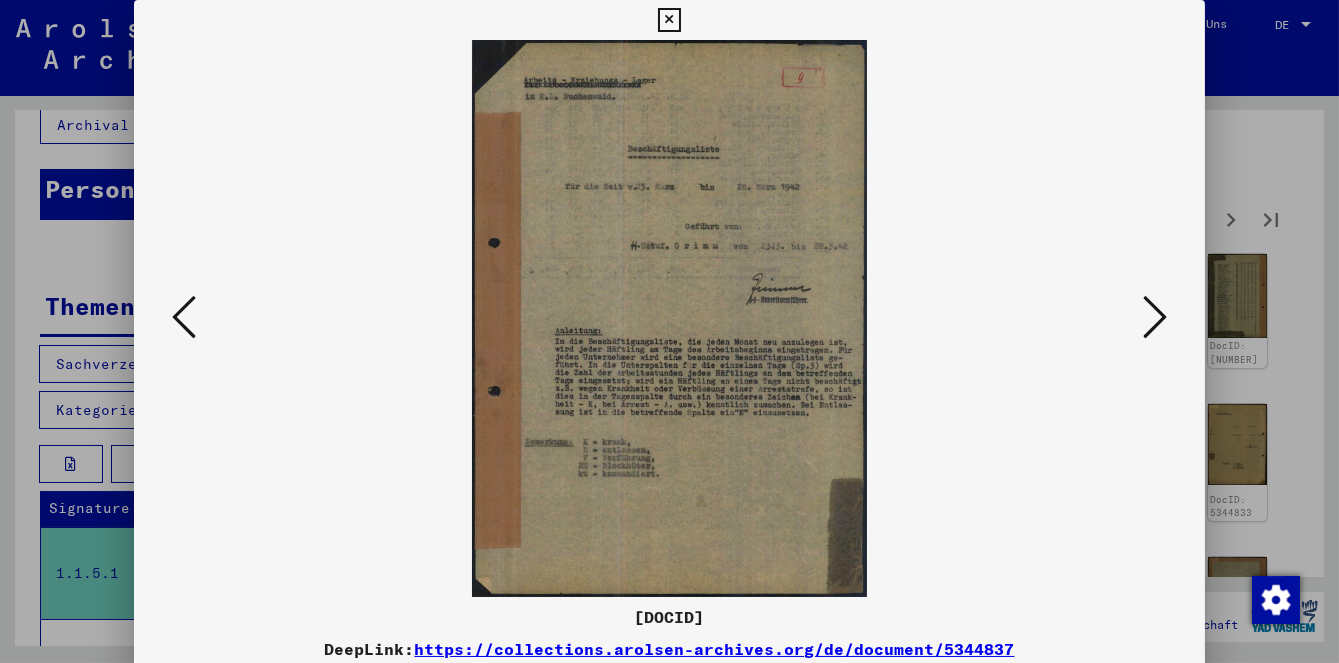 click at bounding box center [1155, 317] 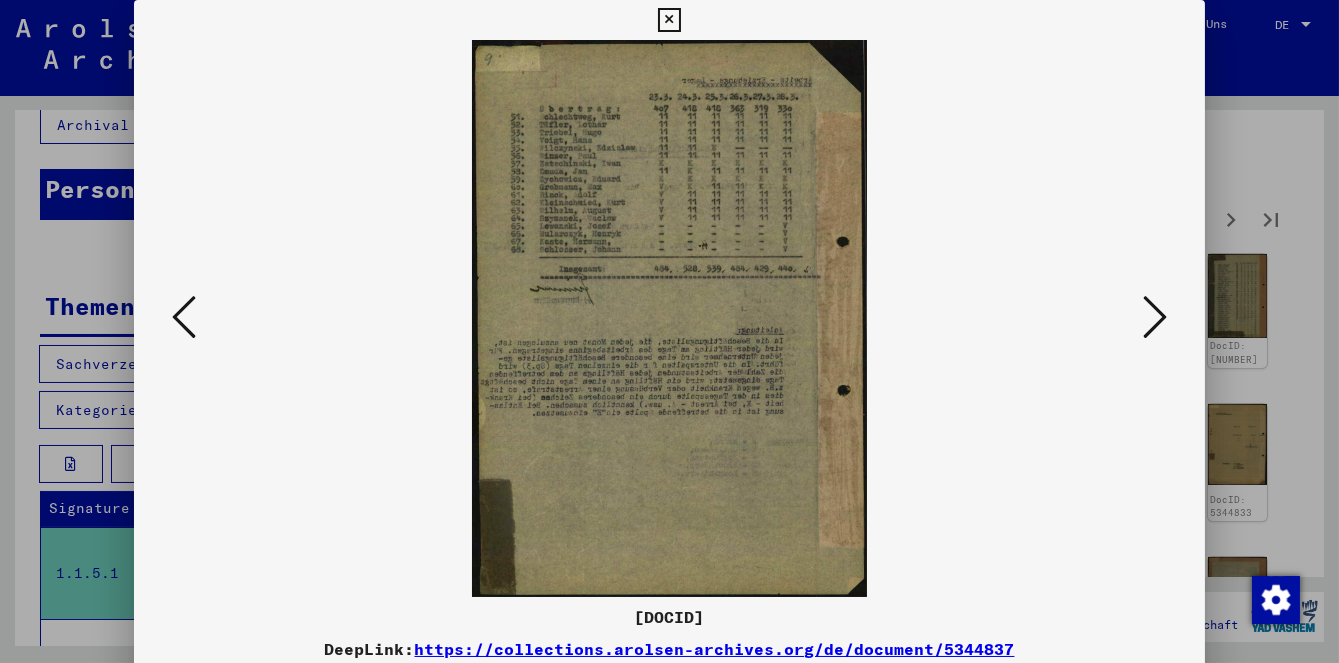 click at bounding box center (1155, 318) 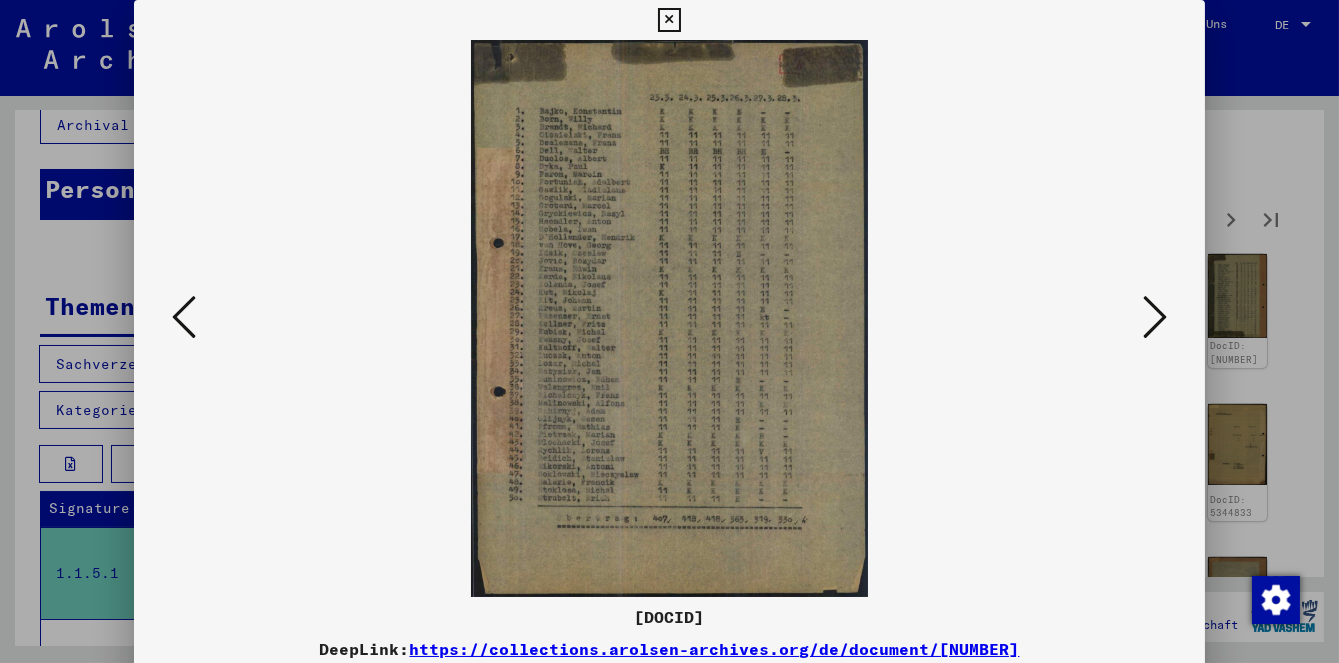 click at bounding box center (1155, 318) 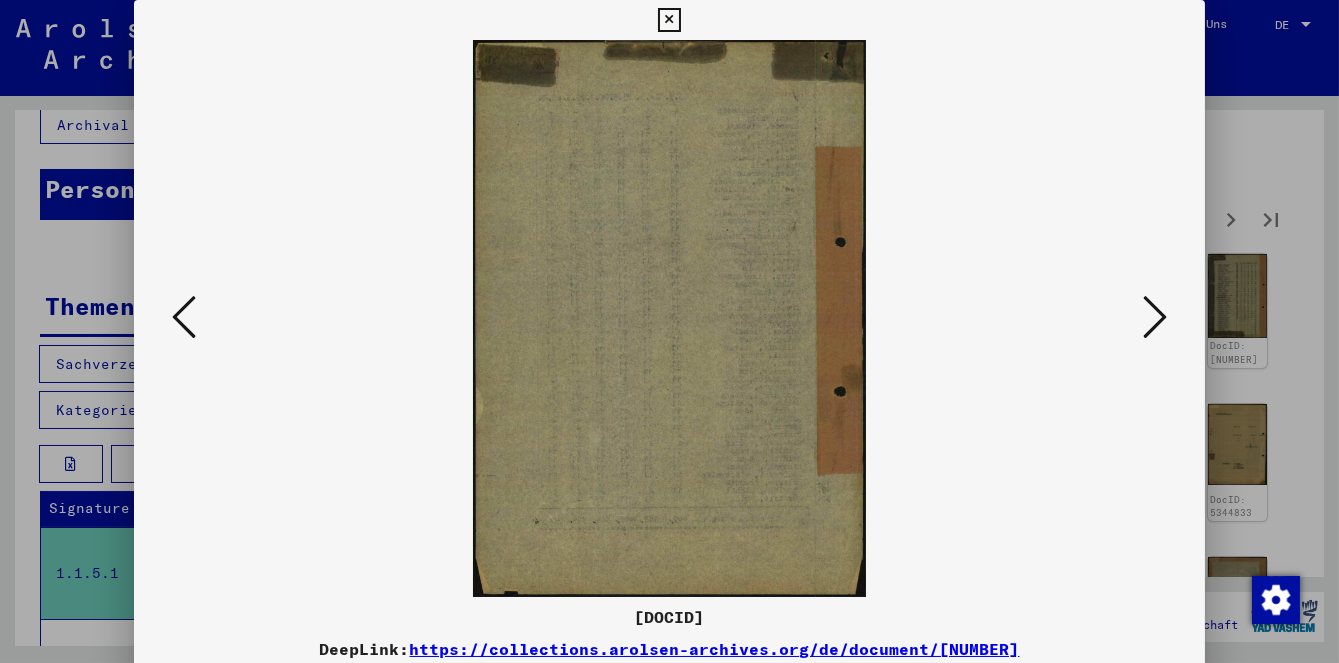 click at bounding box center (1155, 317) 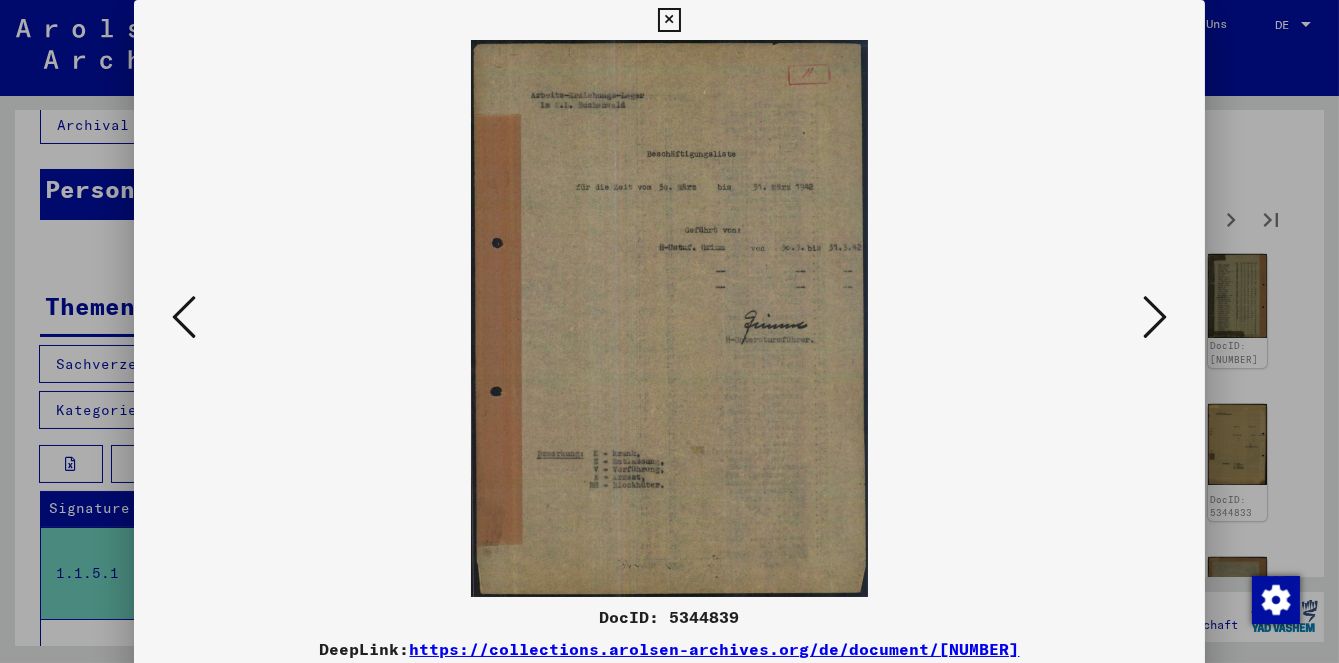 click at bounding box center (1155, 317) 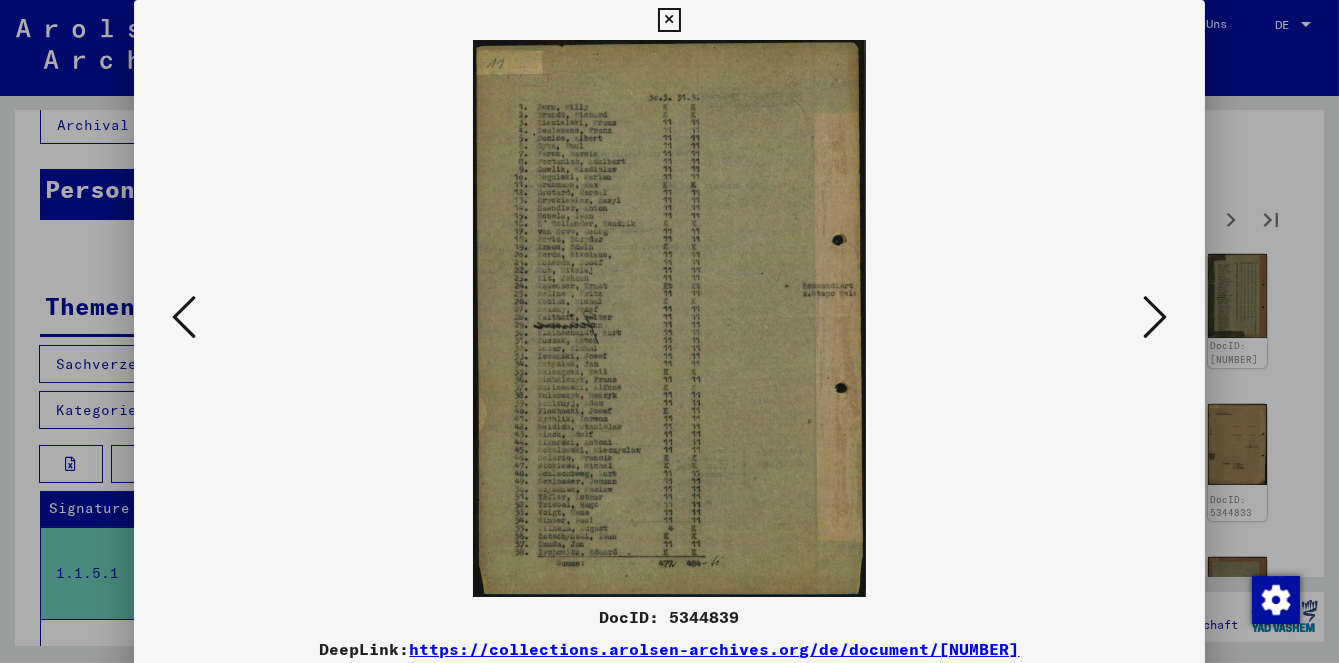 click at bounding box center [1155, 317] 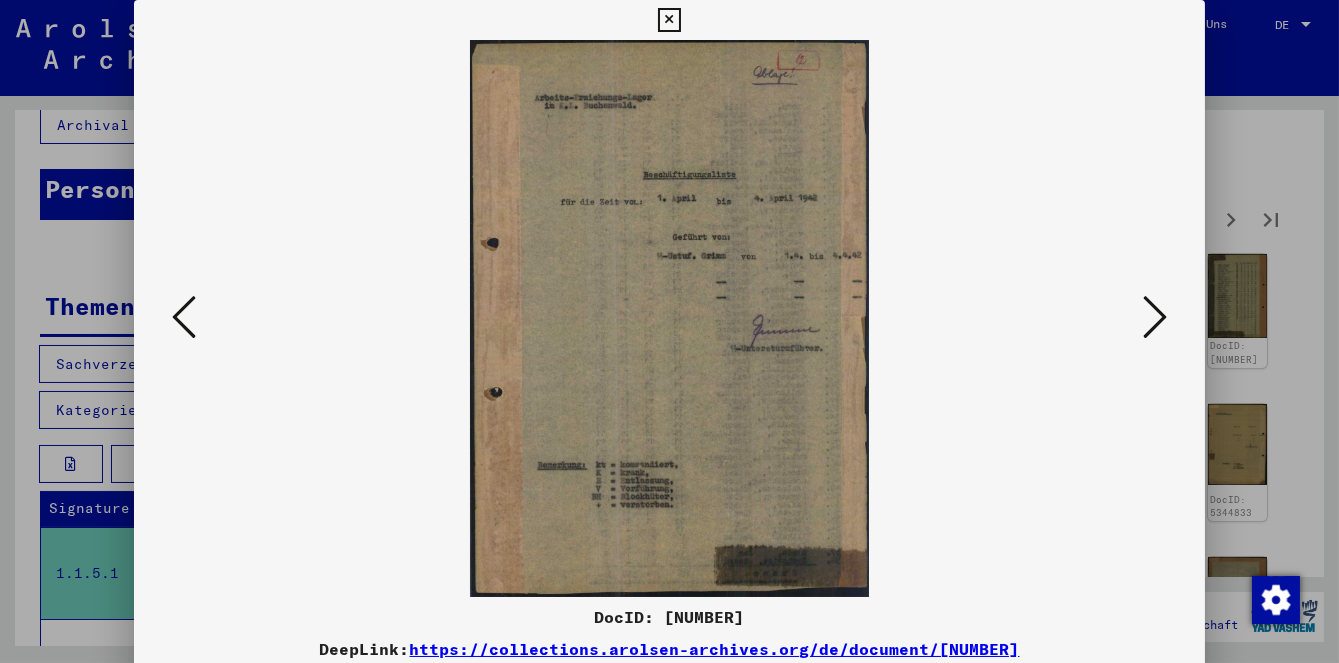click at bounding box center [1155, 317] 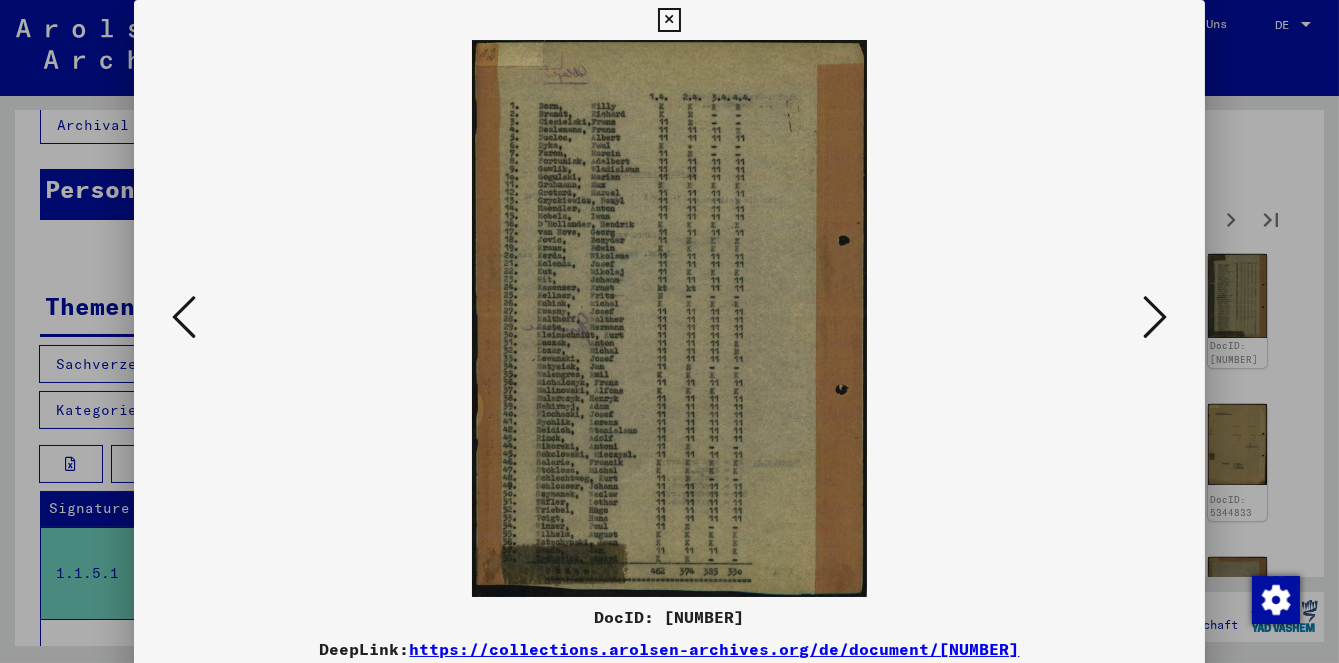 click at bounding box center [1155, 318] 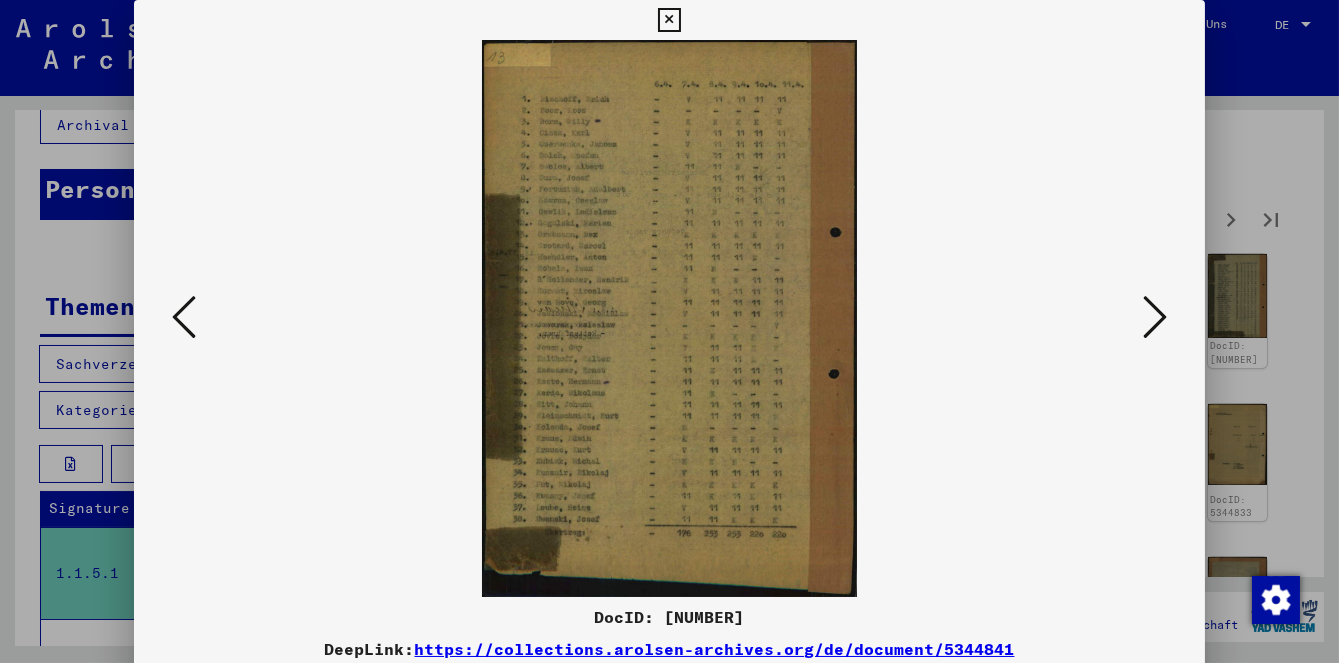 click at bounding box center (1155, 317) 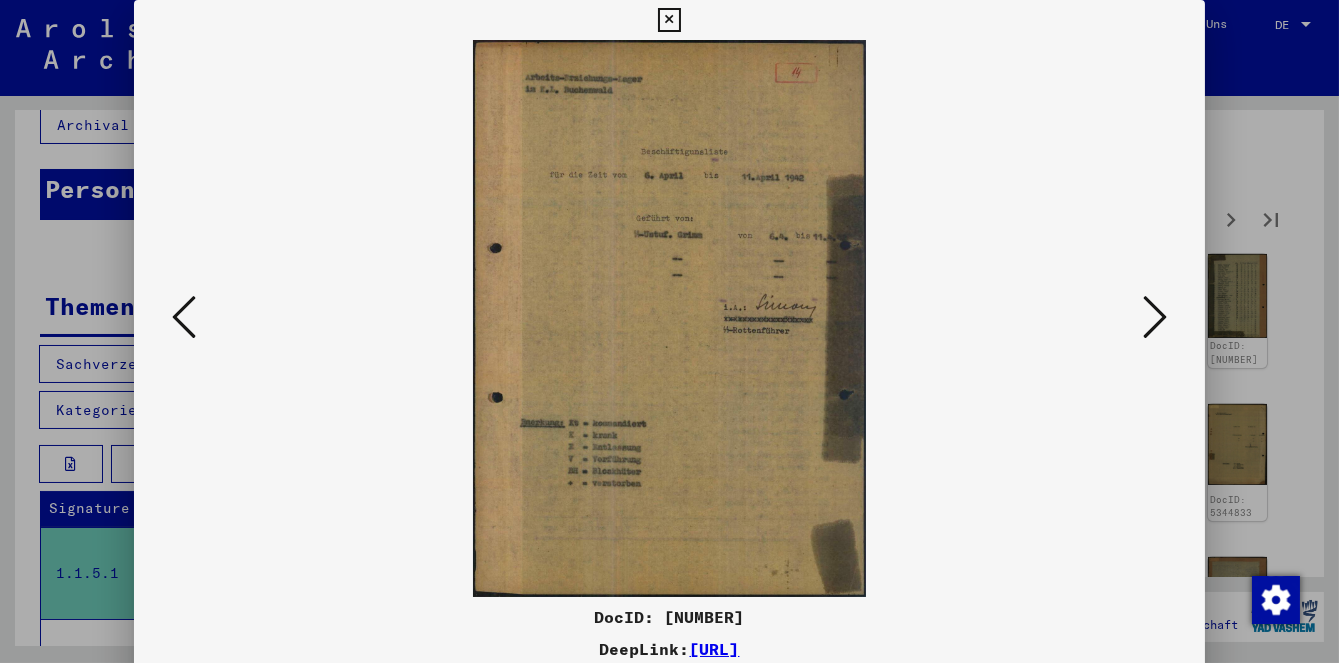 click at bounding box center (1155, 317) 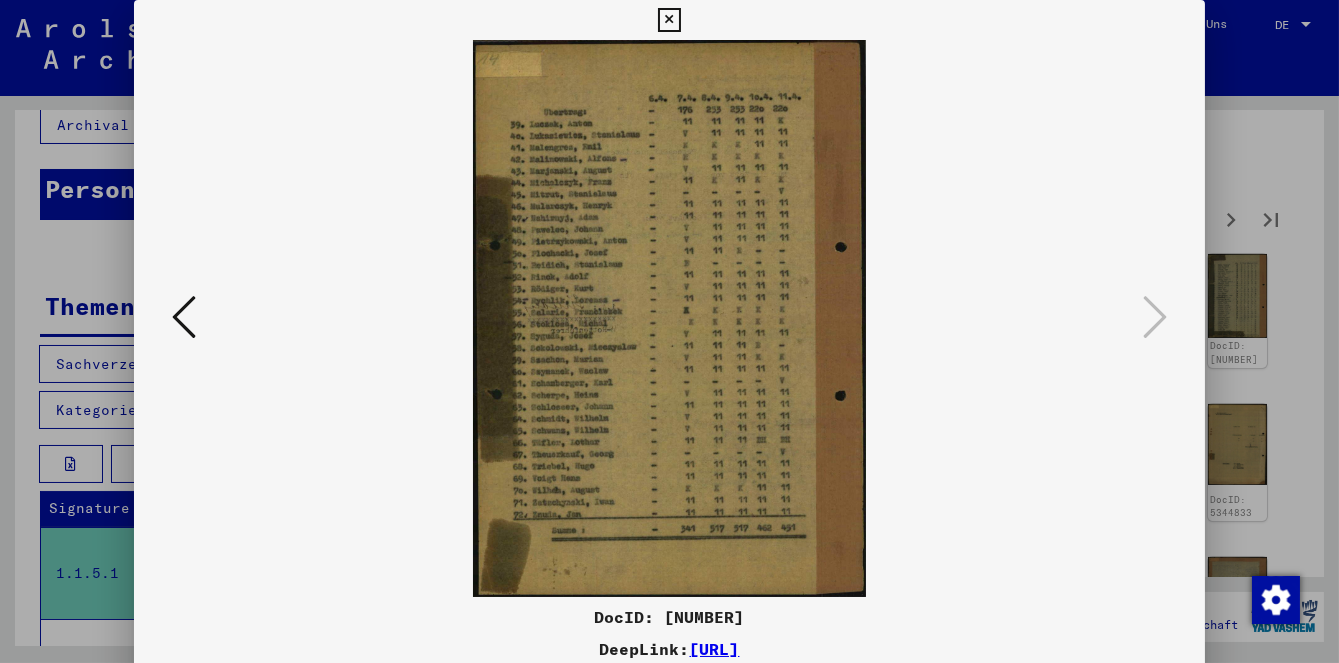 click at bounding box center [669, 331] 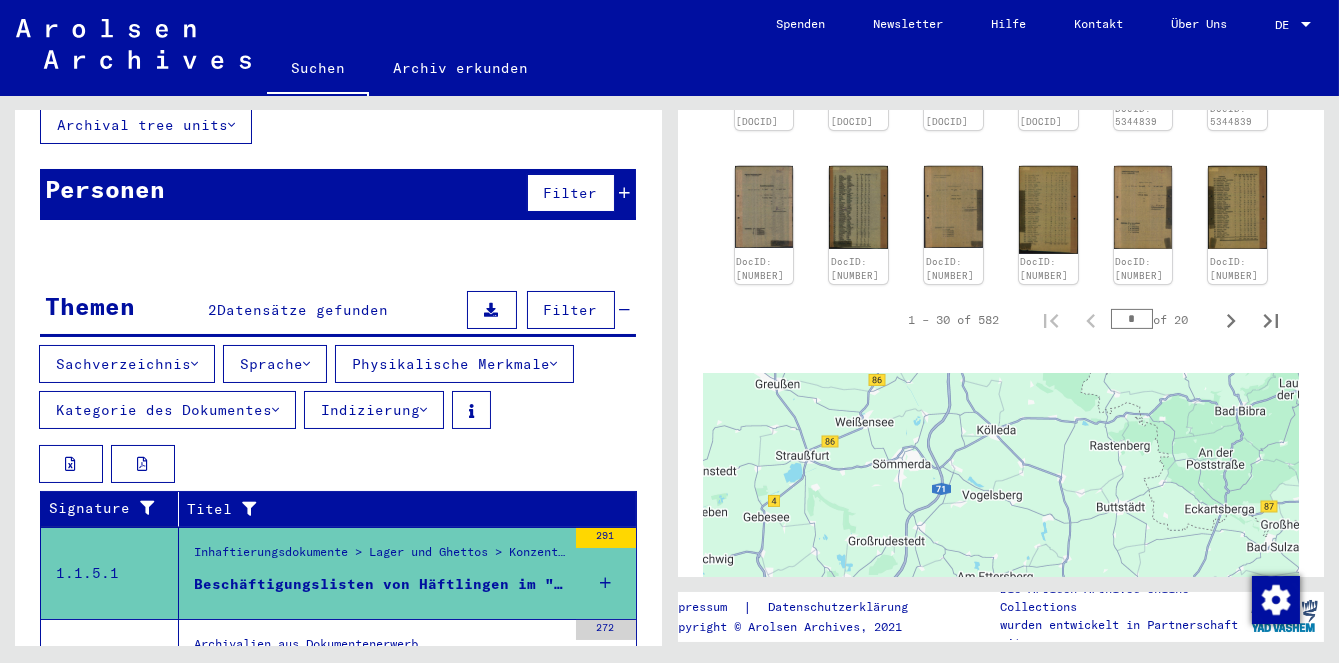 scroll, scrollTop: 1449, scrollLeft: 0, axis: vertical 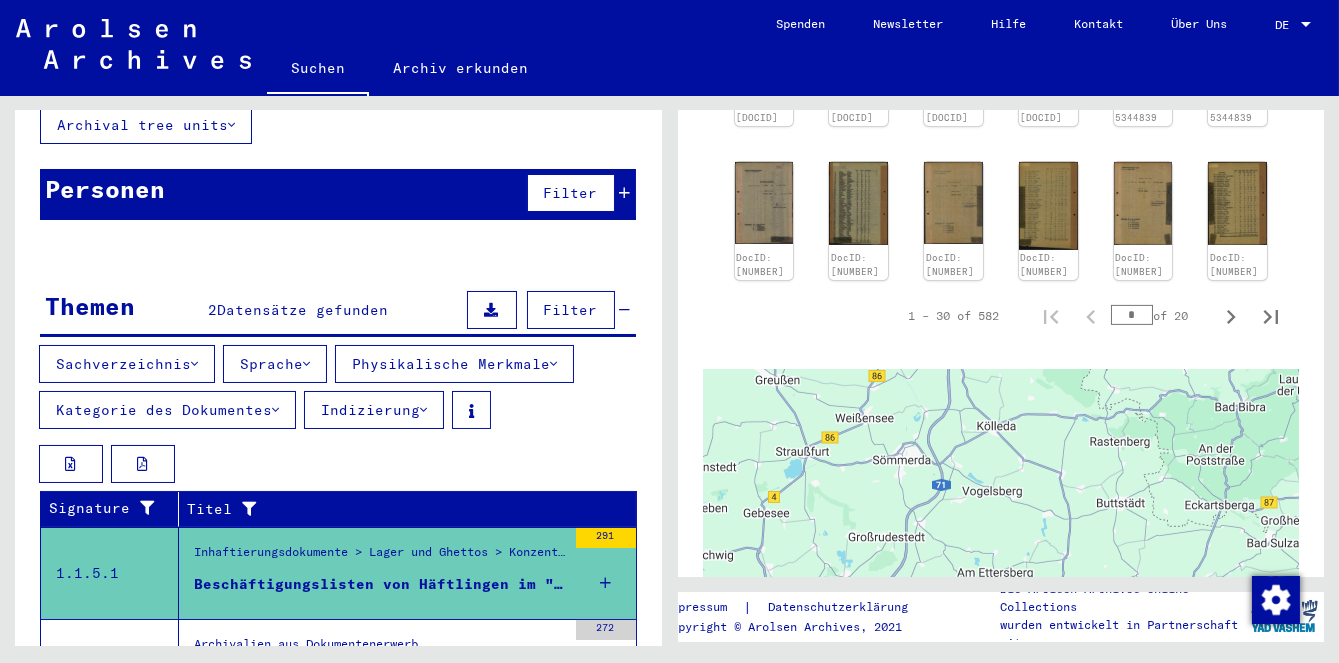 click 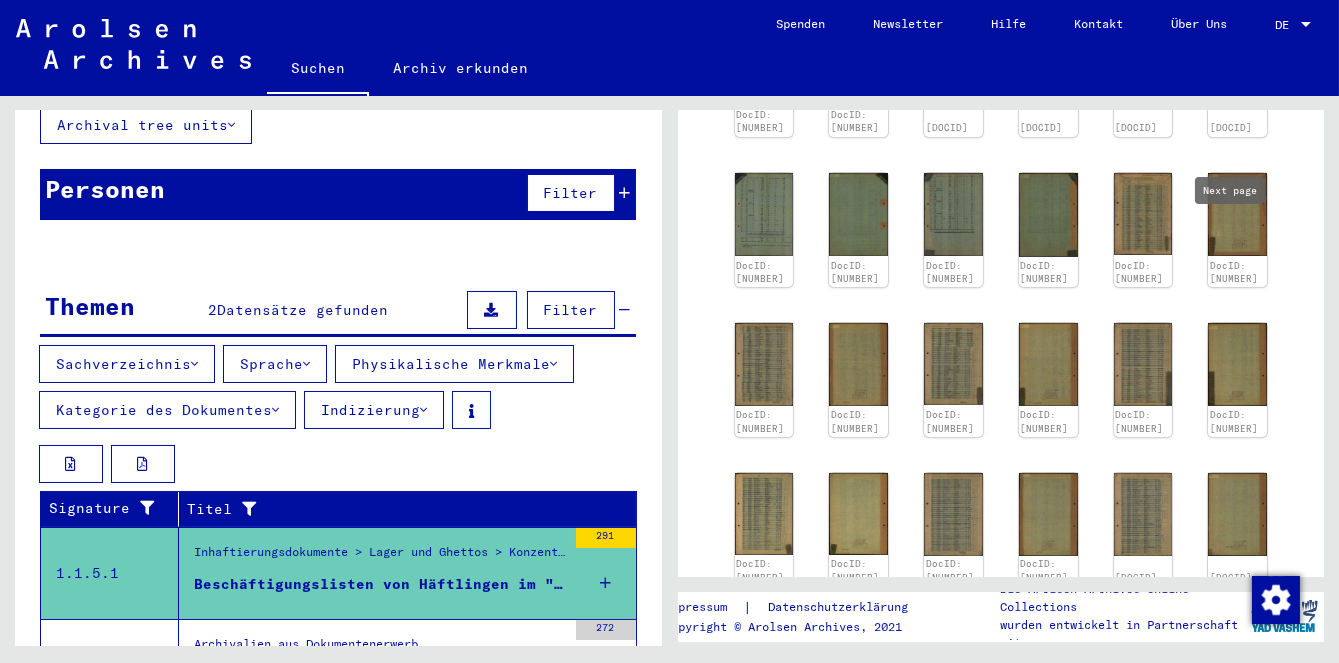 scroll, scrollTop: 985, scrollLeft: 0, axis: vertical 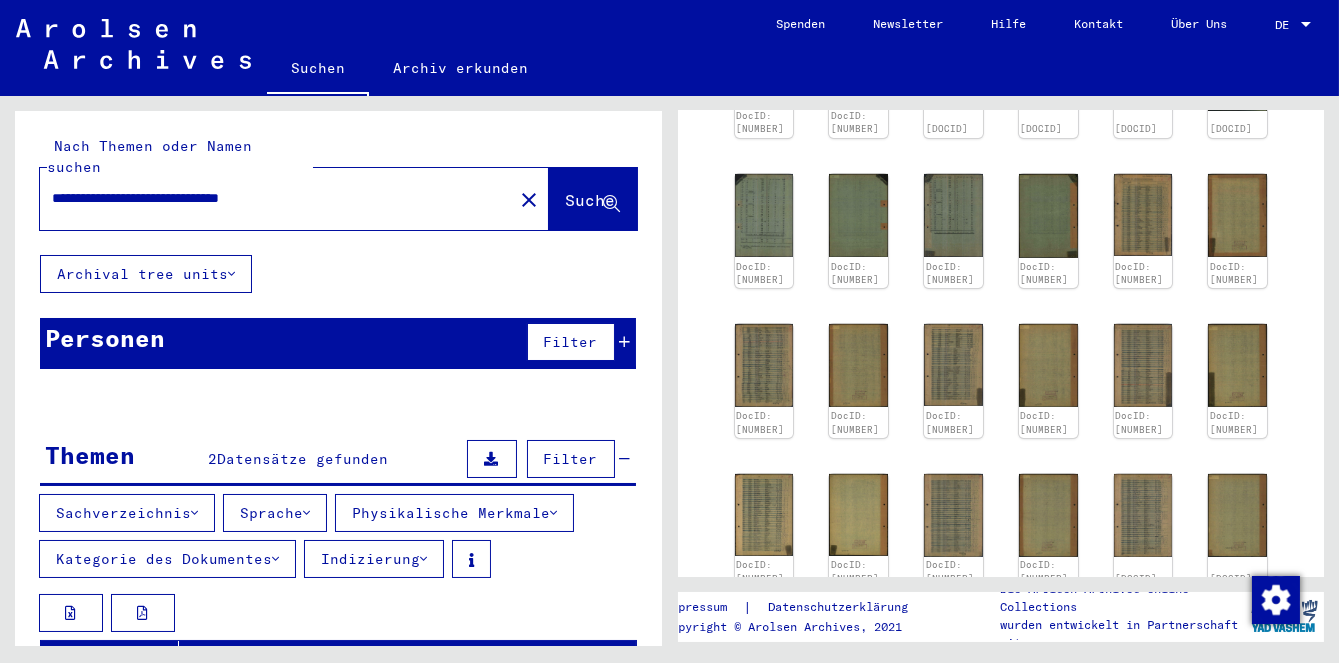 click on "**********" at bounding box center [276, 198] 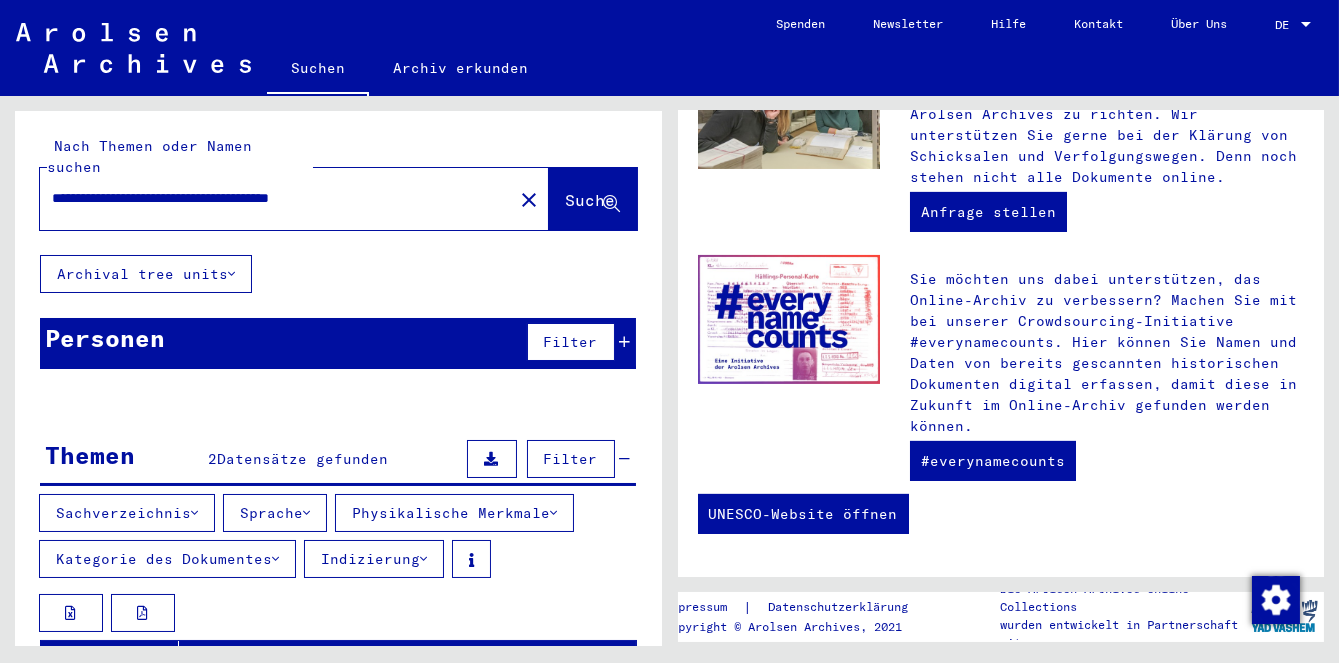 scroll, scrollTop: 0, scrollLeft: 0, axis: both 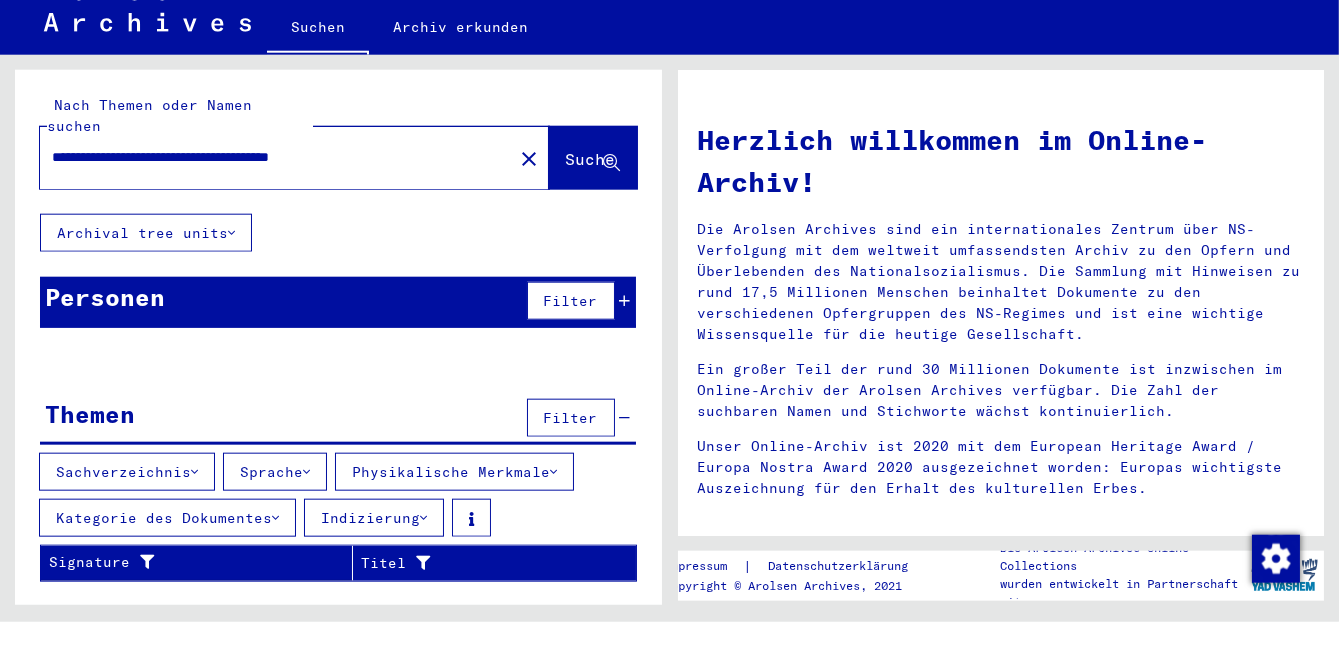 click on "**********" at bounding box center (270, 198) 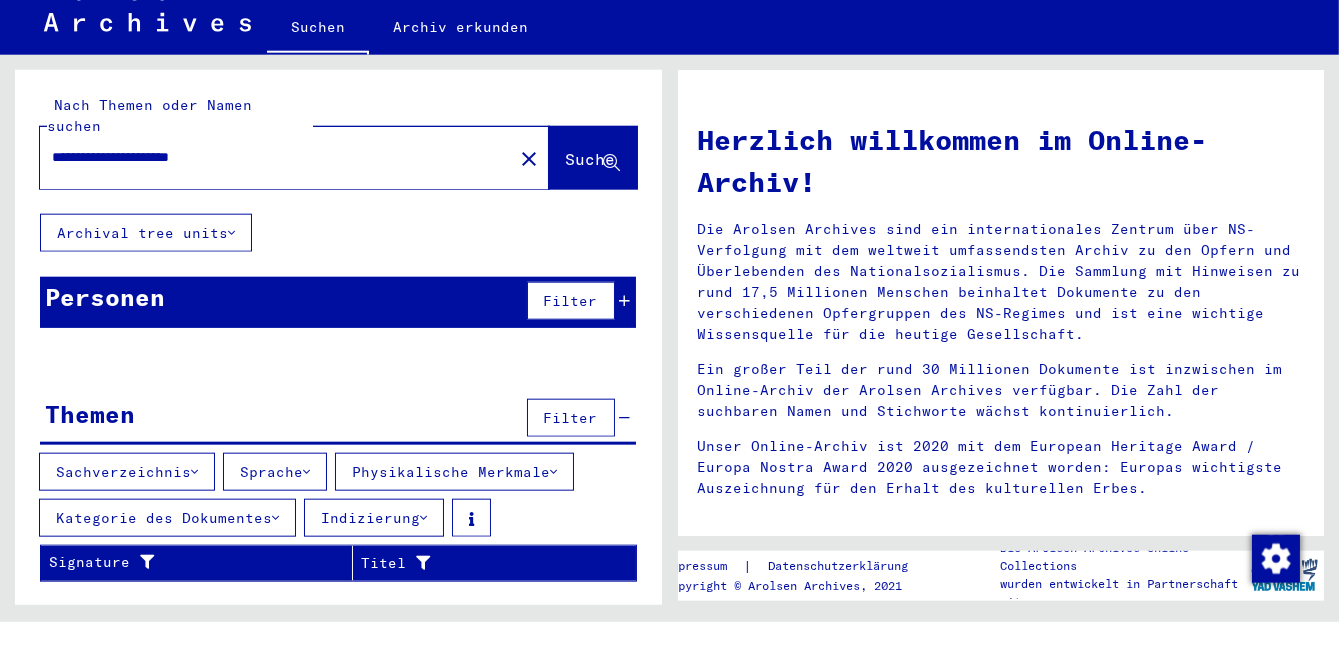 type on "**********" 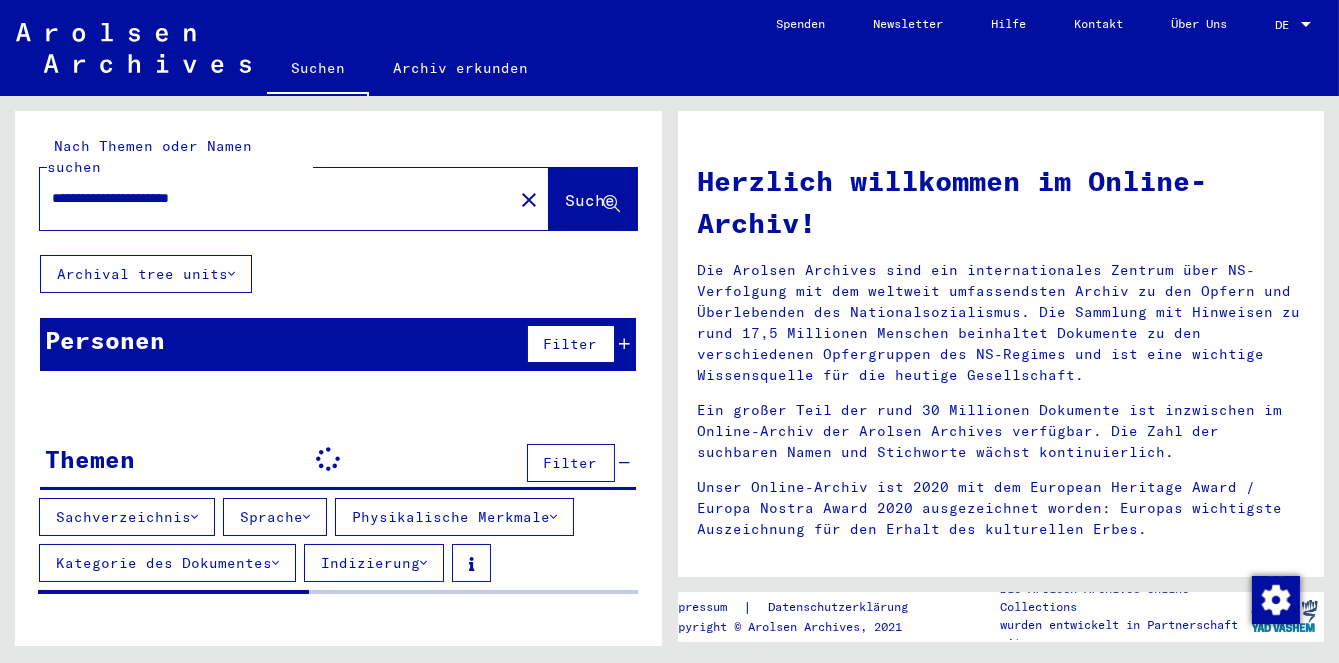 scroll, scrollTop: 76, scrollLeft: 0, axis: vertical 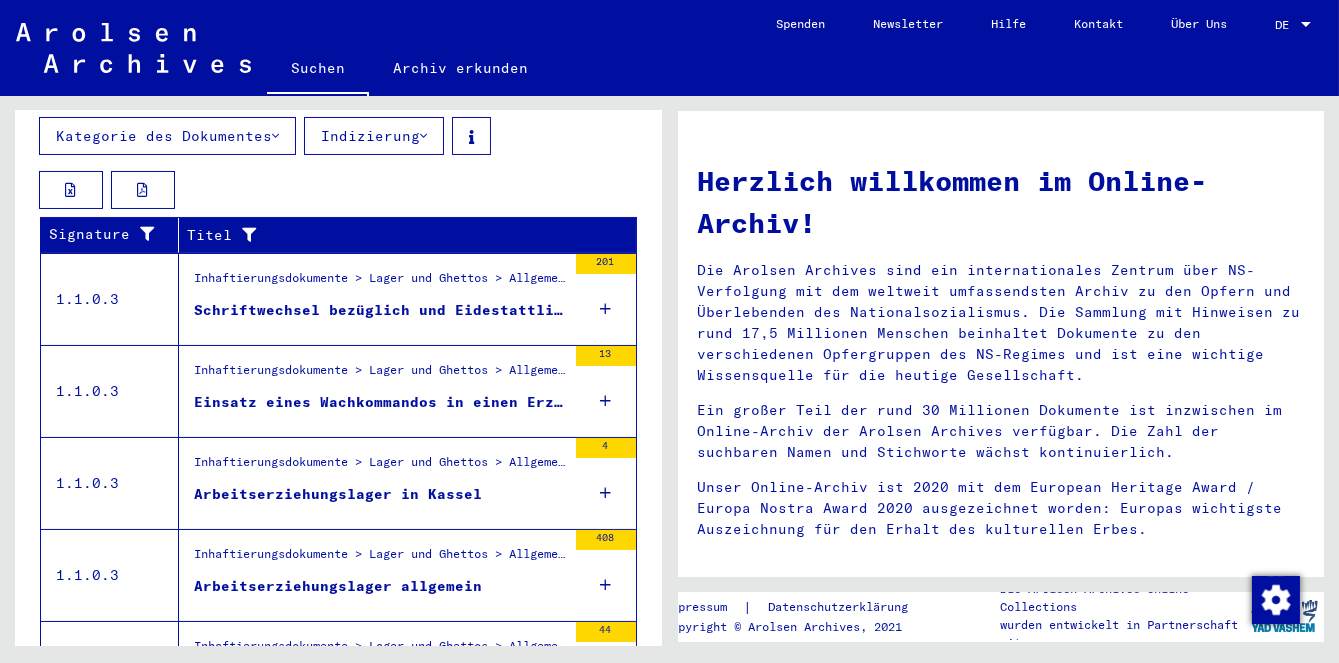 click on "Alle Ergebnisse anzeigen" at bounding box center (170, 743) 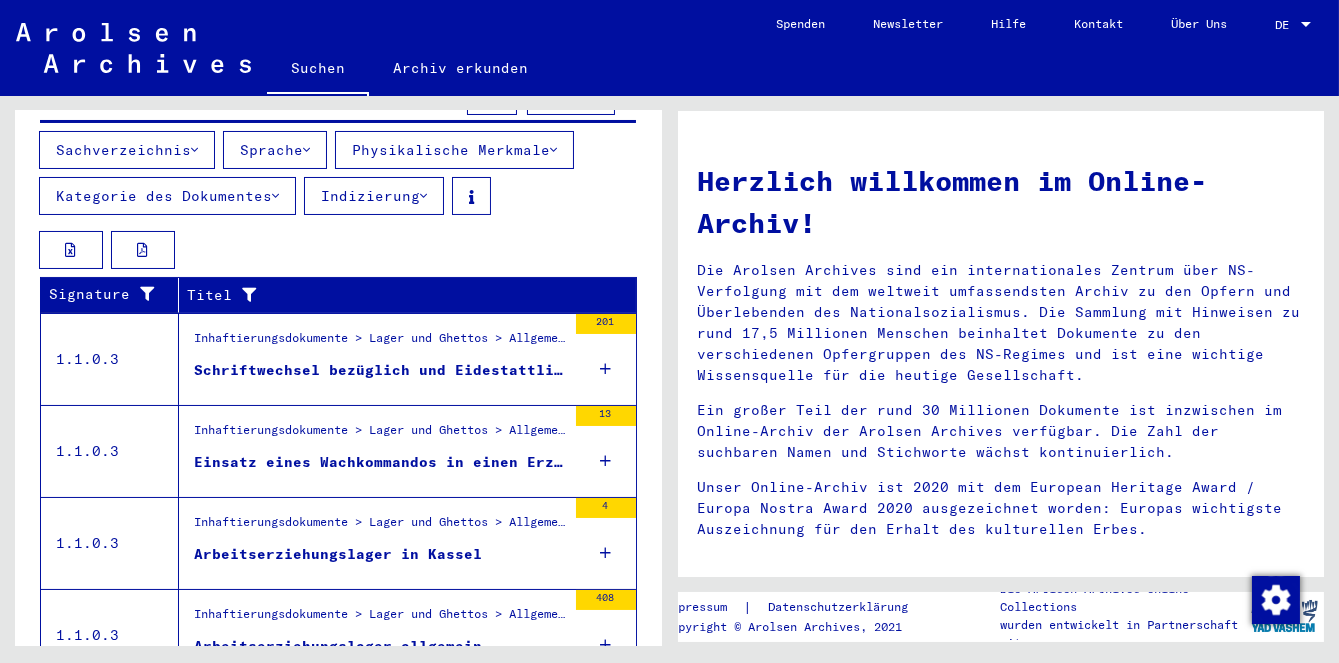 click on "Arbeitserziehungslager allgemein" at bounding box center (338, 646) 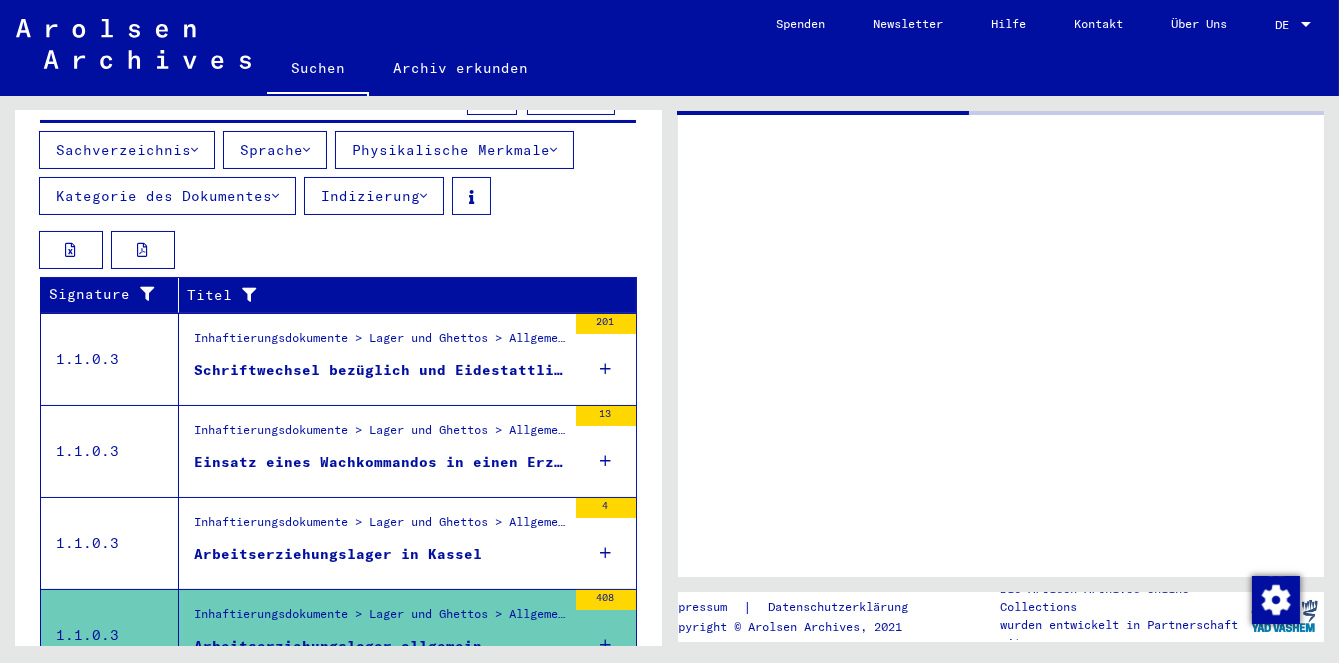scroll, scrollTop: 364, scrollLeft: 0, axis: vertical 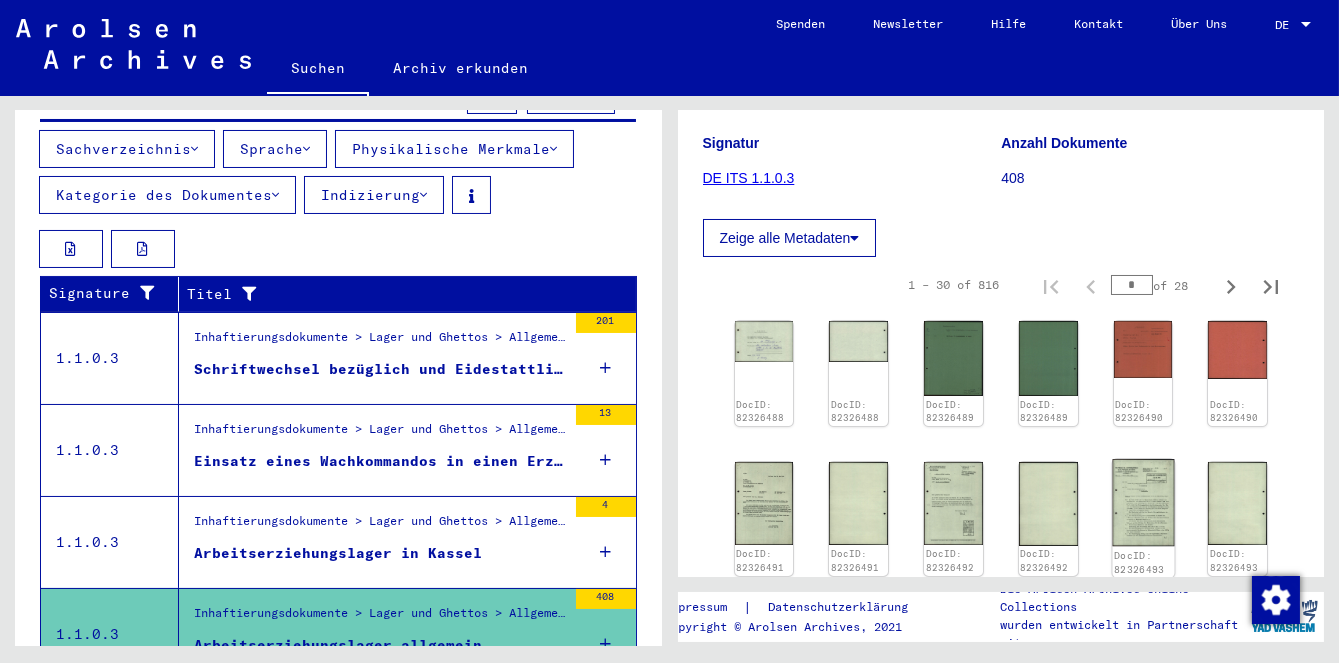 click 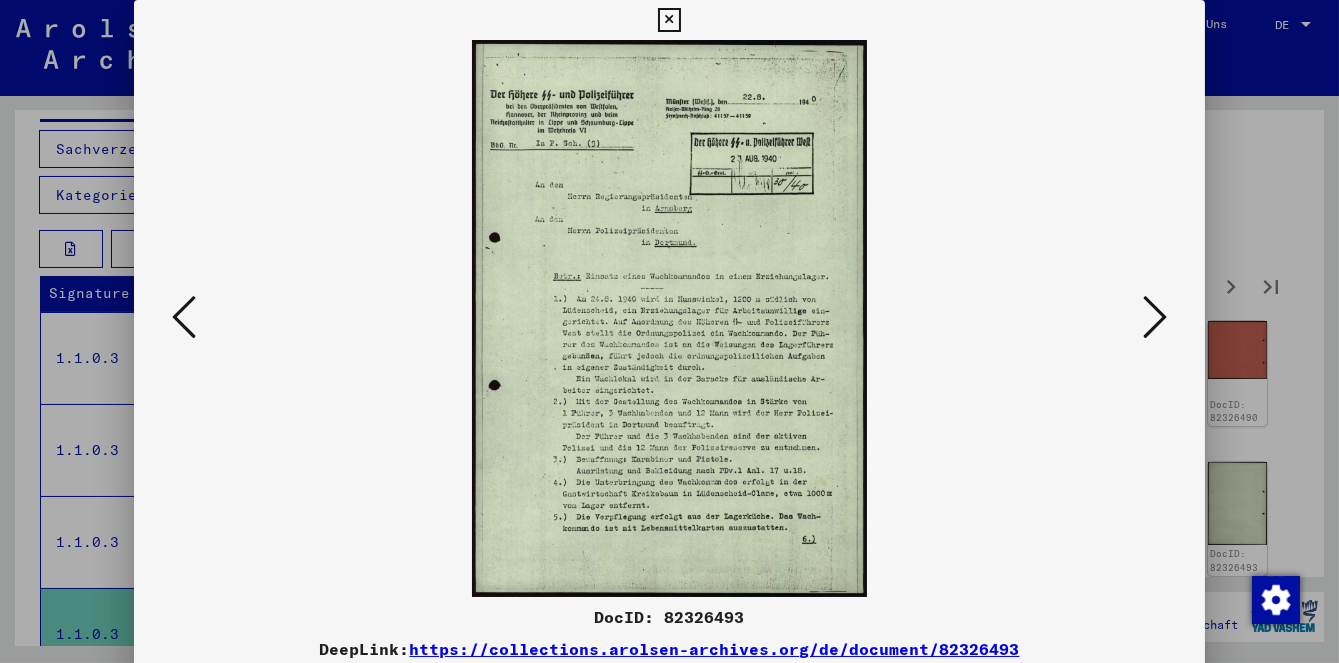 click at bounding box center [1155, 317] 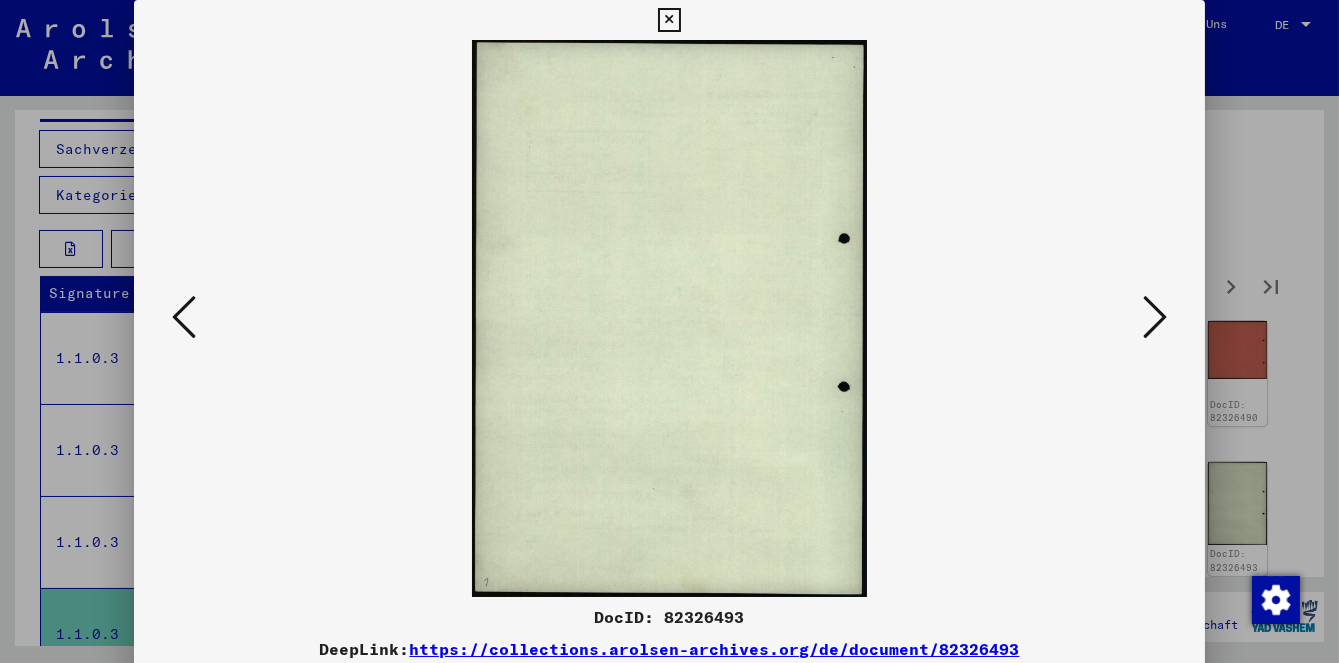click at bounding box center [1155, 317] 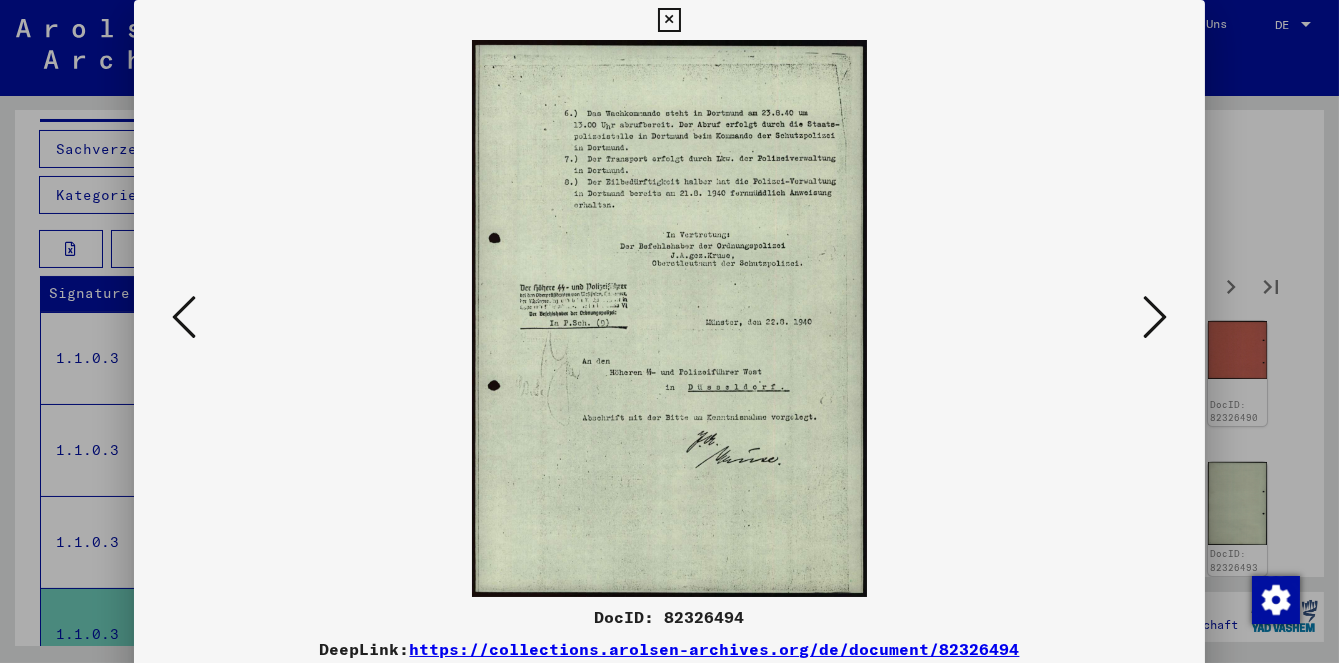 click at bounding box center [1155, 317] 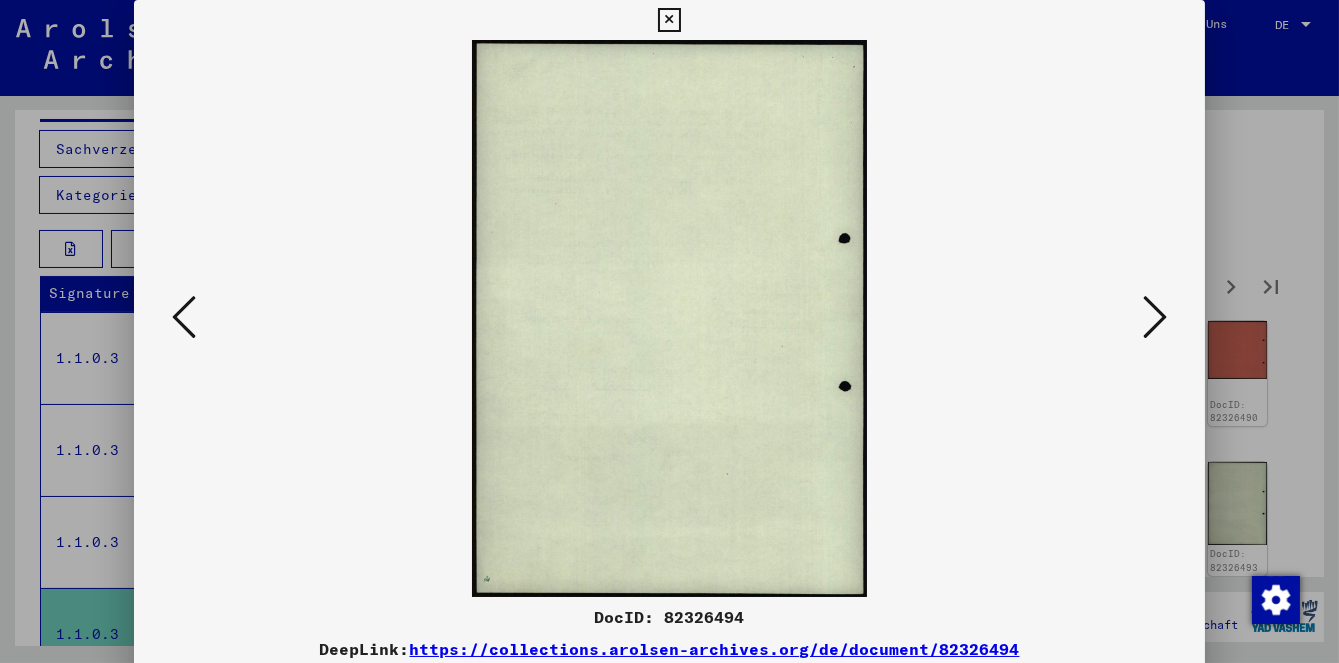 click at bounding box center [1155, 317] 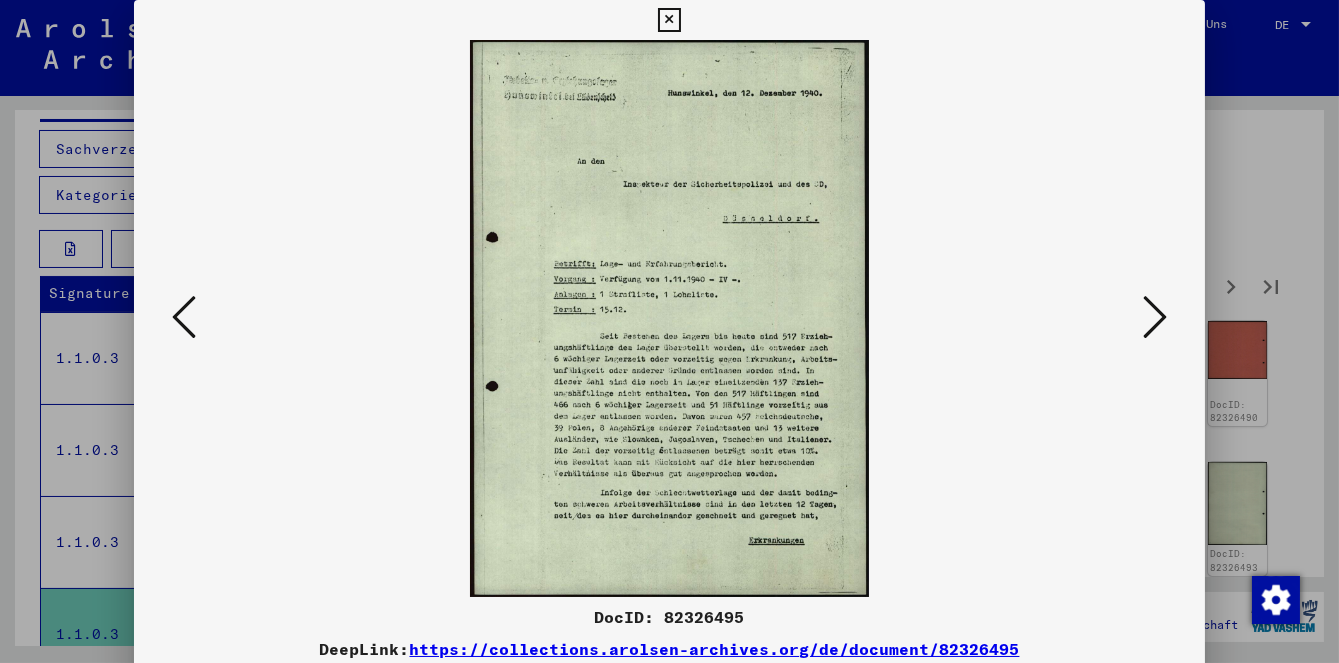 click at bounding box center [184, 317] 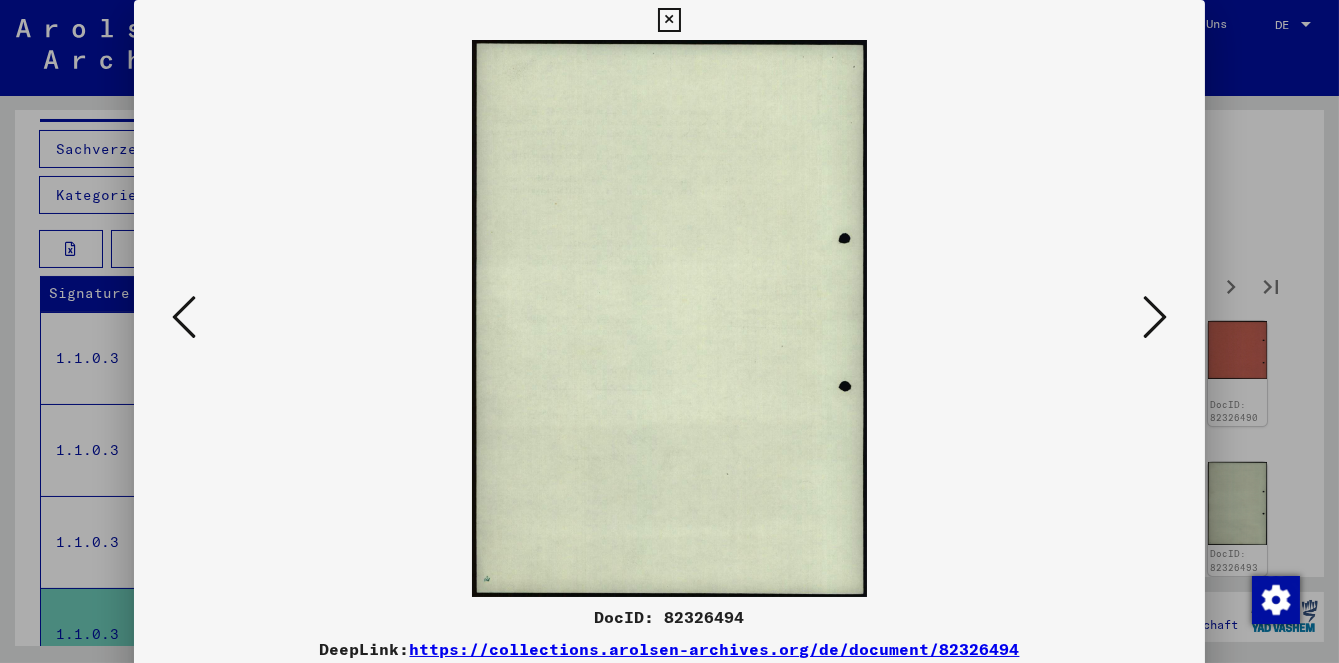 click at bounding box center (184, 317) 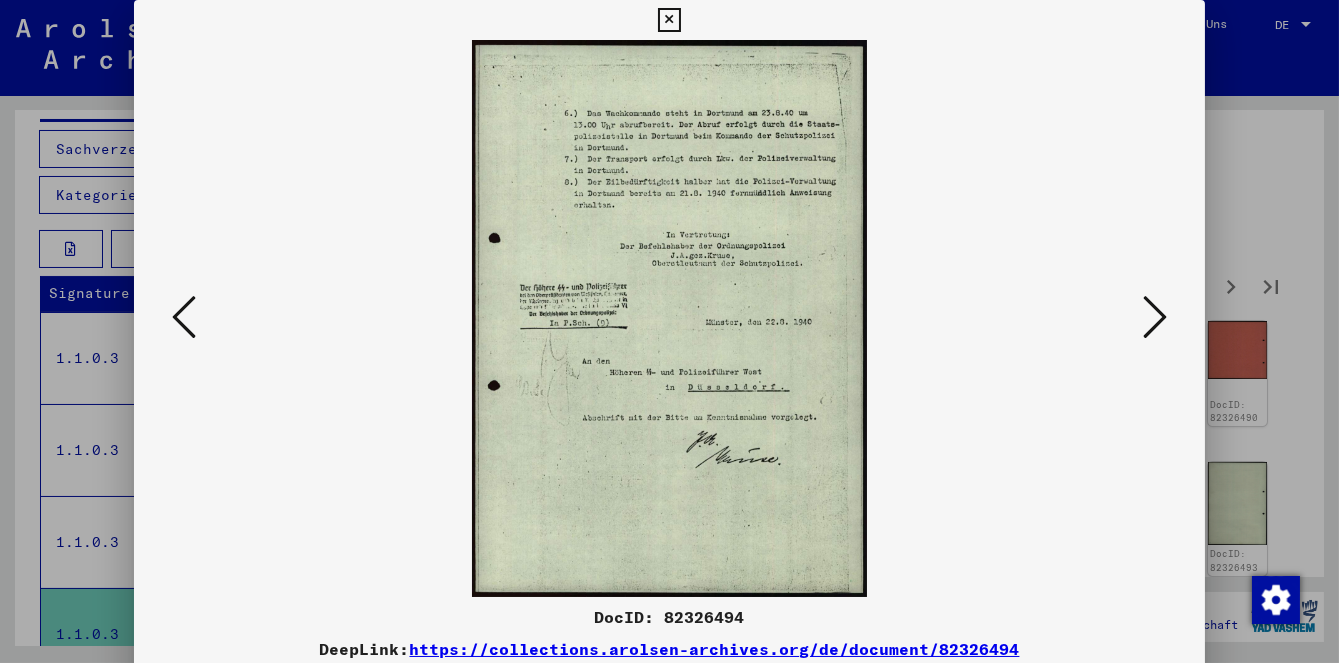 click at bounding box center [669, 318] 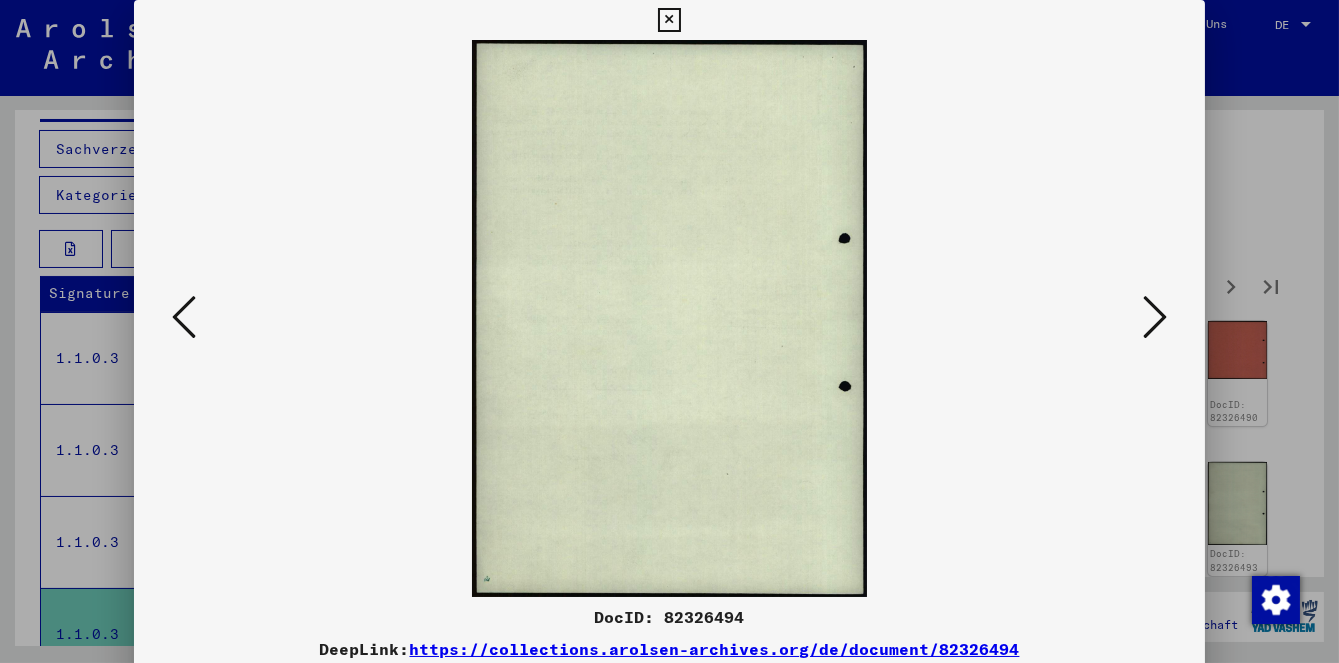 click at bounding box center (1155, 318) 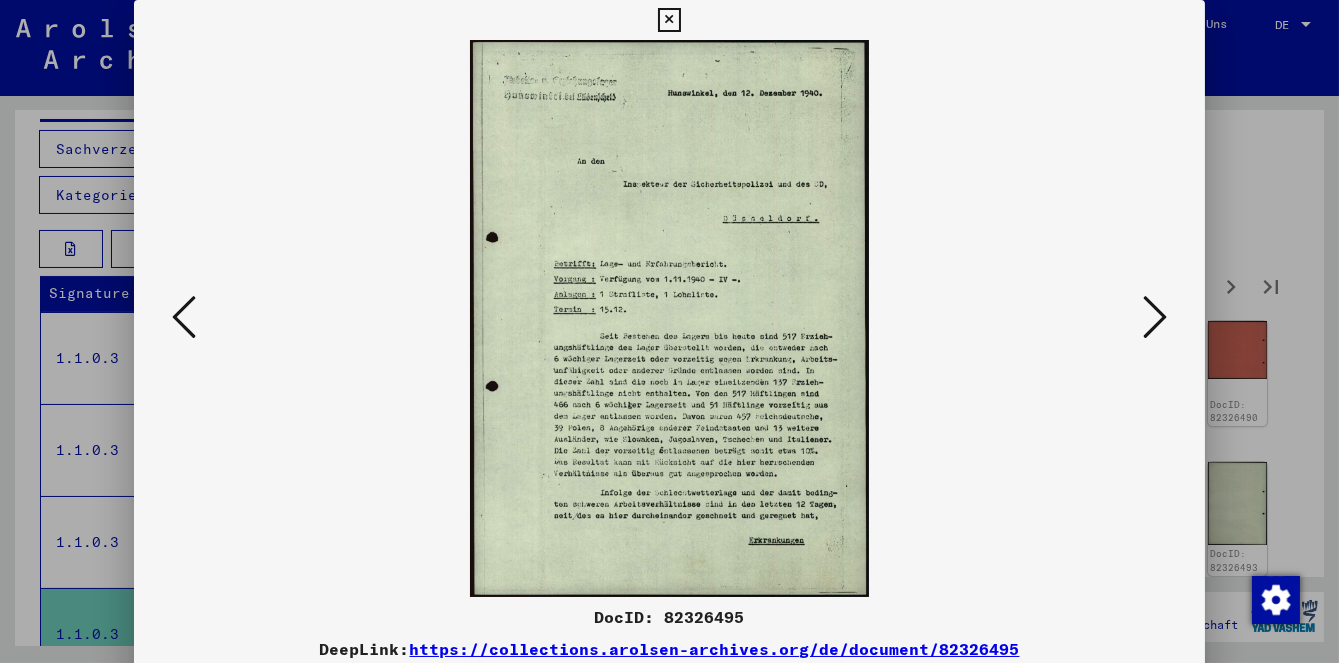 click at bounding box center (1155, 317) 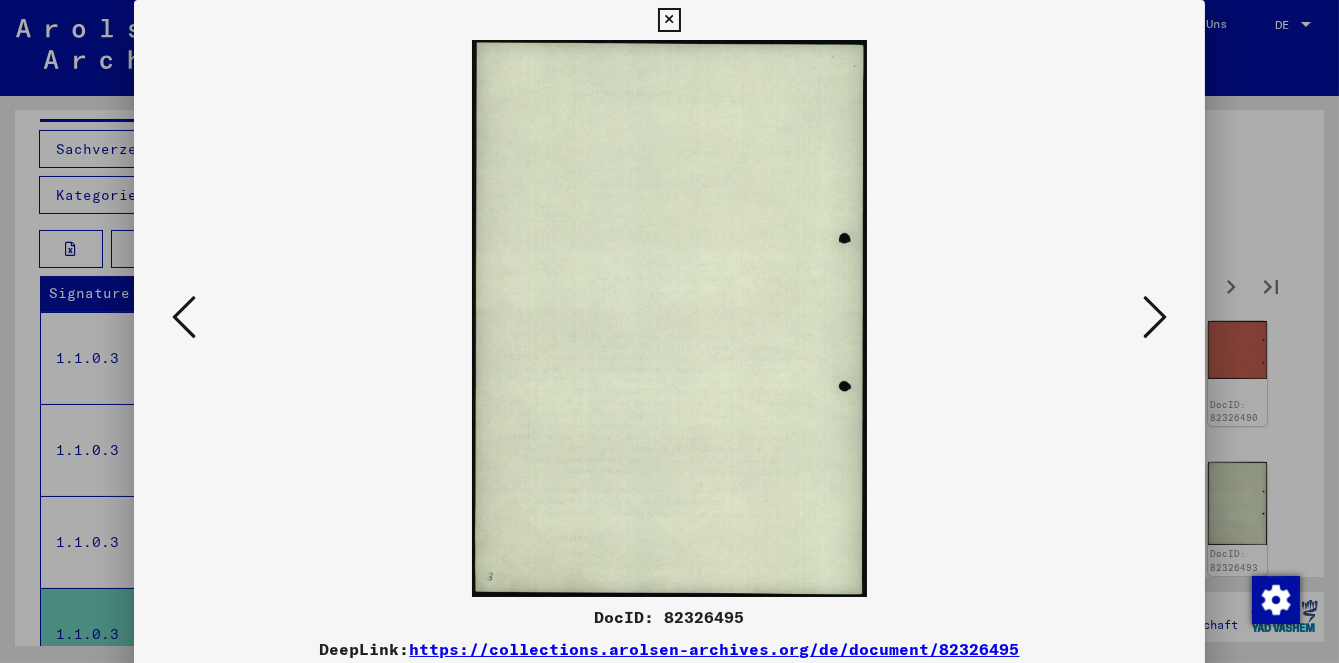 click at bounding box center [1155, 317] 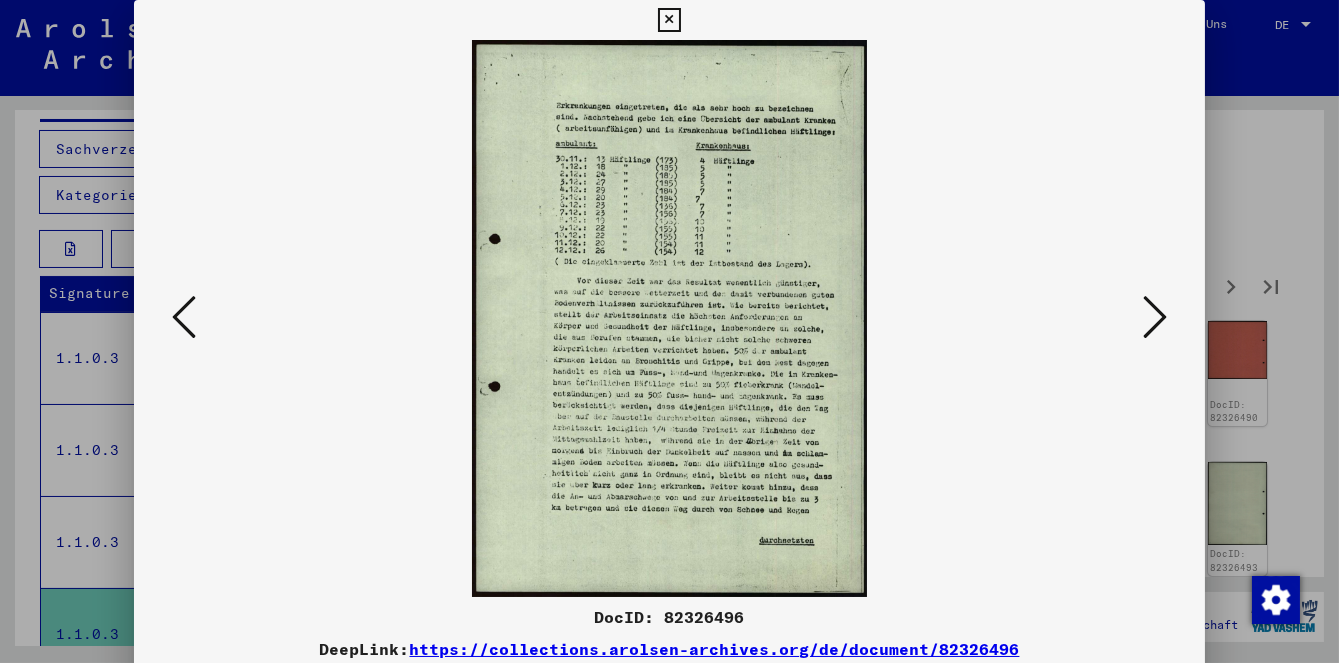 click at bounding box center [1155, 318] 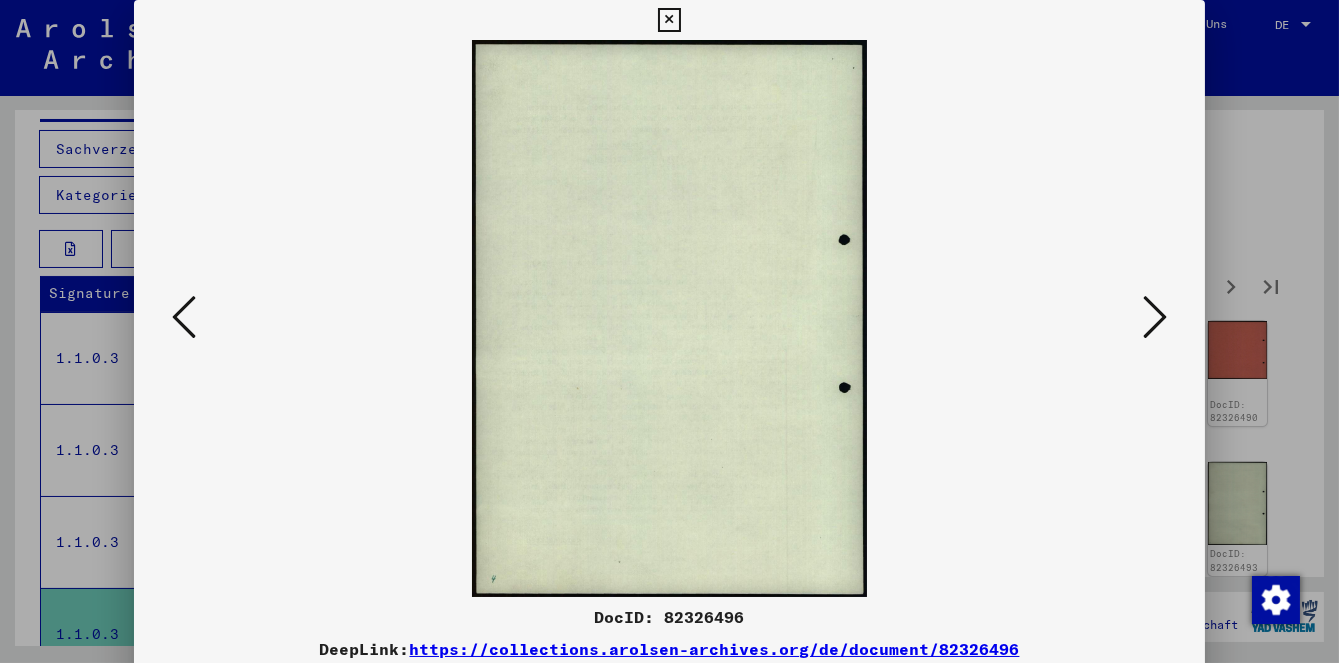 click at bounding box center (1155, 317) 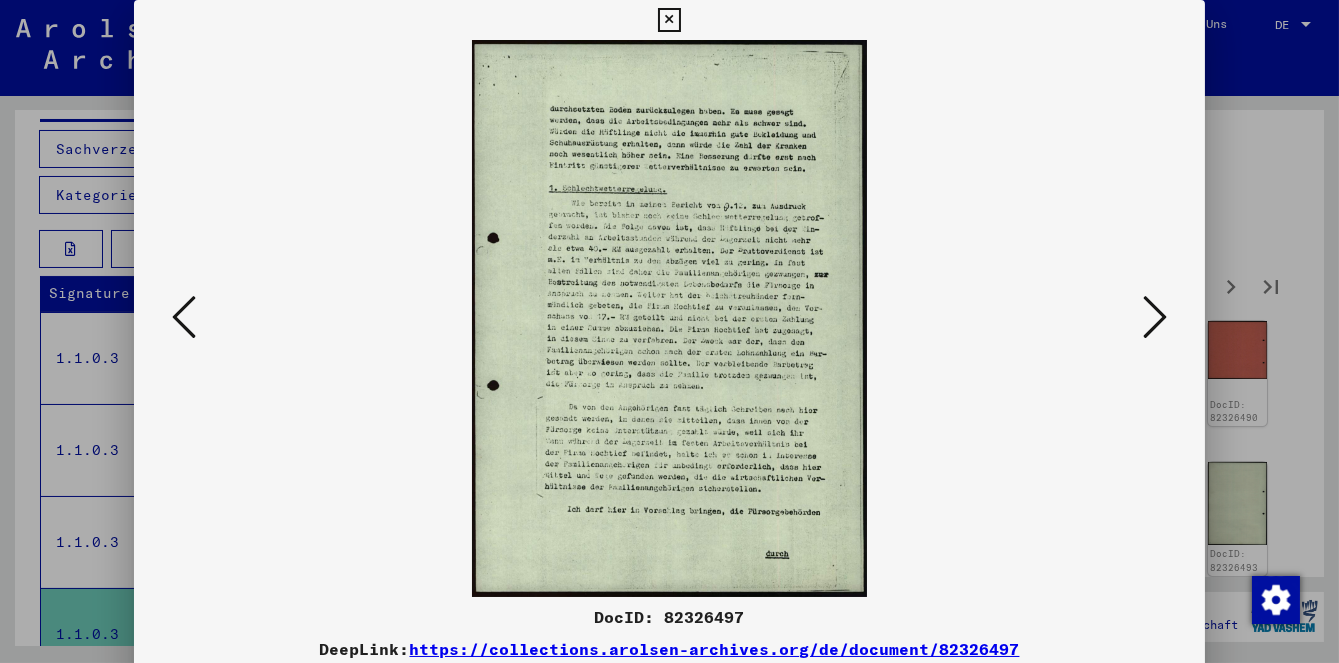 click at bounding box center (1155, 318) 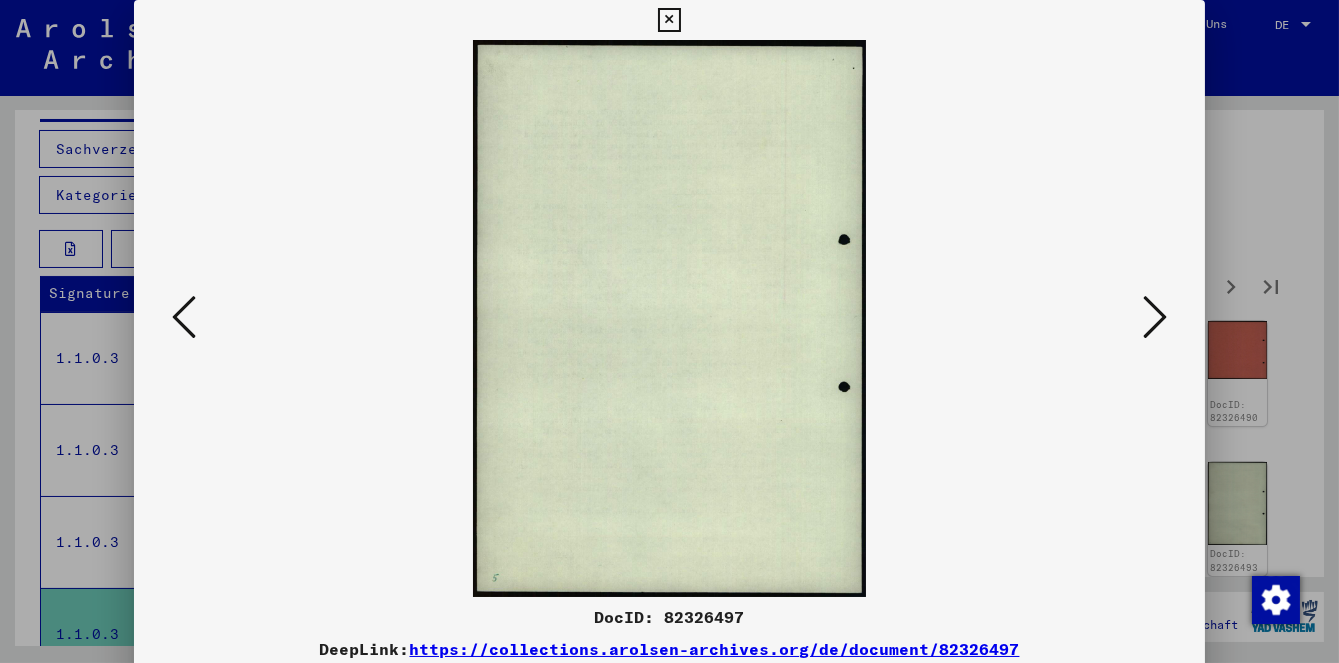 click at bounding box center [1155, 318] 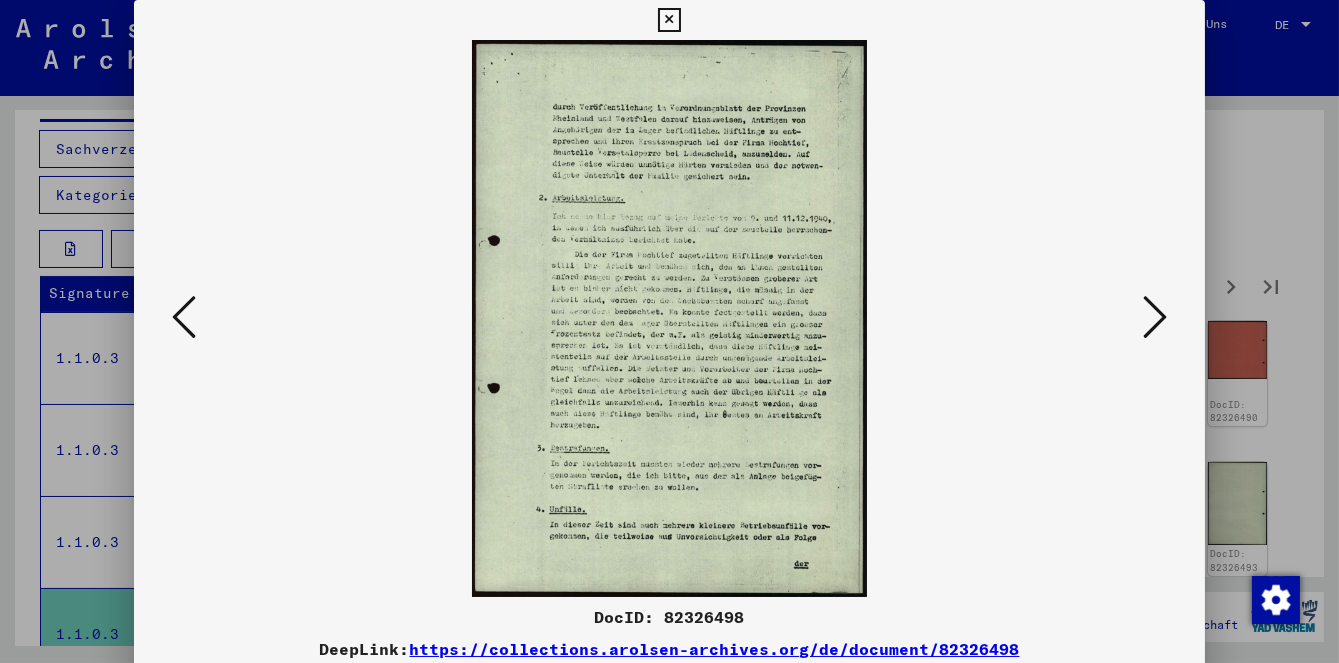 click at bounding box center [1155, 318] 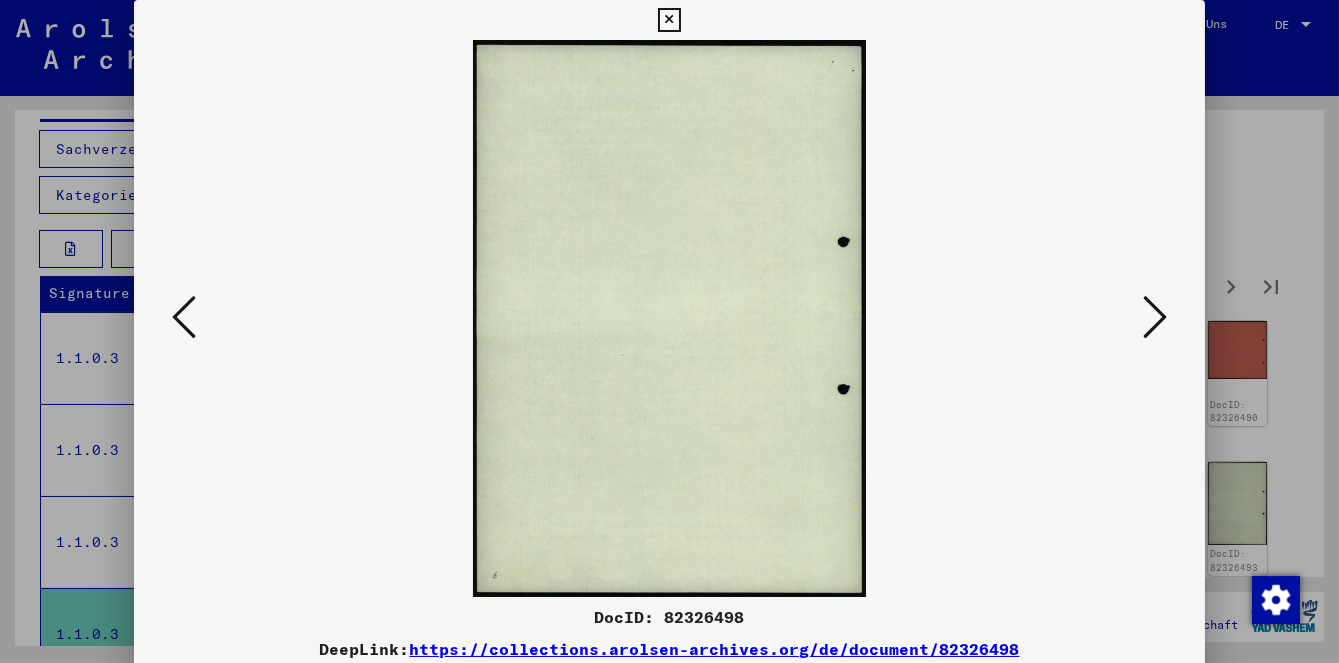 click at bounding box center [1155, 318] 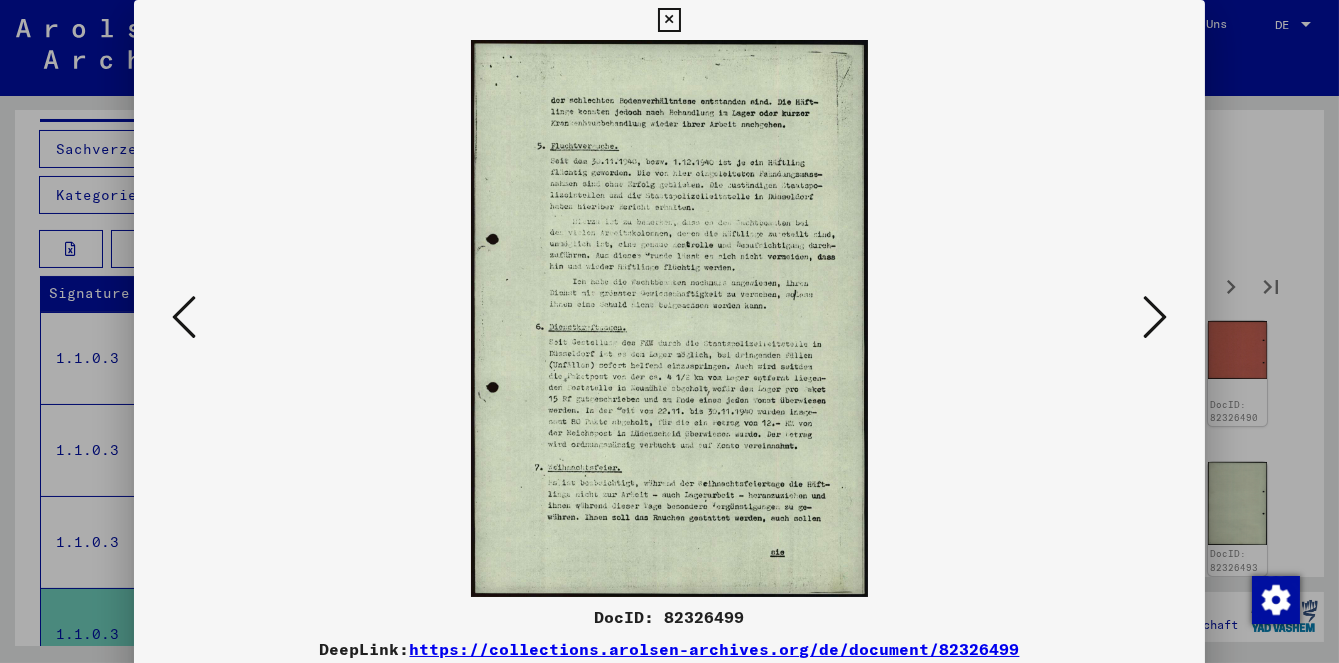 click at bounding box center (1155, 318) 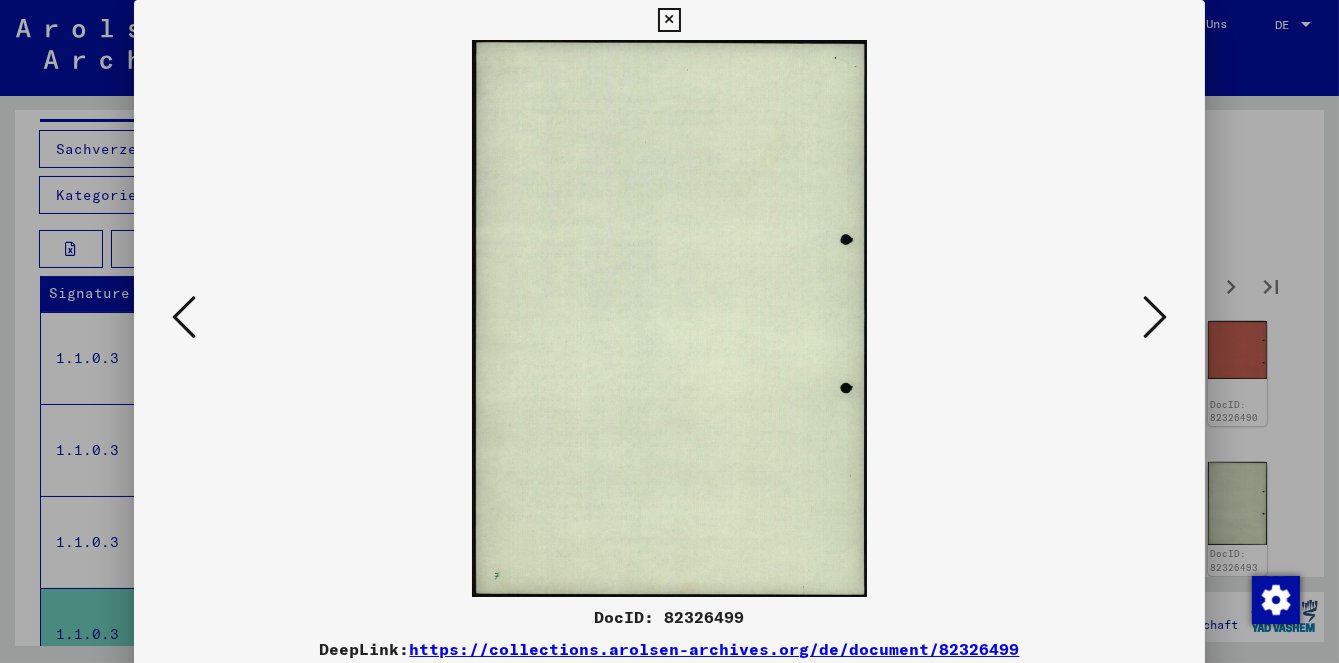 click at bounding box center [1155, 318] 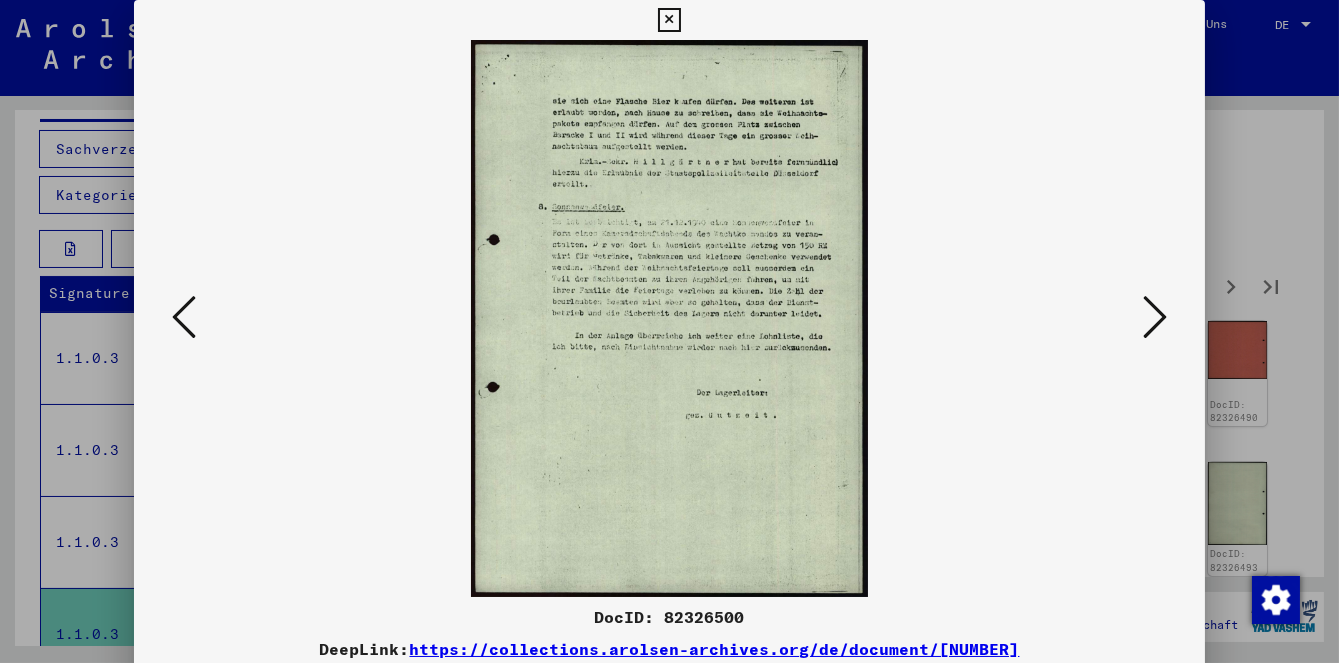click at bounding box center (1155, 318) 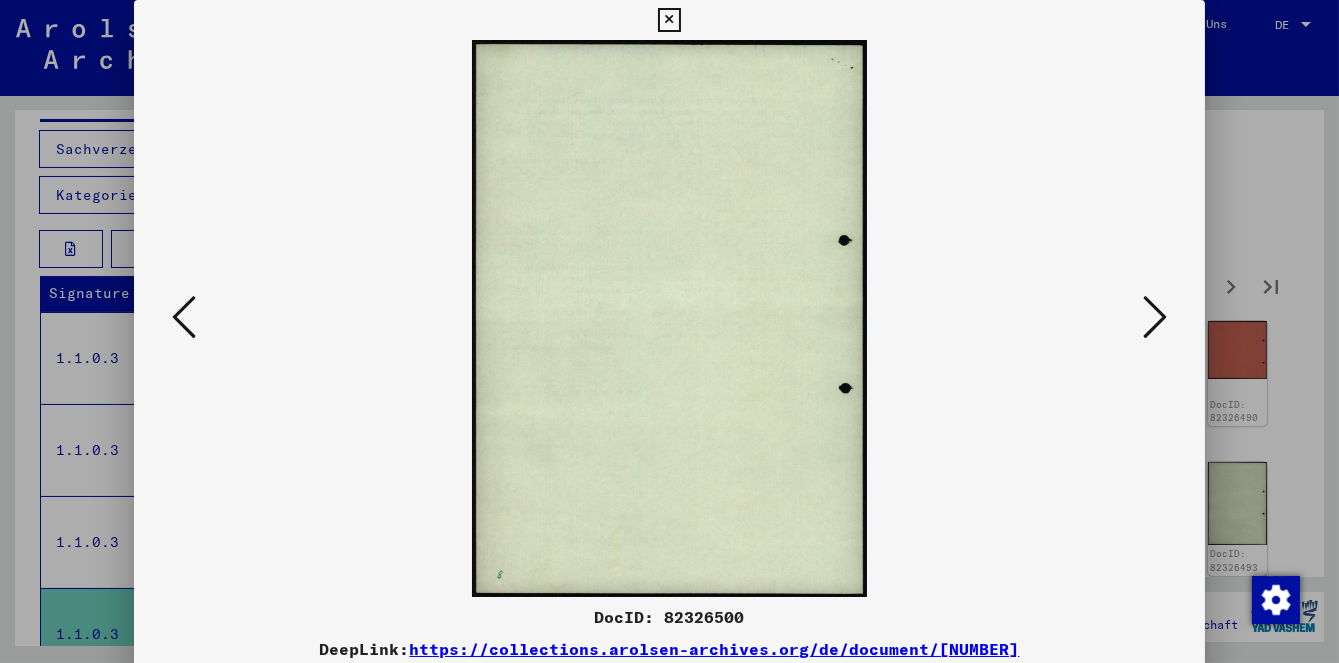 click at bounding box center [1155, 318] 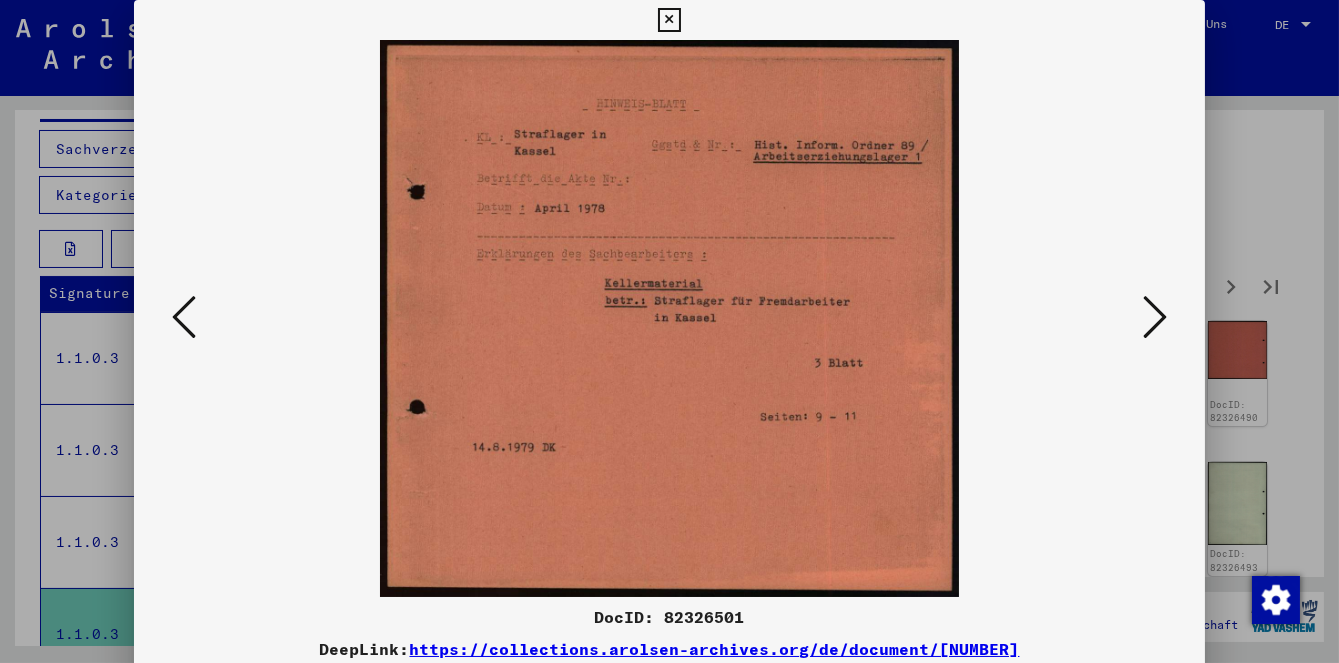 click at bounding box center [1155, 318] 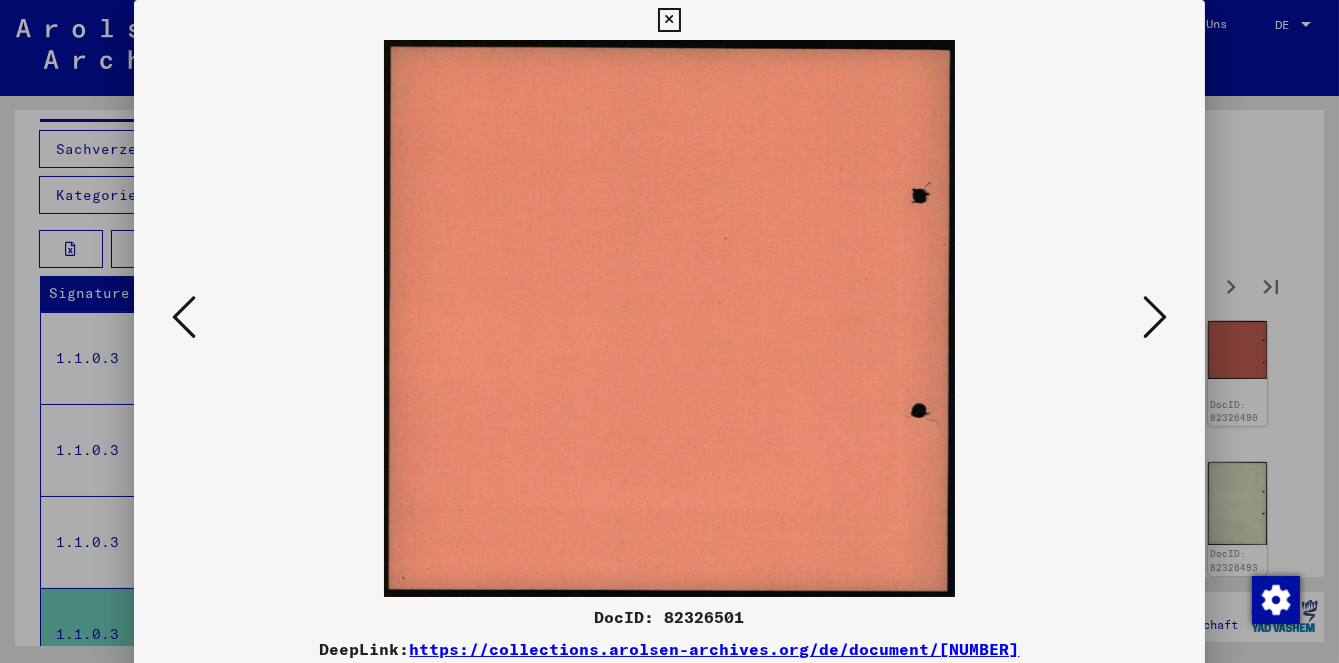 click at bounding box center [1155, 318] 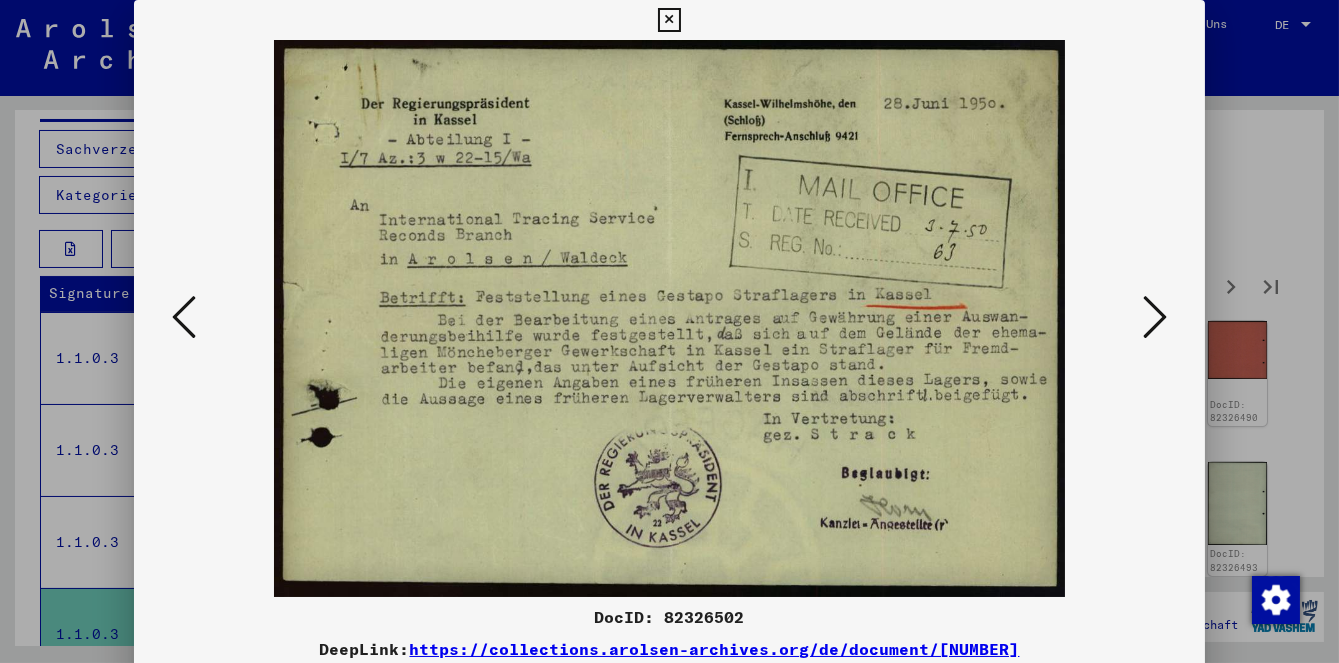 click at bounding box center (1155, 318) 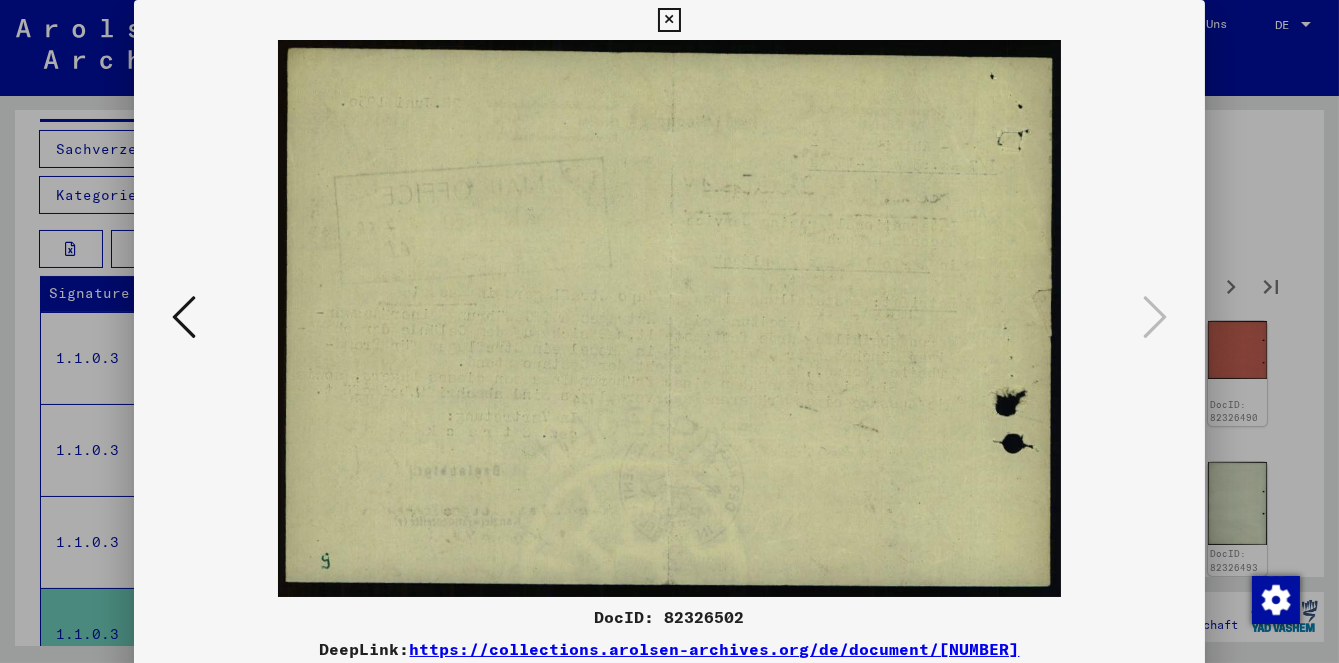 click at bounding box center (669, 331) 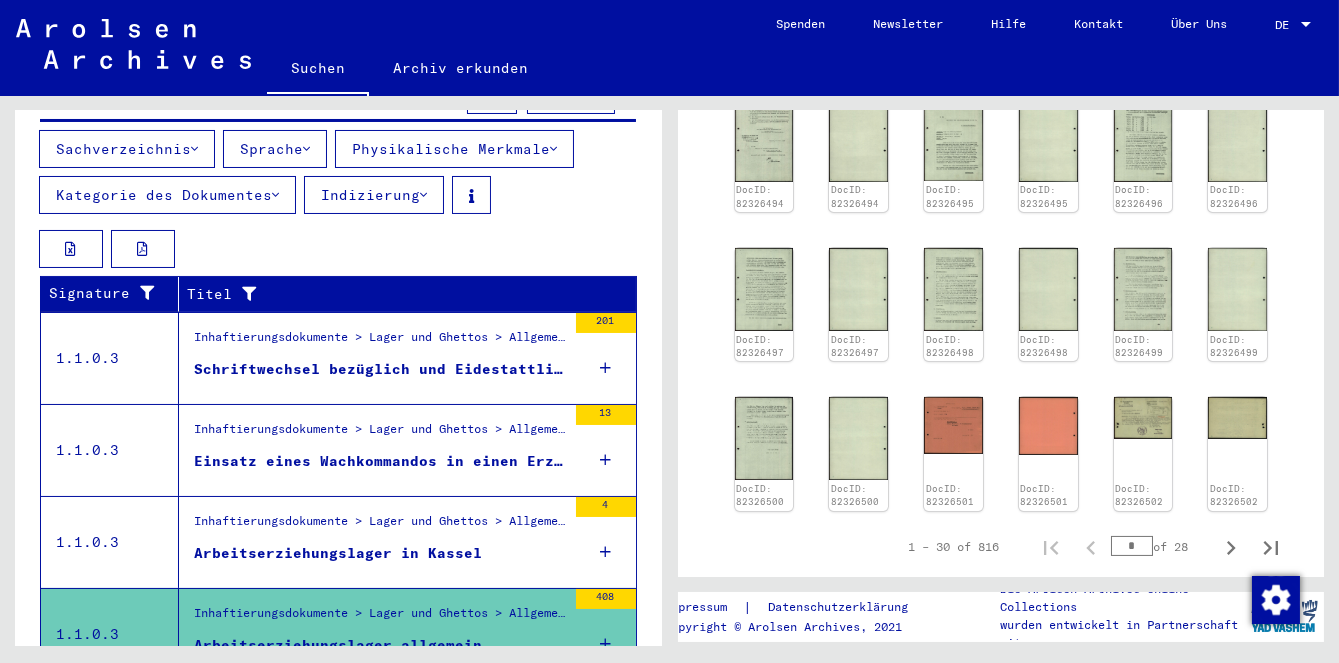 scroll, scrollTop: 701, scrollLeft: 0, axis: vertical 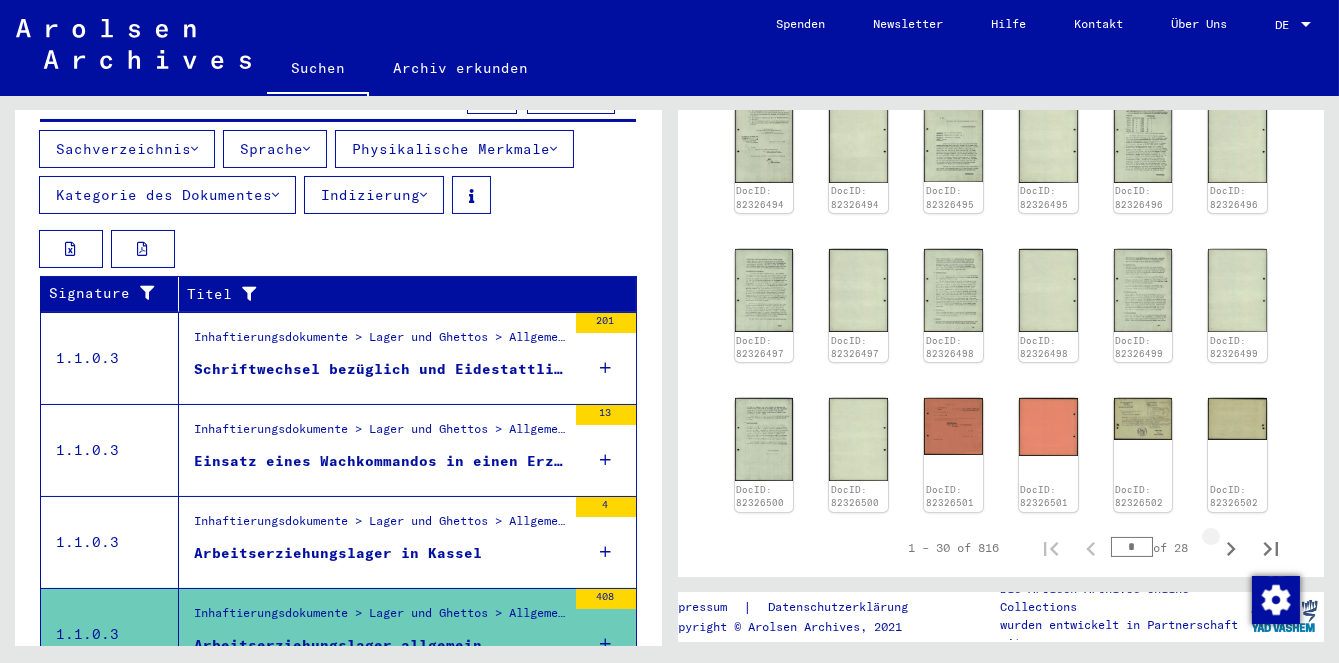 click 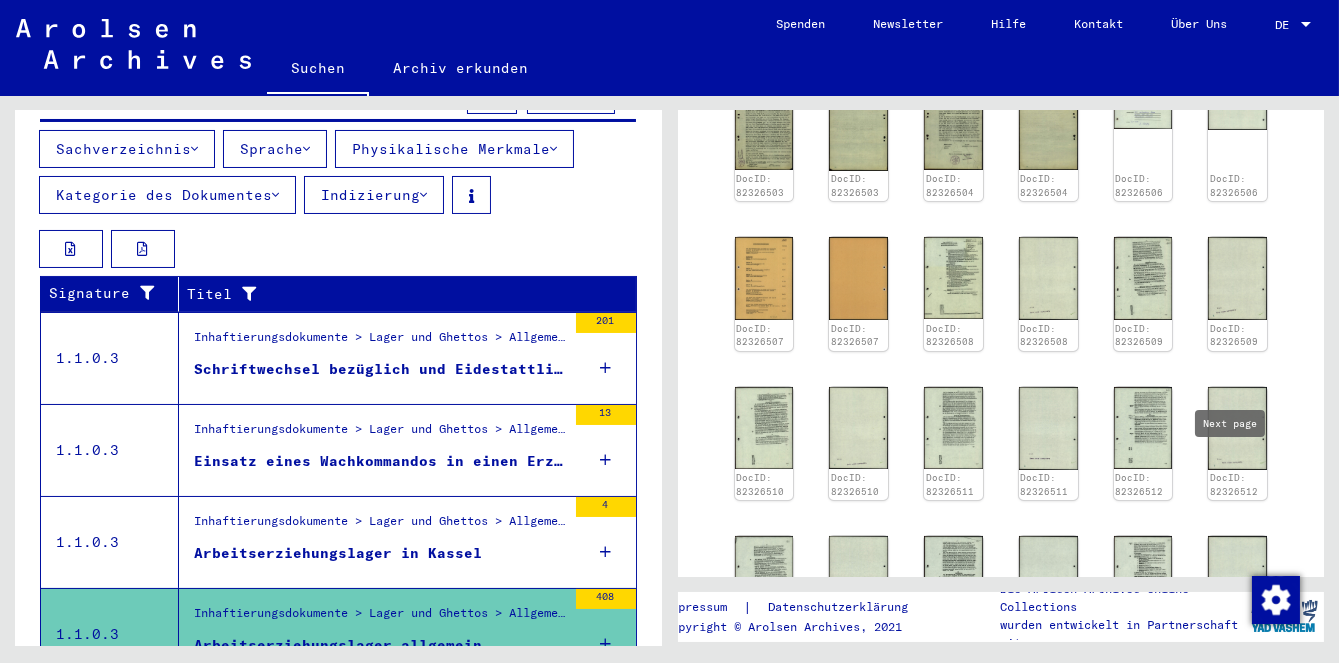 scroll, scrollTop: 485, scrollLeft: 0, axis: vertical 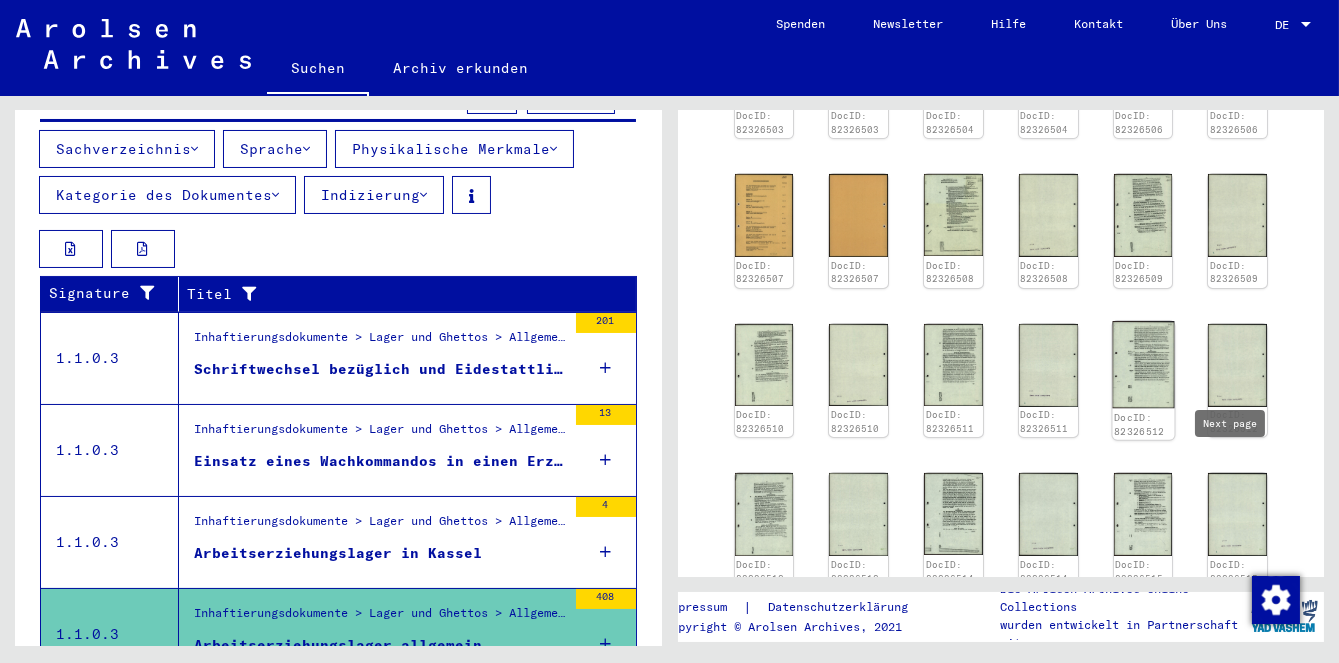 click 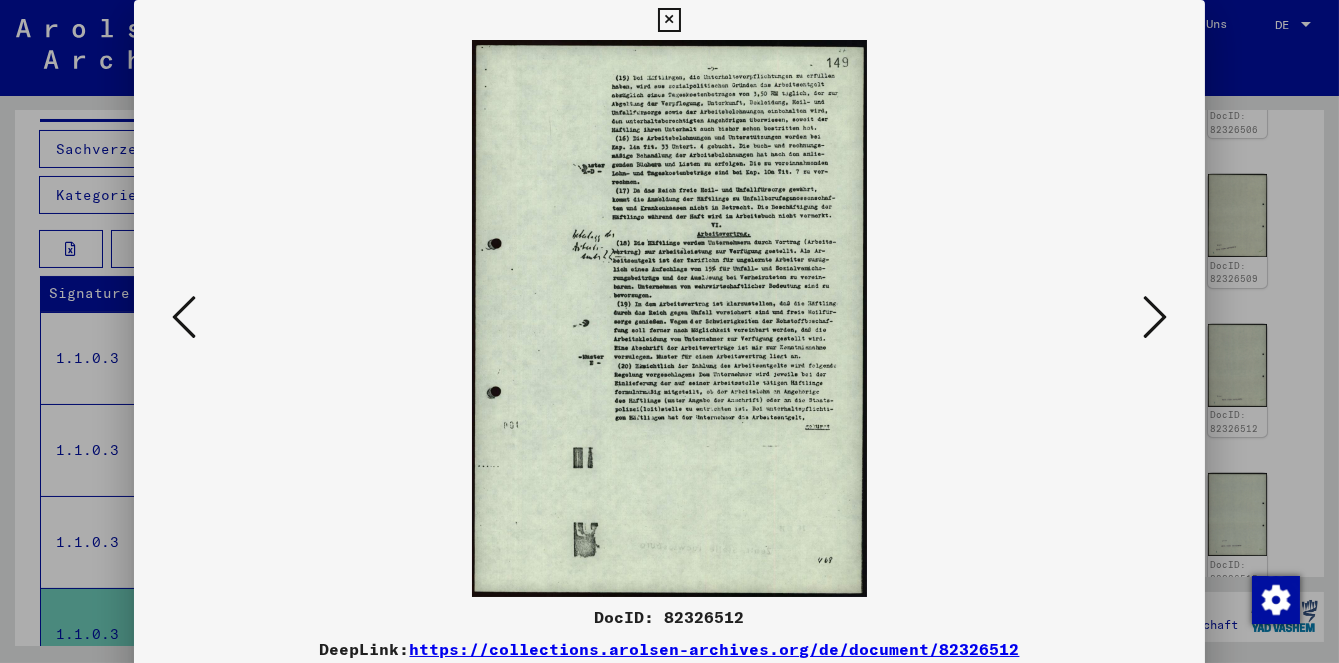click at bounding box center (1155, 318) 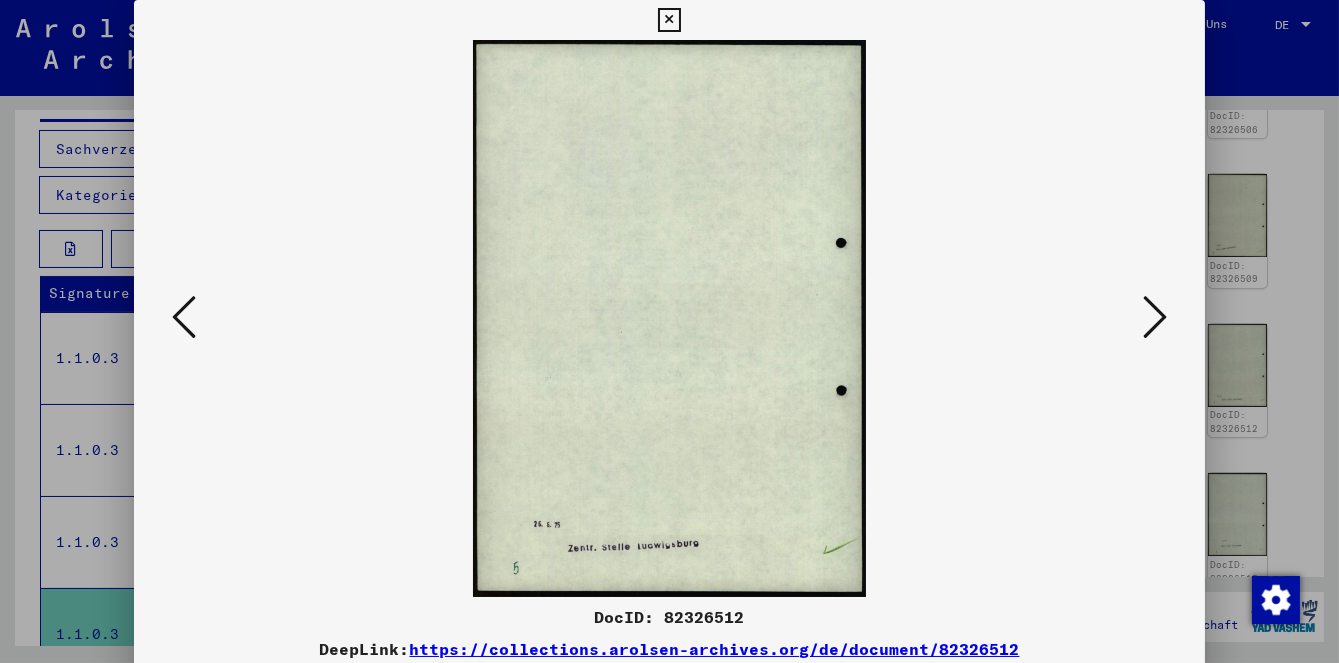 click at bounding box center (1155, 317) 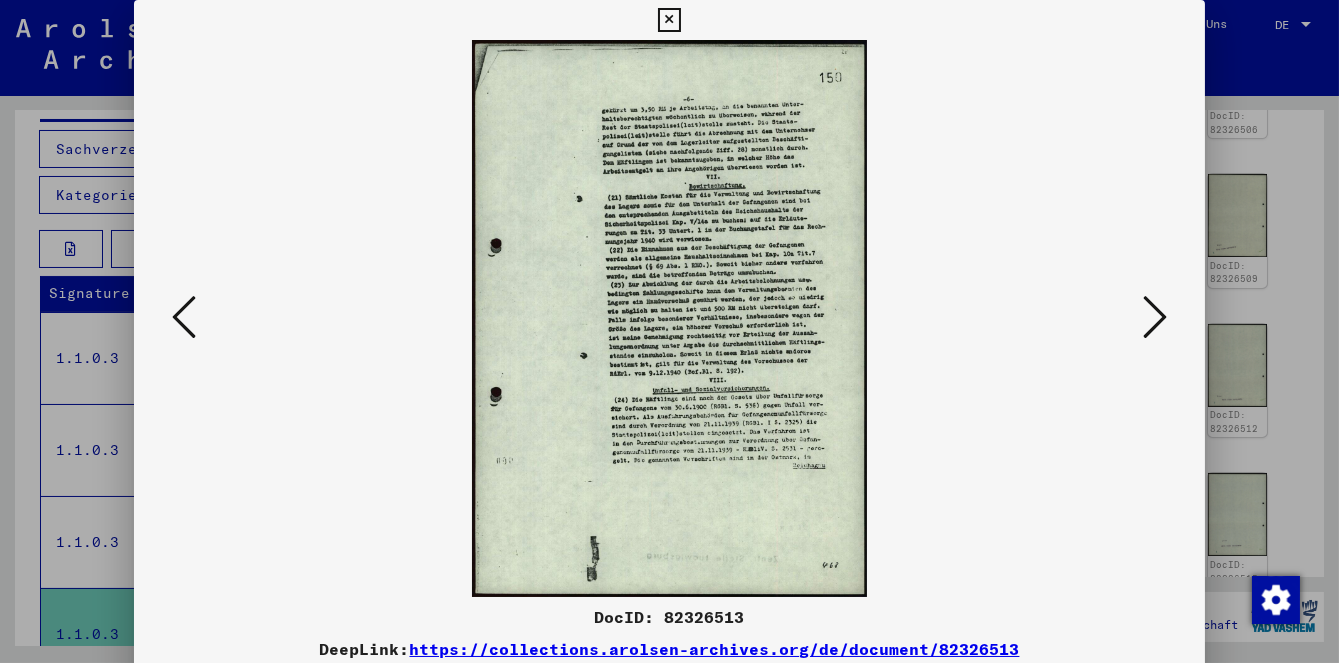 click at bounding box center (1155, 317) 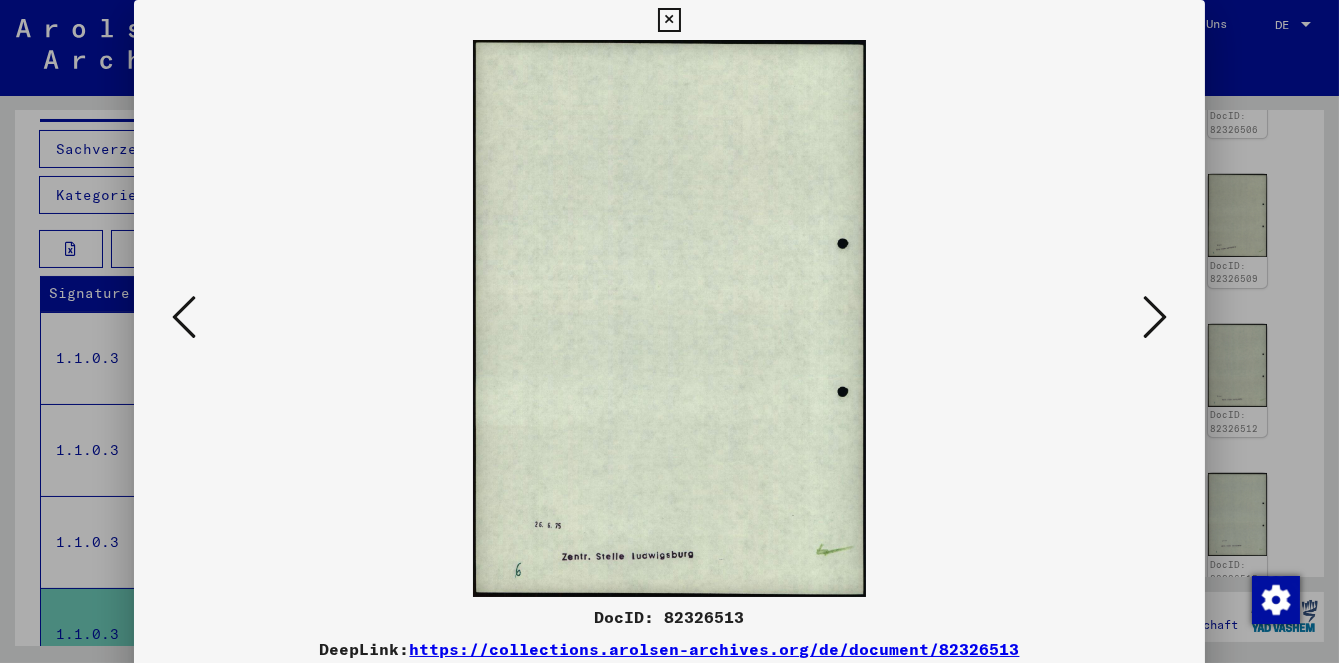 click at bounding box center [669, 331] 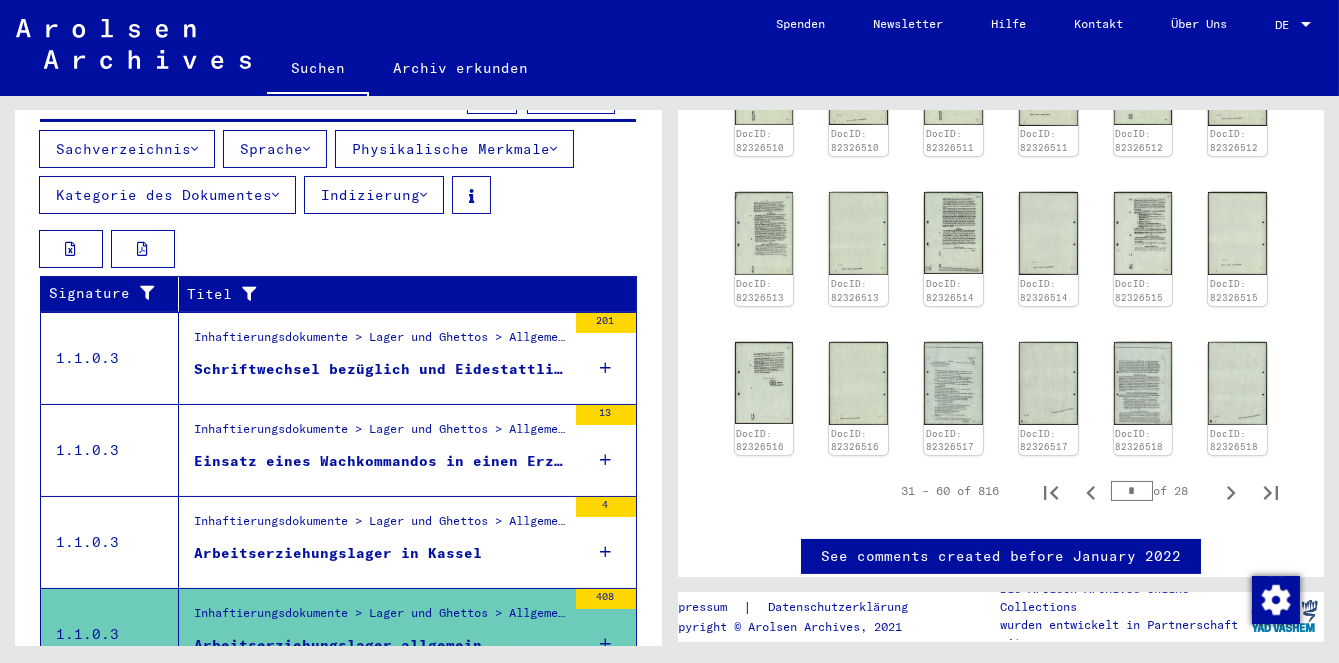 click at bounding box center (1231, 491) 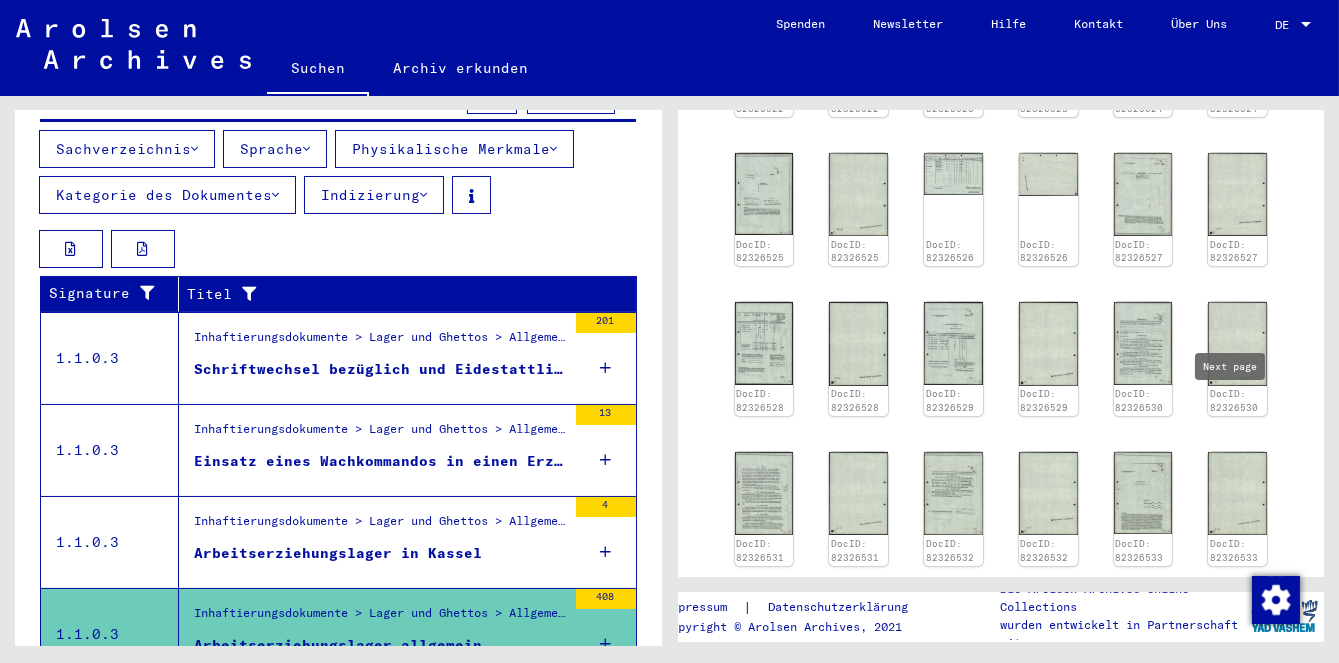 scroll, scrollTop: 659, scrollLeft: 0, axis: vertical 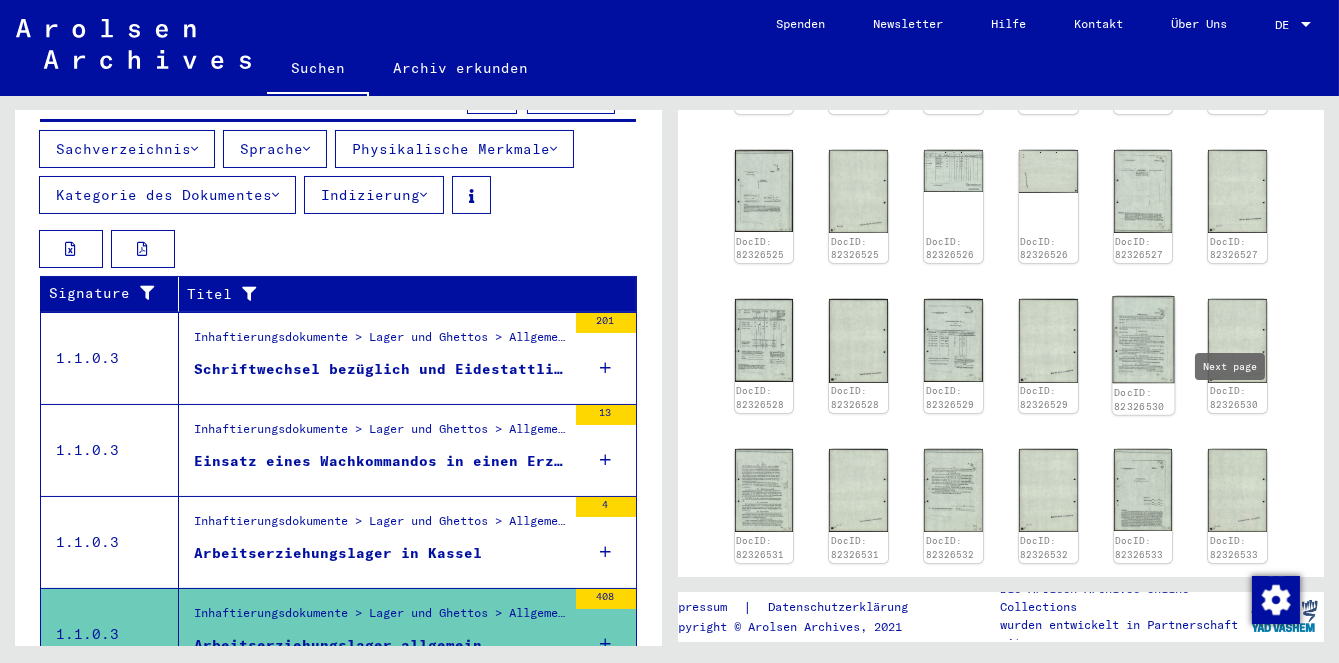 click 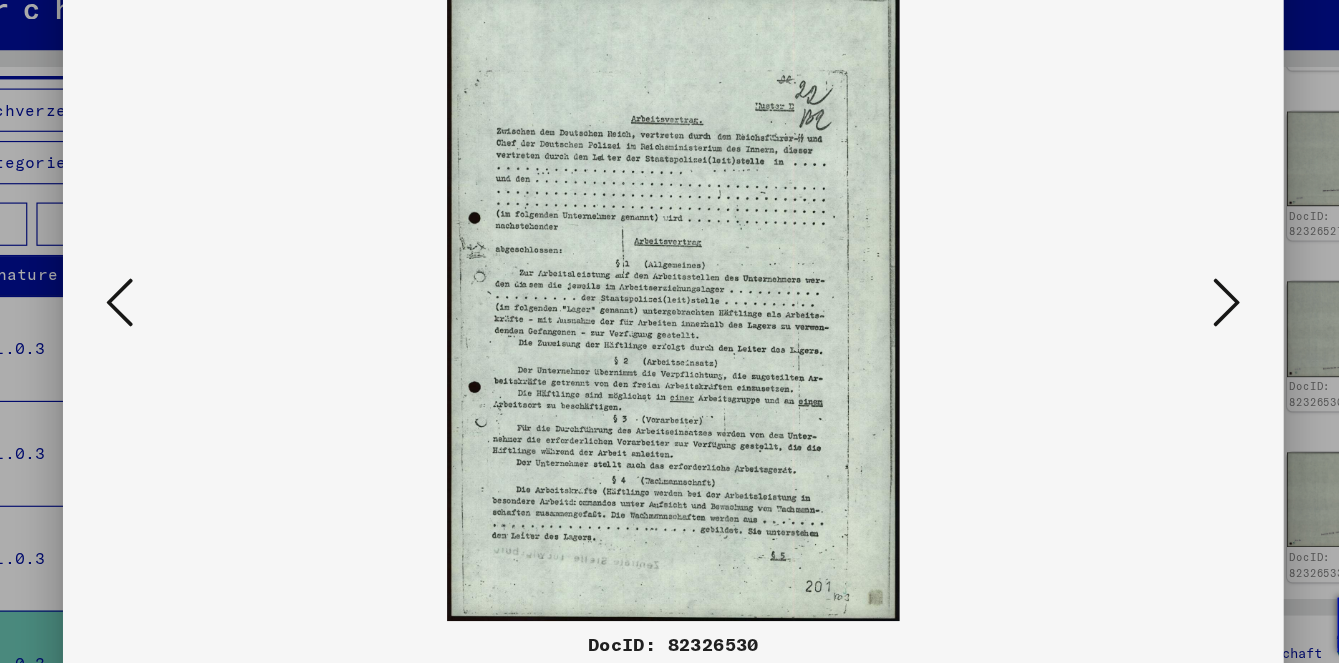 scroll, scrollTop: 0, scrollLeft: 0, axis: both 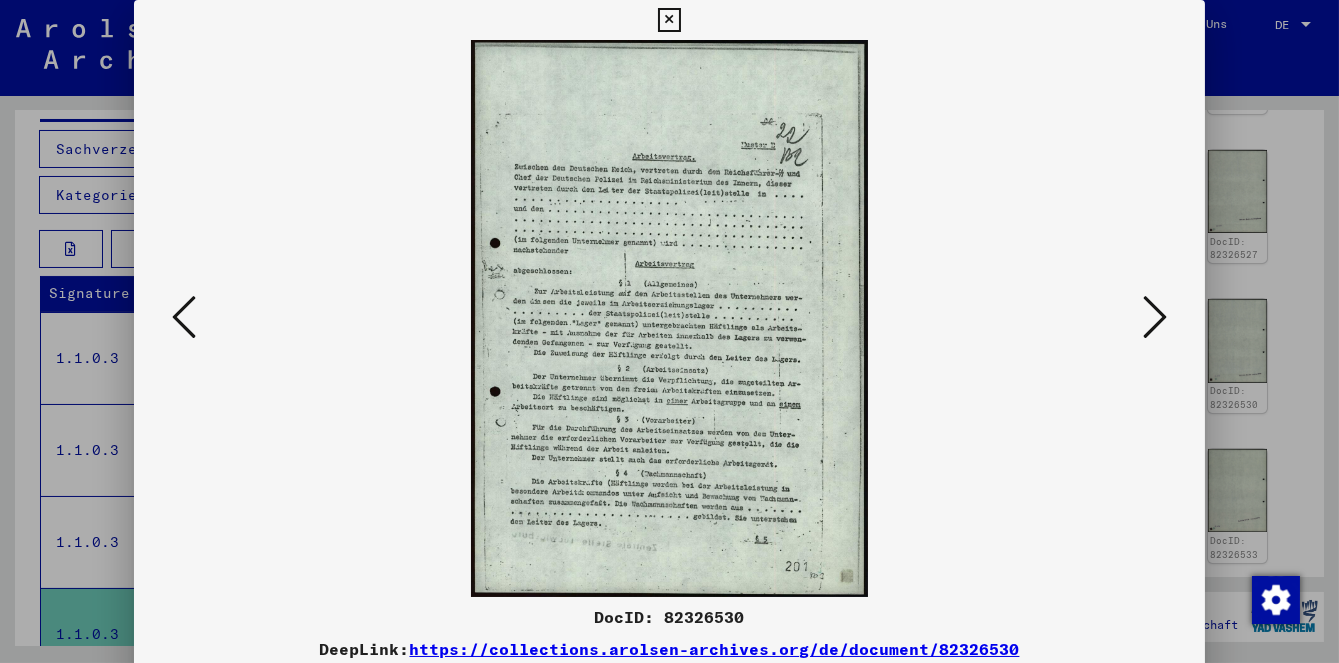 click at bounding box center [669, 331] 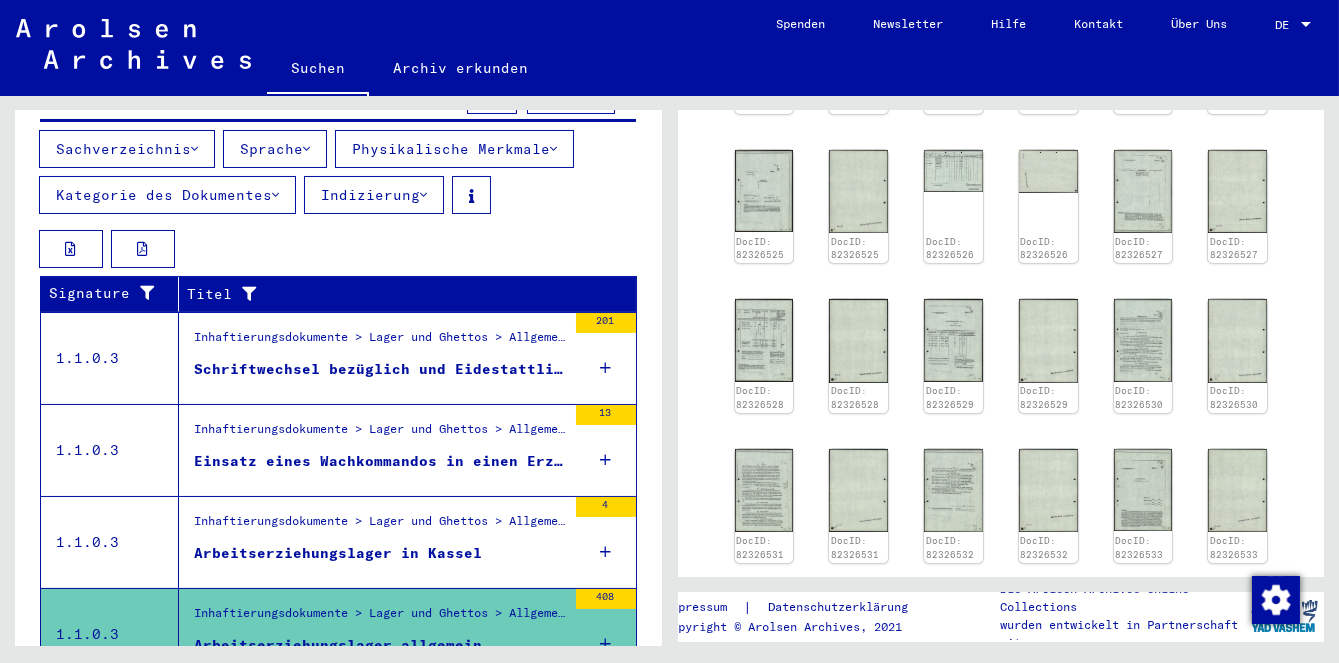 scroll, scrollTop: 718, scrollLeft: 0, axis: vertical 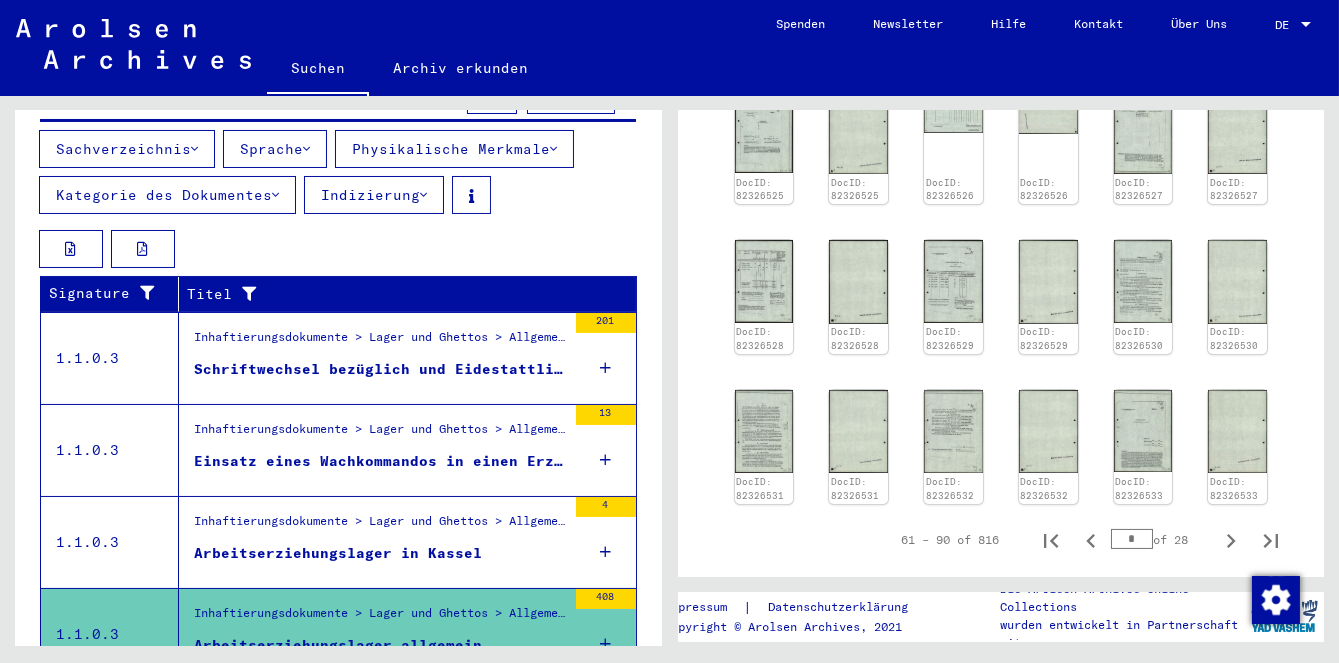 click 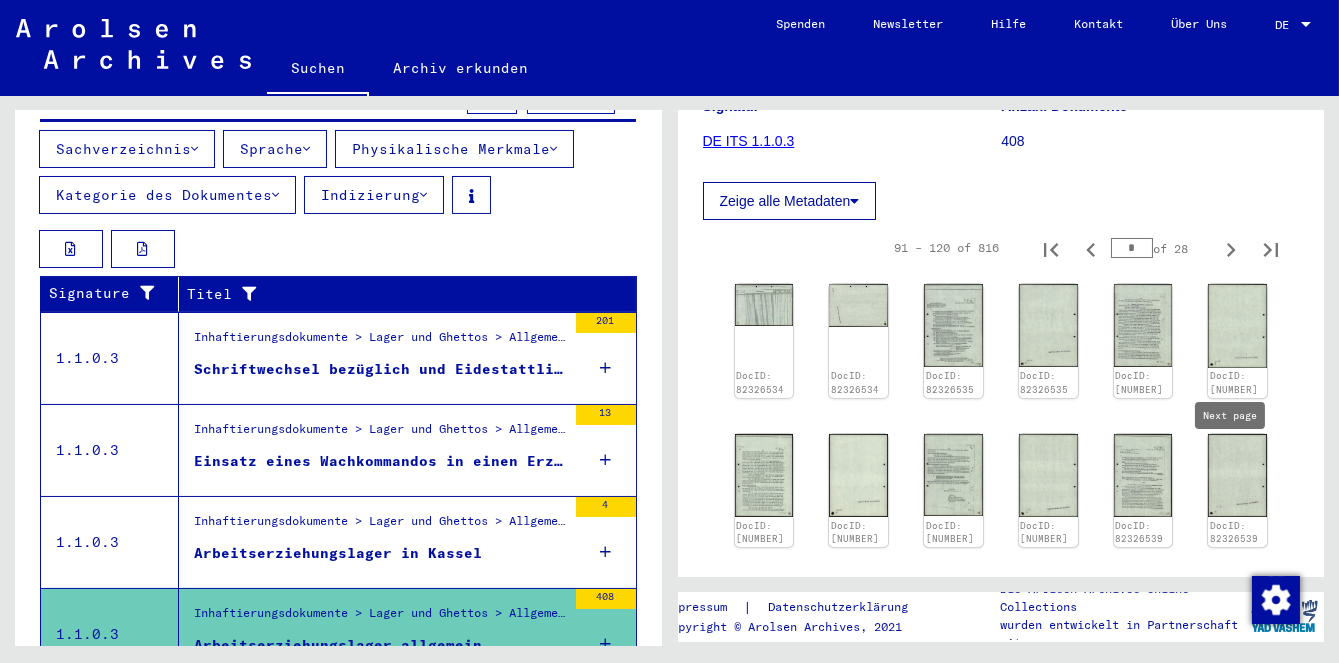 scroll, scrollTop: 320, scrollLeft: 0, axis: vertical 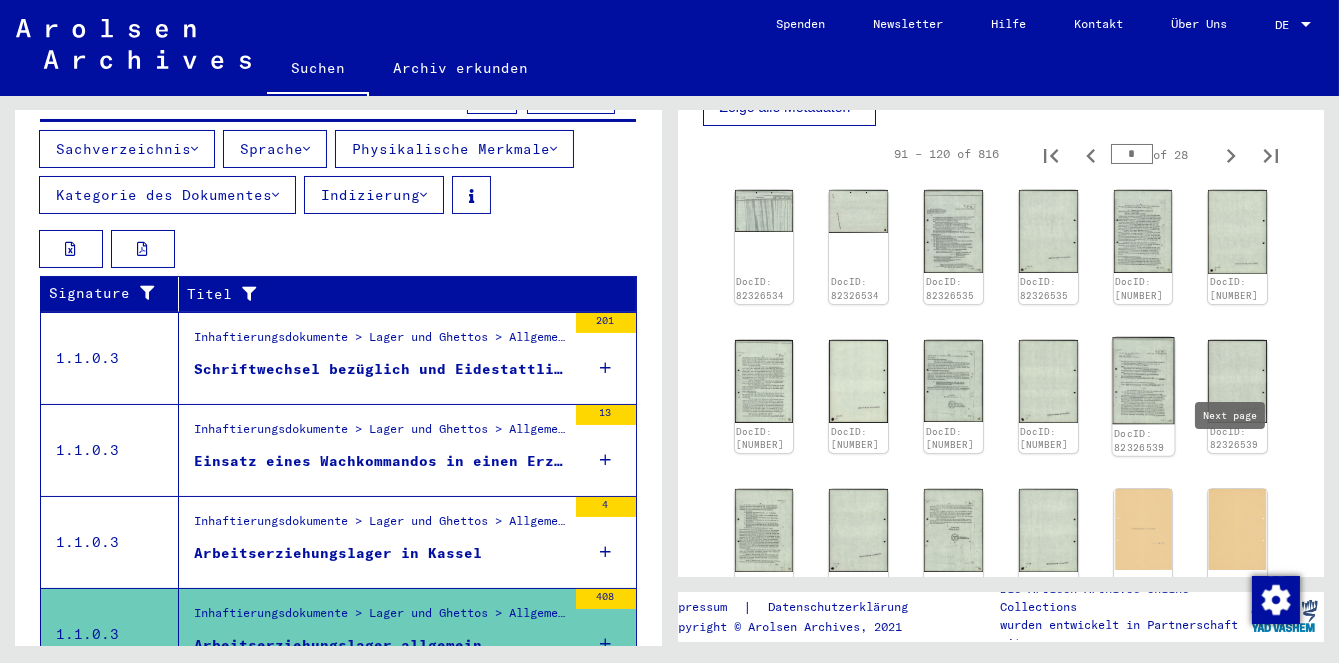click 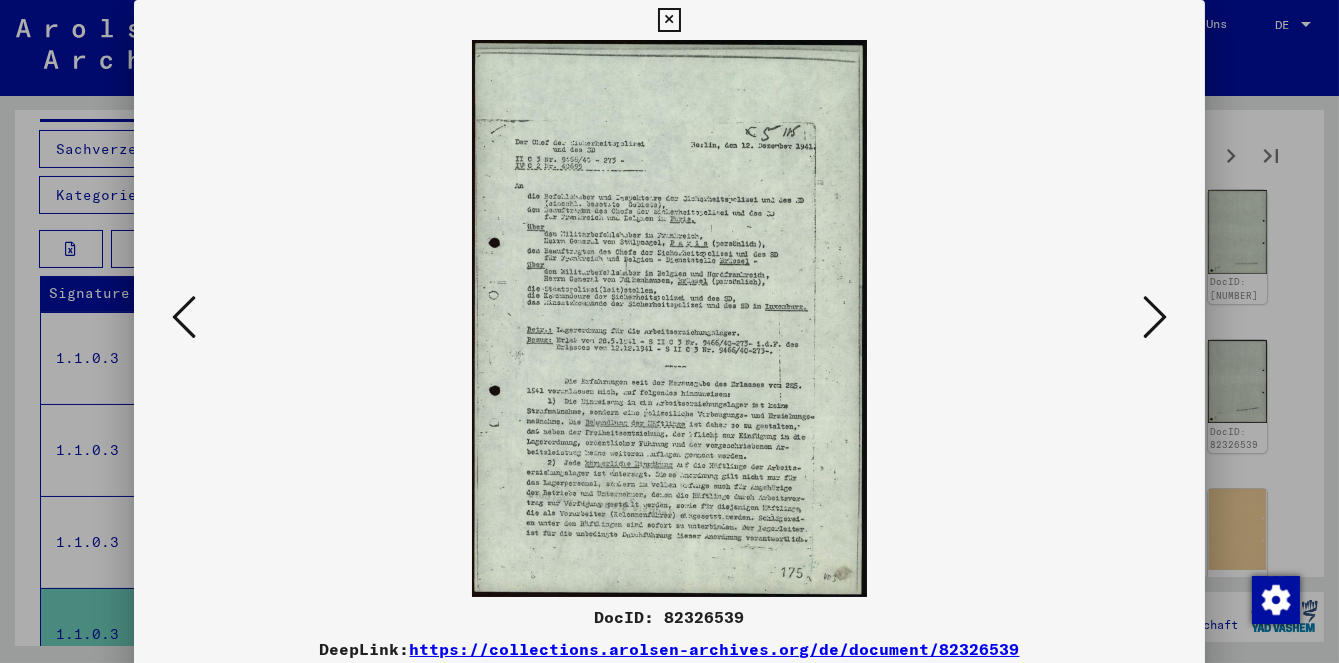 click at bounding box center [1155, 317] 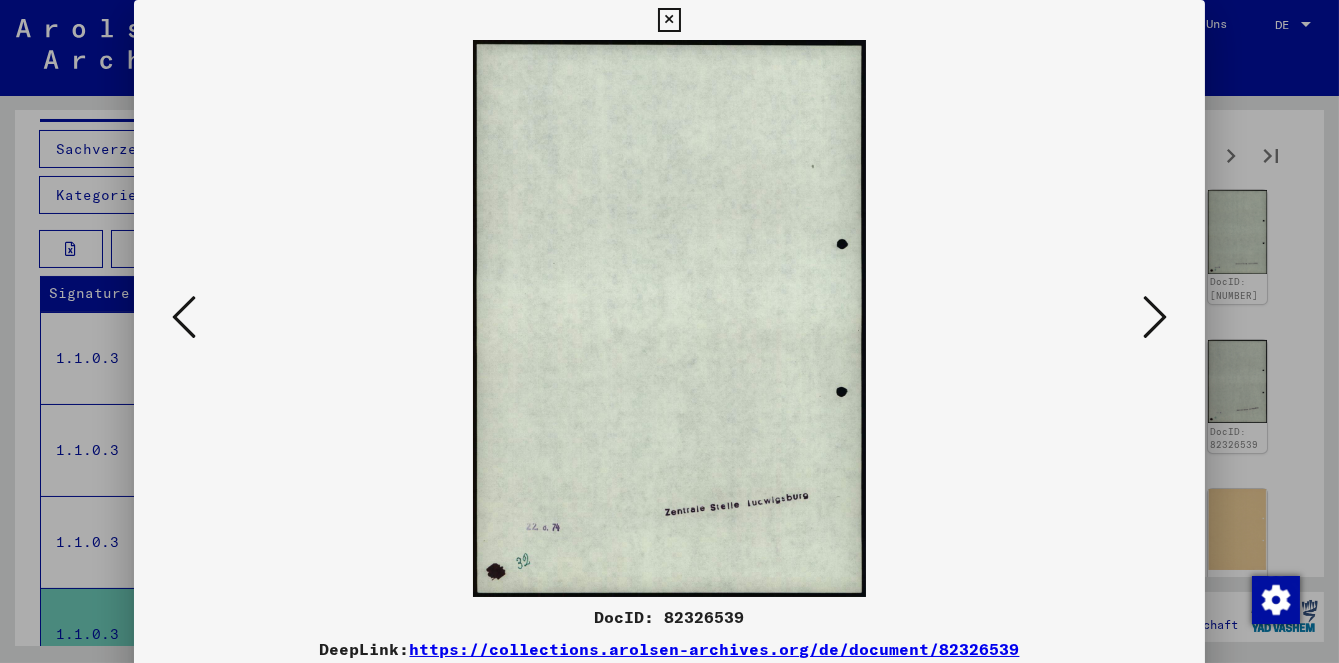 click at bounding box center (1155, 317) 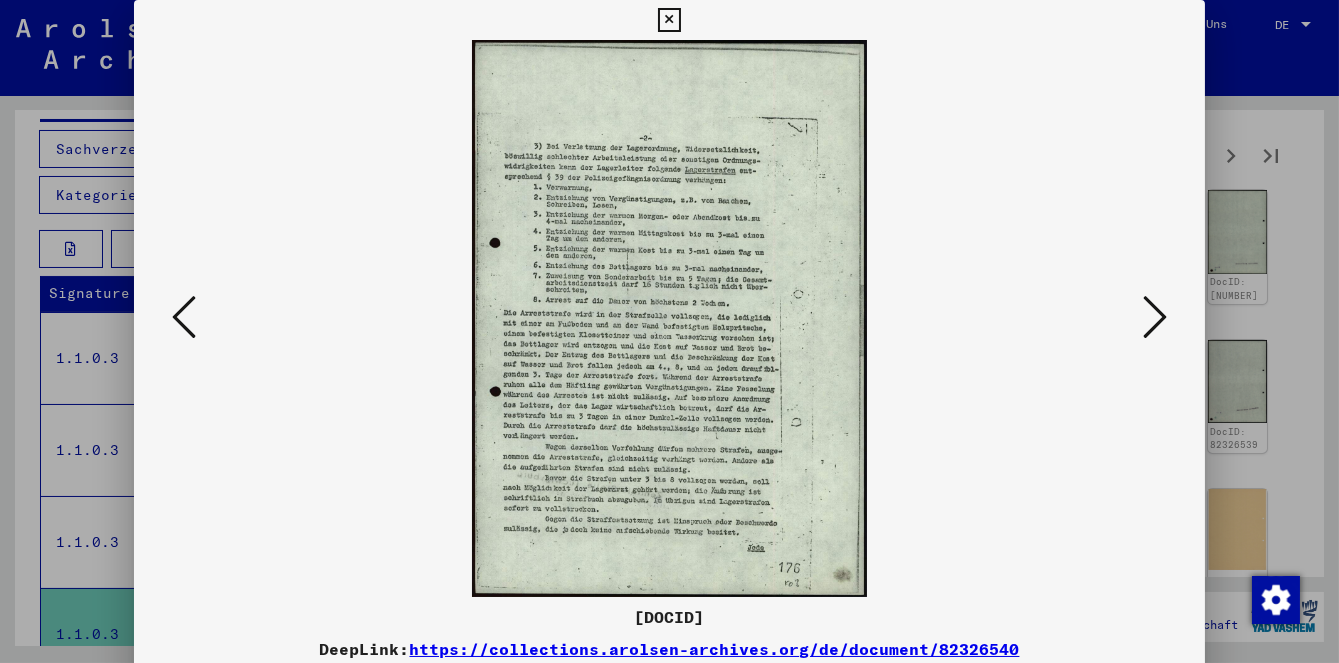 click at bounding box center (1155, 317) 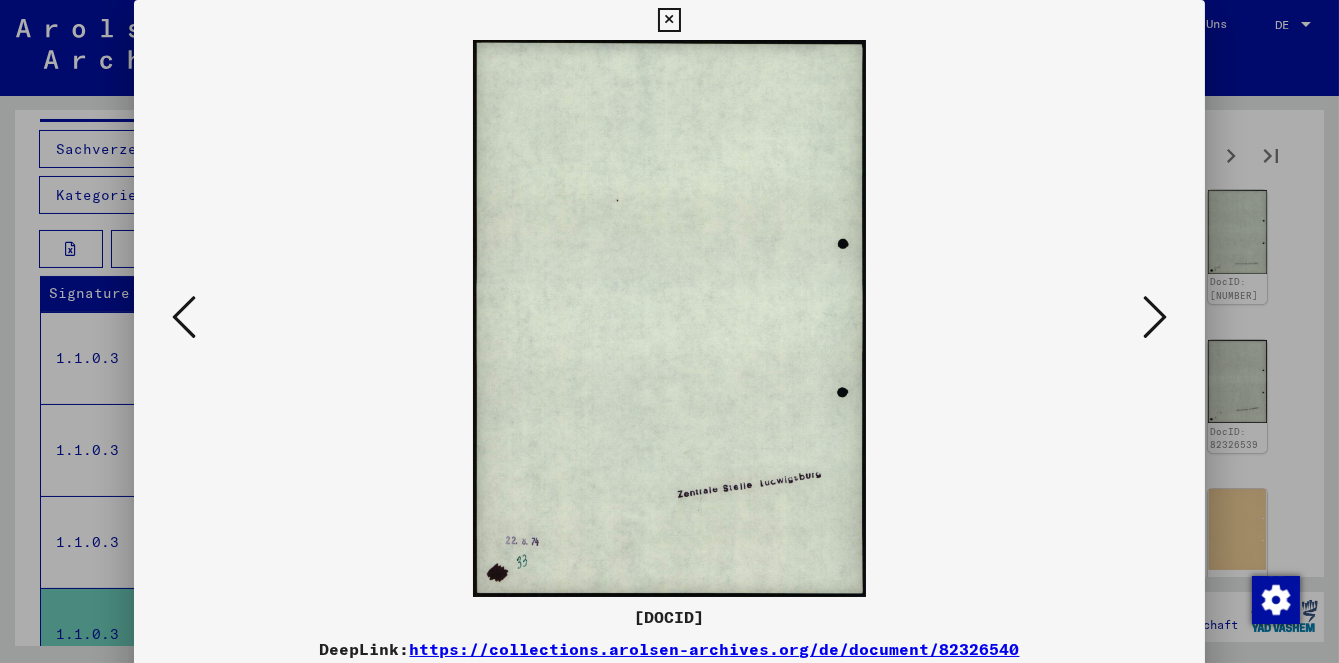 click at bounding box center (1155, 317) 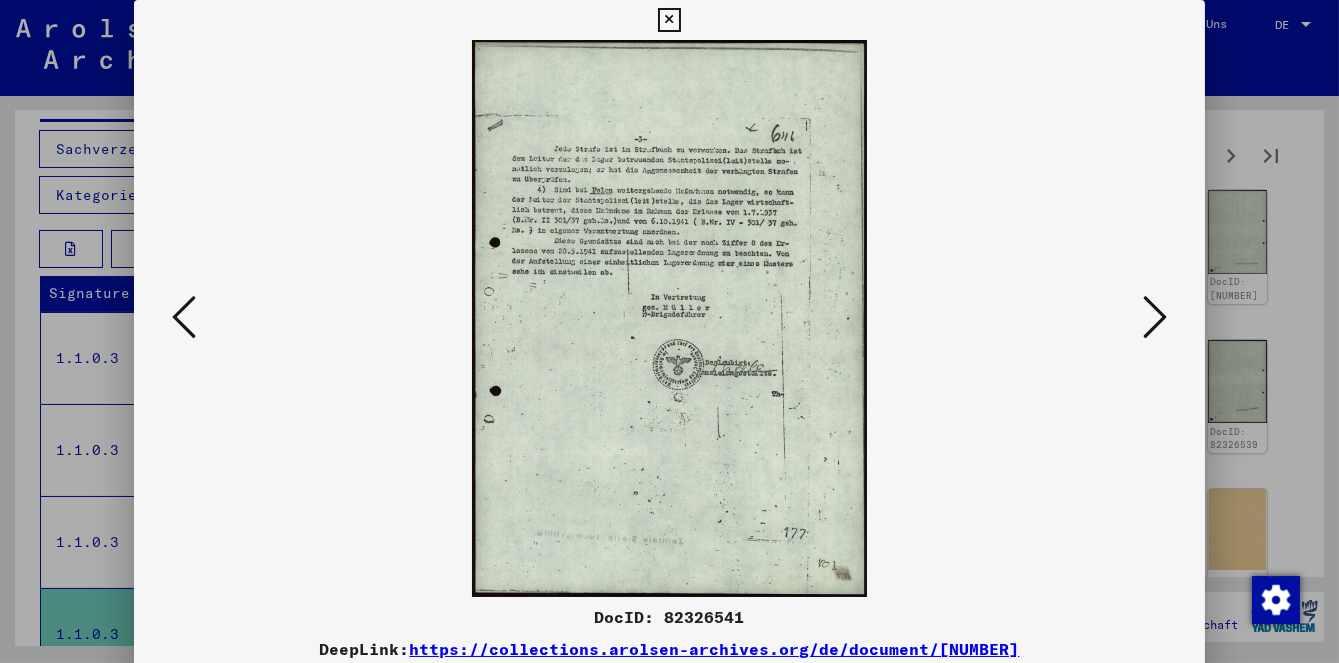 click at bounding box center (1155, 317) 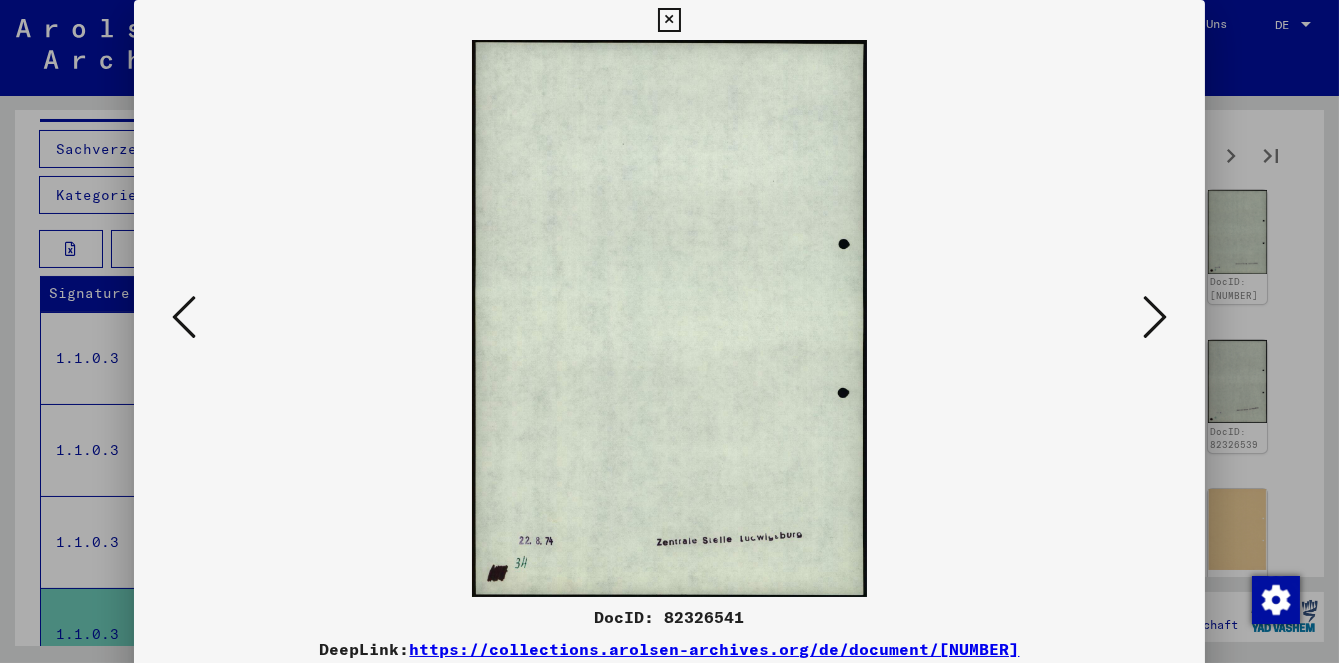 click at bounding box center [1155, 317] 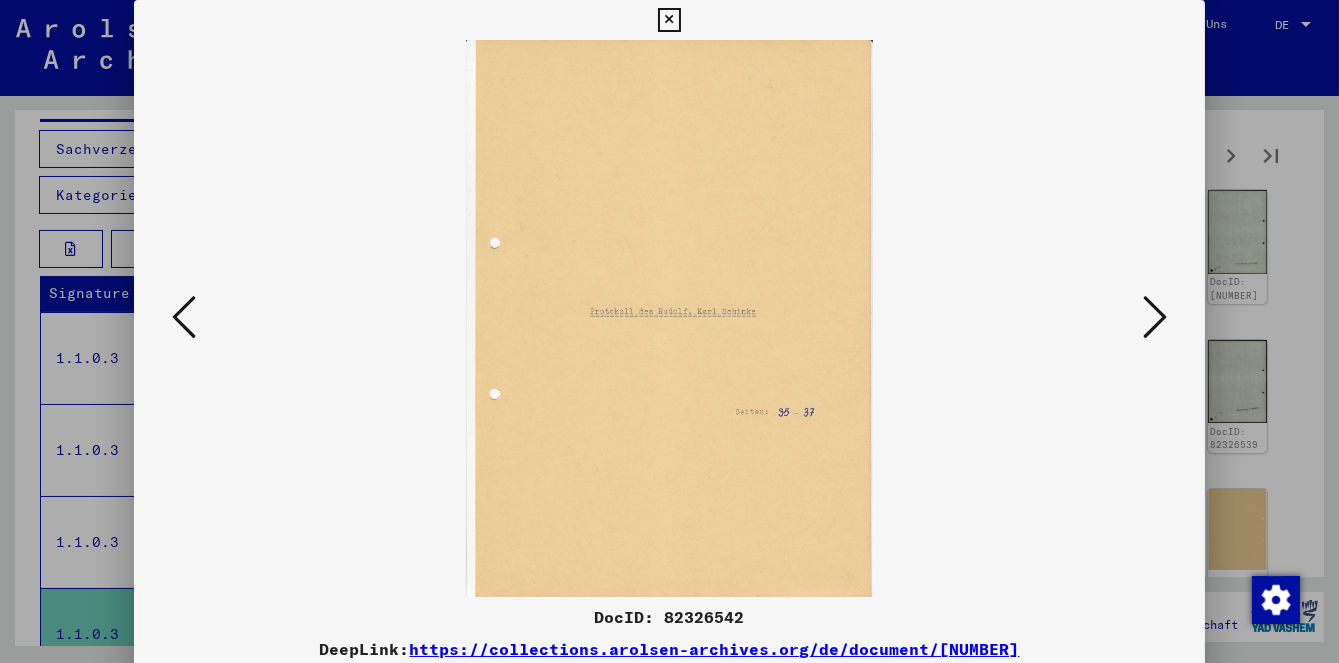 click at bounding box center [1155, 317] 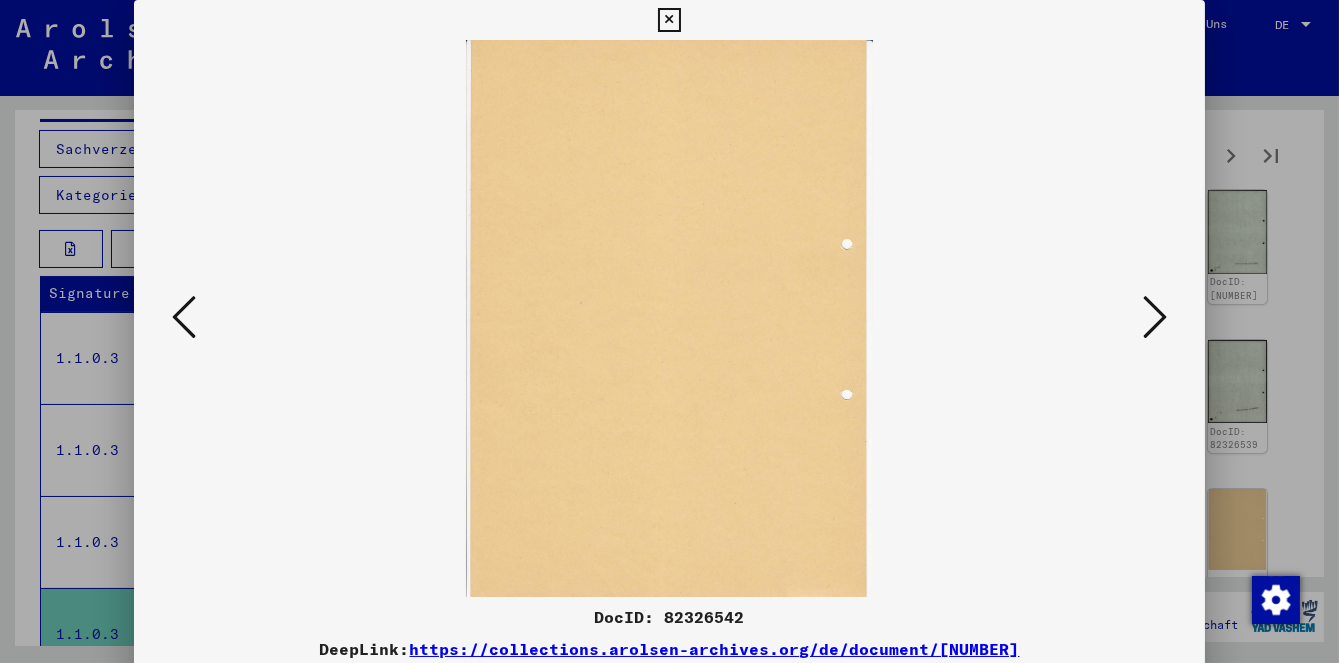 click at bounding box center (1155, 317) 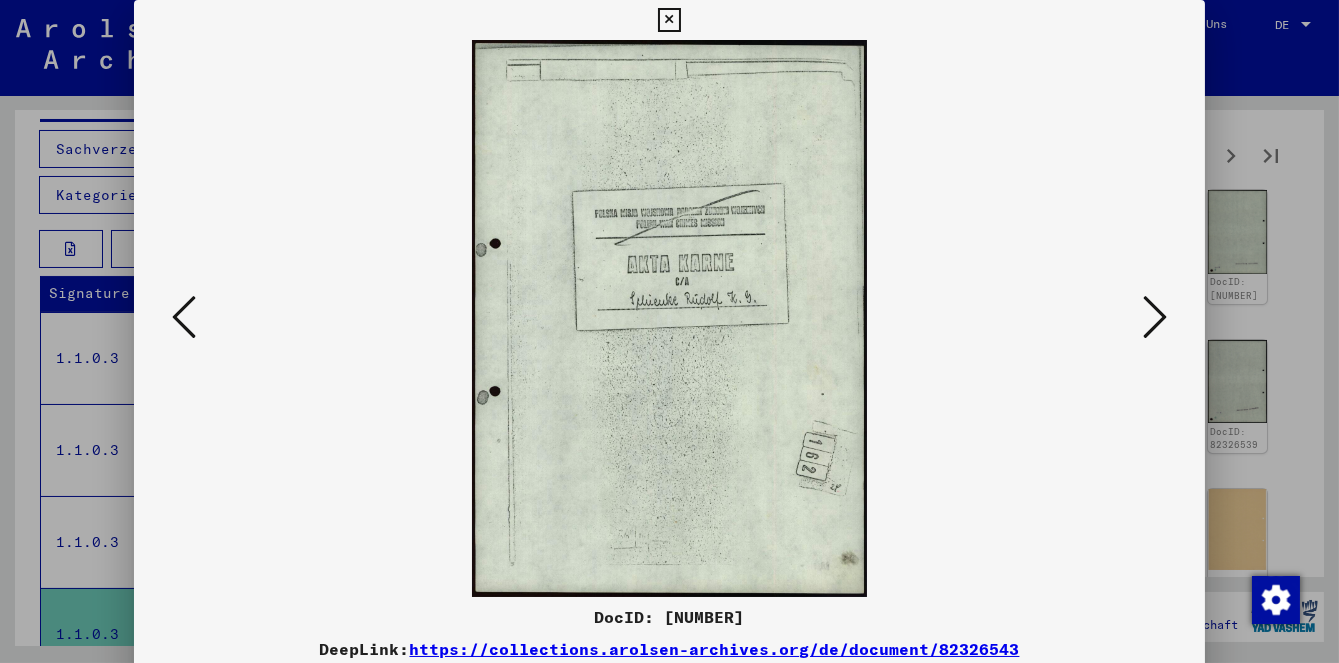 click at bounding box center (1155, 317) 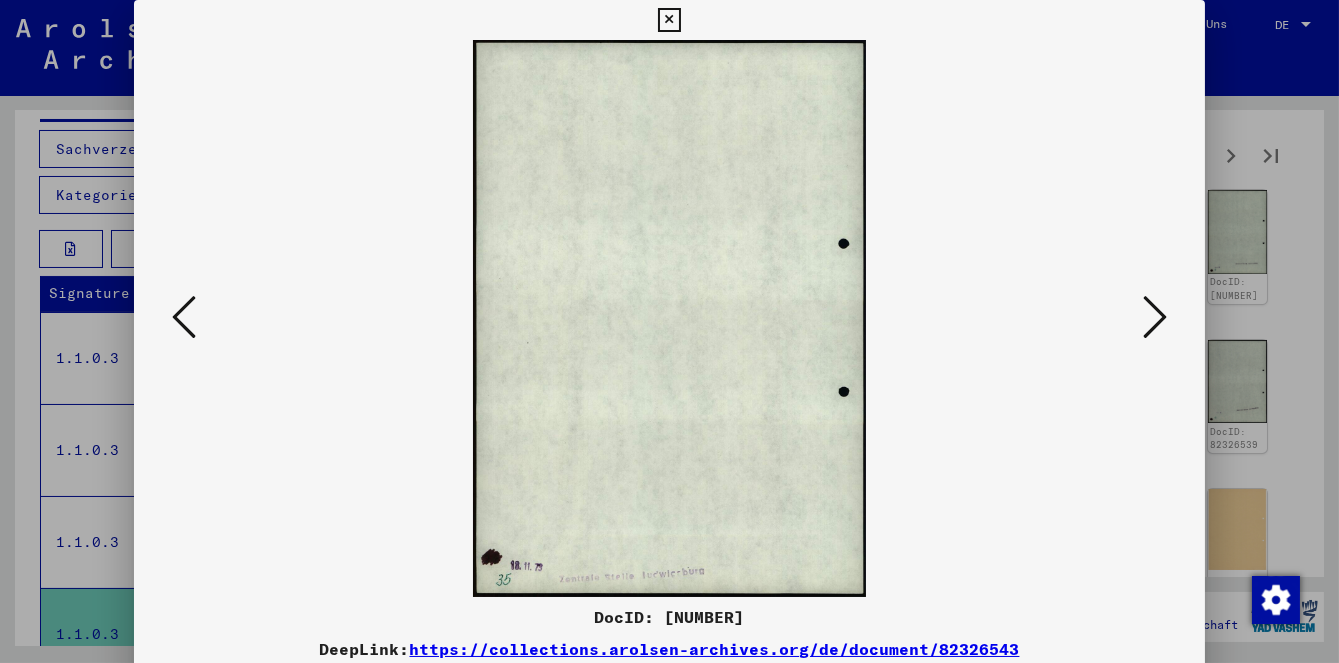 click at bounding box center [1155, 317] 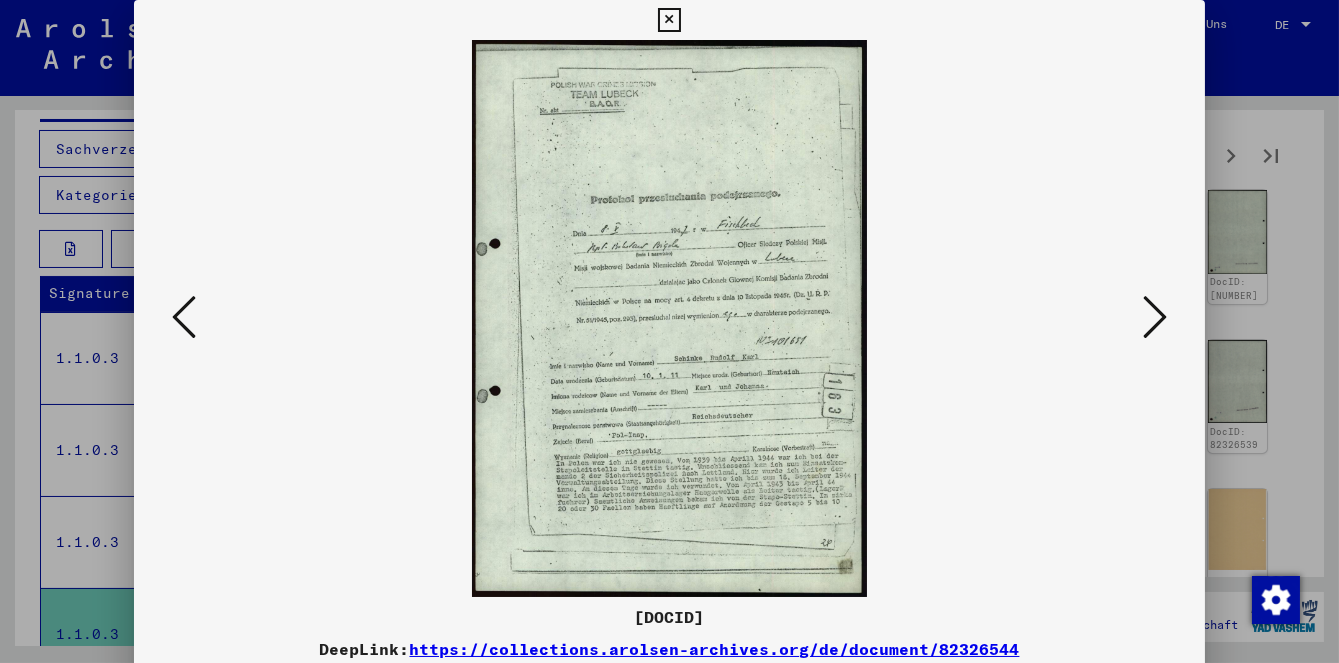 click at bounding box center (1155, 317) 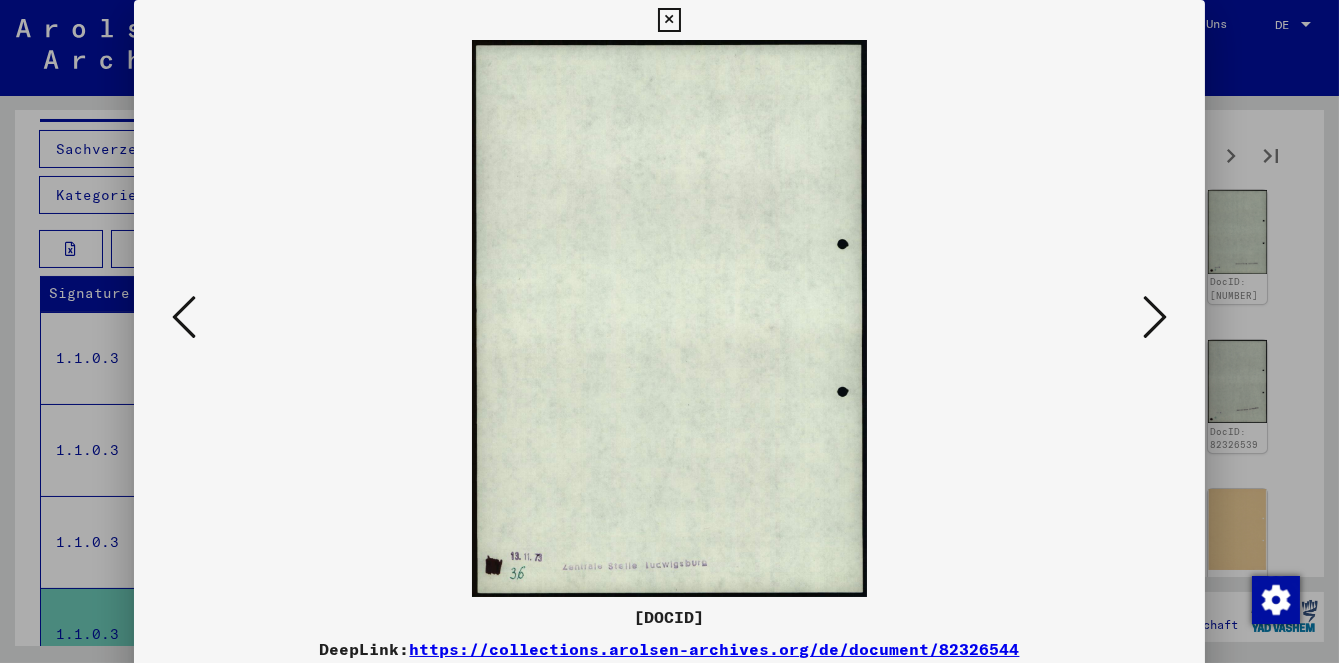 click at bounding box center (184, 317) 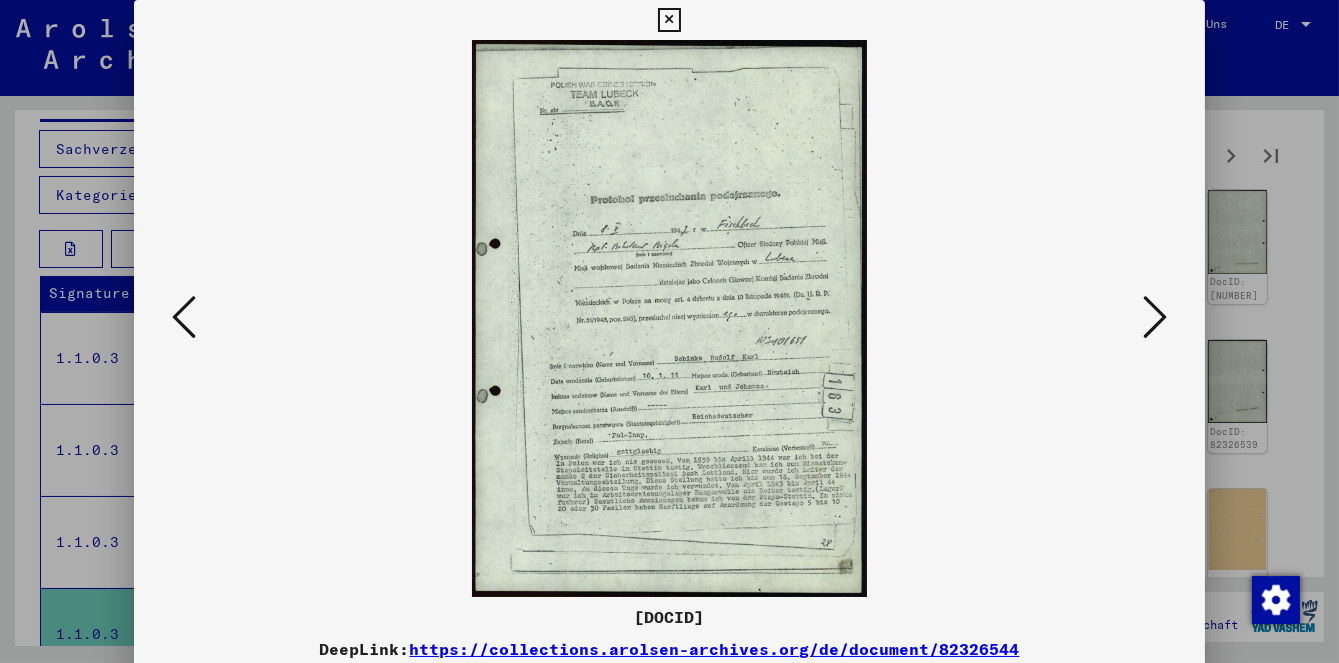 click at bounding box center [1155, 318] 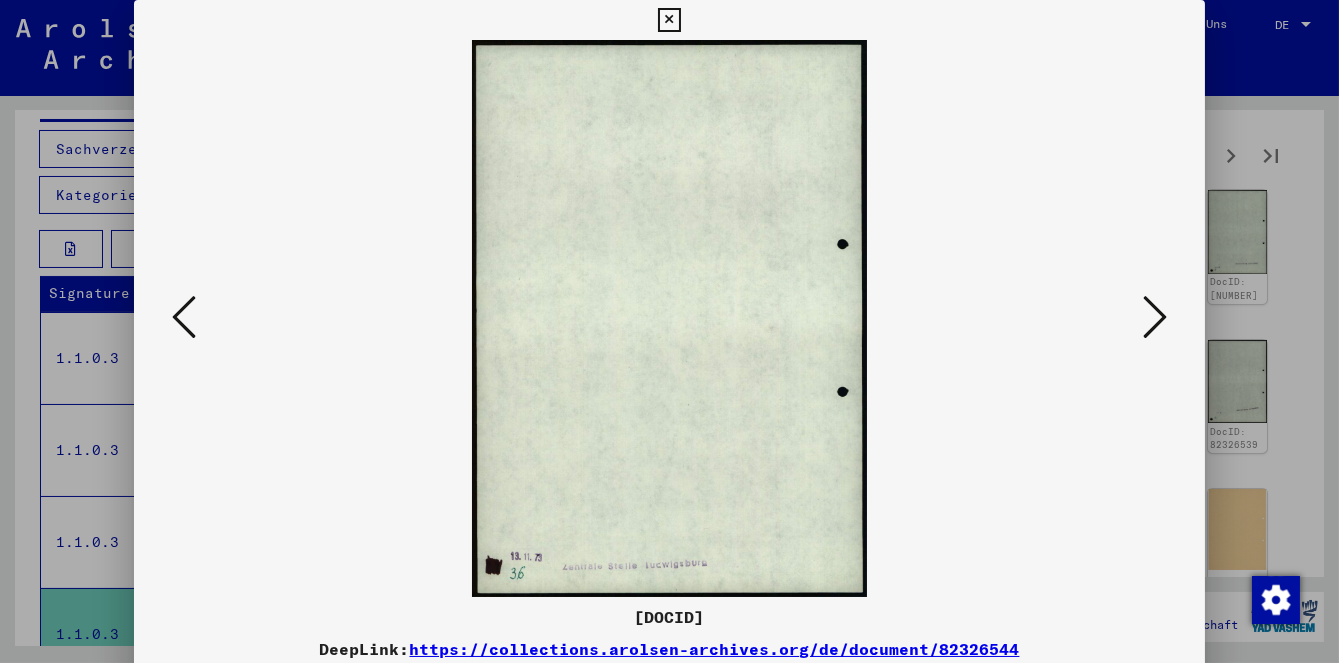 click at bounding box center (1155, 318) 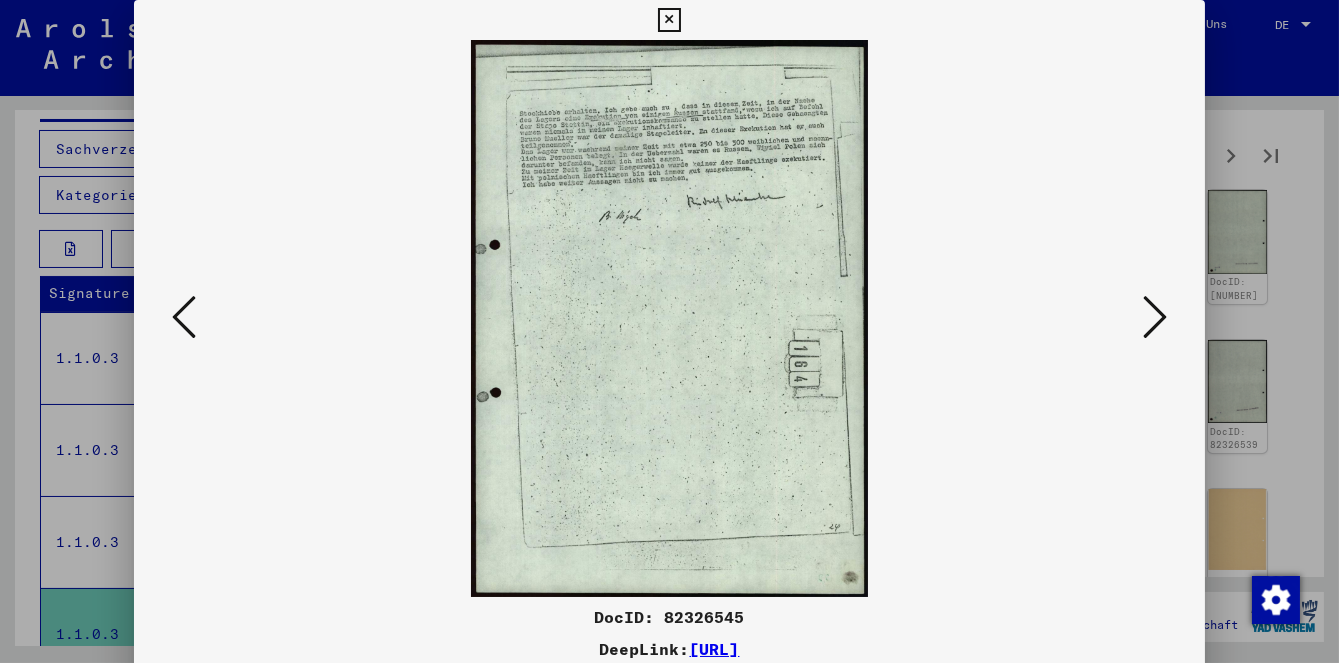 click at bounding box center [1155, 318] 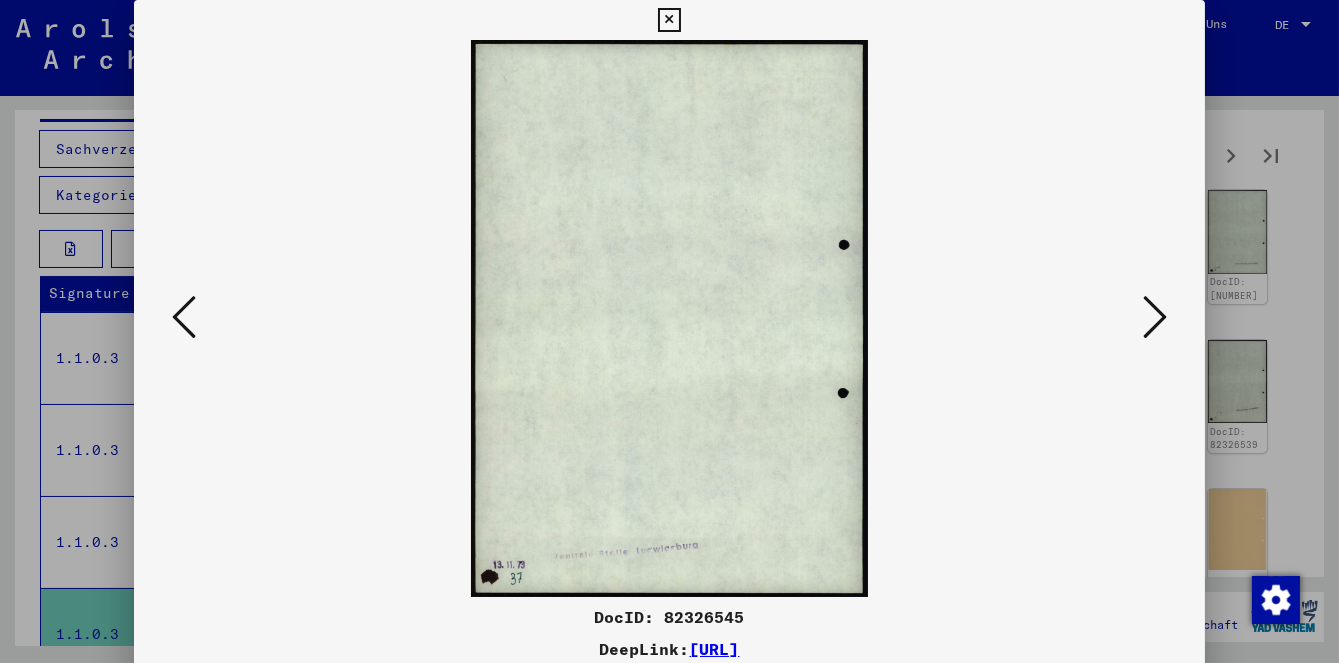 click at bounding box center (1155, 318) 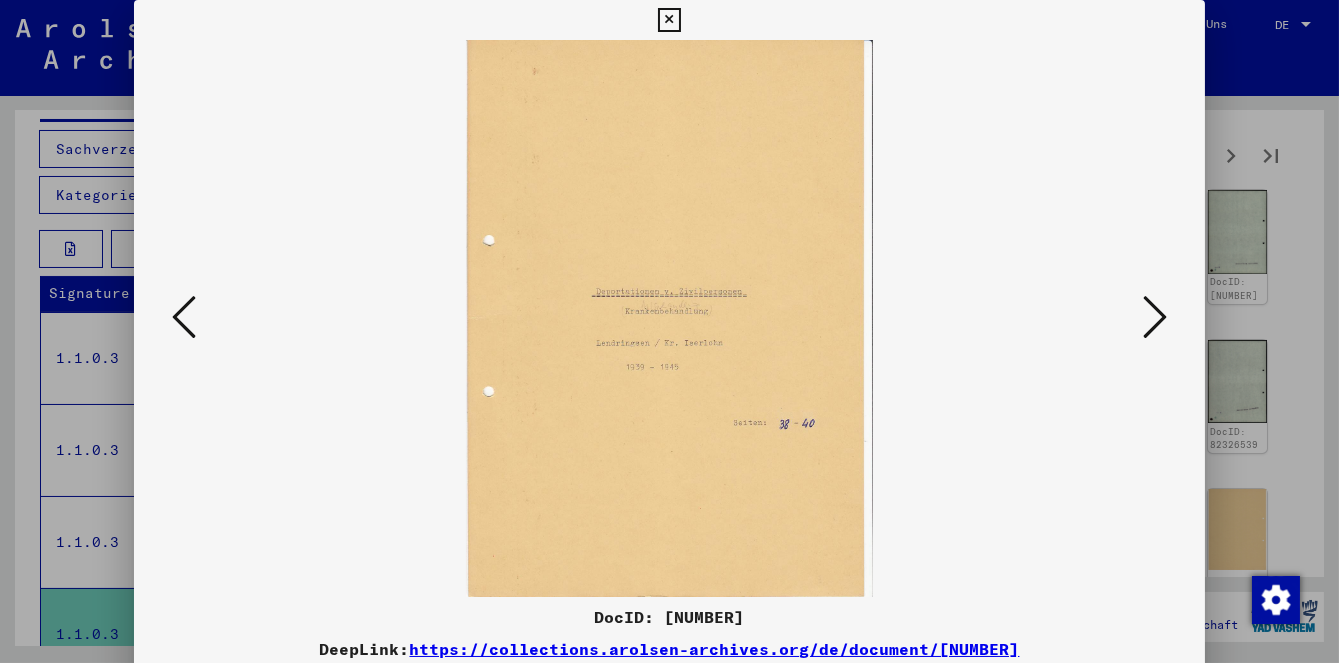 click at bounding box center (1155, 318) 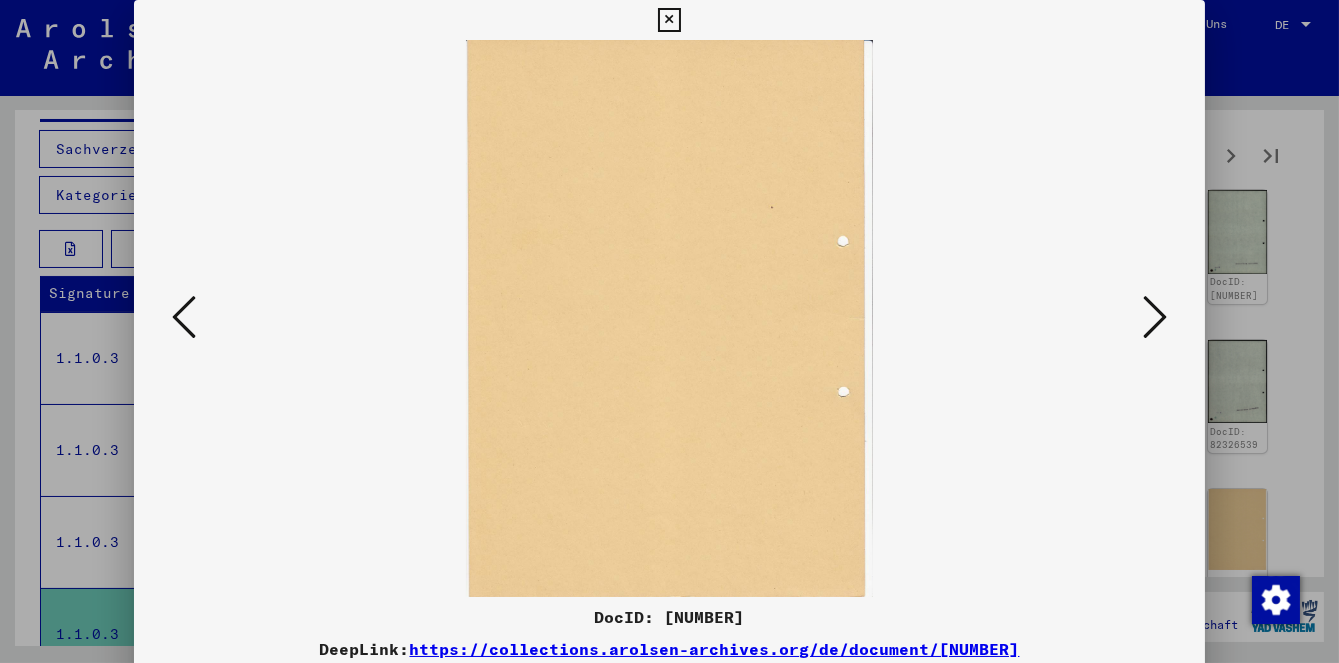 click at bounding box center (1155, 318) 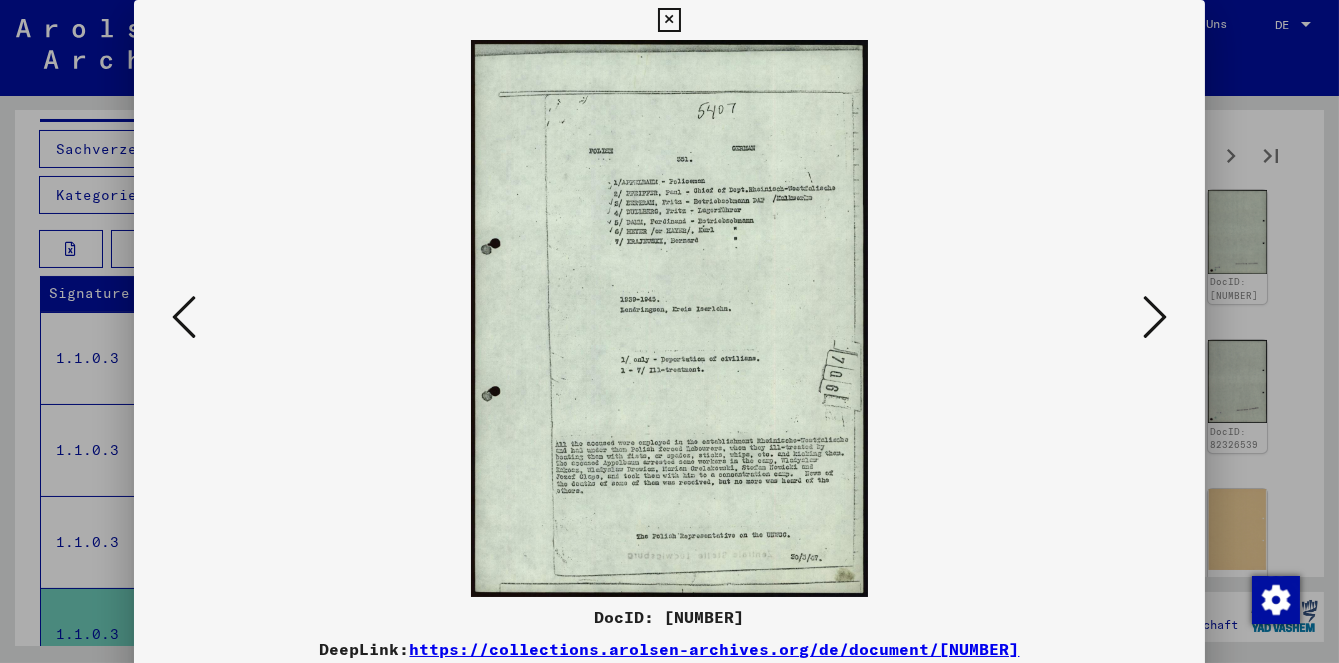 click at bounding box center [1155, 317] 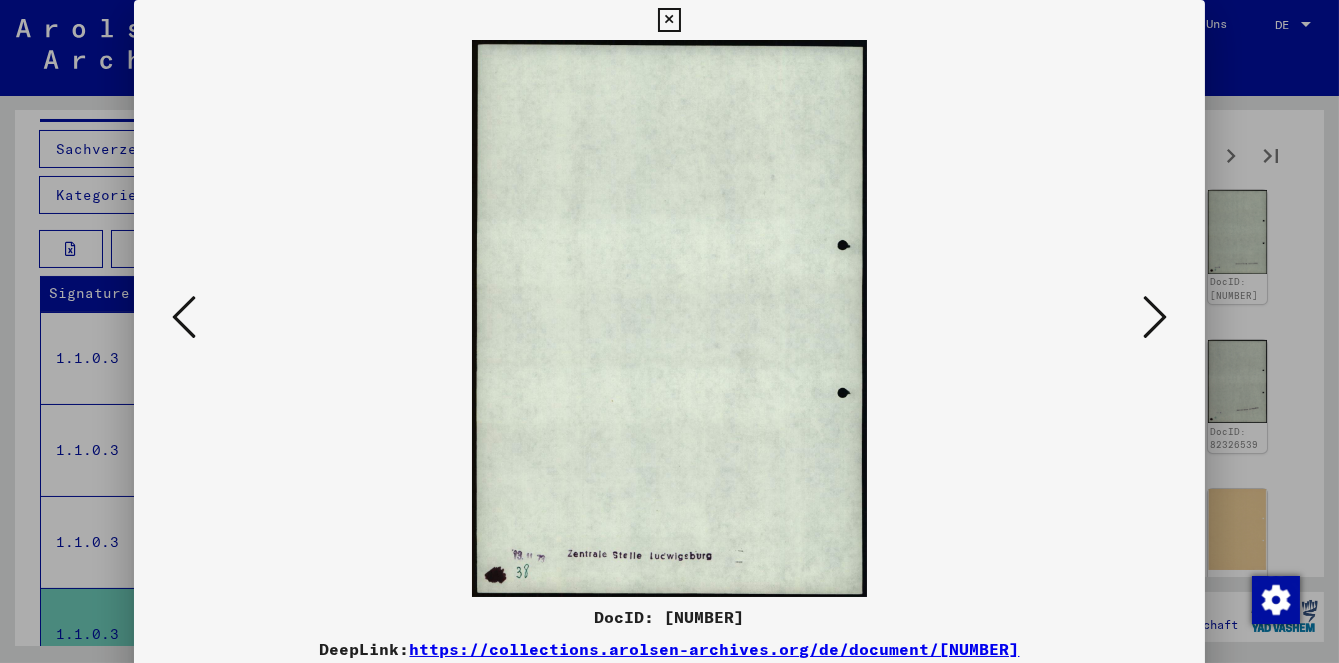 click at bounding box center [1155, 317] 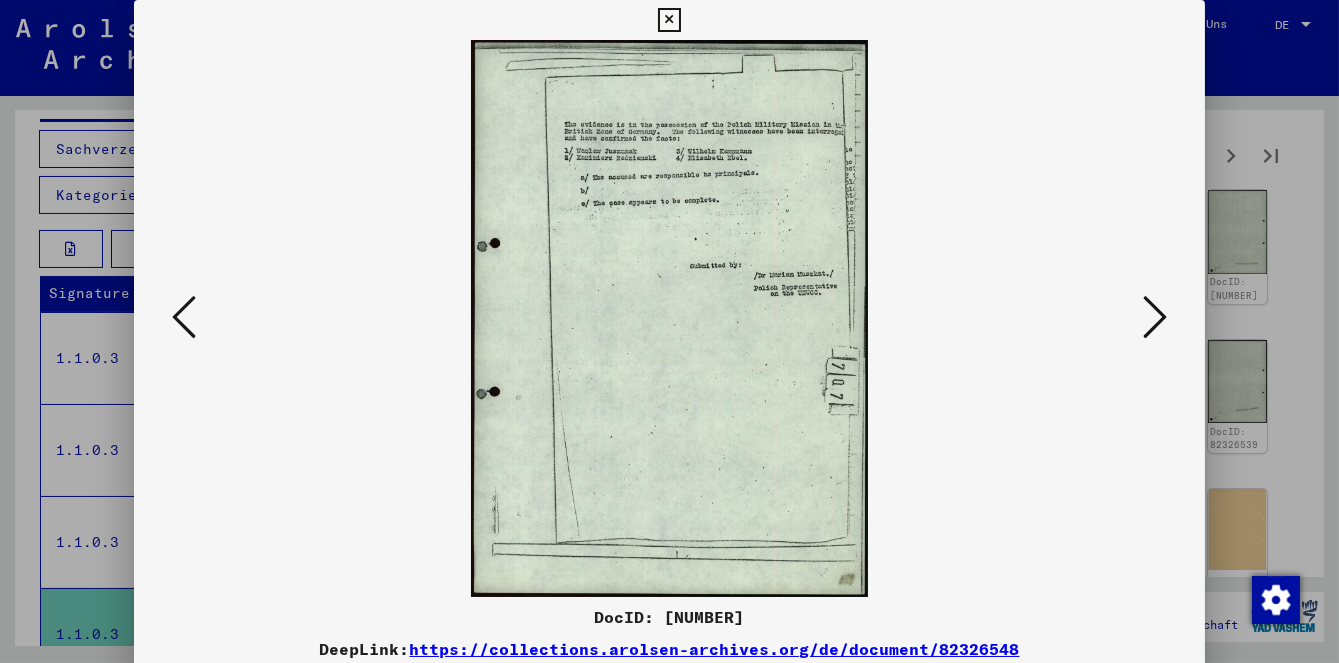 click at bounding box center (1155, 317) 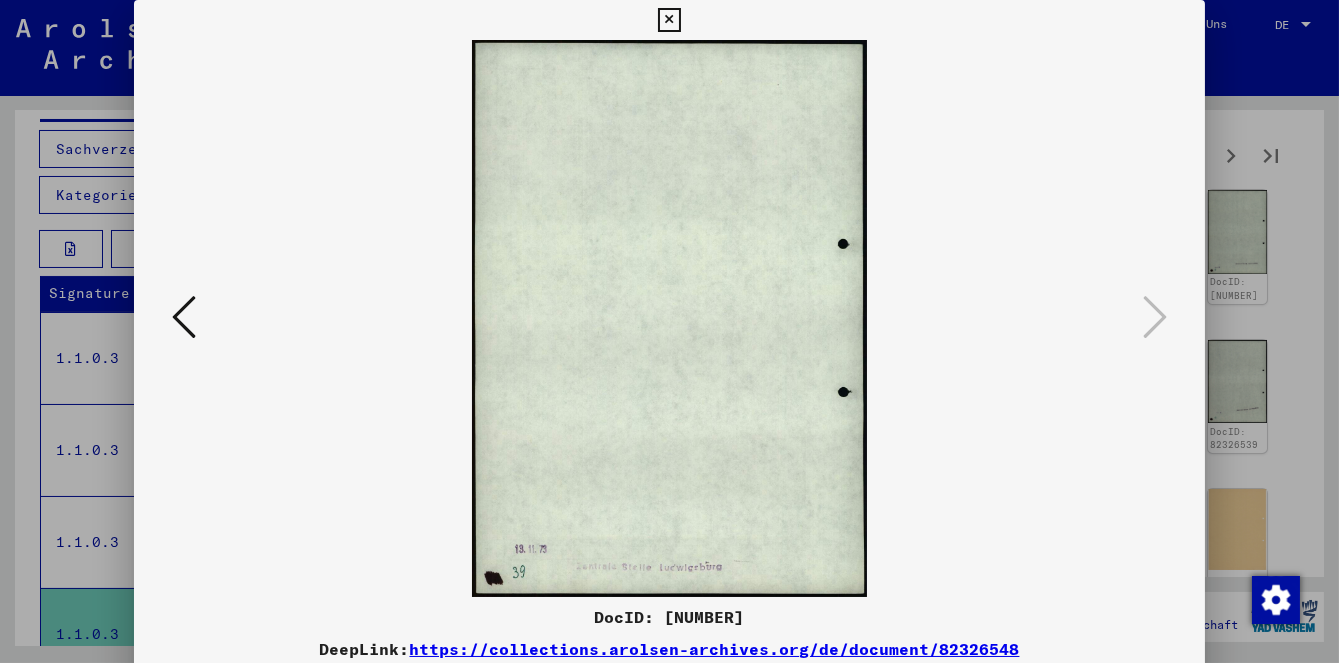click at bounding box center [669, 331] 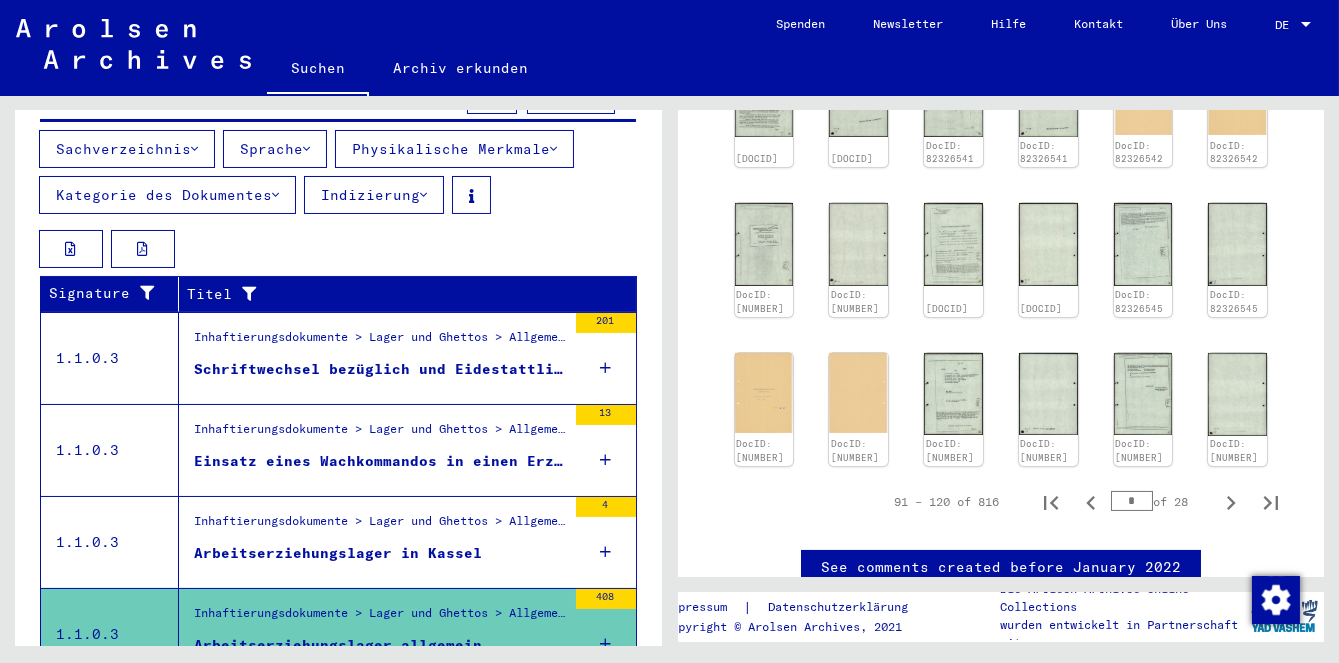 click 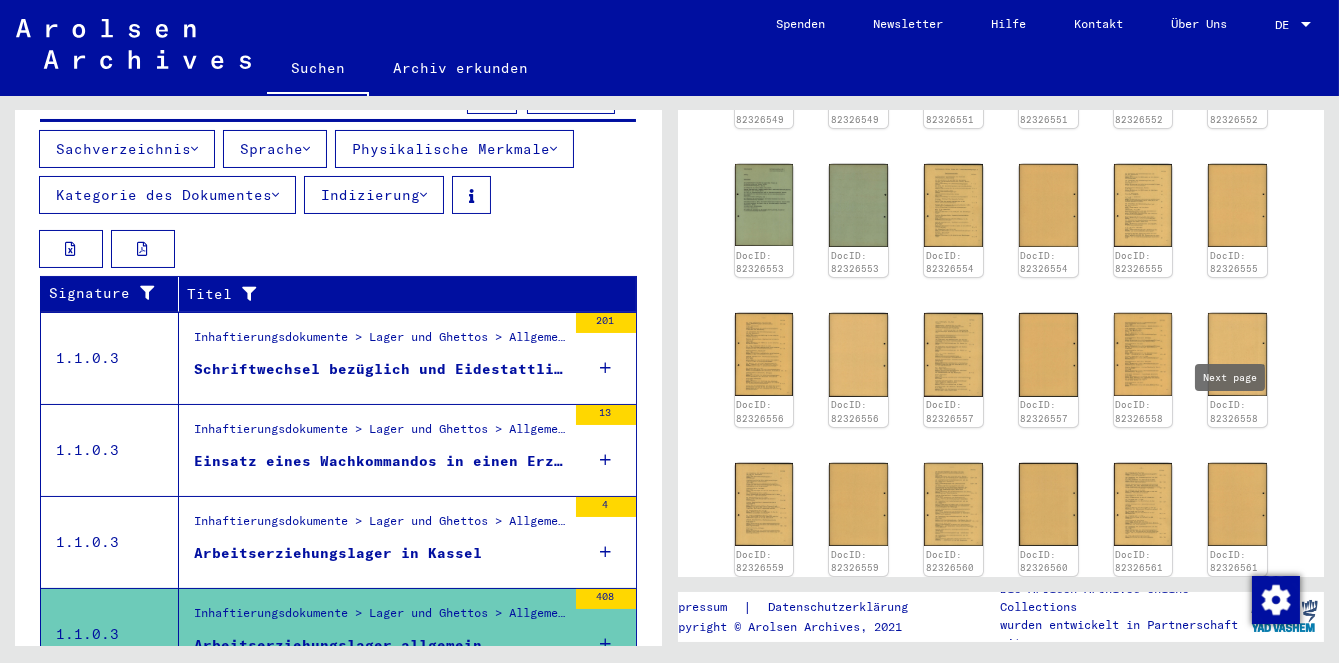 scroll, scrollTop: 470, scrollLeft: 0, axis: vertical 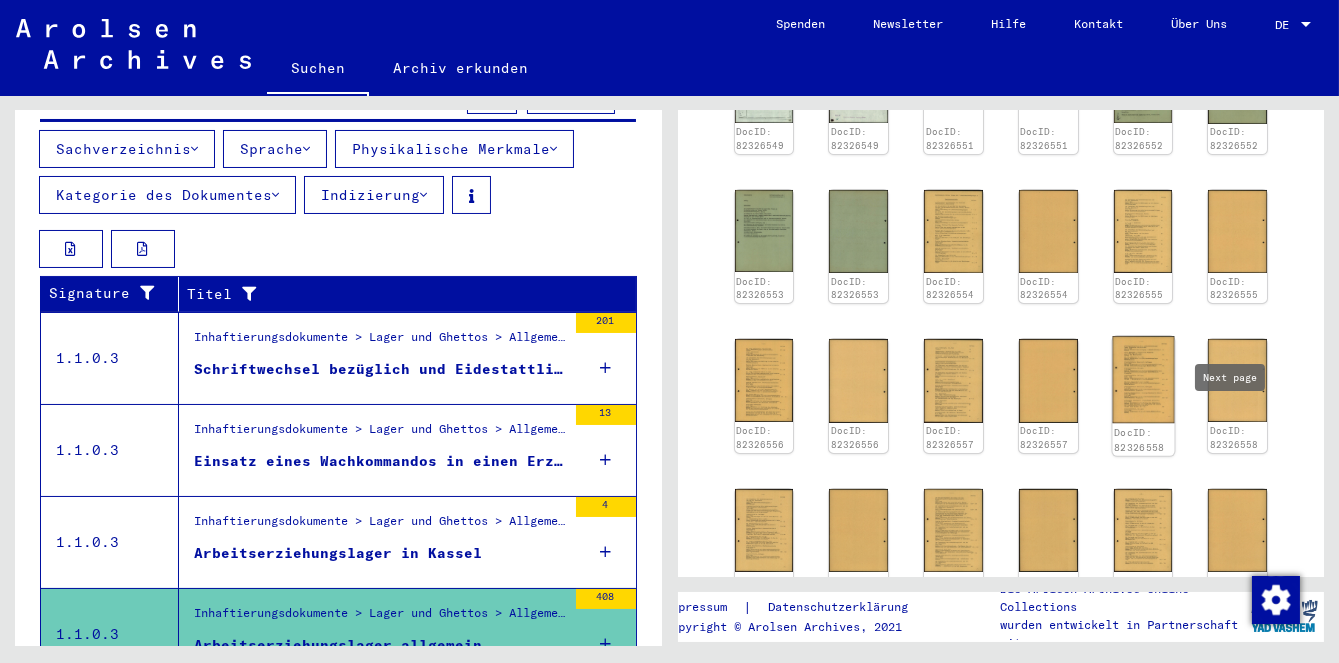 click 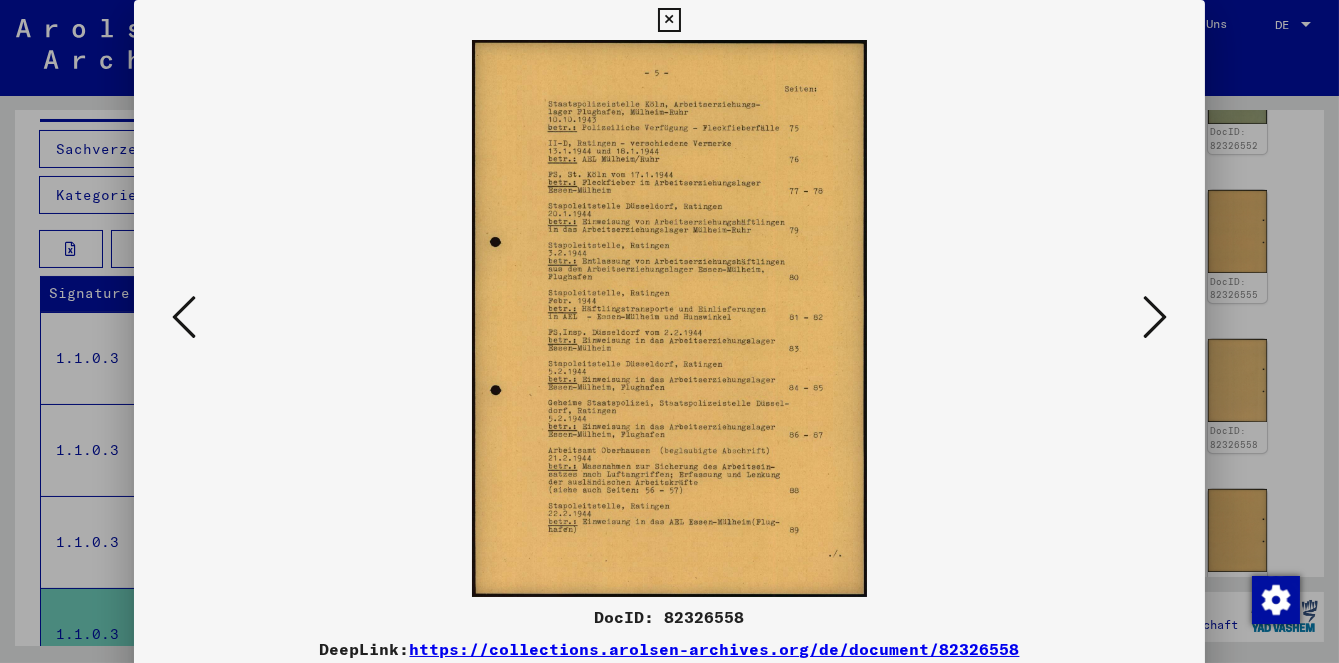 click at bounding box center [669, 331] 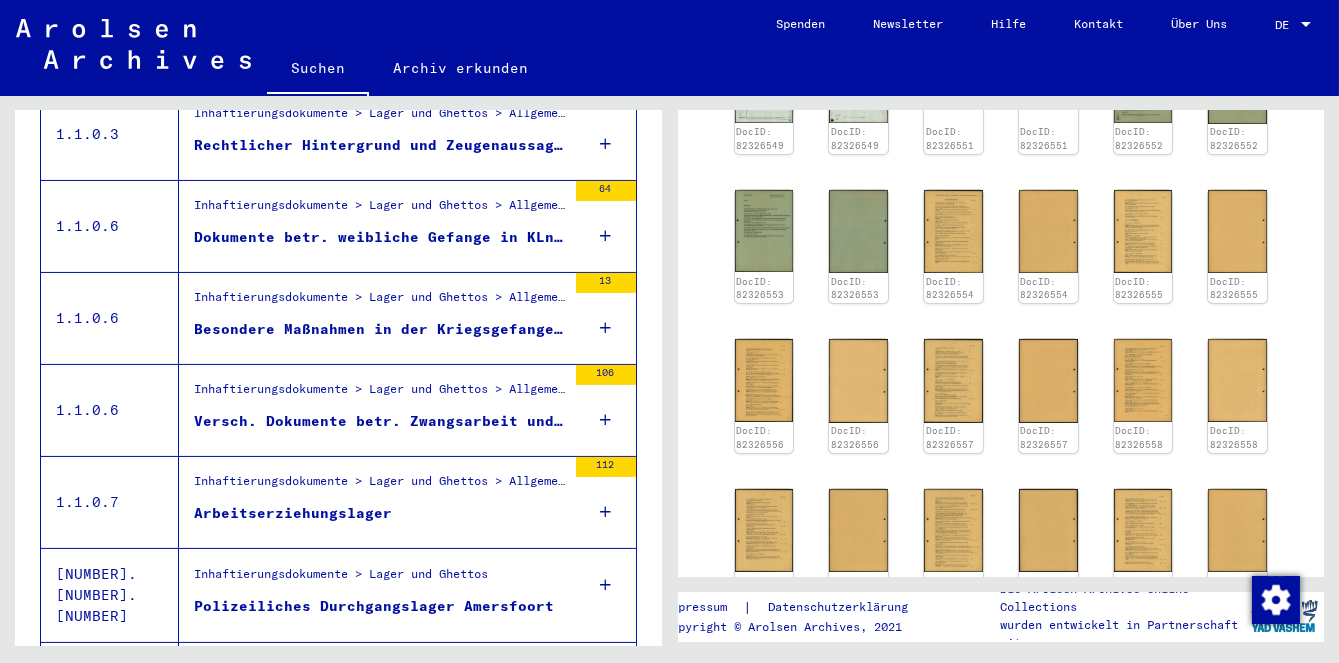 scroll, scrollTop: 1033, scrollLeft: 0, axis: vertical 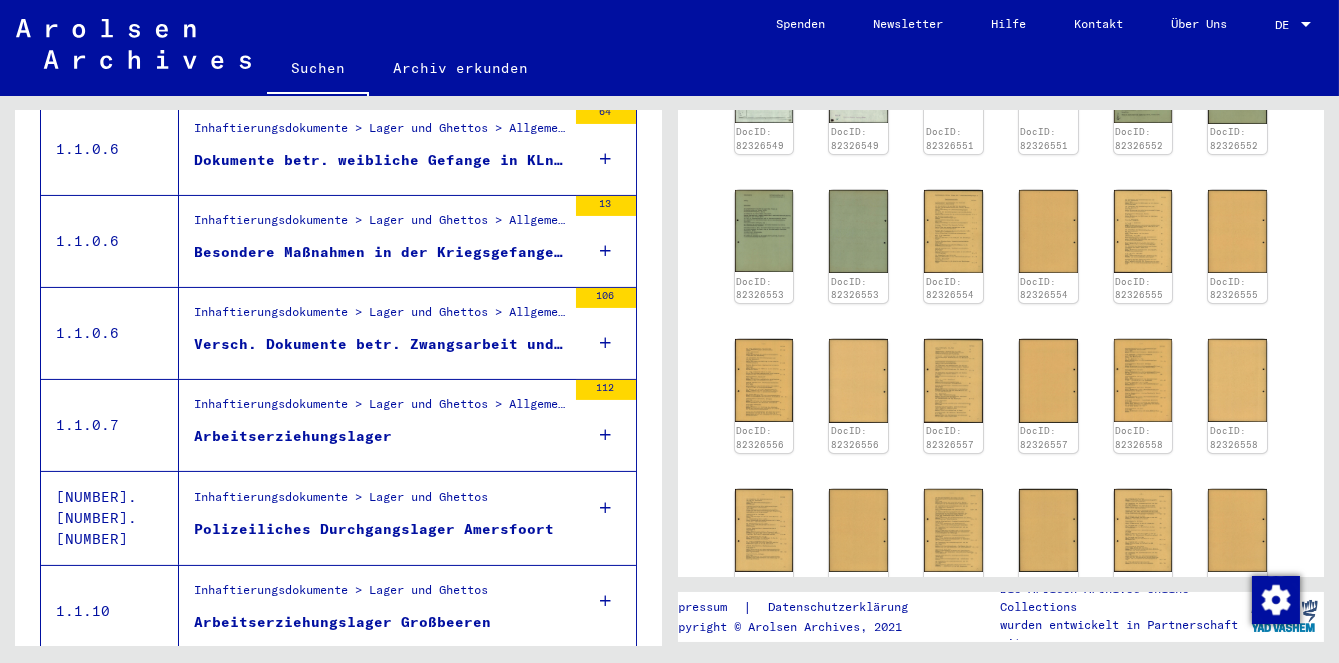 click on "Arbeitserziehungslager" at bounding box center [293, 436] 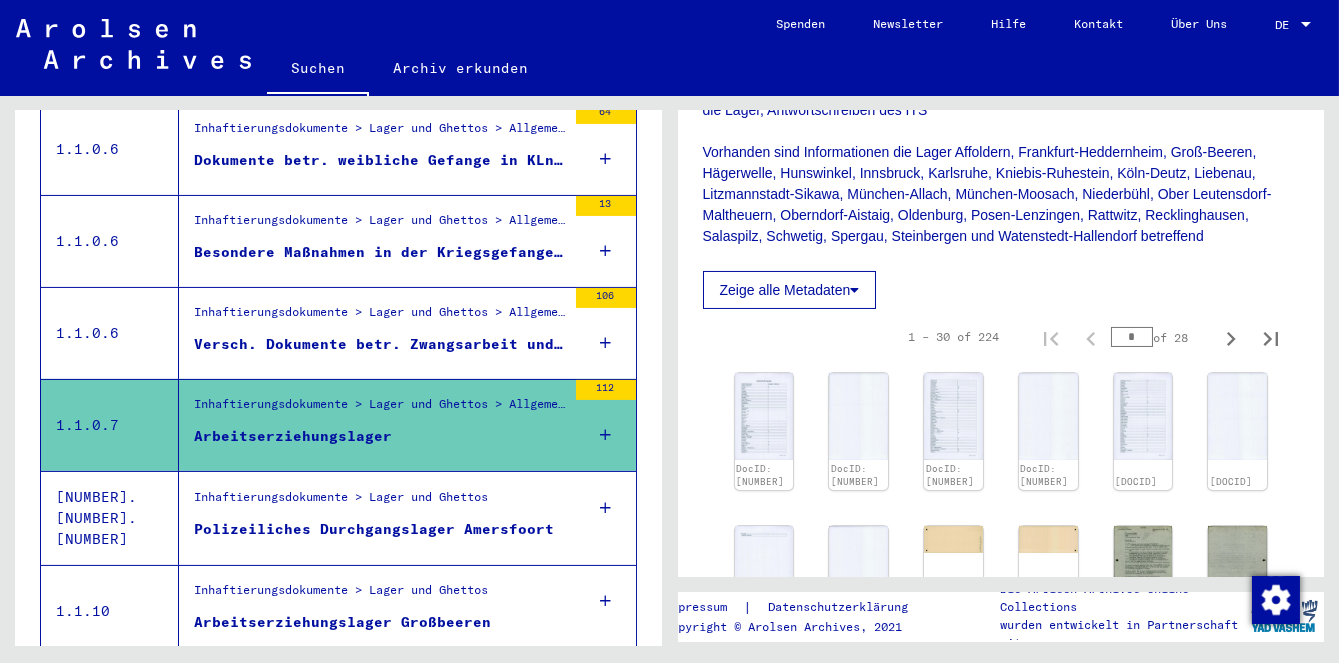 scroll, scrollTop: 478, scrollLeft: 0, axis: vertical 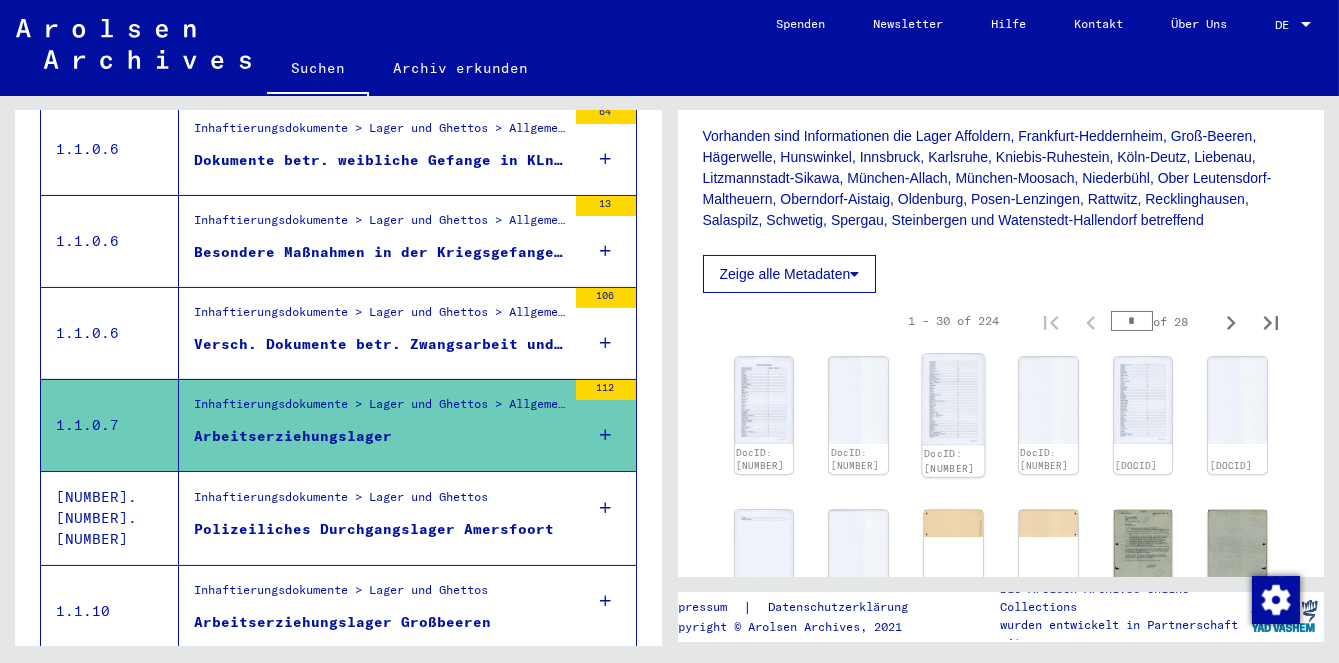 click 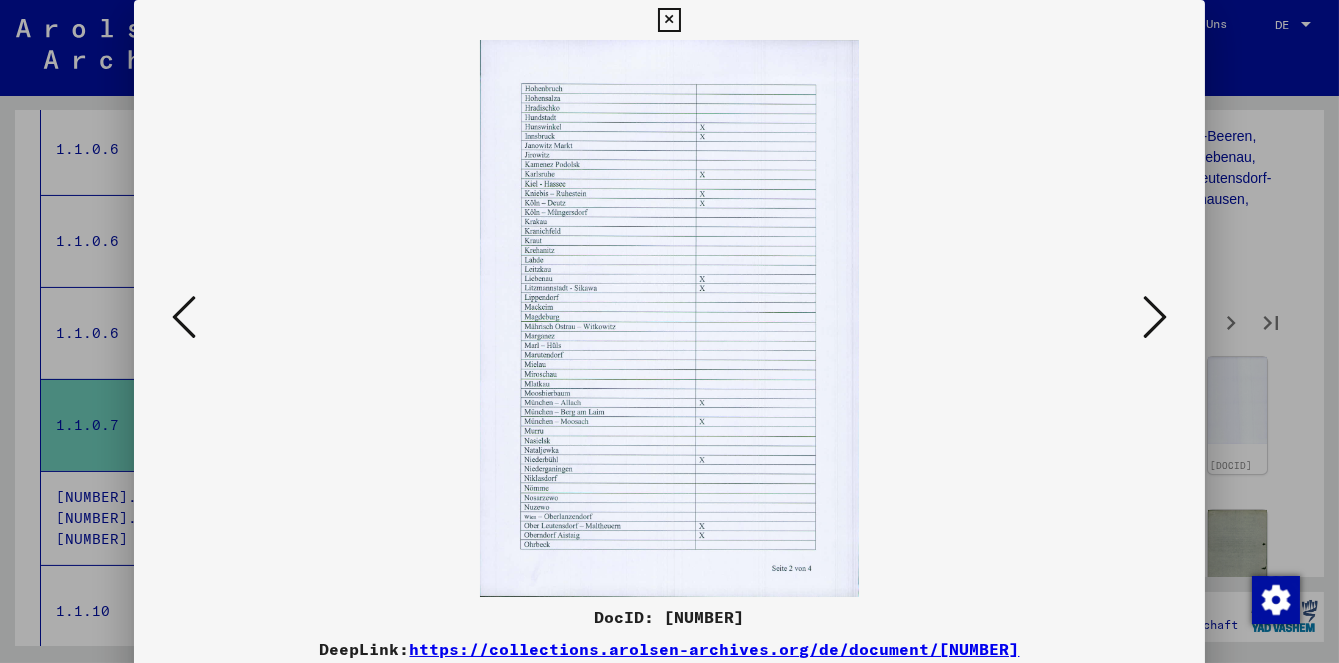 click at bounding box center (1155, 317) 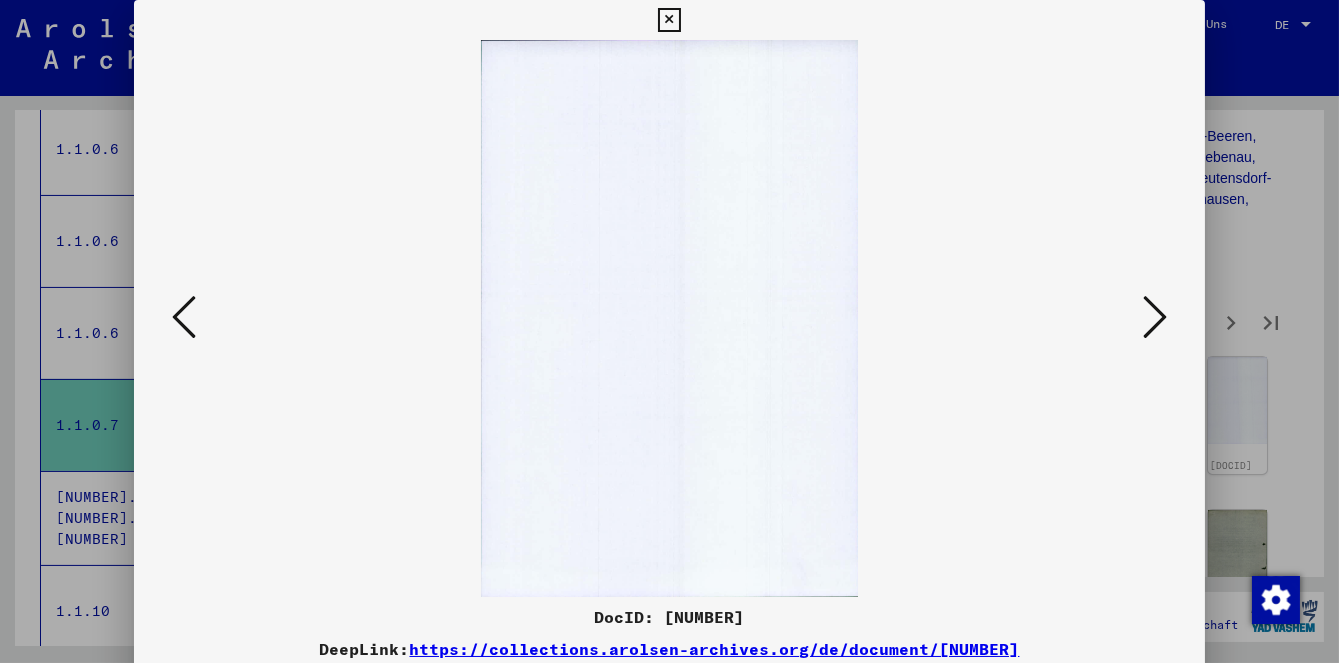 click at bounding box center (1155, 317) 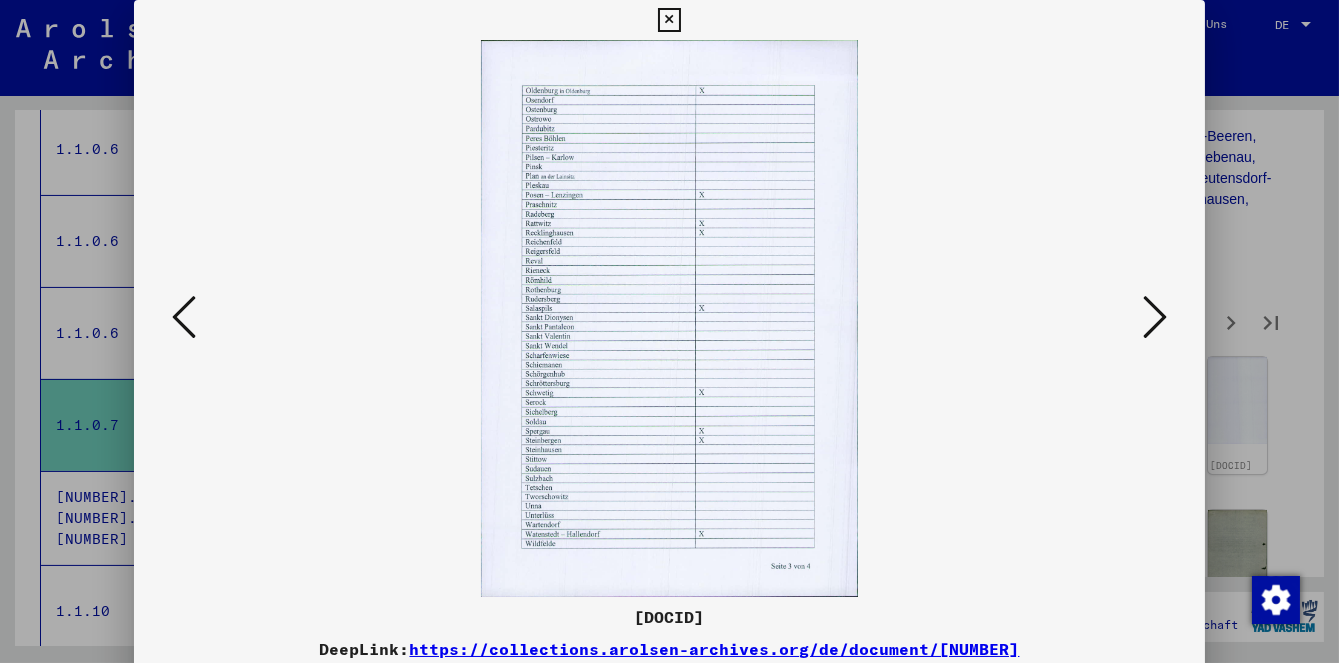 click at bounding box center [1155, 317] 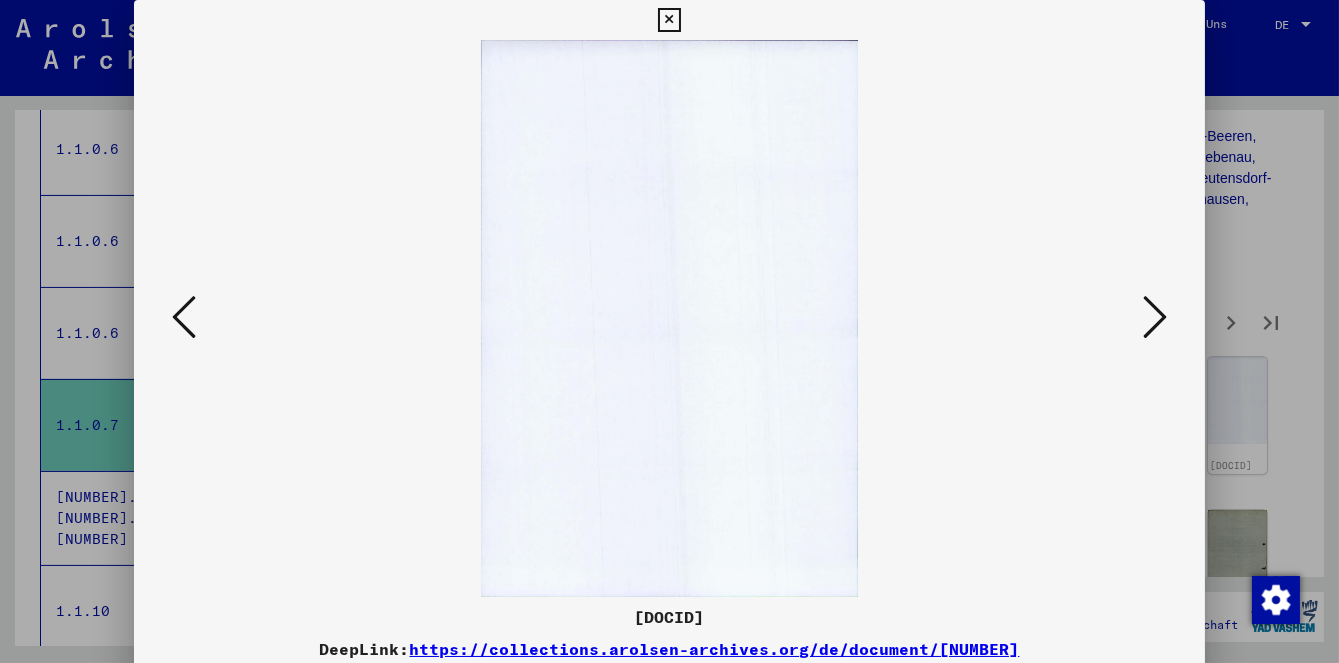 click at bounding box center [669, 331] 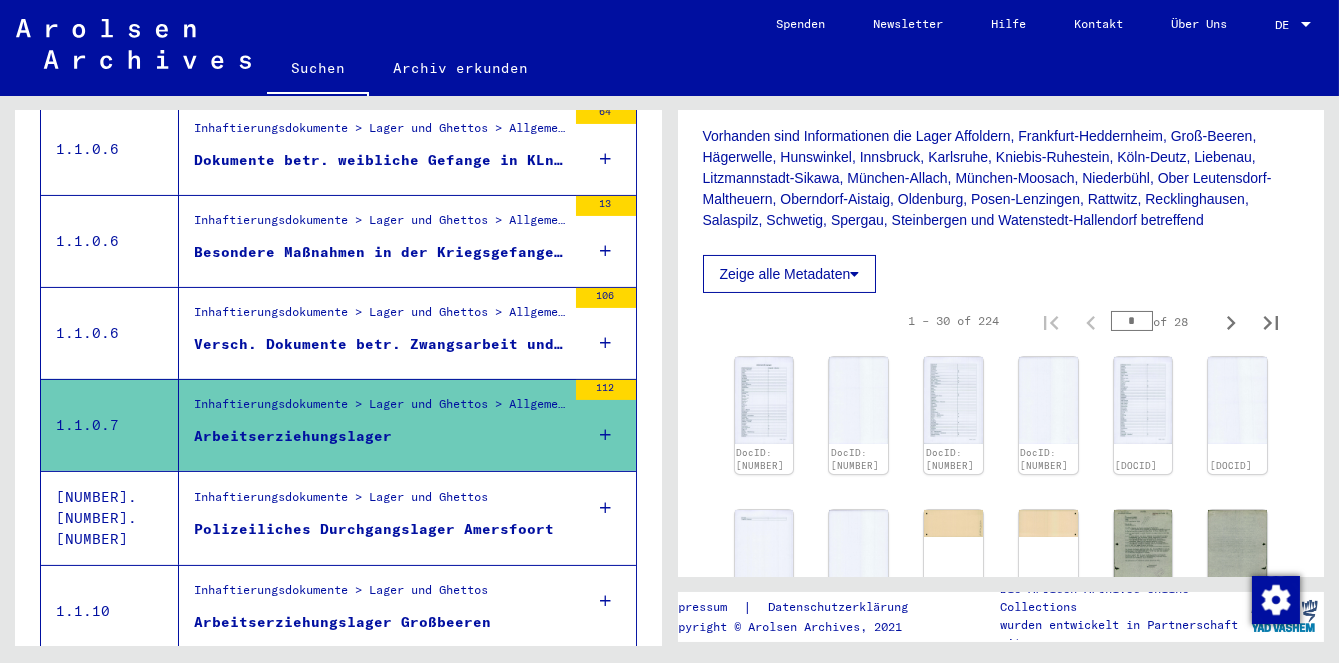 scroll, scrollTop: 585, scrollLeft: 0, axis: vertical 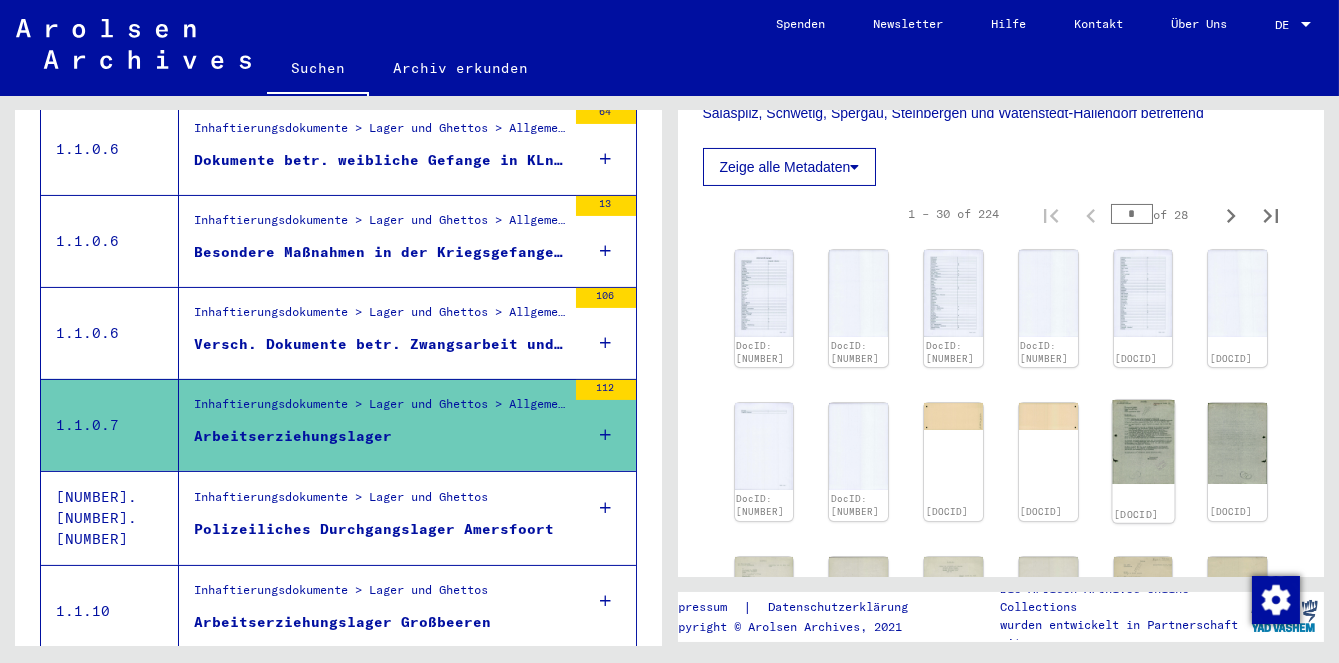 click 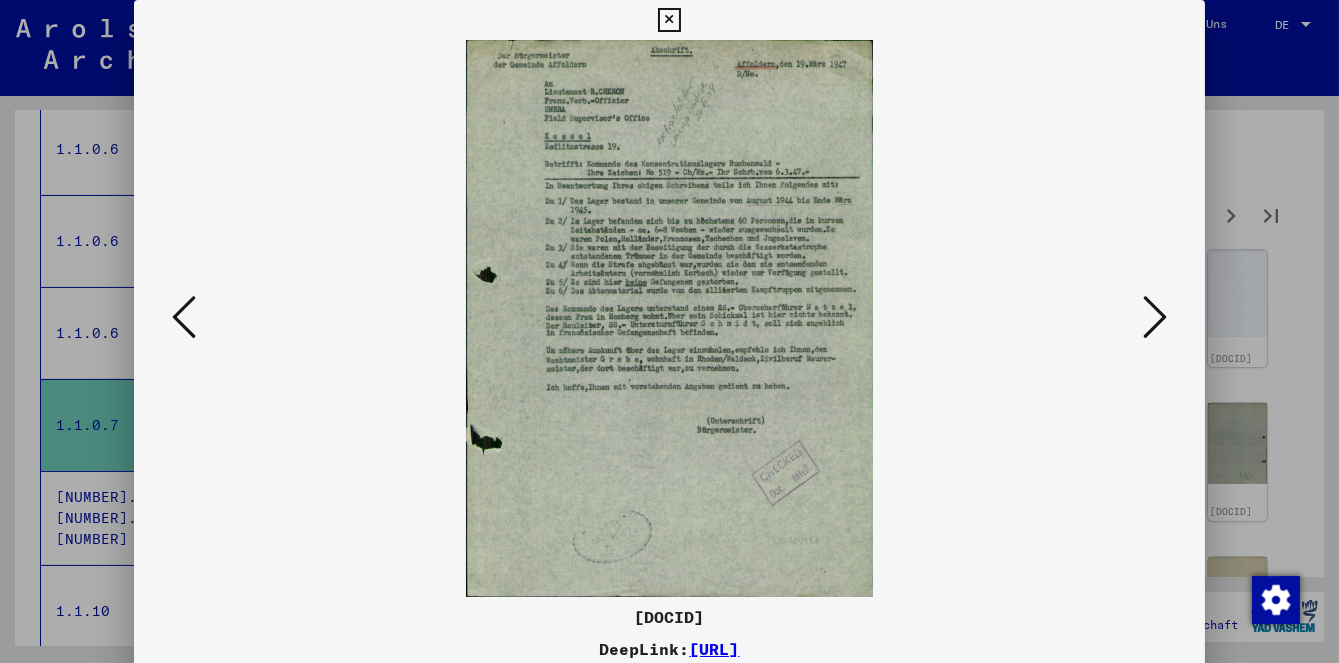 click at bounding box center (1155, 317) 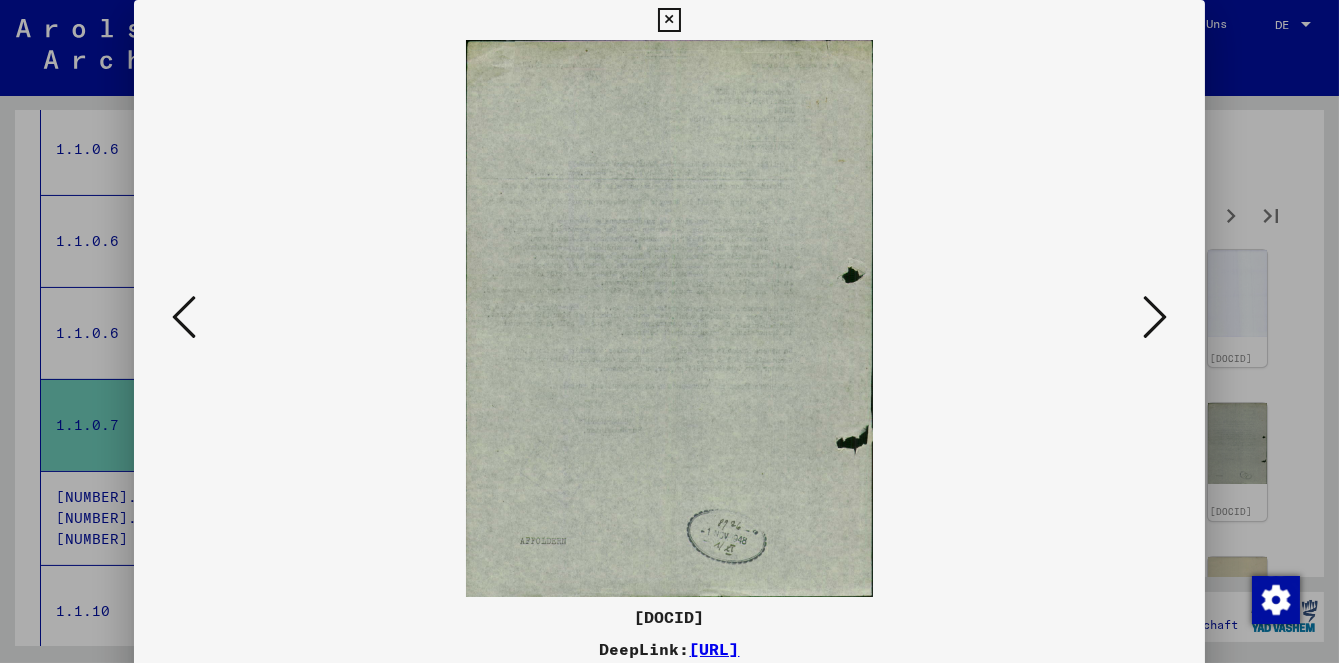 click at bounding box center [1155, 317] 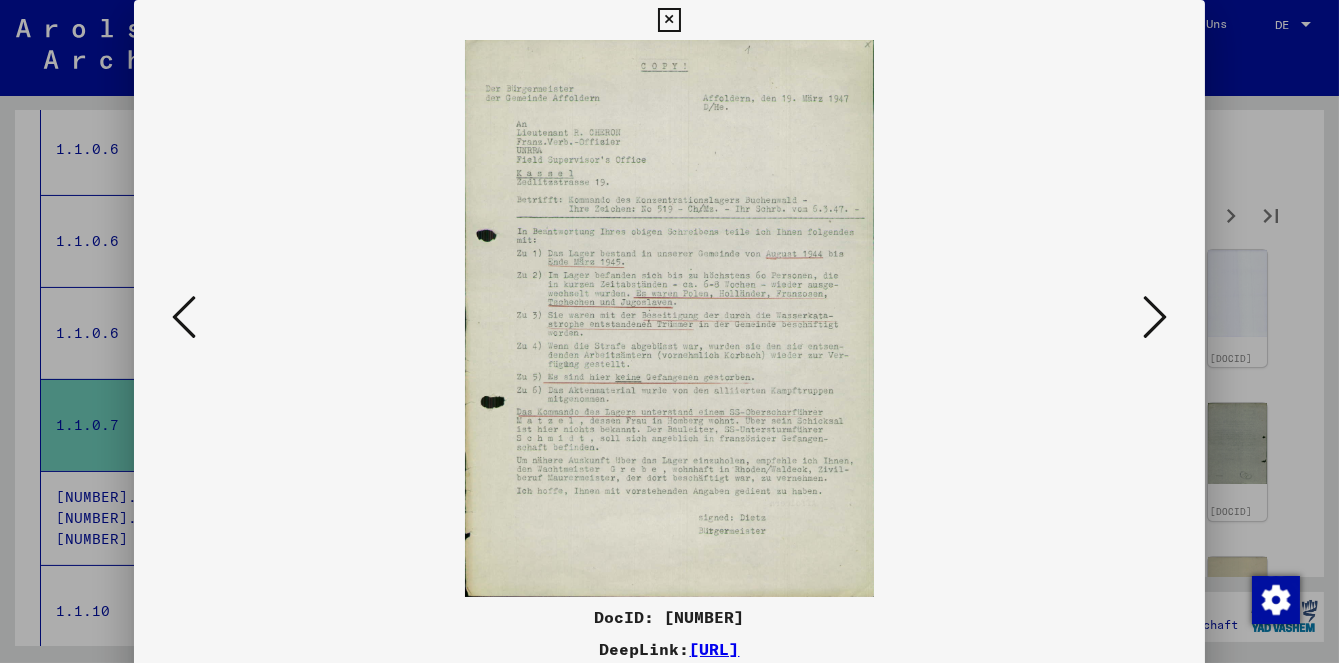 click at bounding box center [184, 318] 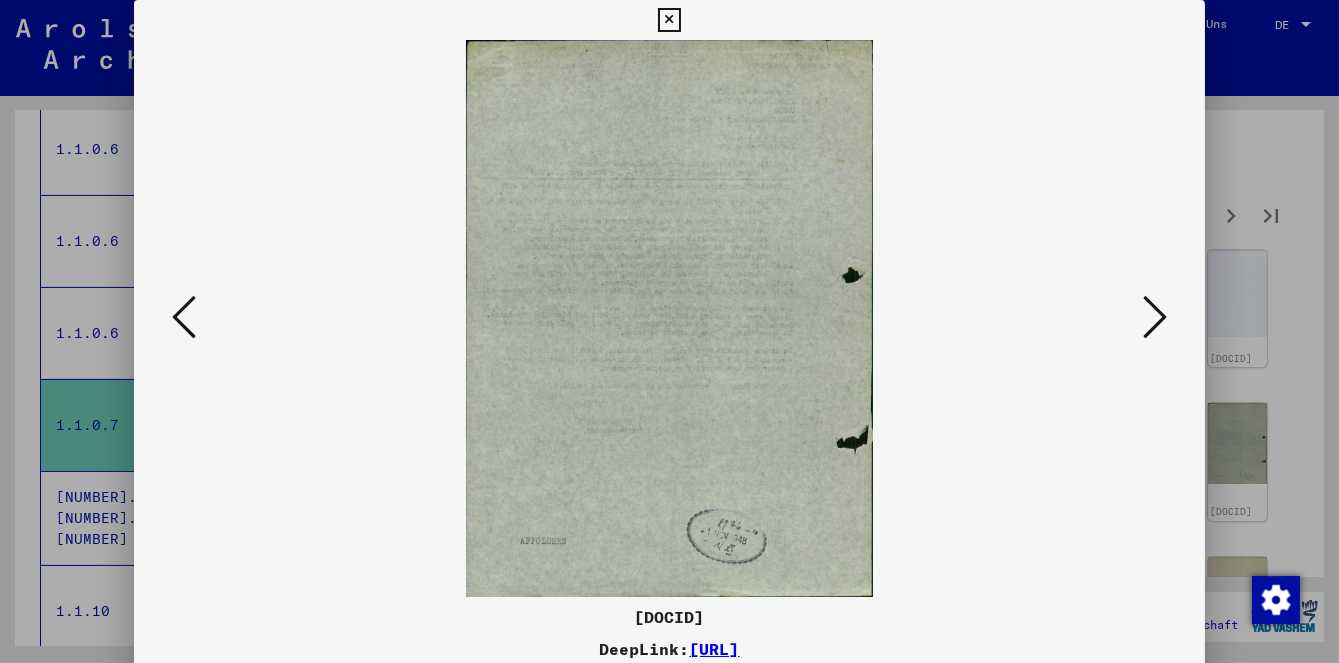 click at bounding box center [184, 318] 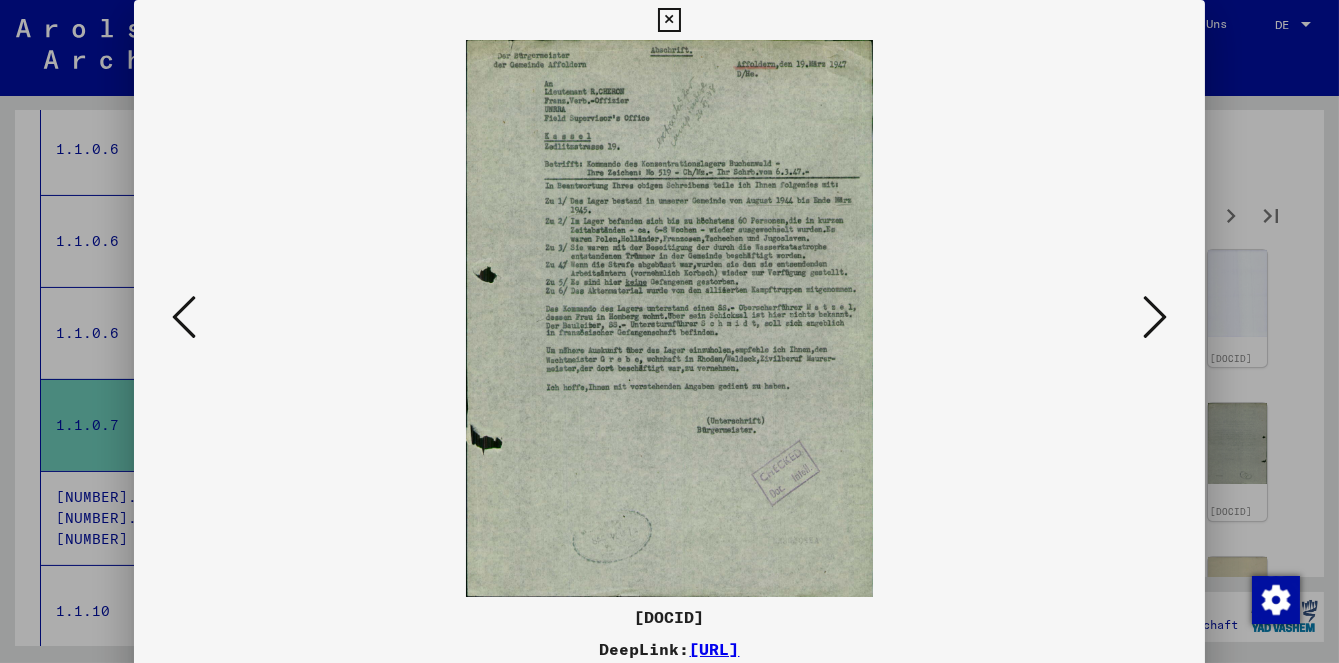 click at bounding box center (1155, 317) 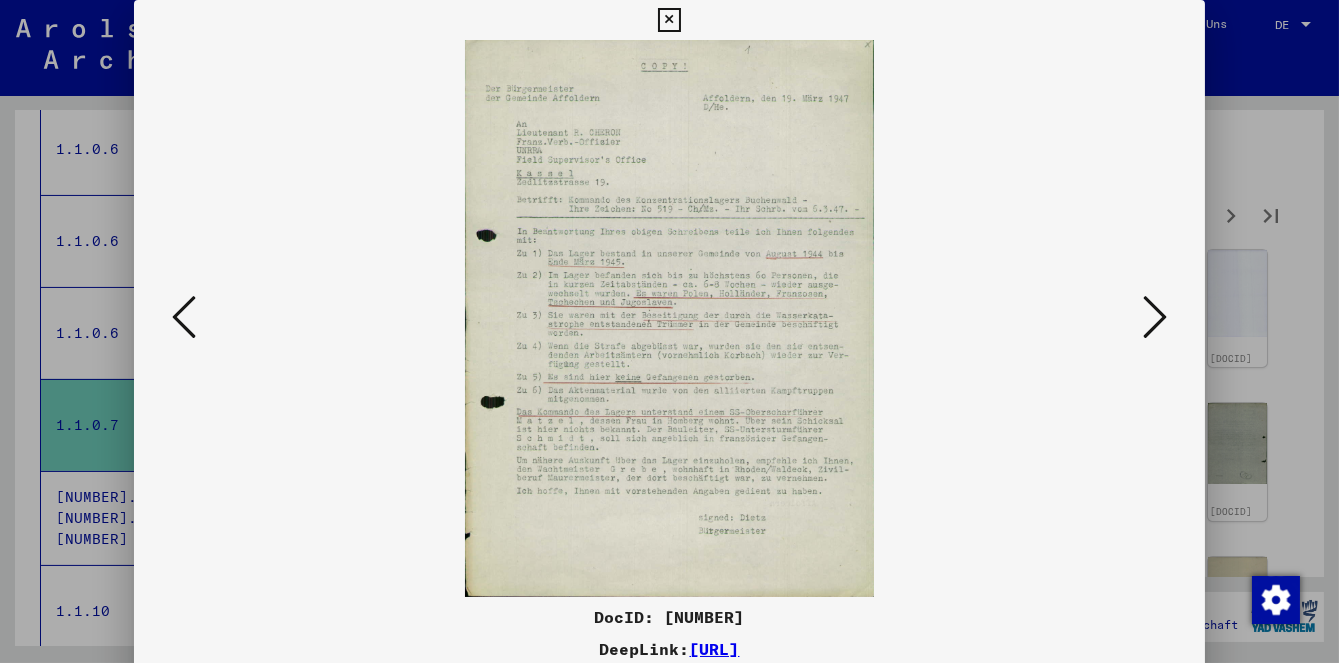 click at bounding box center [1155, 317] 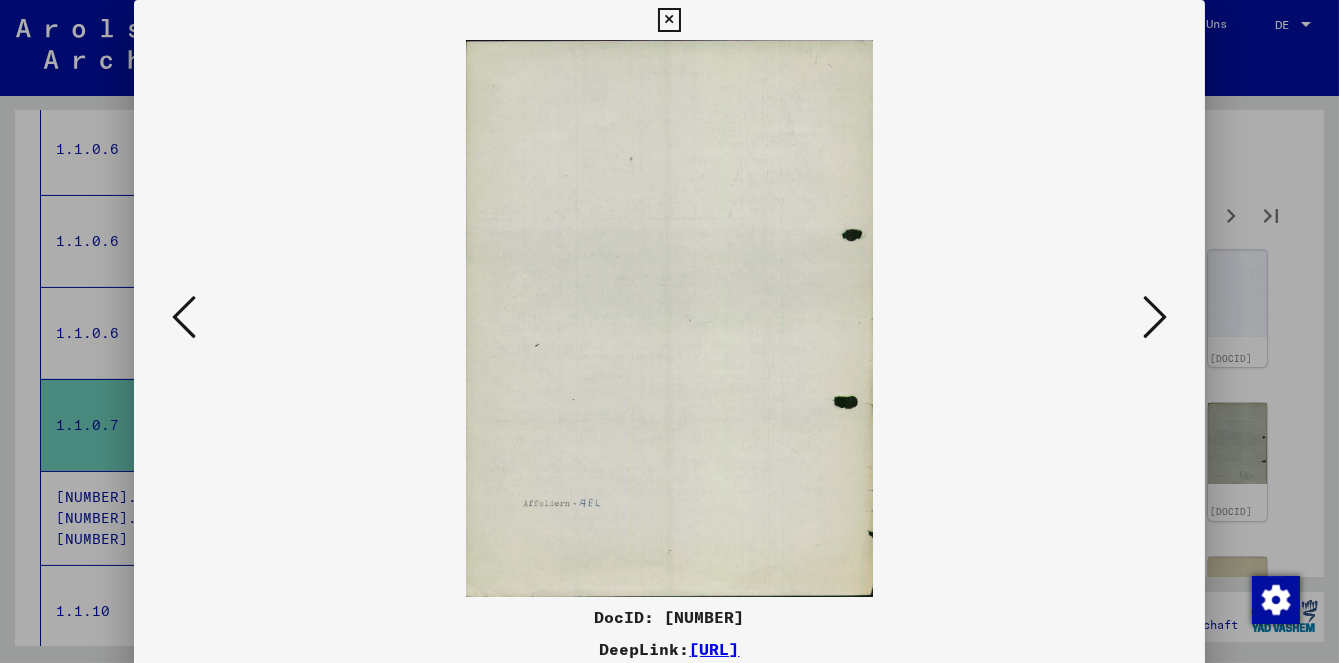 click at bounding box center (1155, 317) 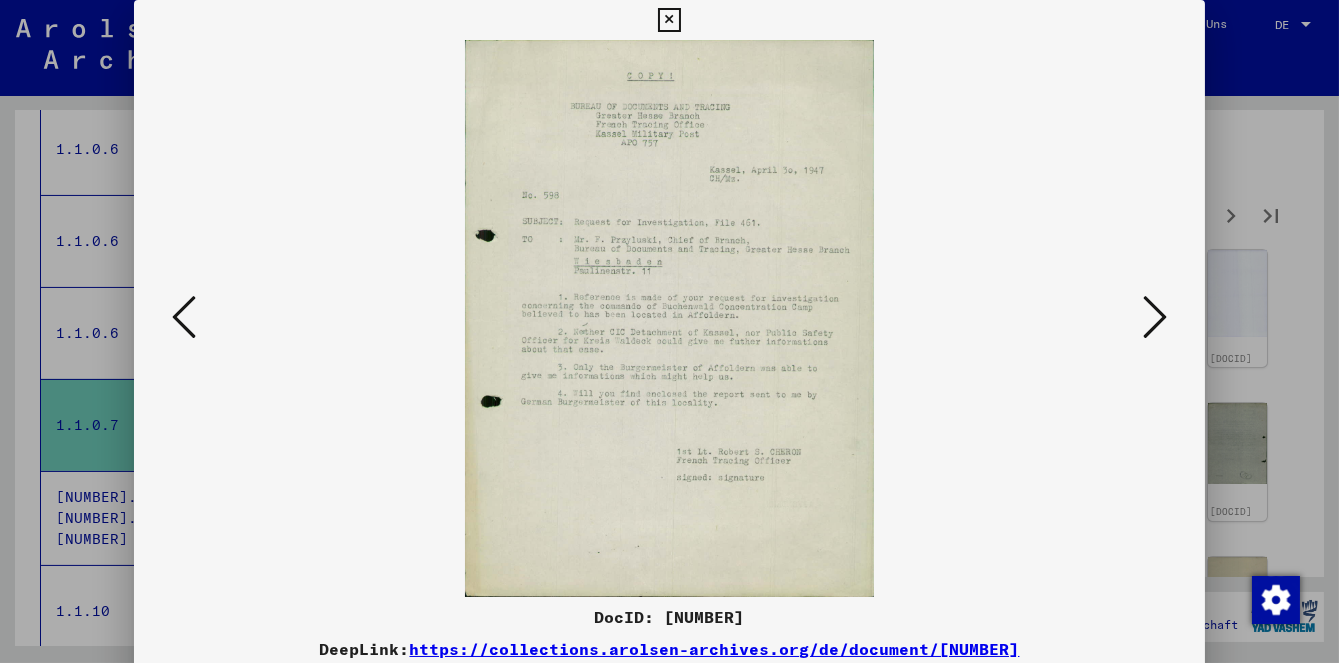 click at bounding box center [1155, 318] 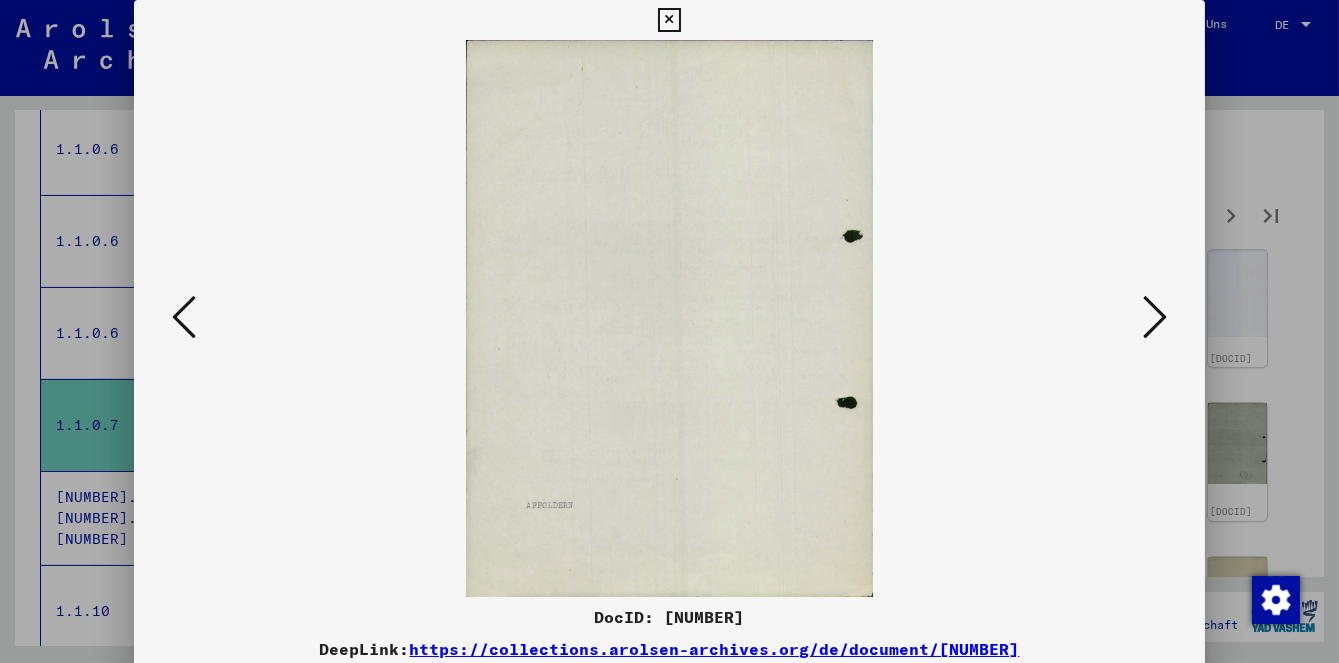 click at bounding box center [184, 318] 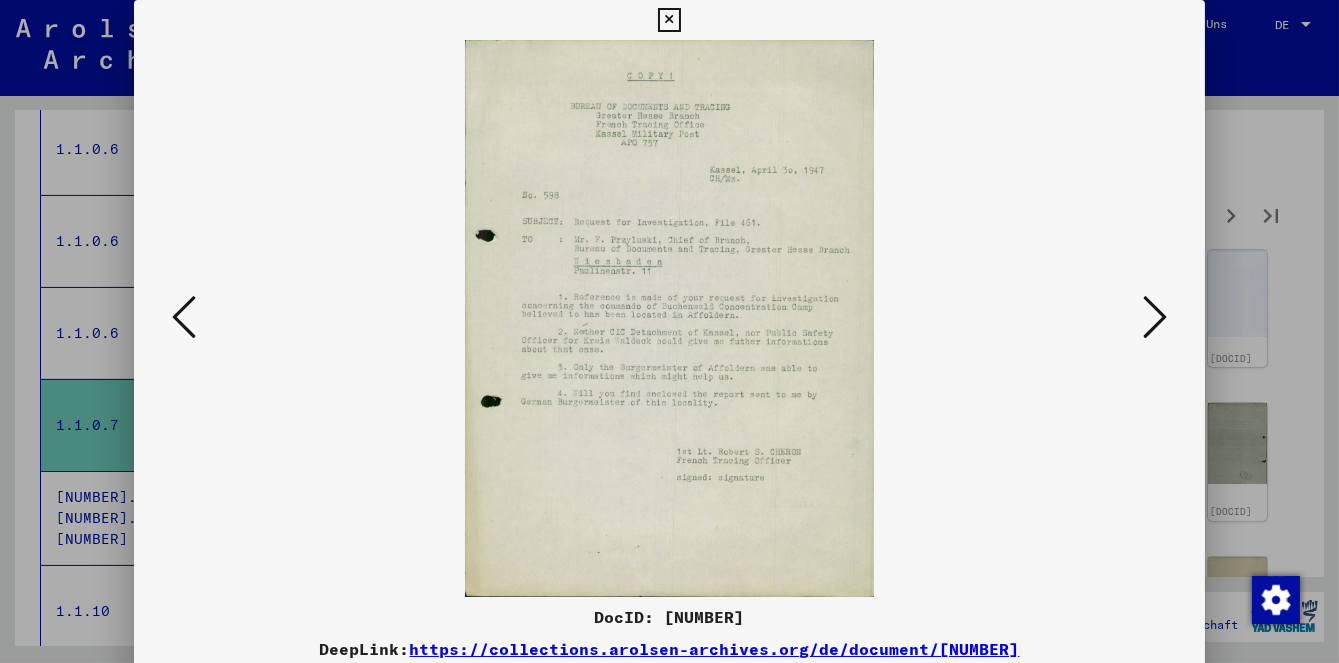 click at bounding box center (1155, 317) 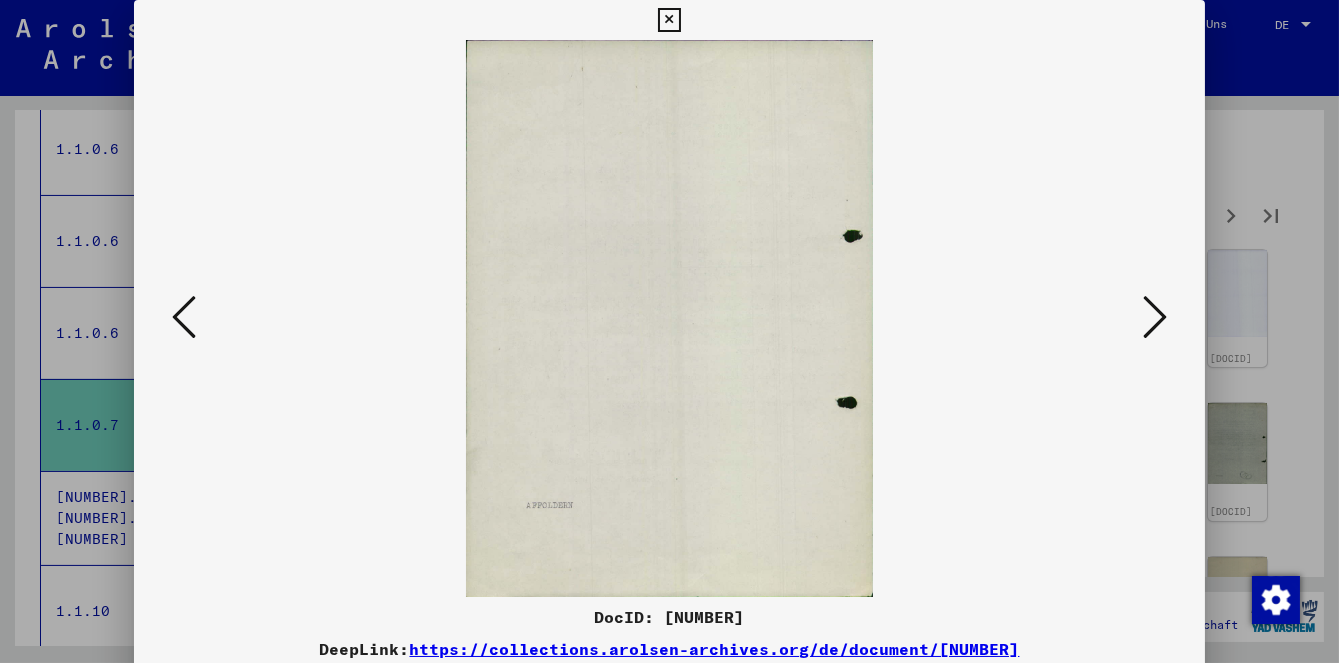 click at bounding box center (1155, 317) 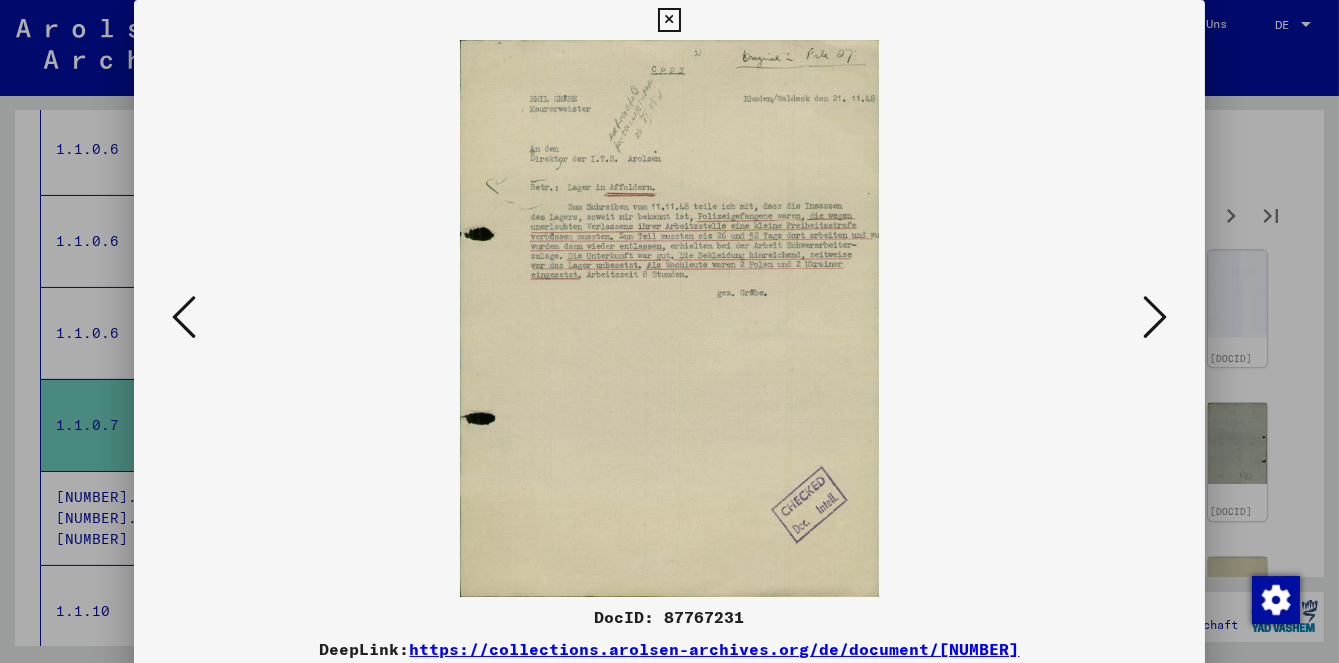 click at bounding box center (1155, 318) 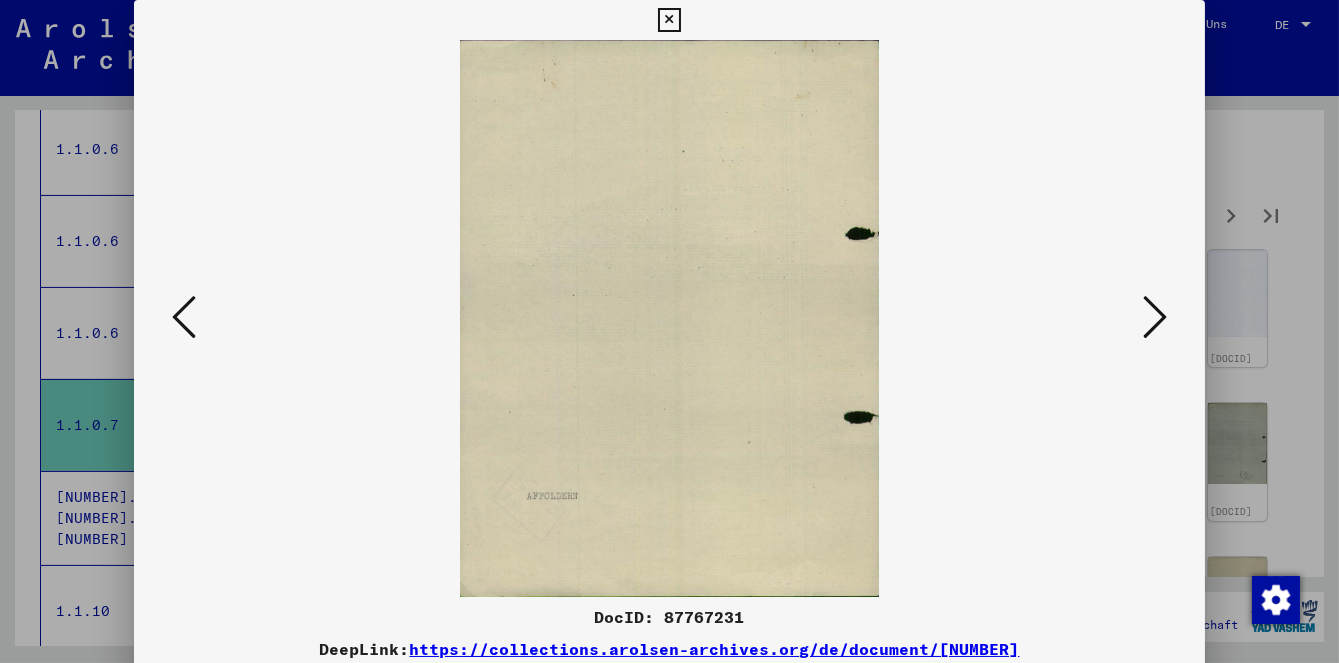 click at bounding box center [1155, 317] 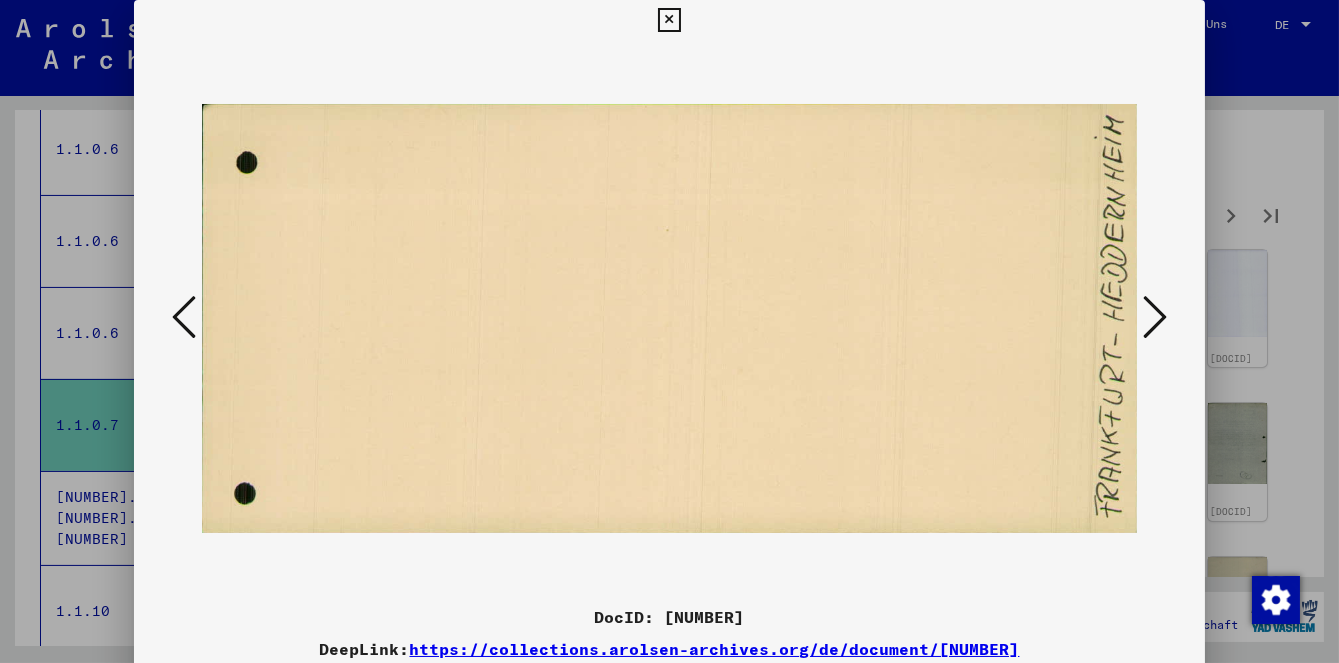 click at bounding box center [1155, 317] 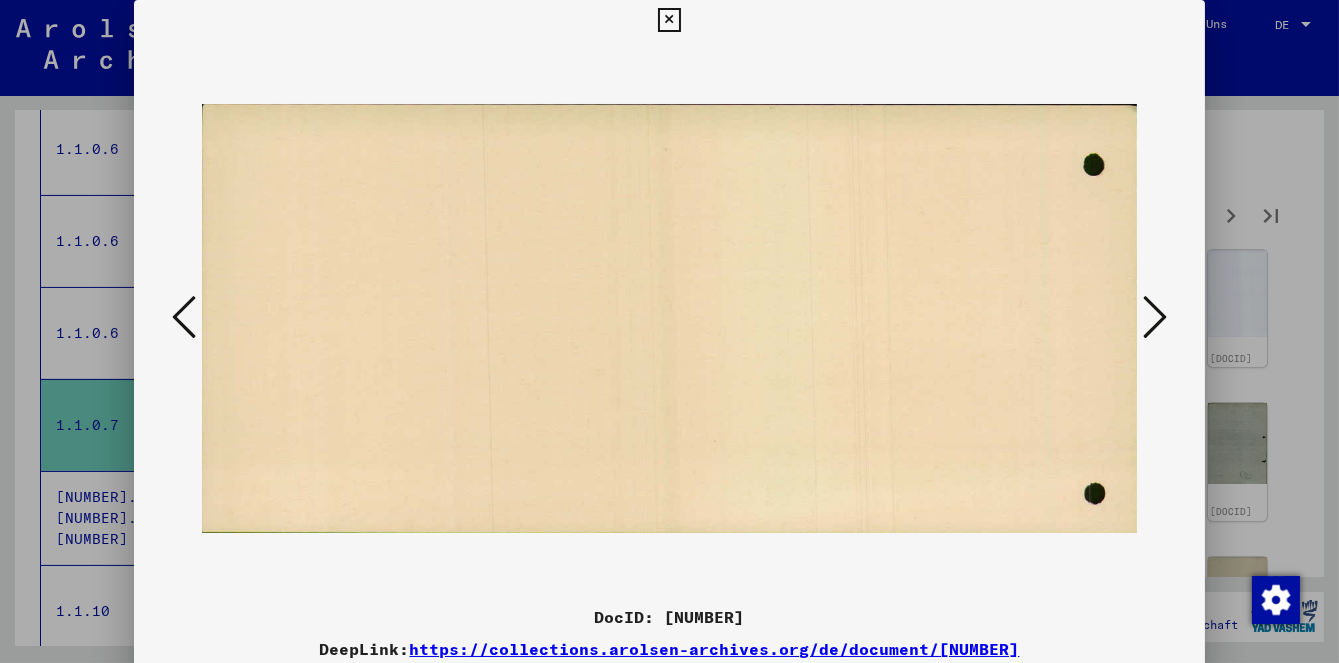 click at bounding box center (1155, 317) 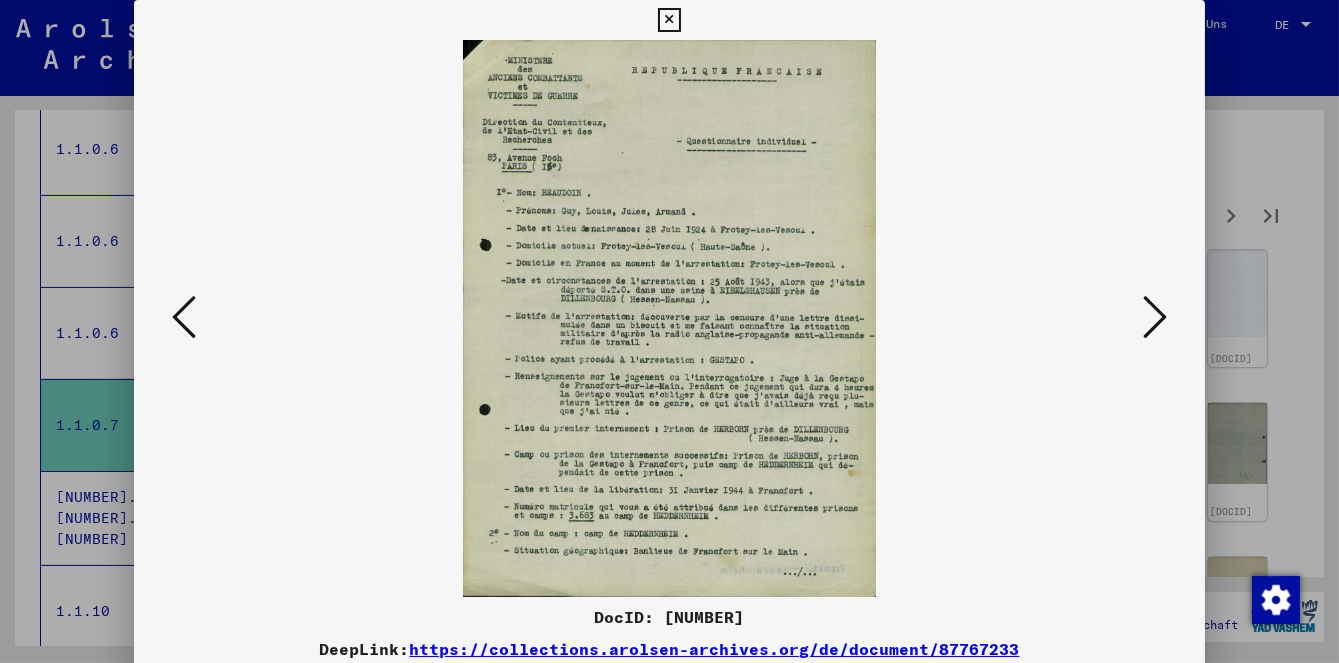 click at bounding box center (1155, 317) 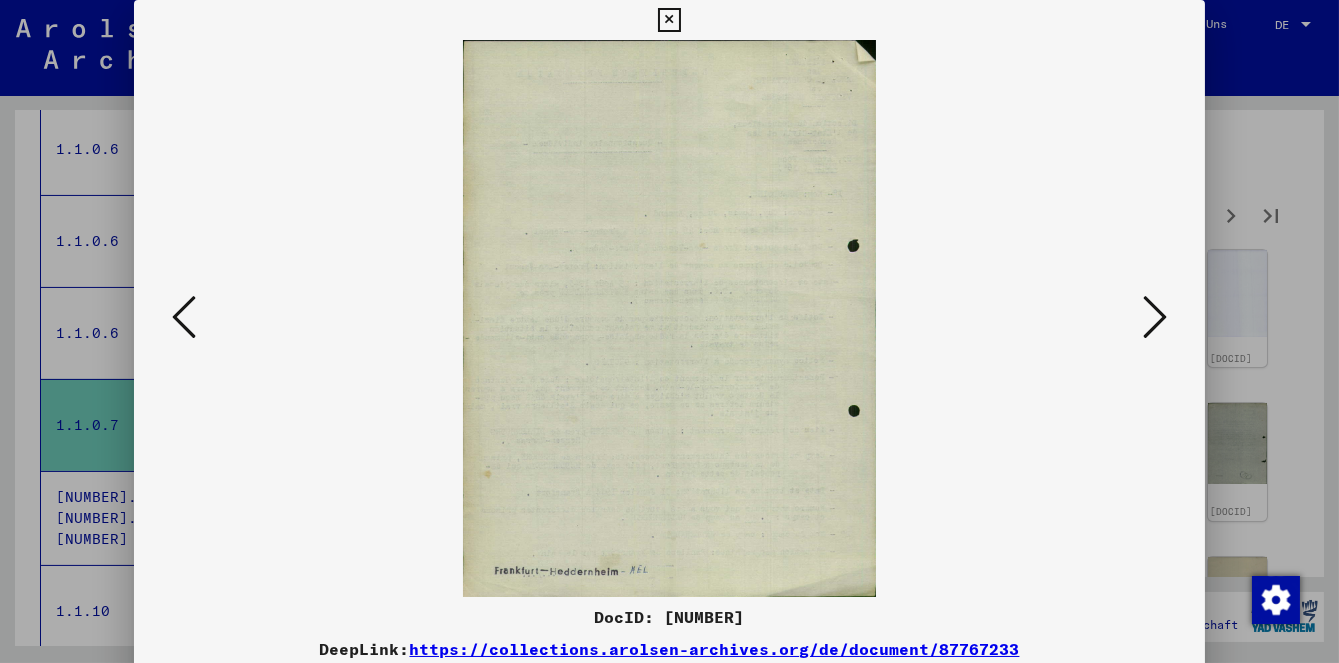 click at bounding box center (1155, 317) 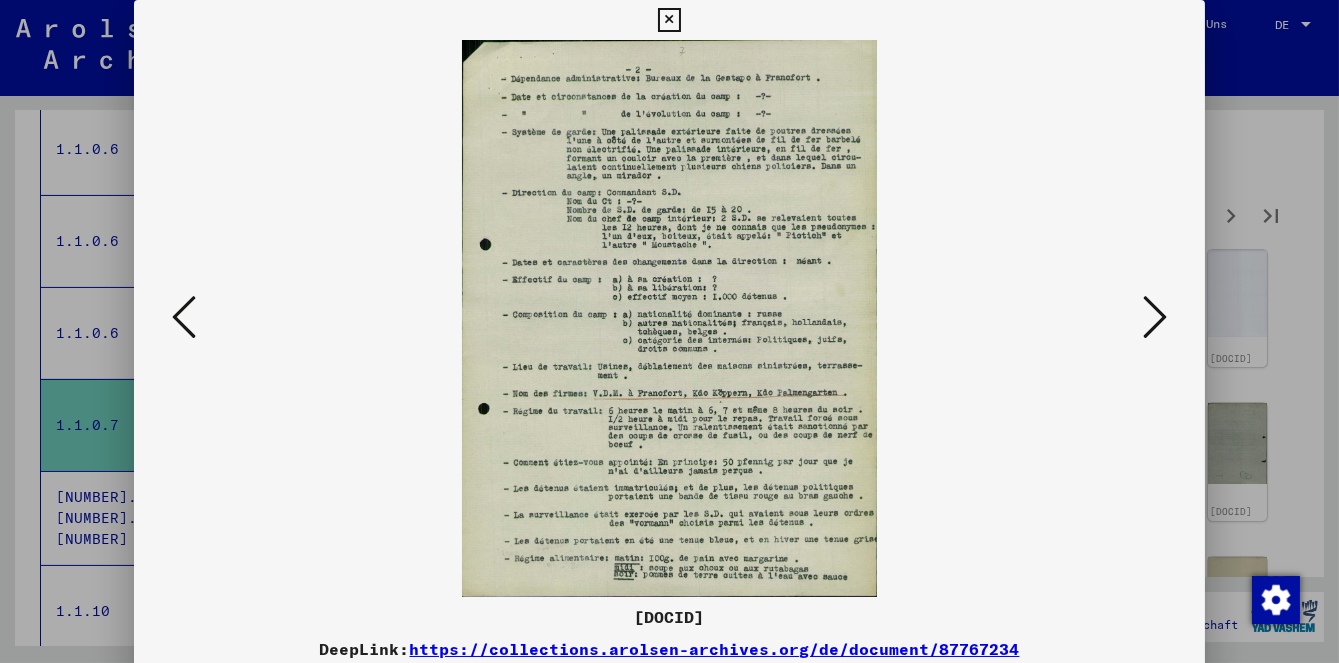 click at bounding box center (1155, 317) 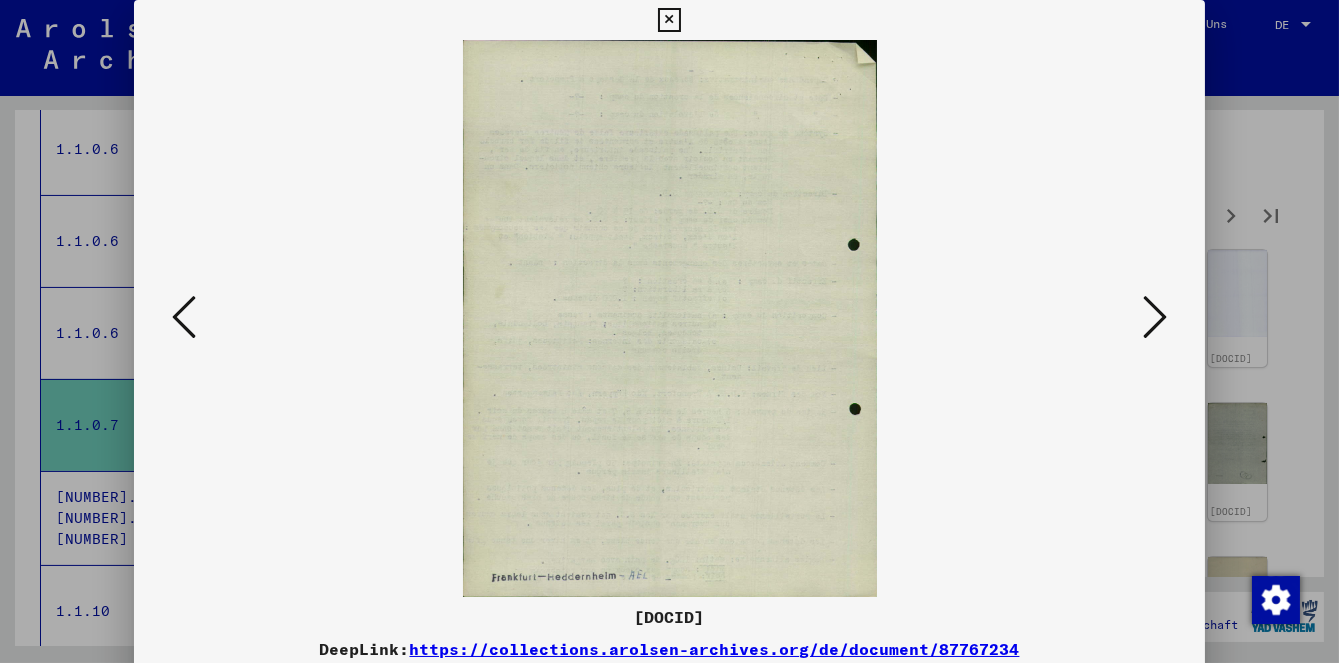 click at bounding box center [1155, 317] 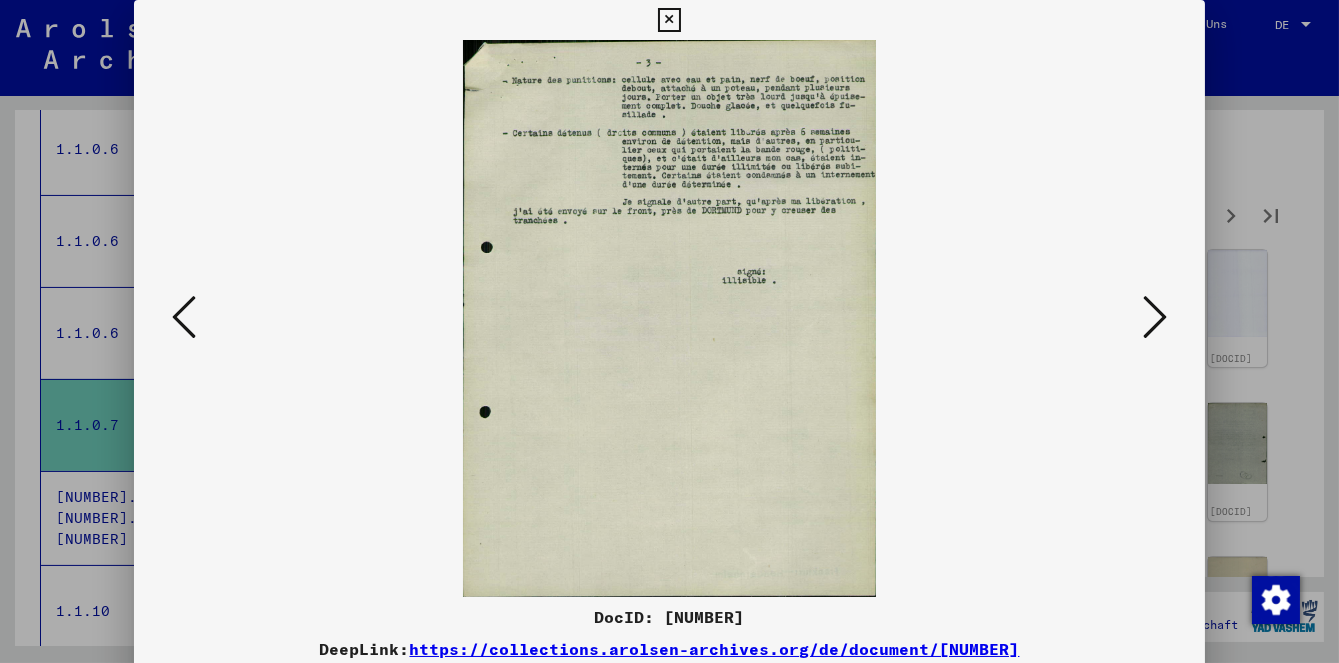 click at bounding box center (1155, 317) 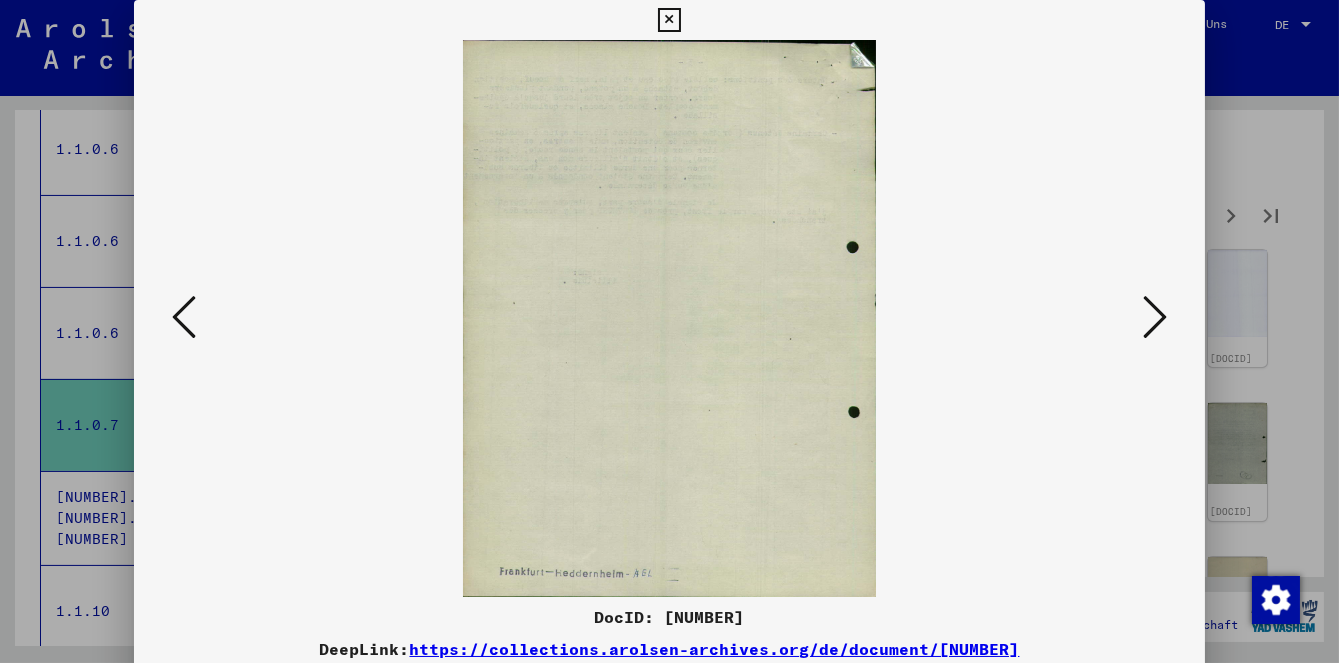 click at bounding box center [1155, 317] 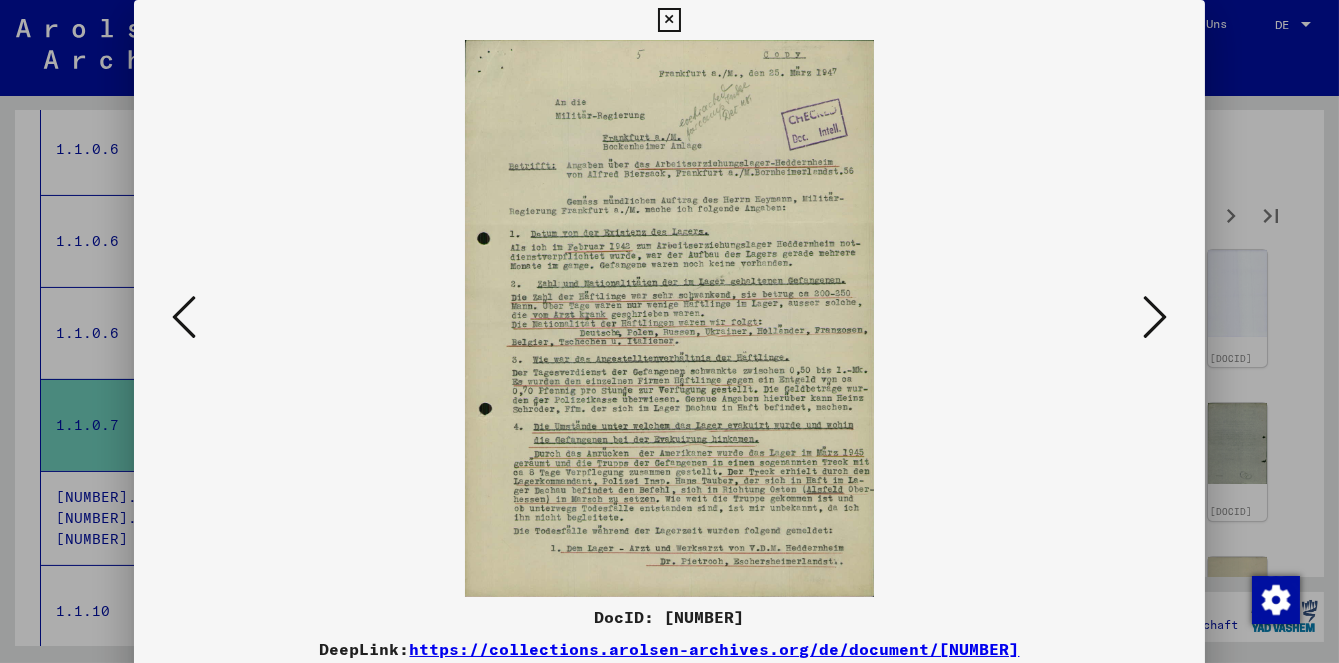 click at bounding box center [1155, 317] 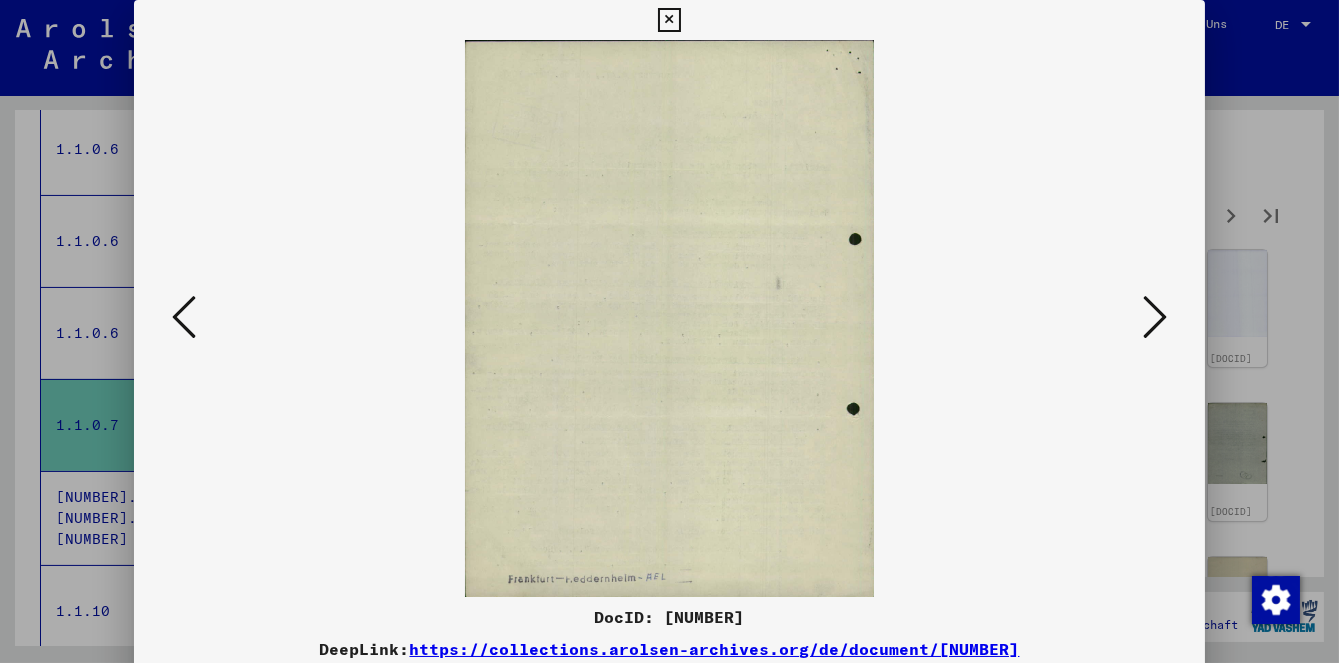 click at bounding box center (1155, 317) 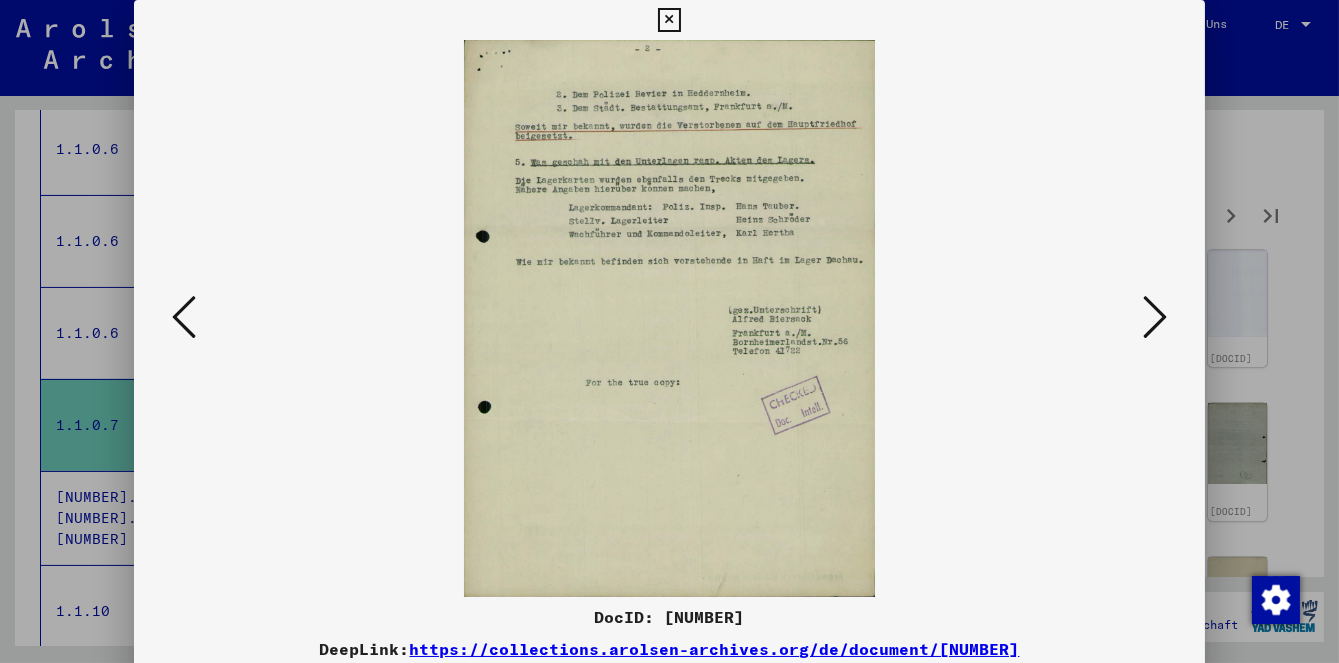 click at bounding box center (1155, 317) 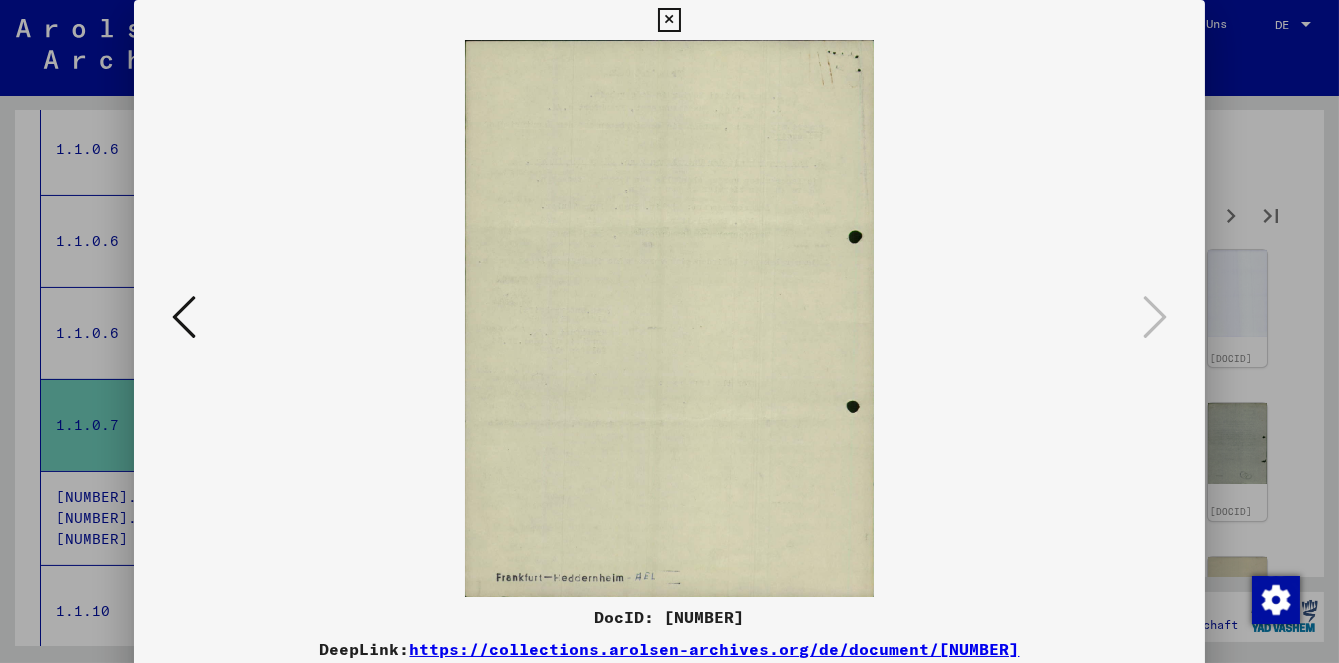 click at bounding box center (669, 331) 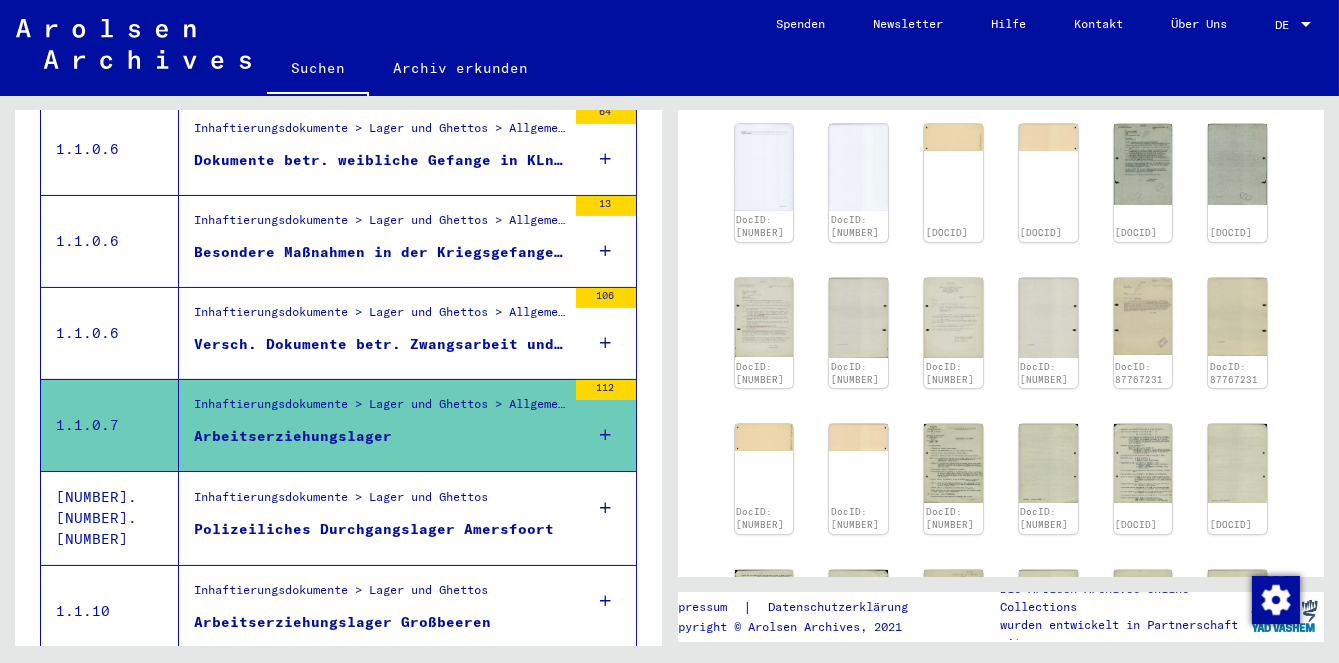 scroll, scrollTop: 1089, scrollLeft: 0, axis: vertical 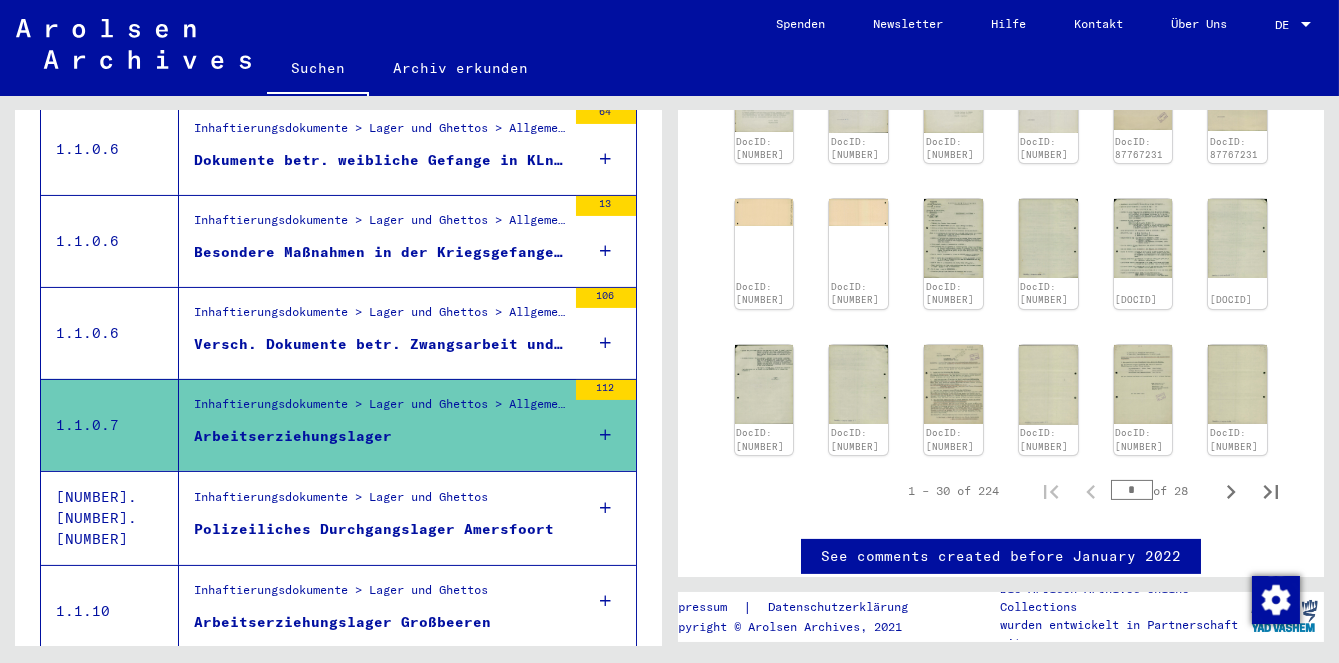 click 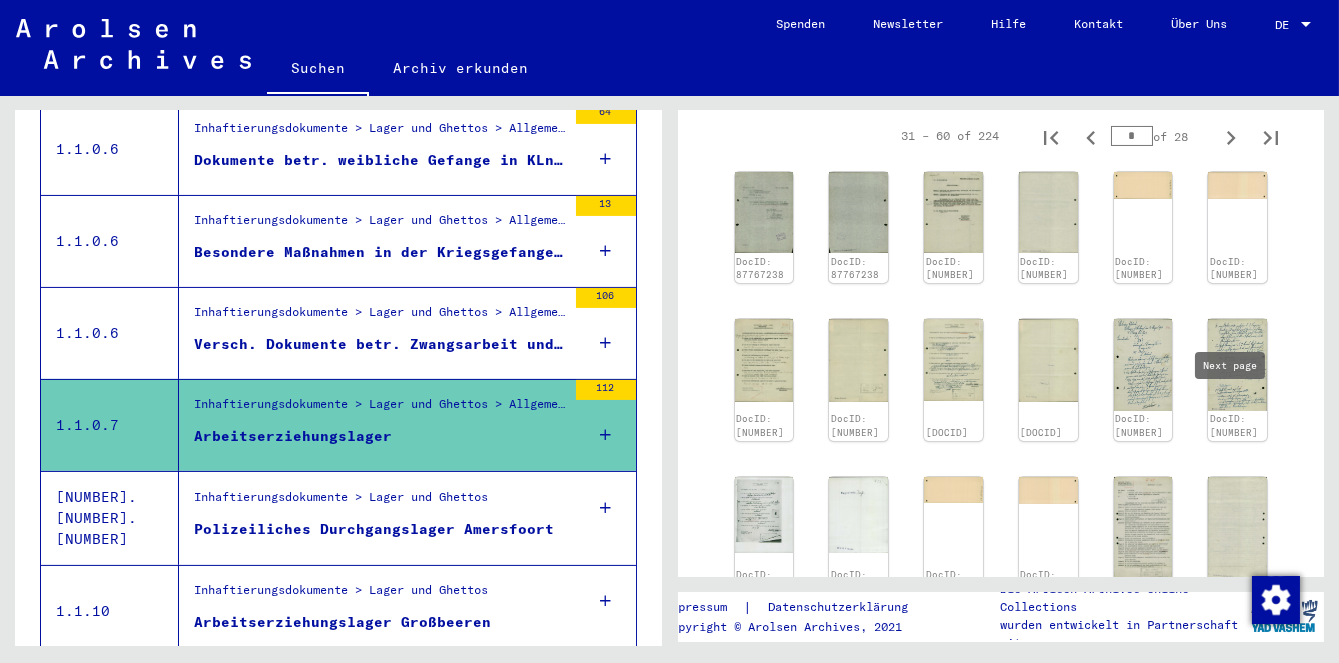 scroll, scrollTop: 531, scrollLeft: 0, axis: vertical 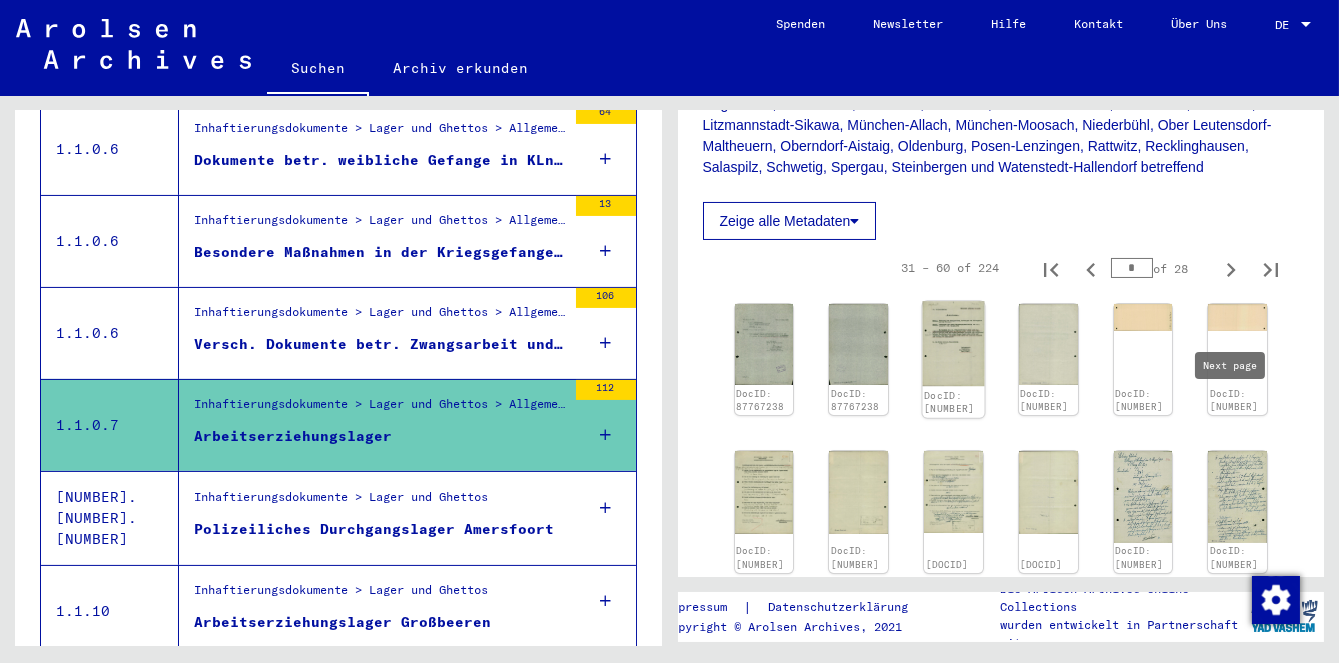 click 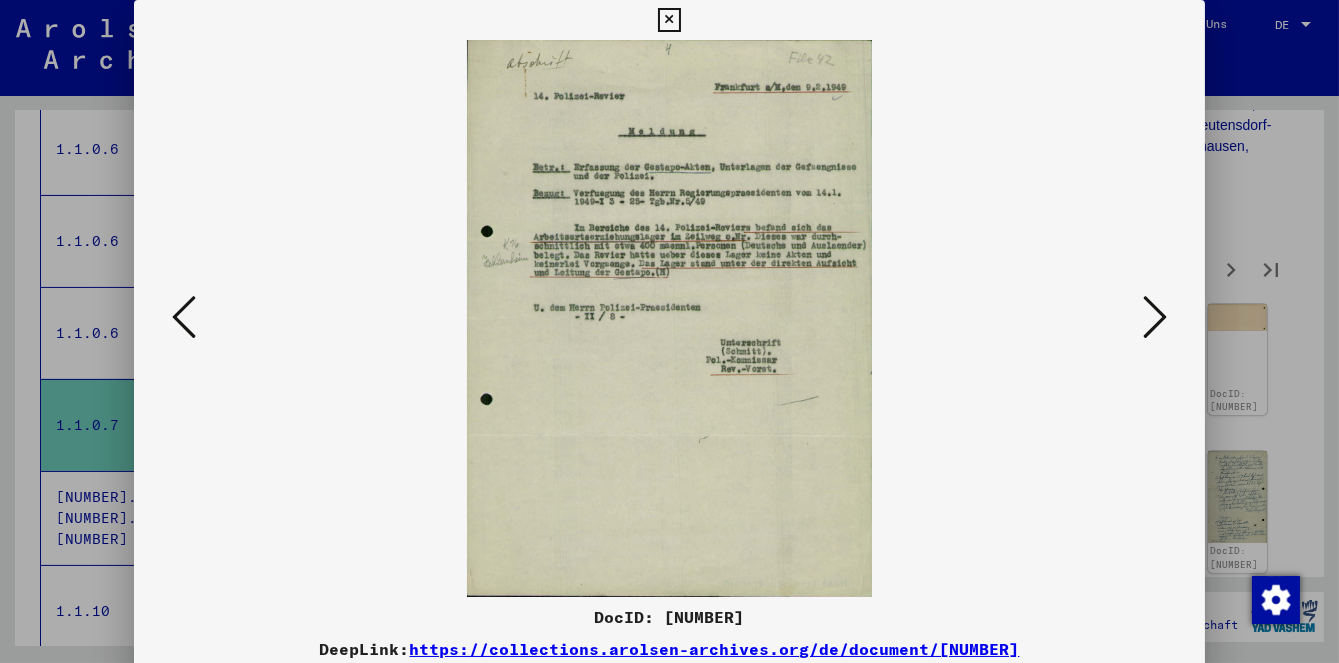 click at bounding box center [1155, 317] 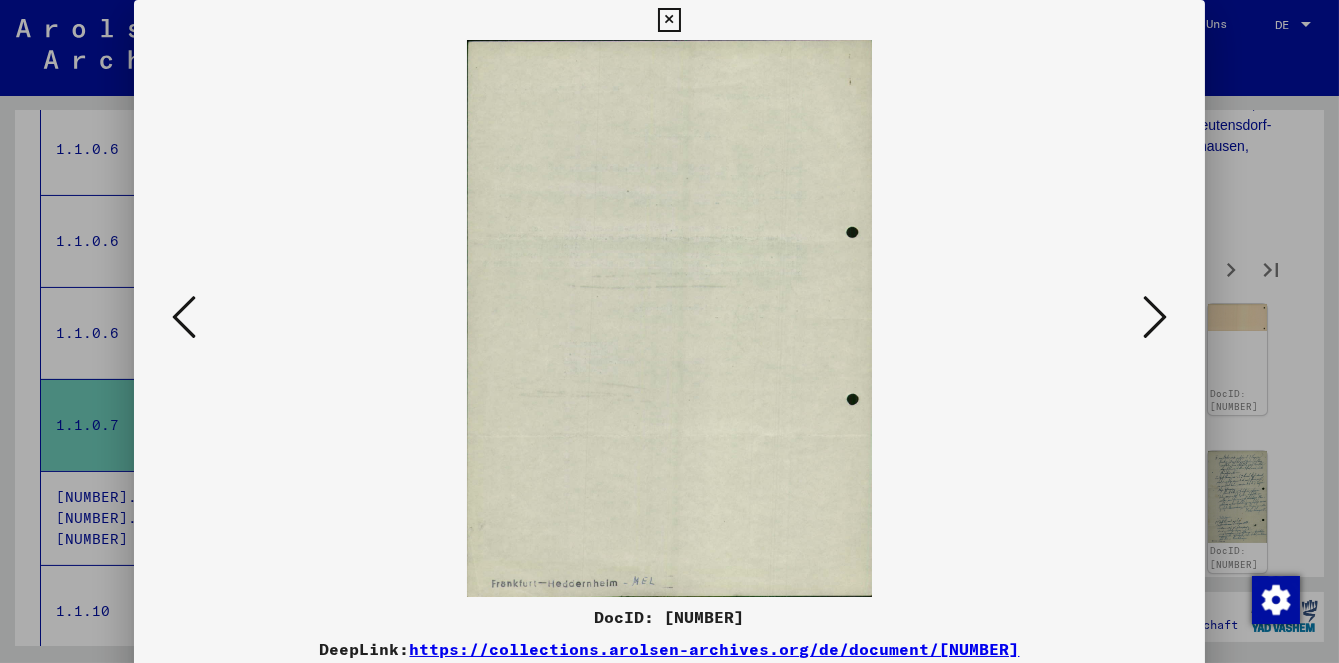 click at bounding box center [1155, 317] 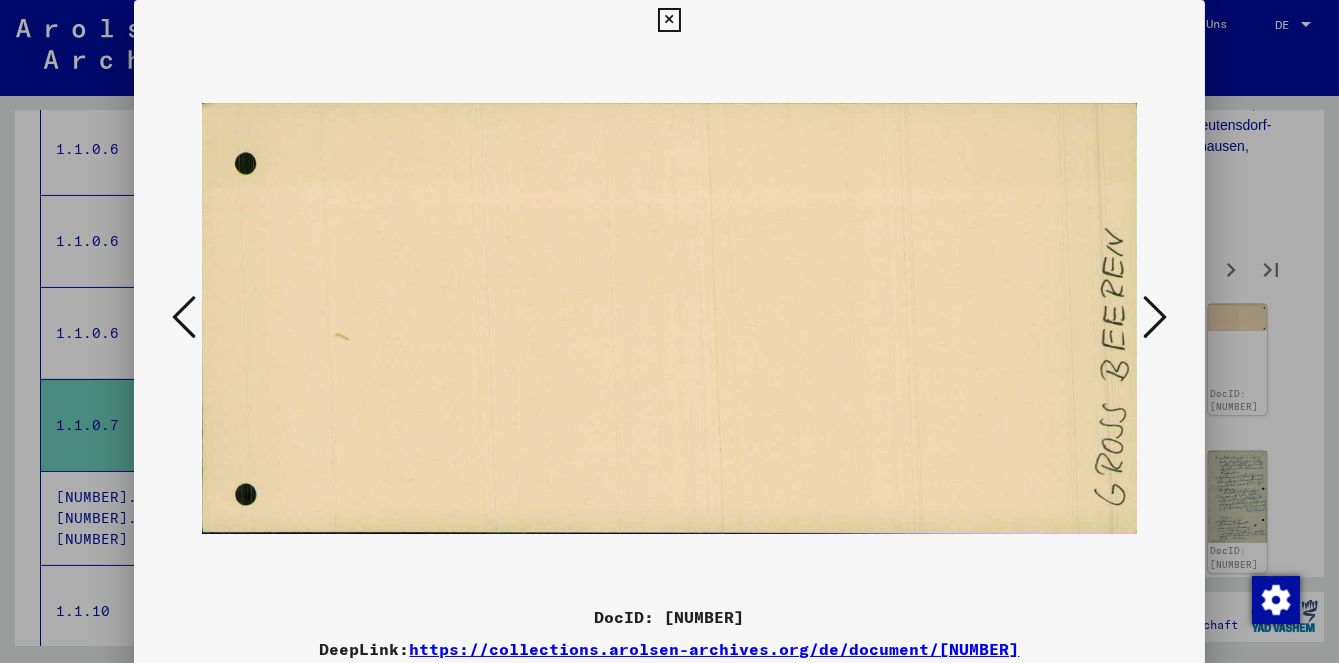 click at bounding box center [1155, 317] 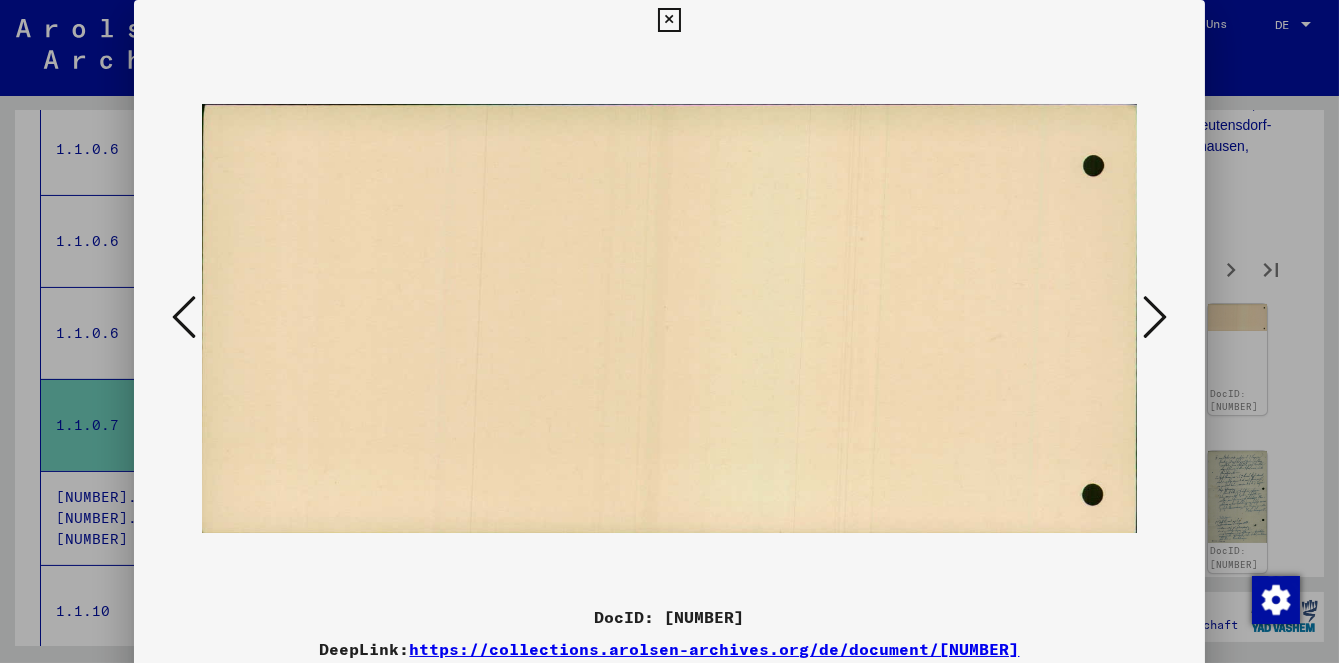 click at bounding box center (1155, 317) 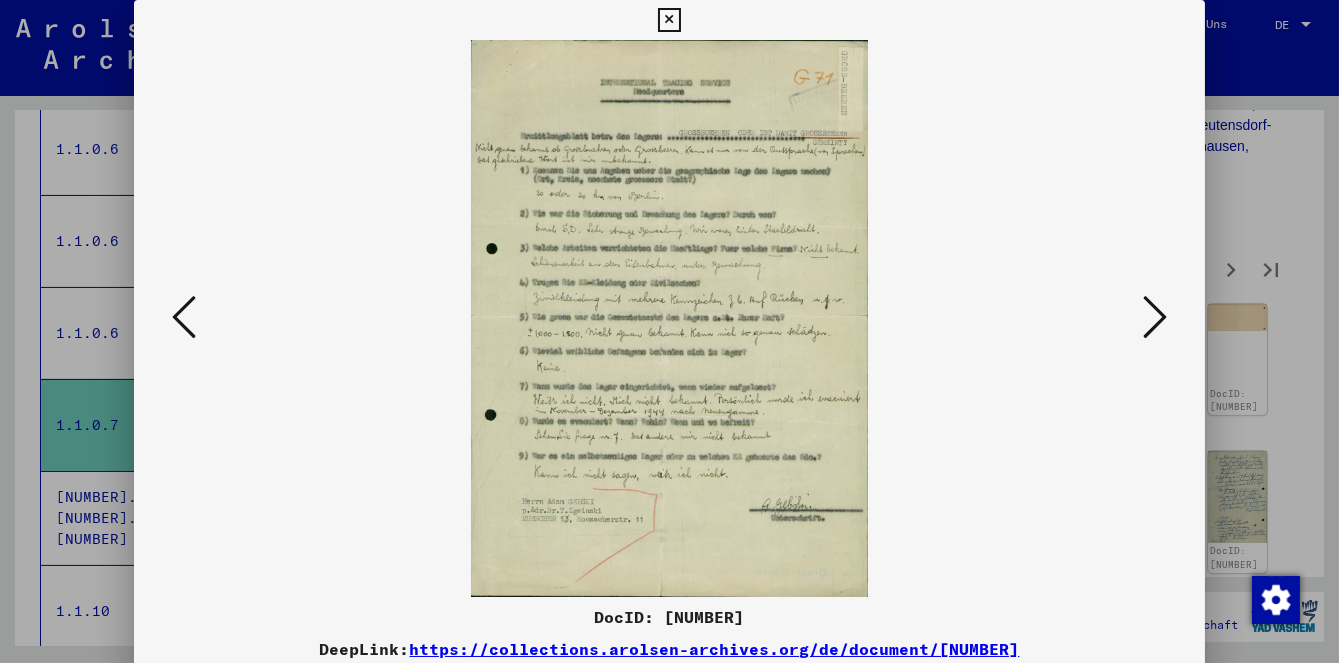 click at bounding box center [1155, 317] 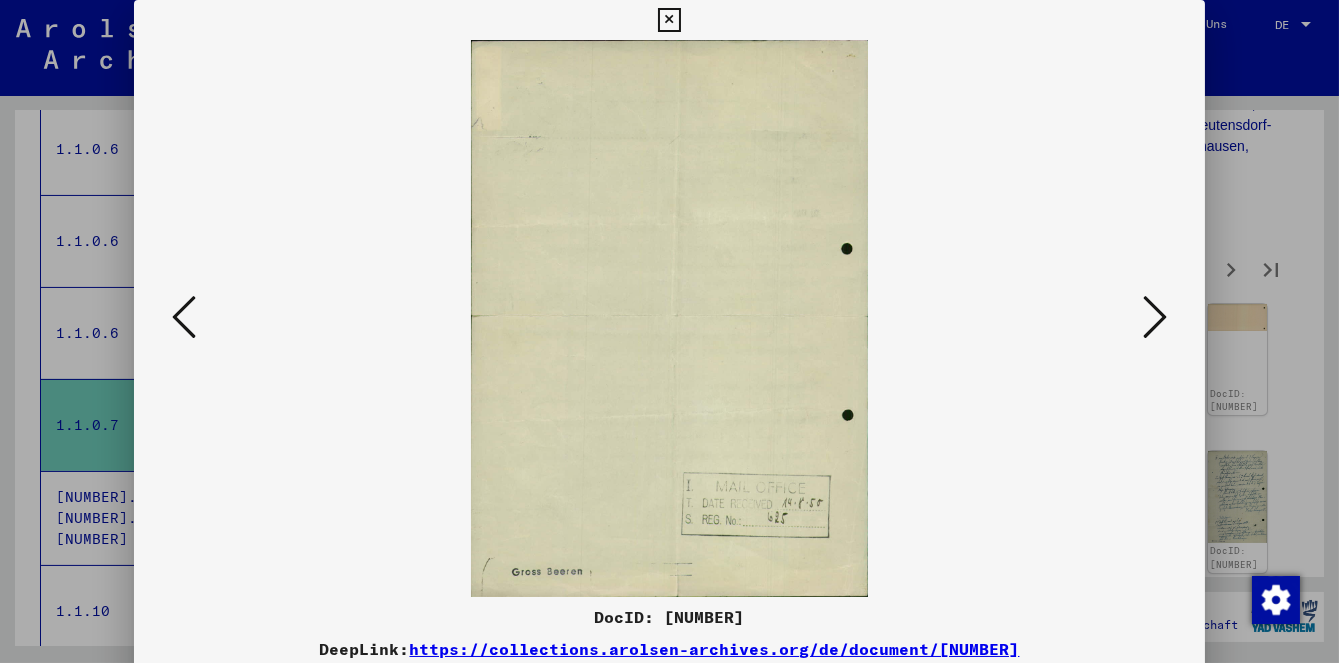 click at bounding box center (1155, 317) 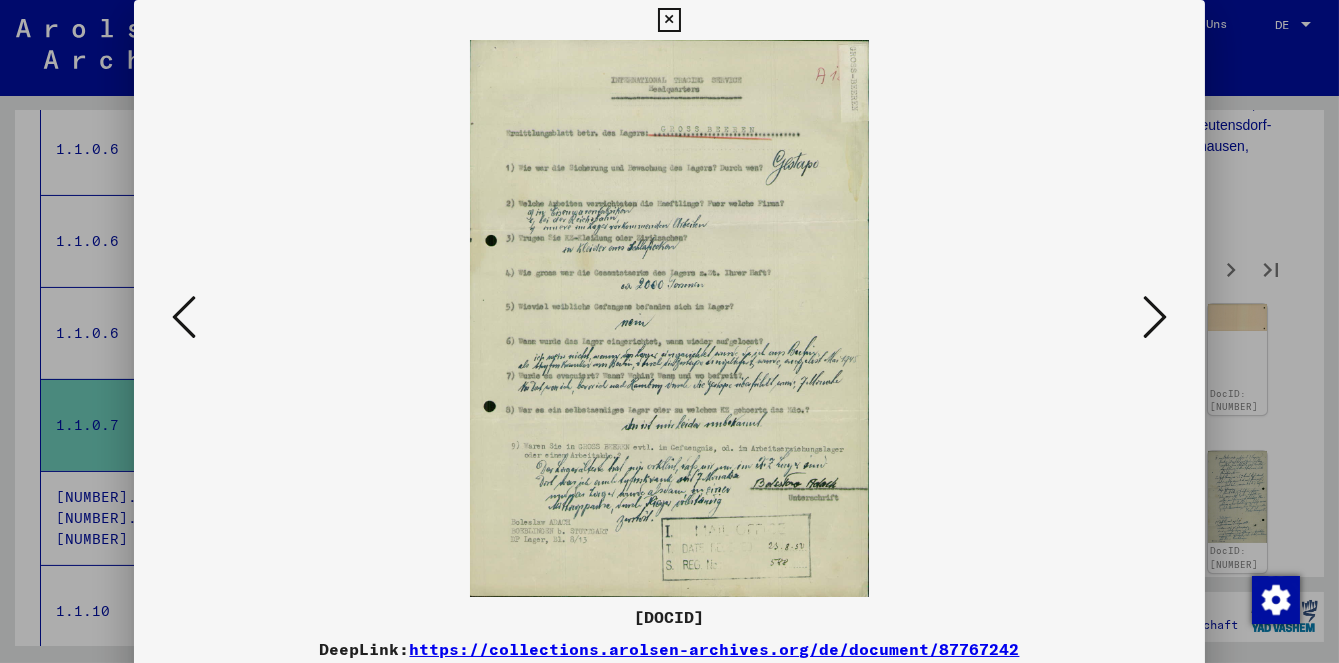 click at bounding box center [1155, 317] 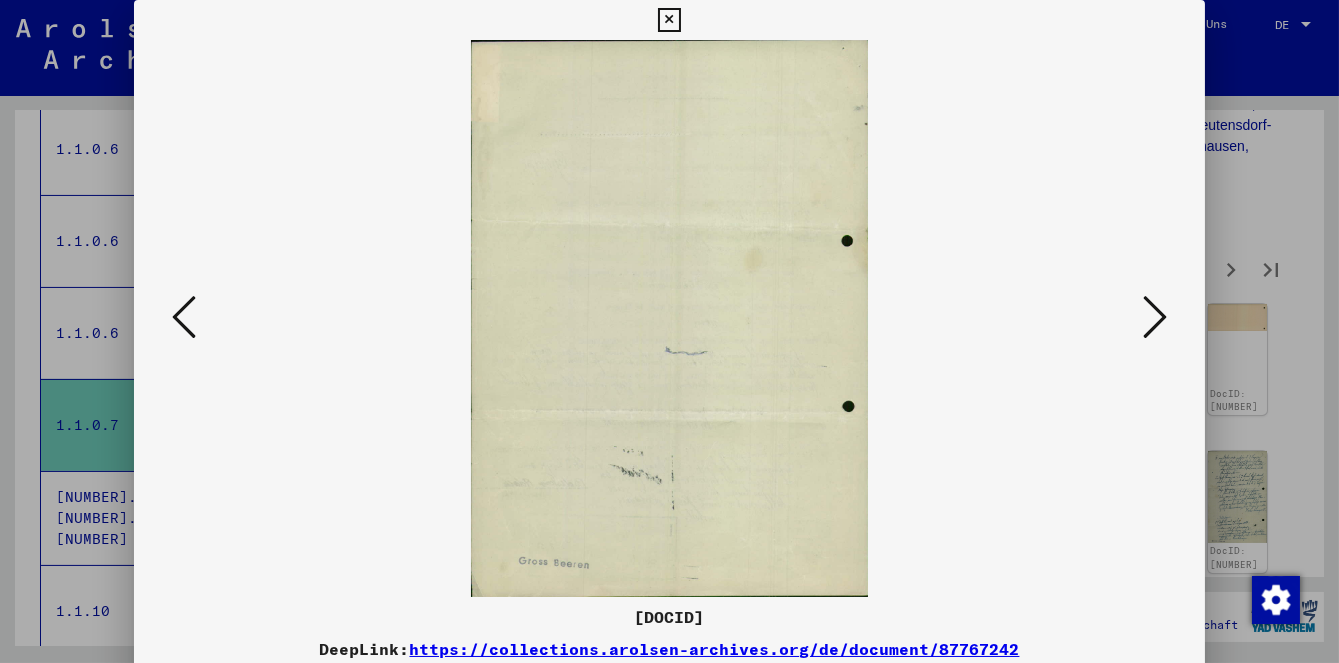 click at bounding box center (1155, 318) 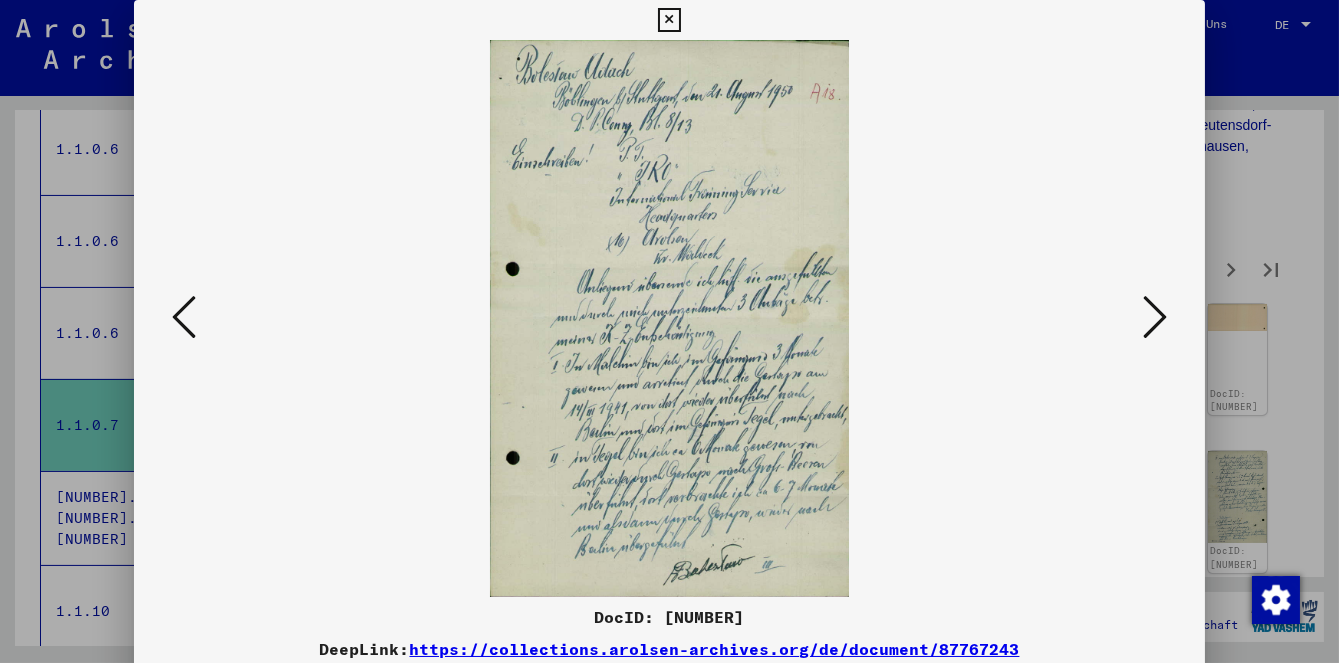 click at bounding box center [1155, 317] 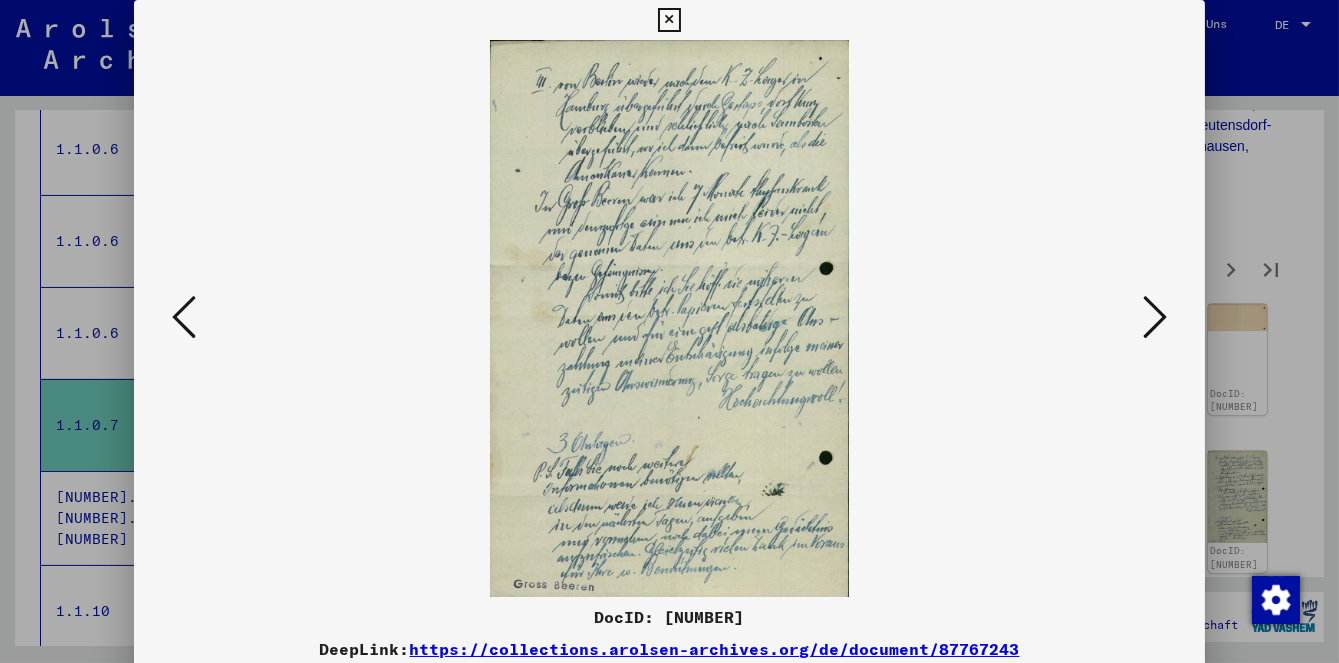 click at bounding box center [1155, 317] 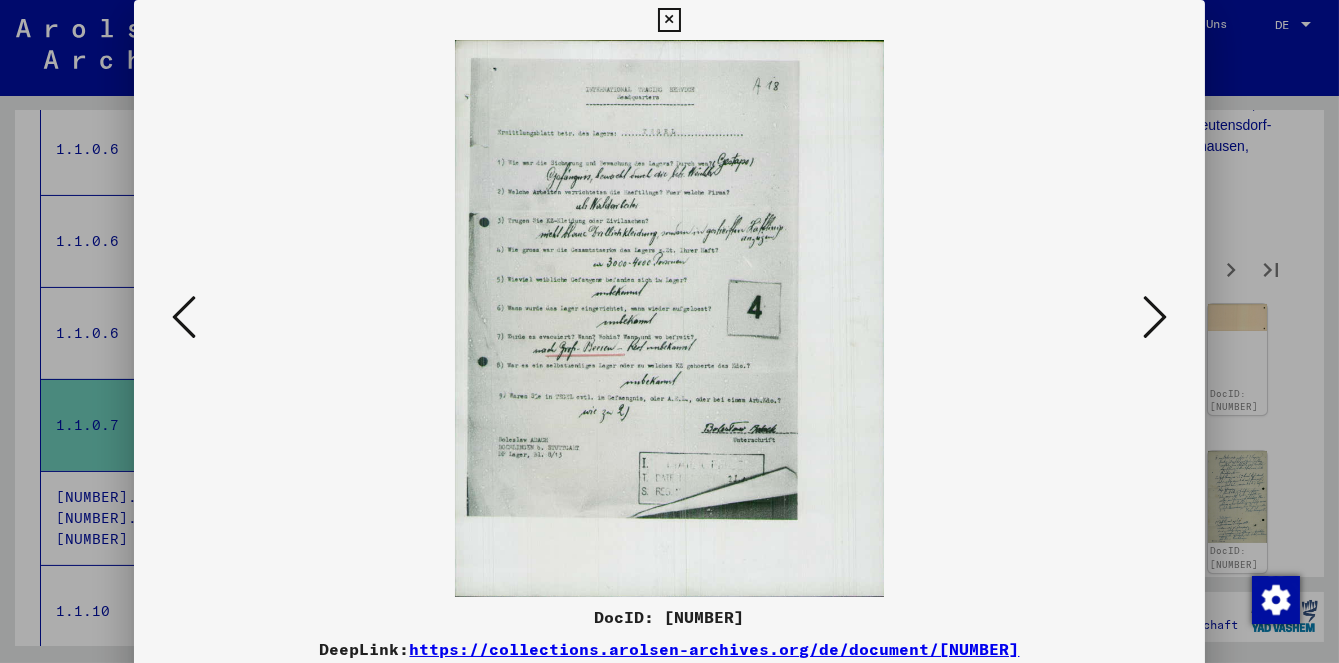 click at bounding box center [1155, 317] 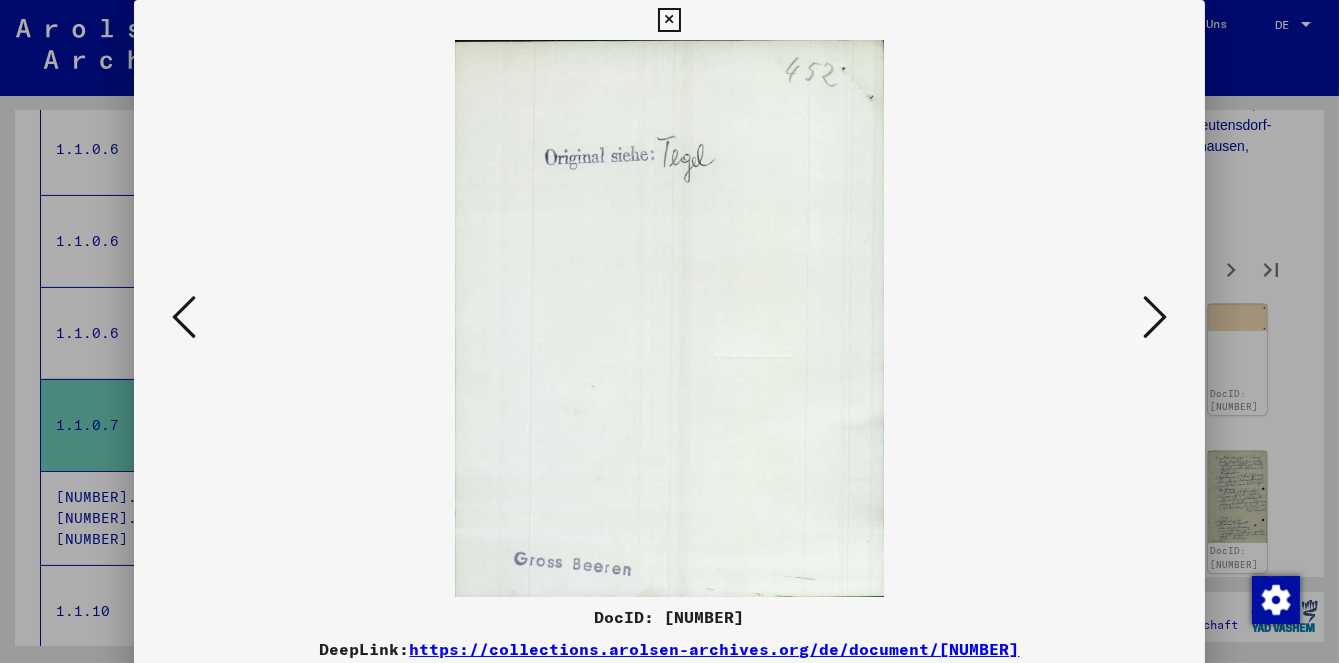 click at bounding box center (669, 318) 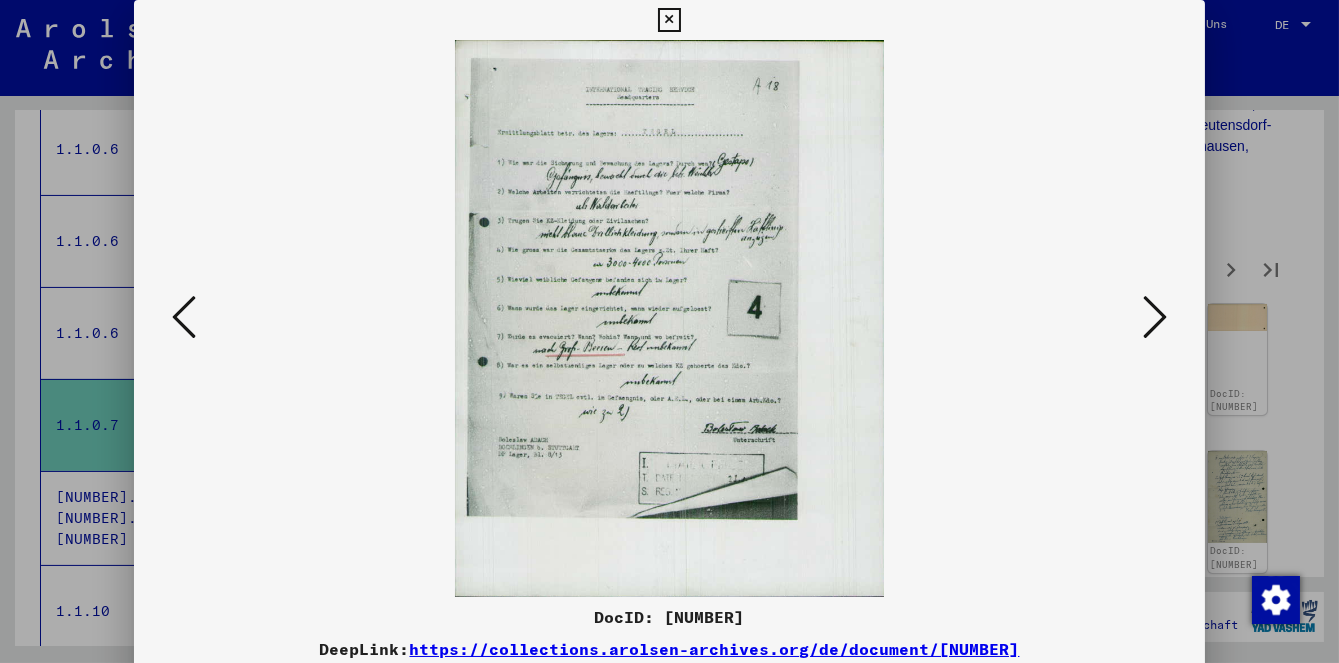 click at bounding box center (1155, 318) 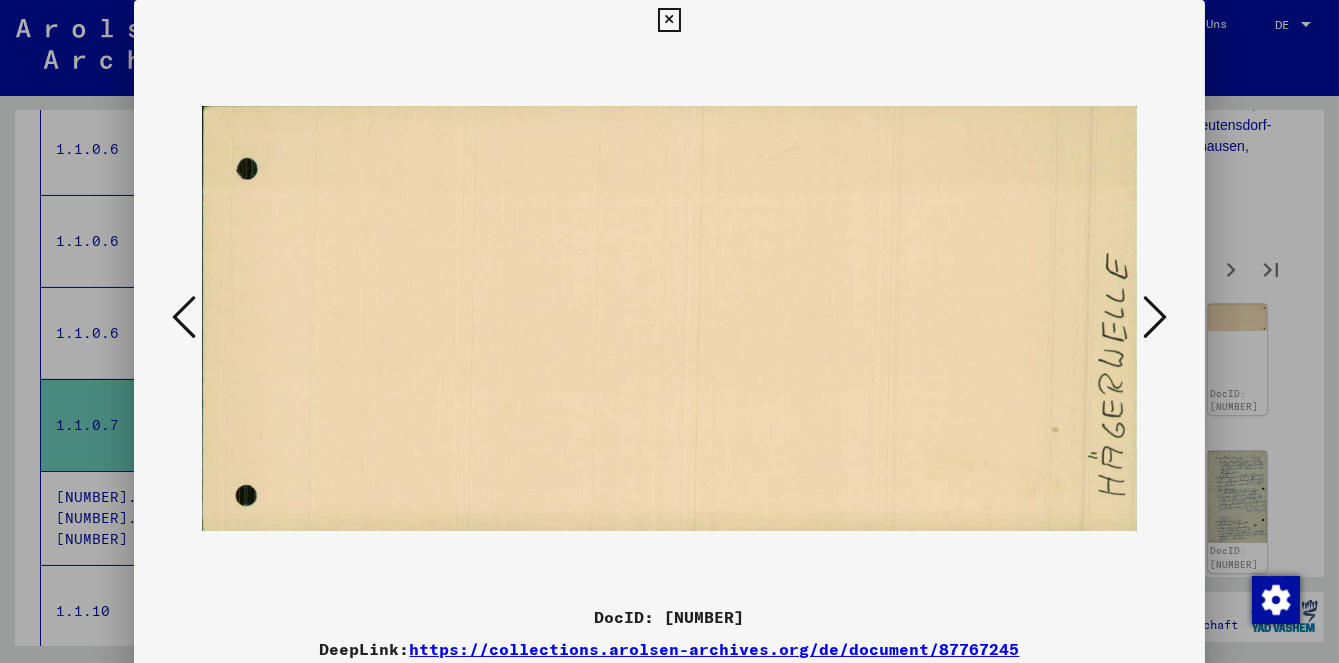 click at bounding box center [1155, 317] 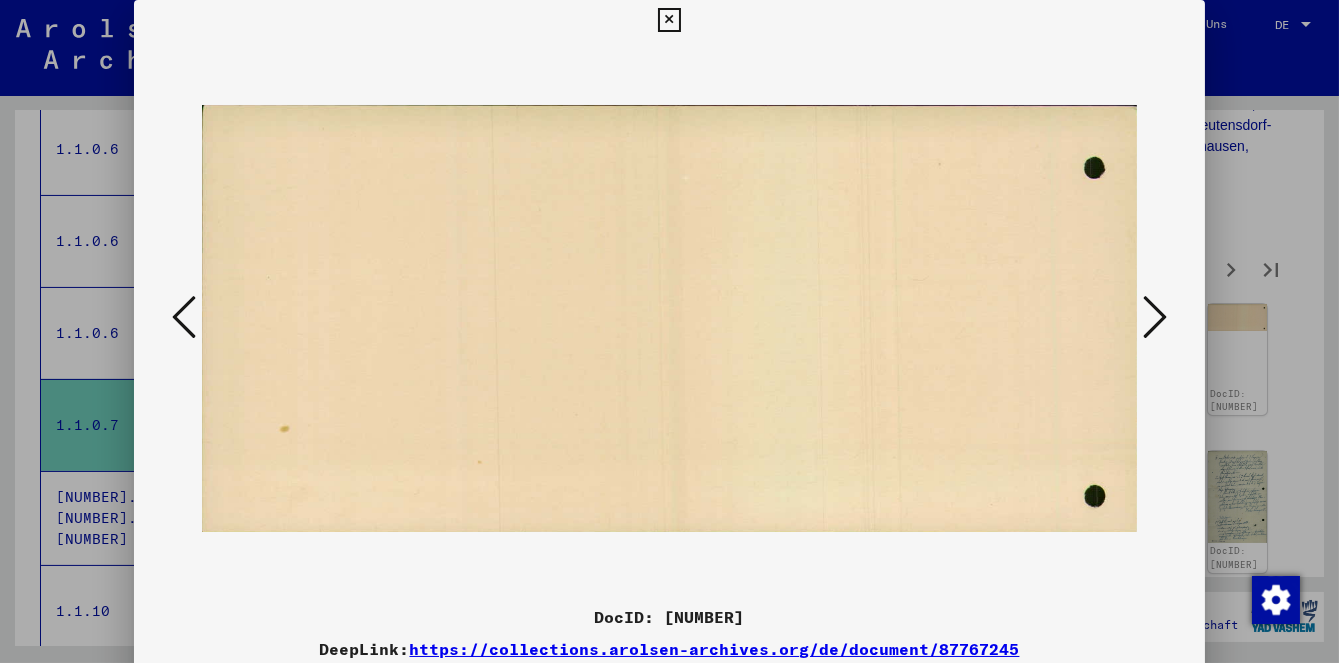 click at bounding box center [1155, 317] 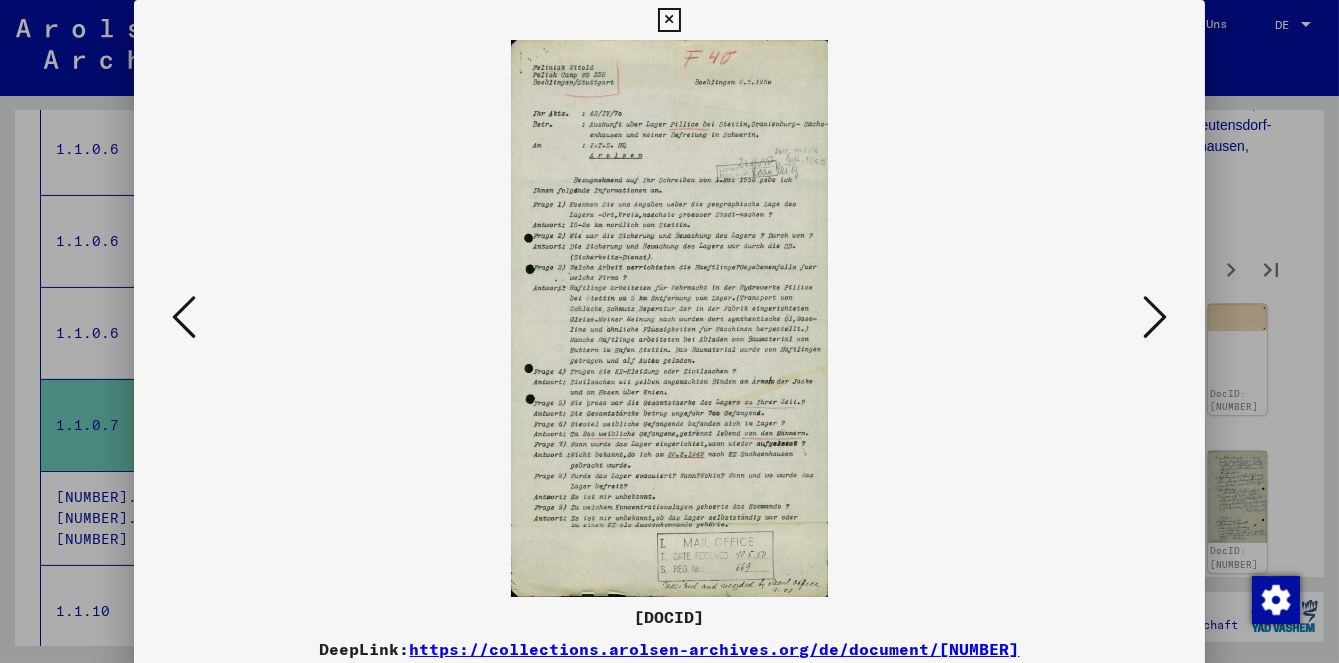 click at bounding box center (669, 318) 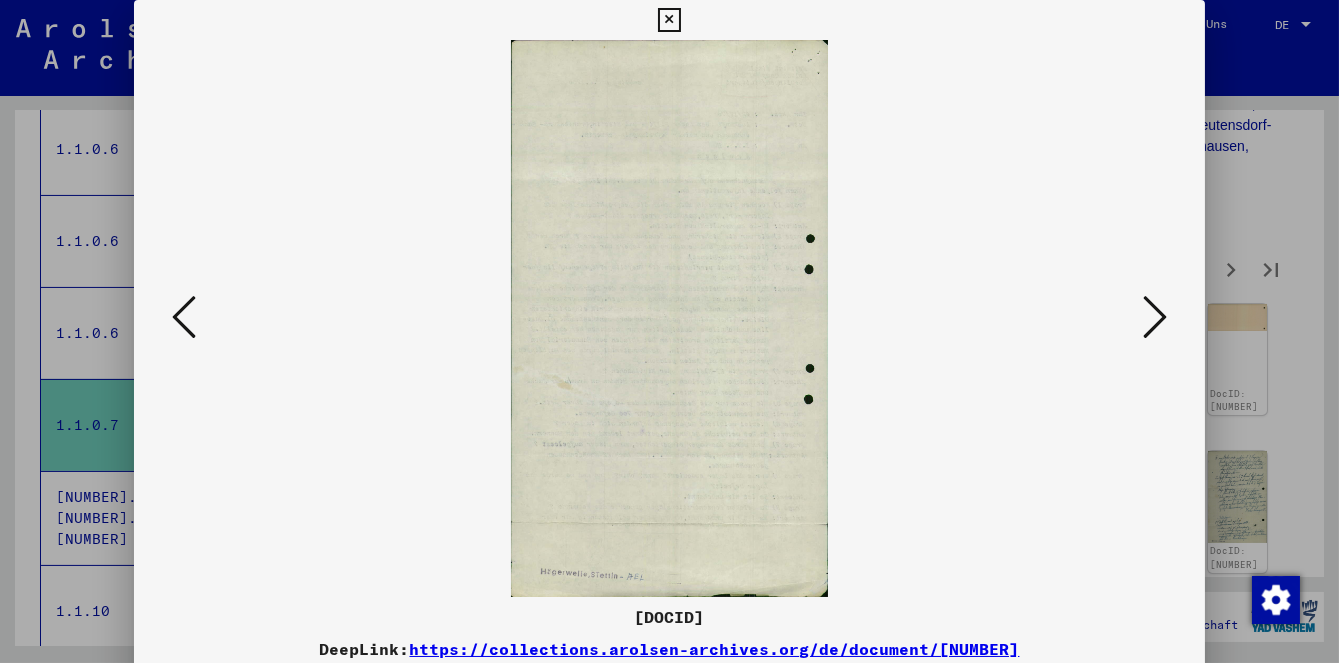 click at bounding box center [1155, 317] 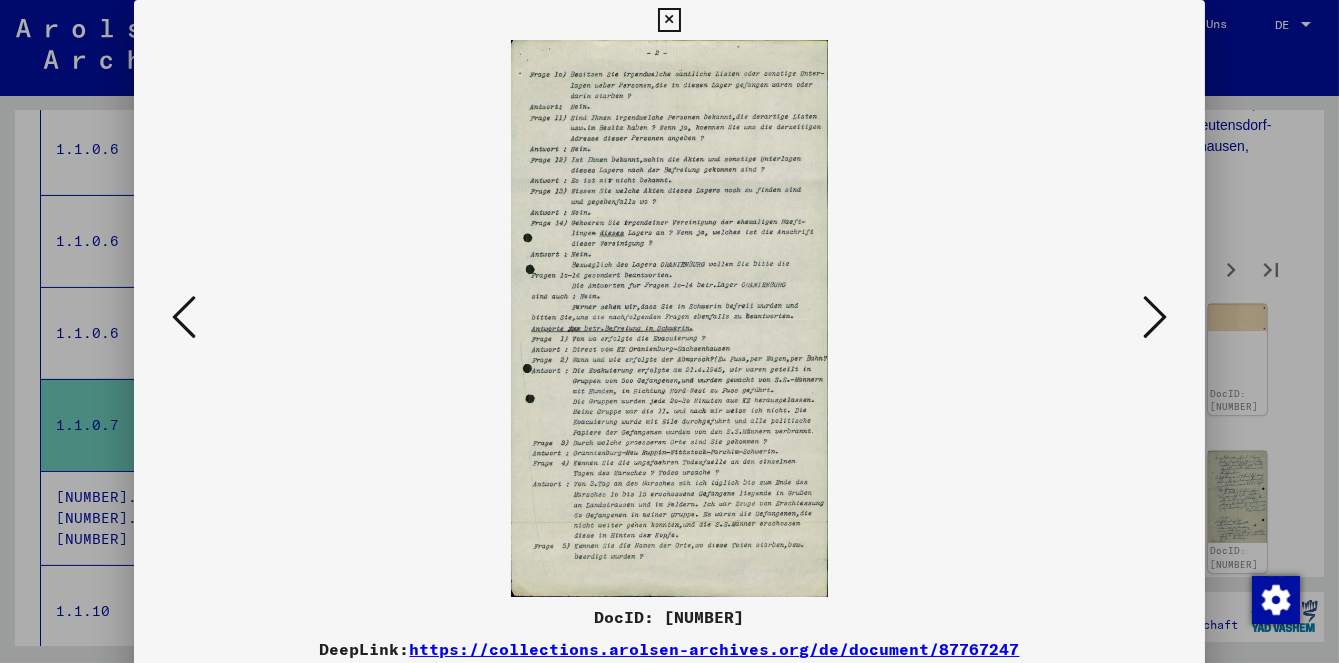 click at bounding box center (1155, 317) 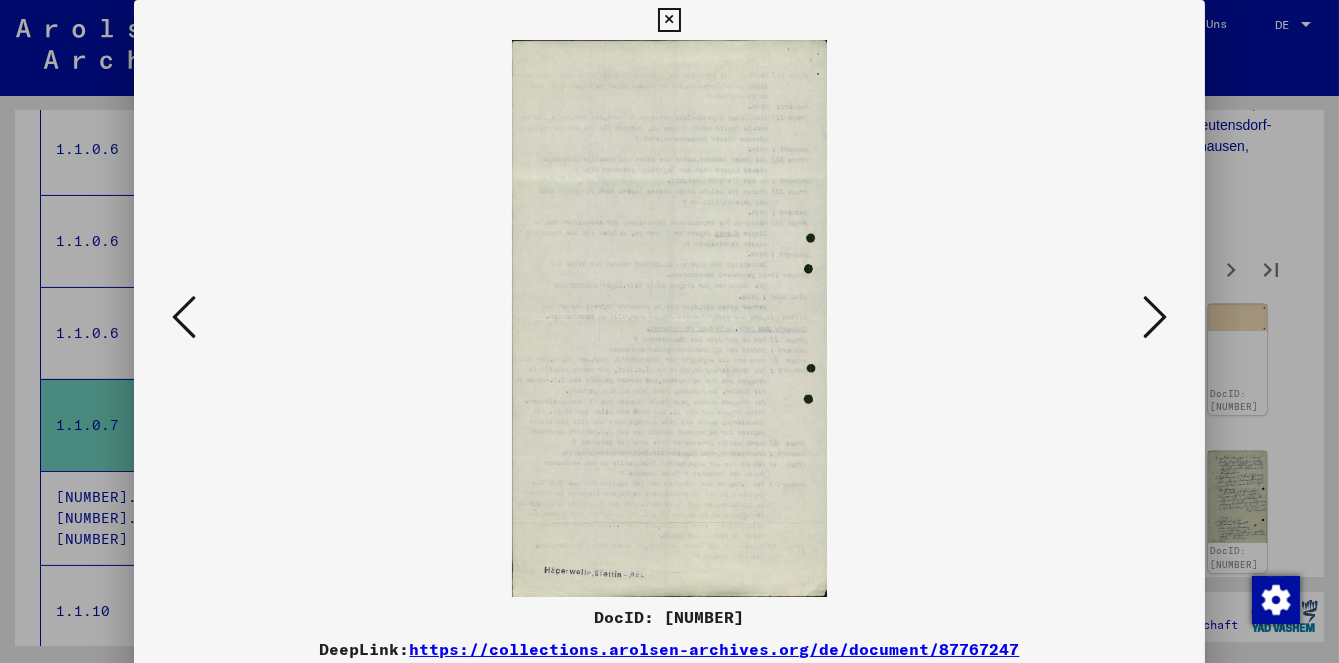 click at bounding box center (1155, 318) 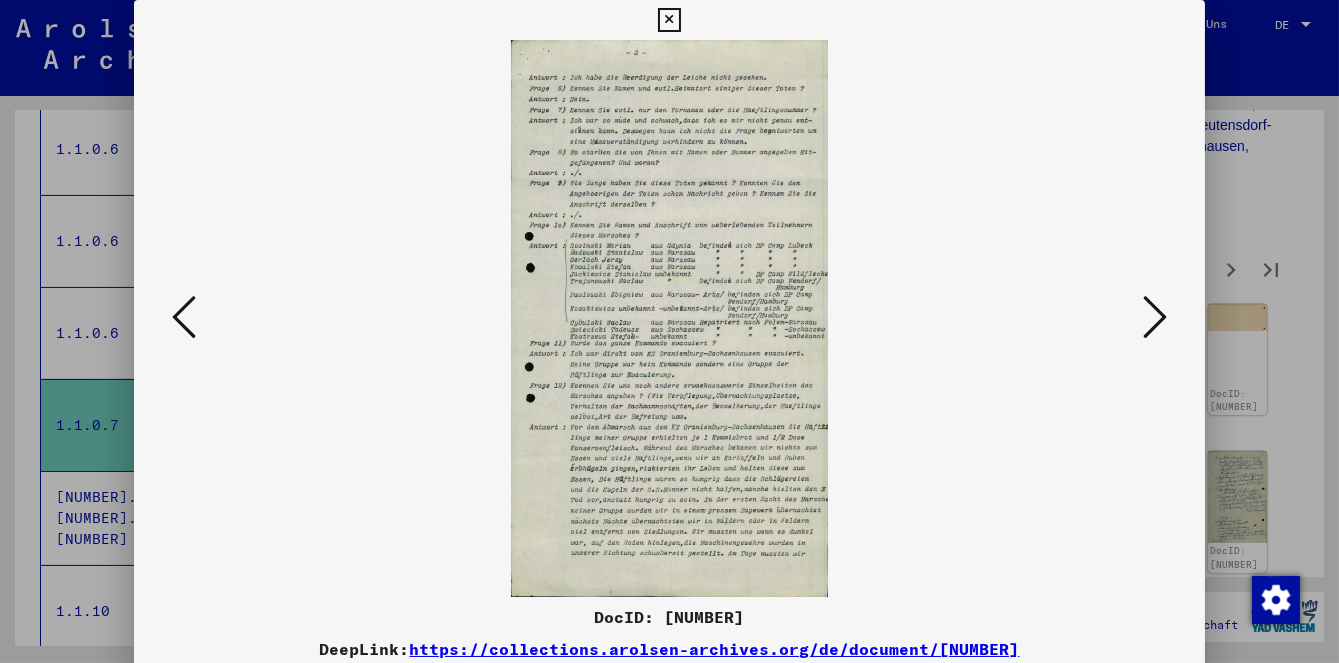 click at bounding box center (669, 318) 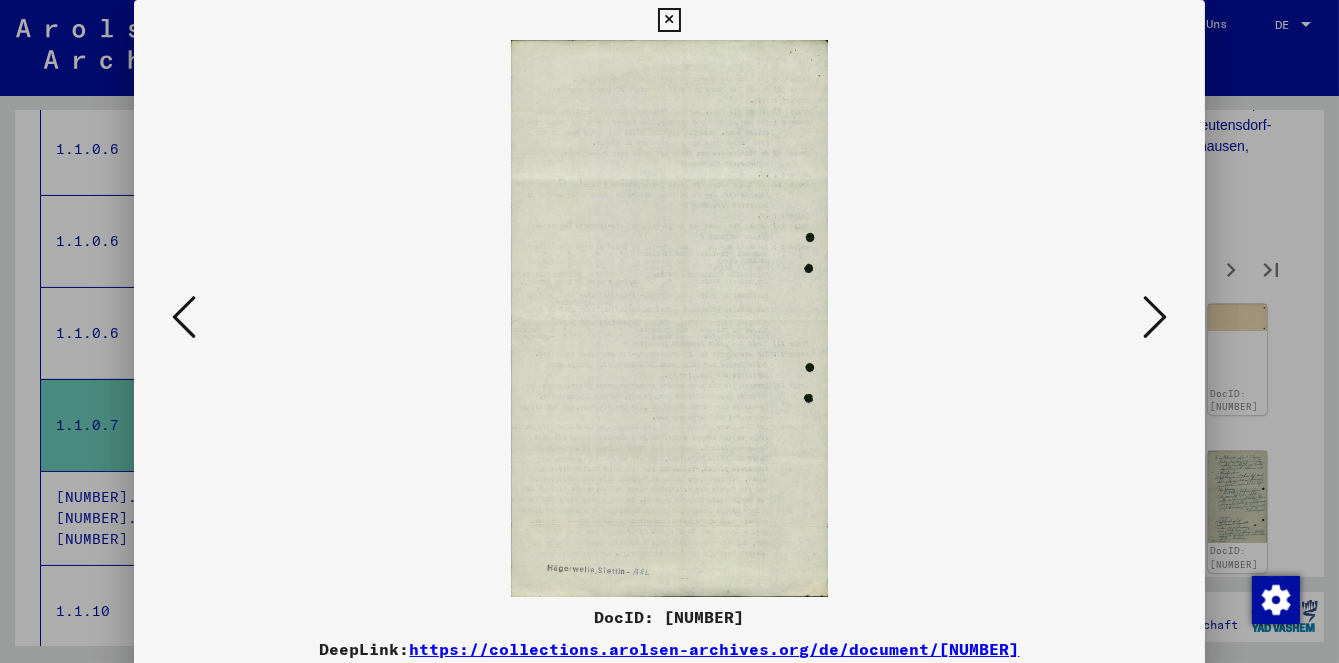 click at bounding box center [1155, 317] 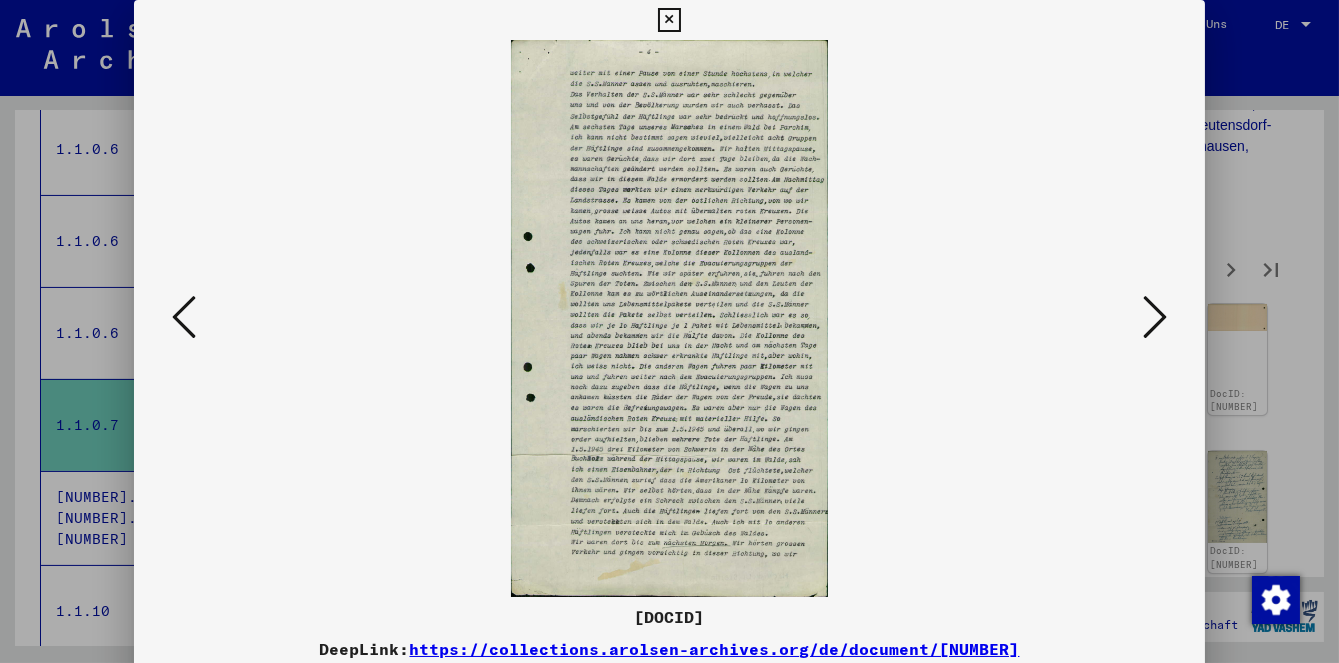 click at bounding box center (1155, 317) 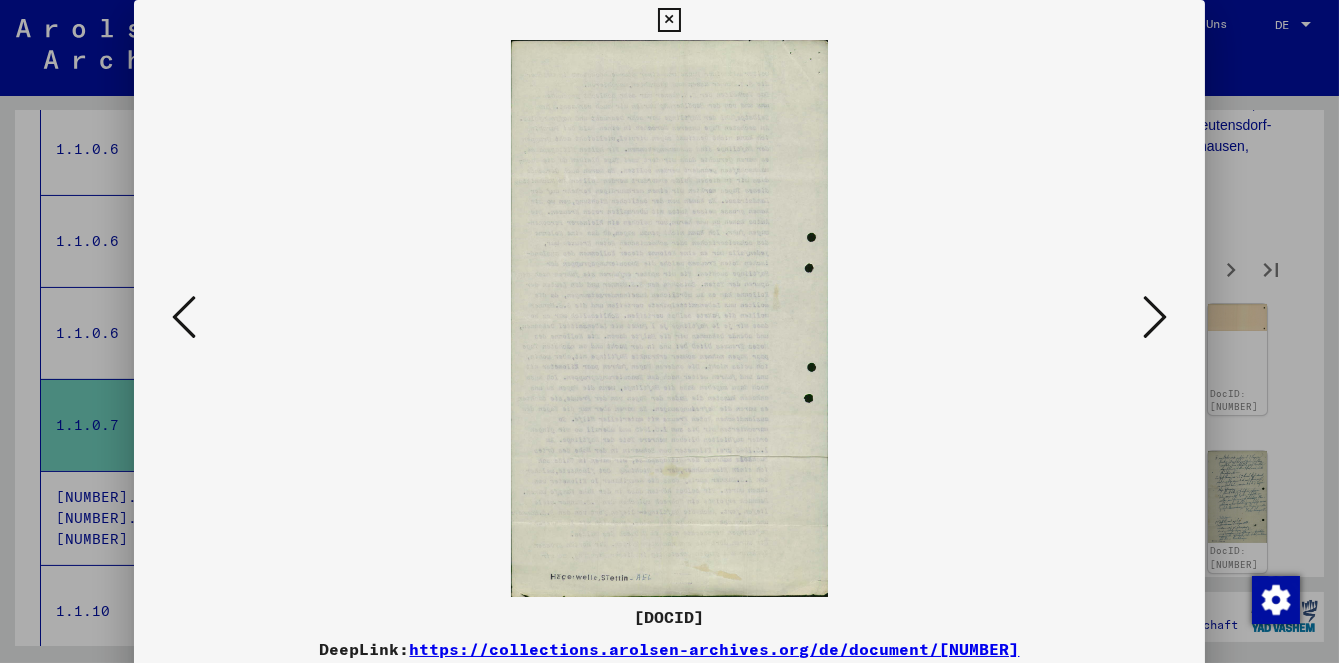 click at bounding box center [1155, 317] 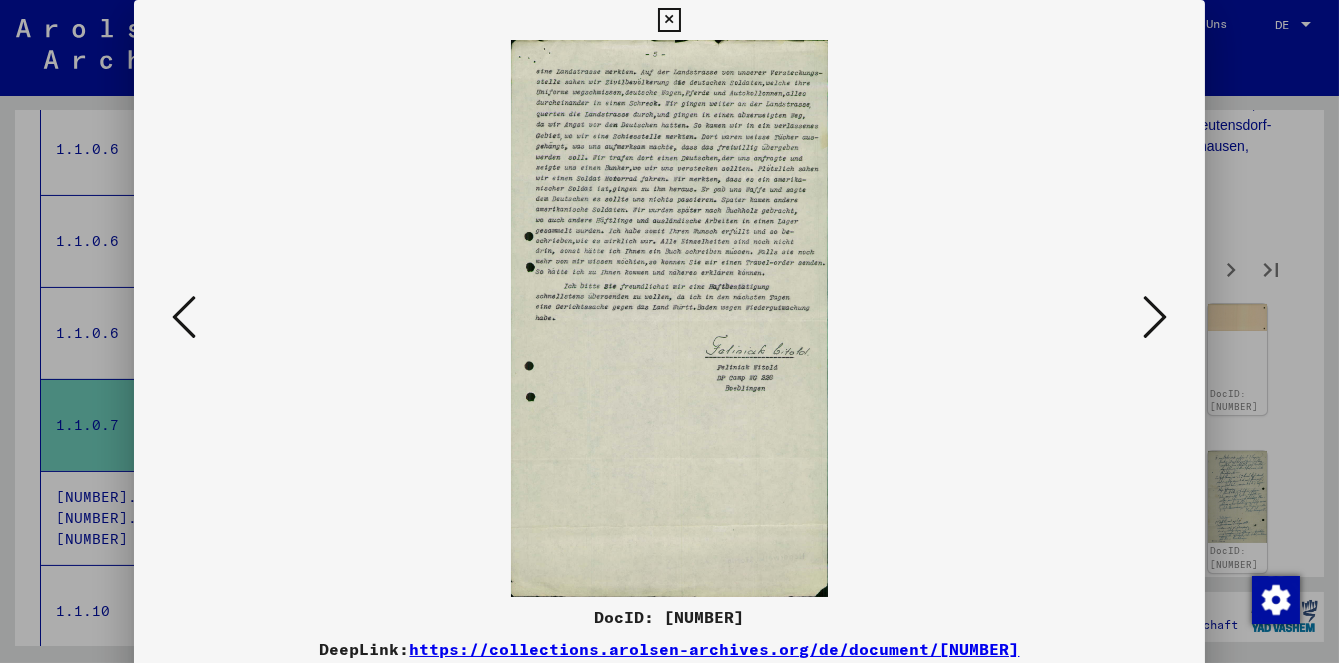 click at bounding box center (1155, 317) 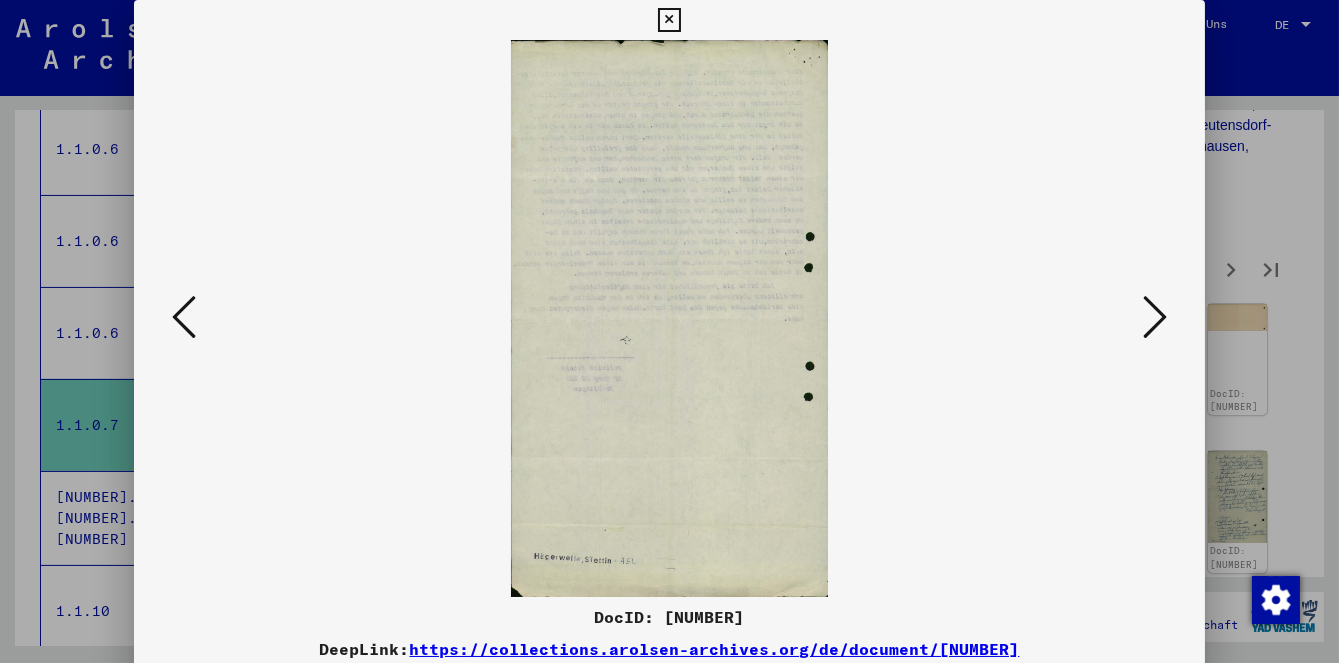 click at bounding box center [1155, 317] 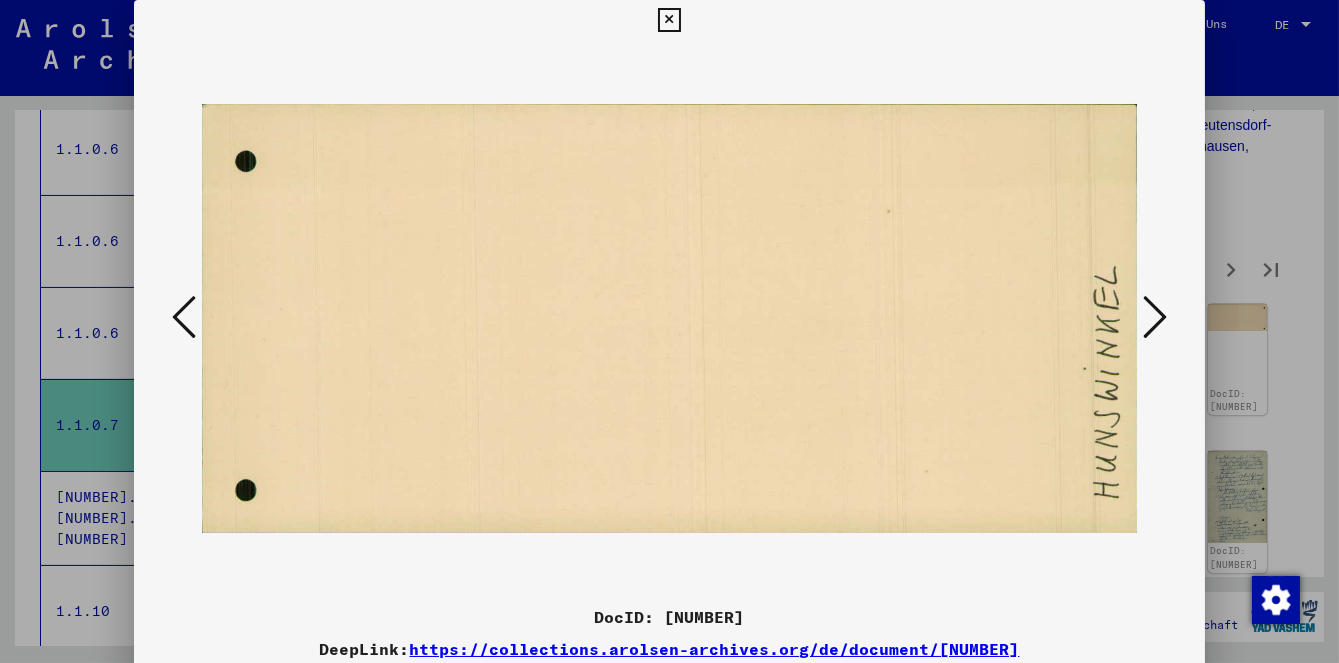 click at bounding box center (669, 331) 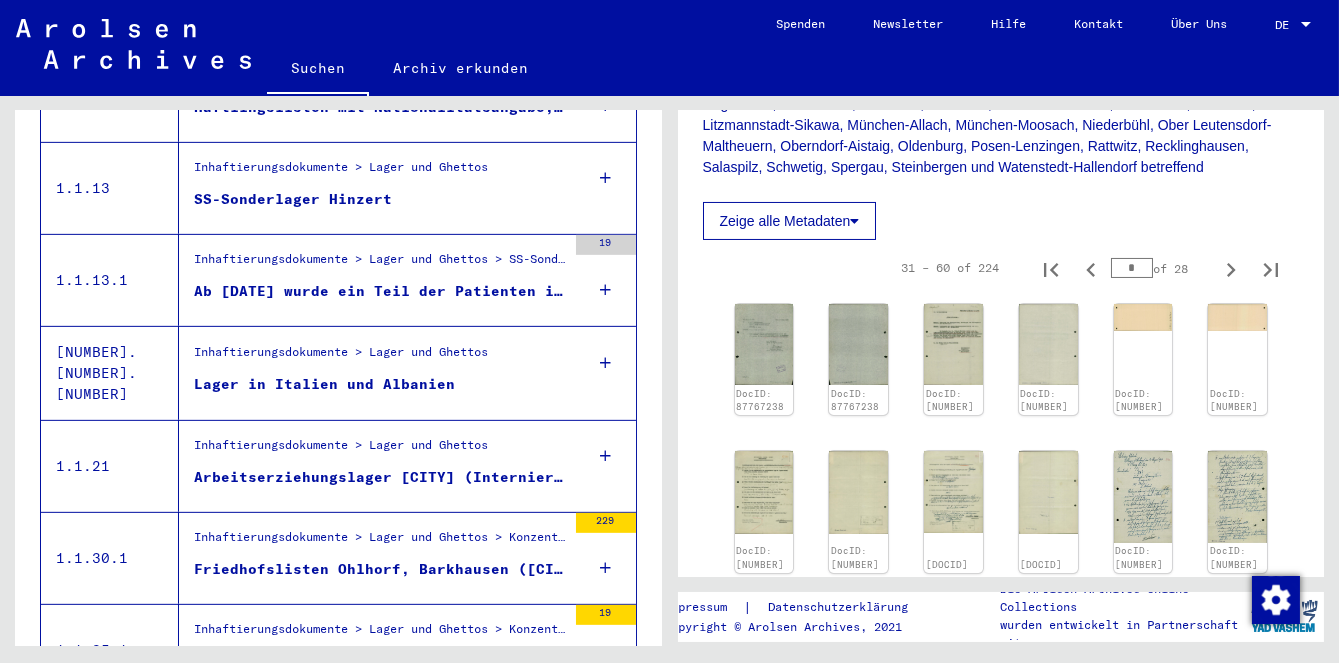 scroll, scrollTop: 2103, scrollLeft: 0, axis: vertical 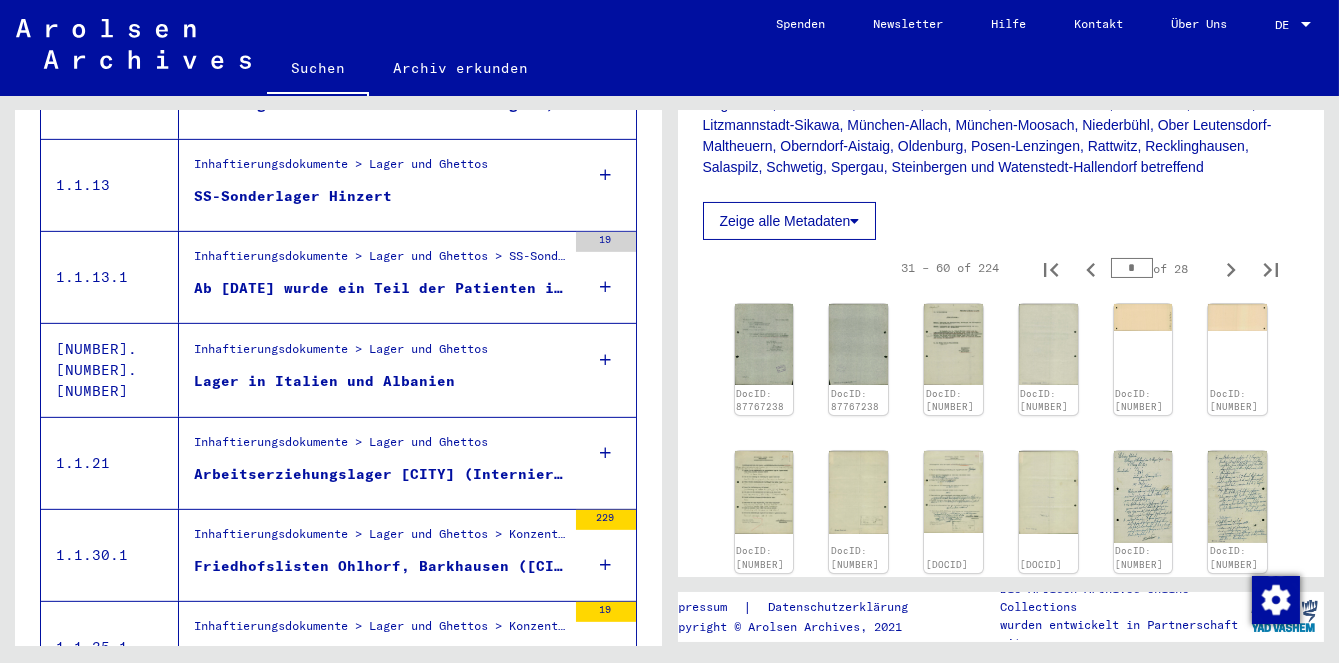 click on "Inhaftierungsdokumente > Lager und Ghettos" at bounding box center (341, 447) 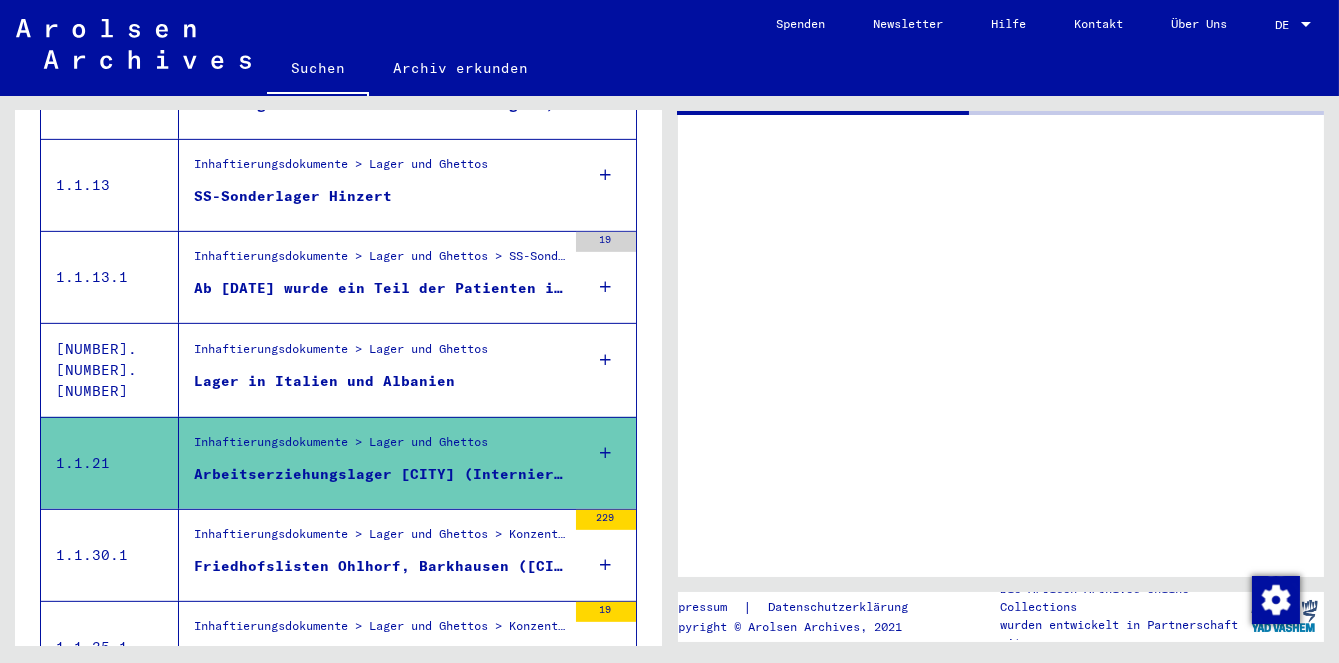 scroll, scrollTop: 0, scrollLeft: 0, axis: both 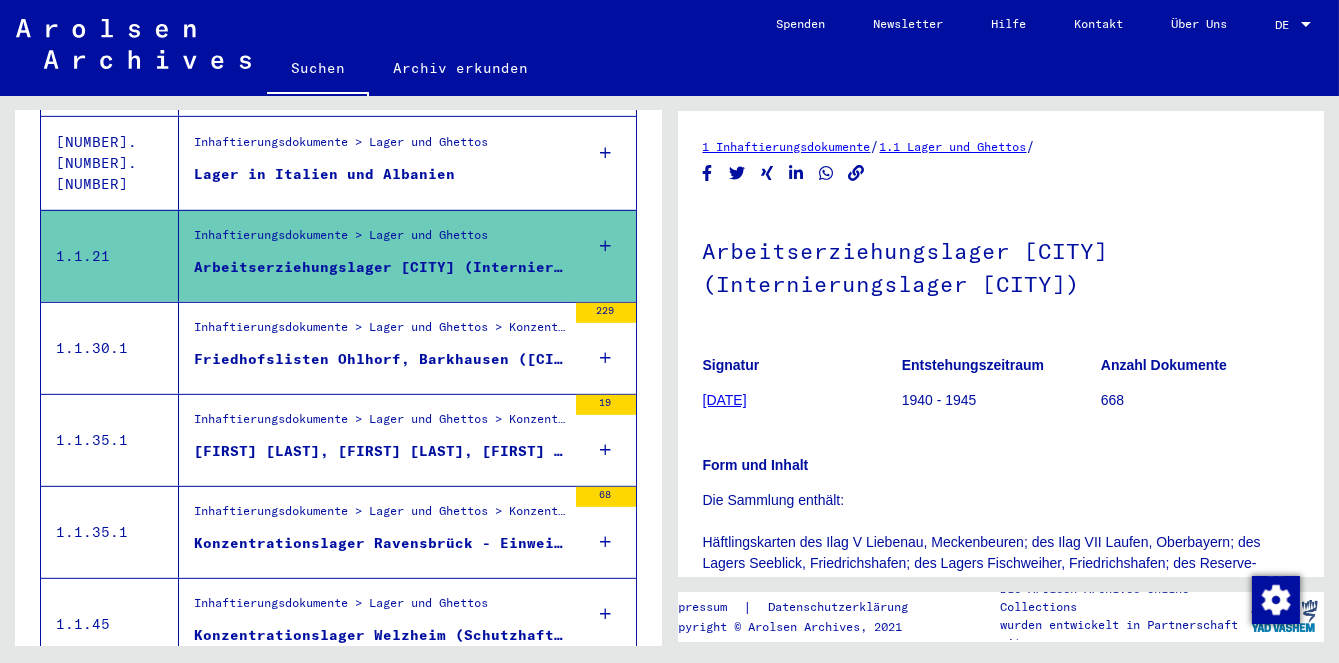 click 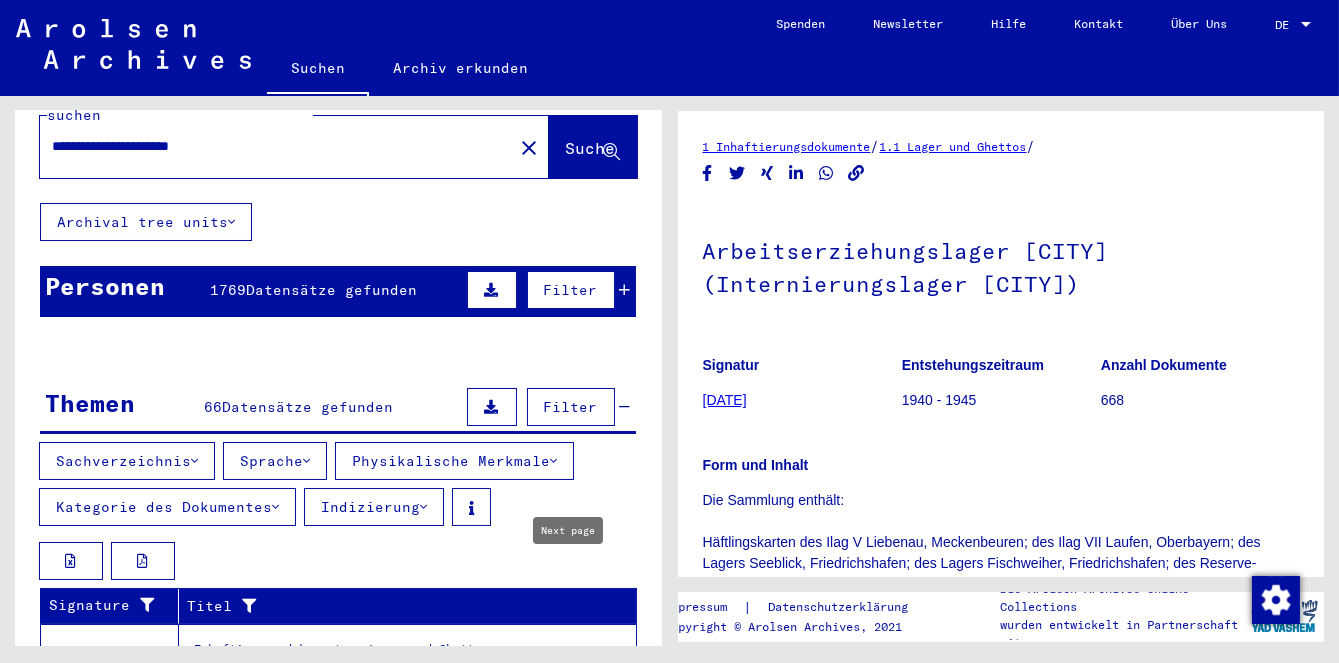 scroll, scrollTop: 0, scrollLeft: 0, axis: both 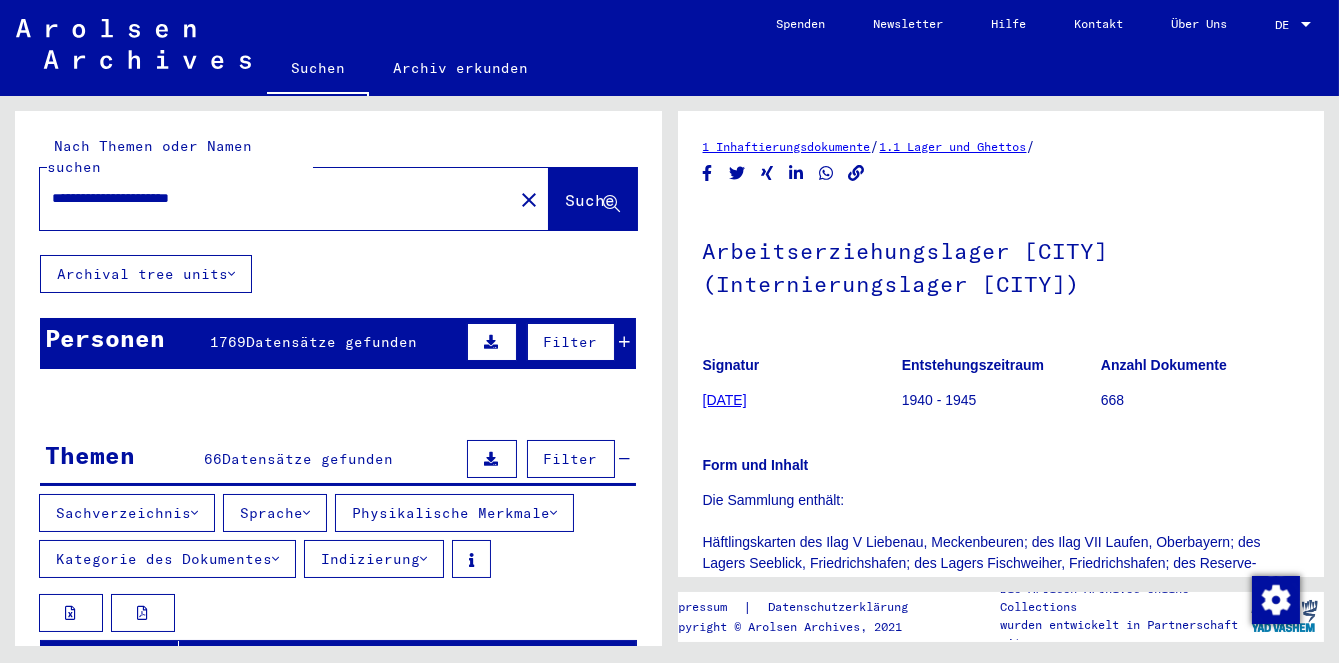 click on "**********" at bounding box center (276, 198) 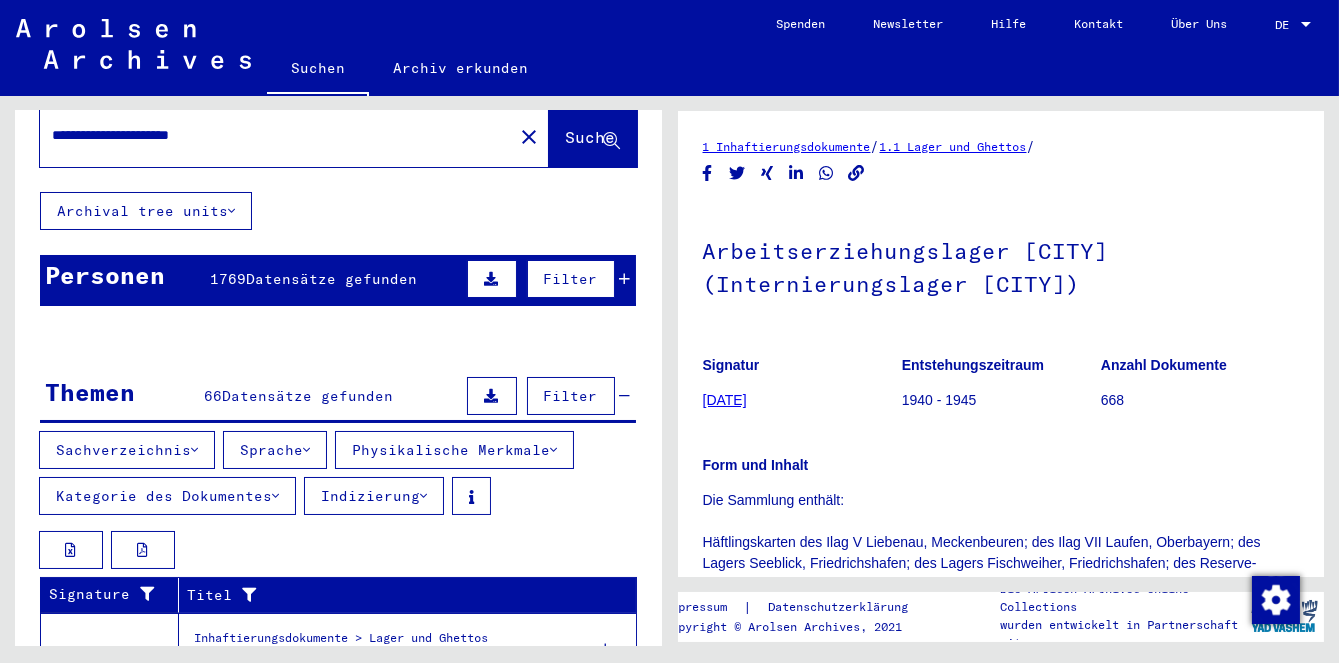scroll, scrollTop: 0, scrollLeft: 0, axis: both 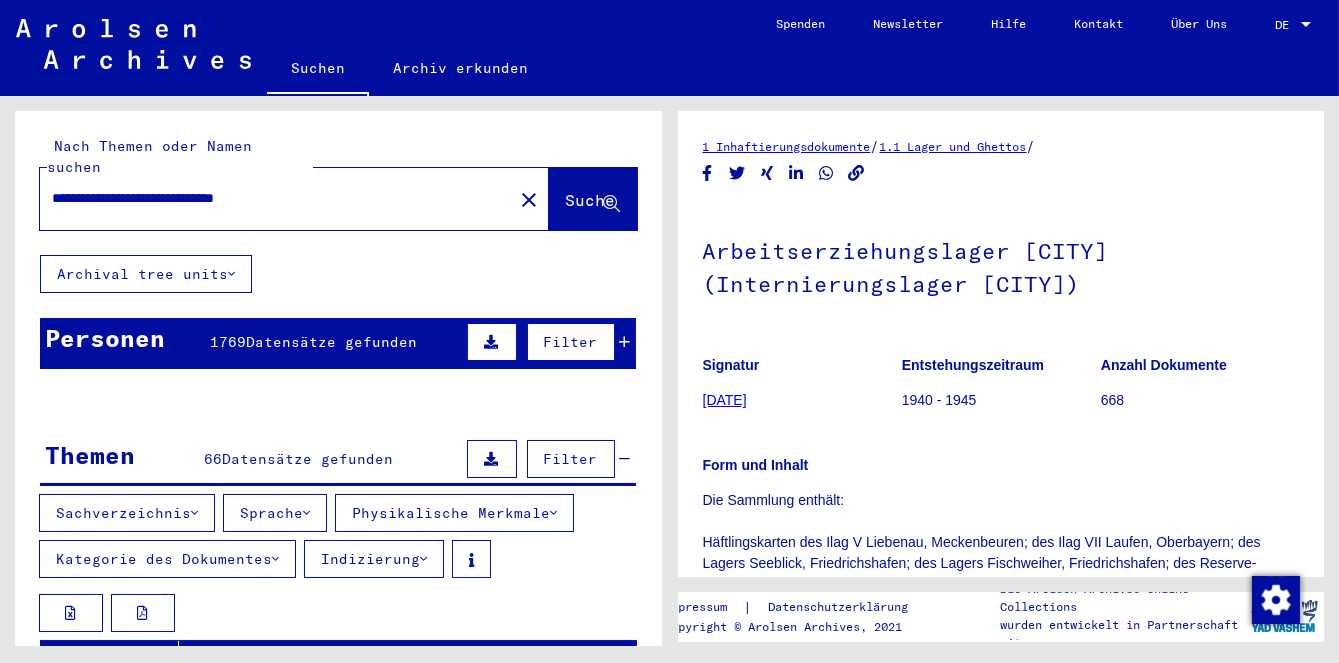 type on "**********" 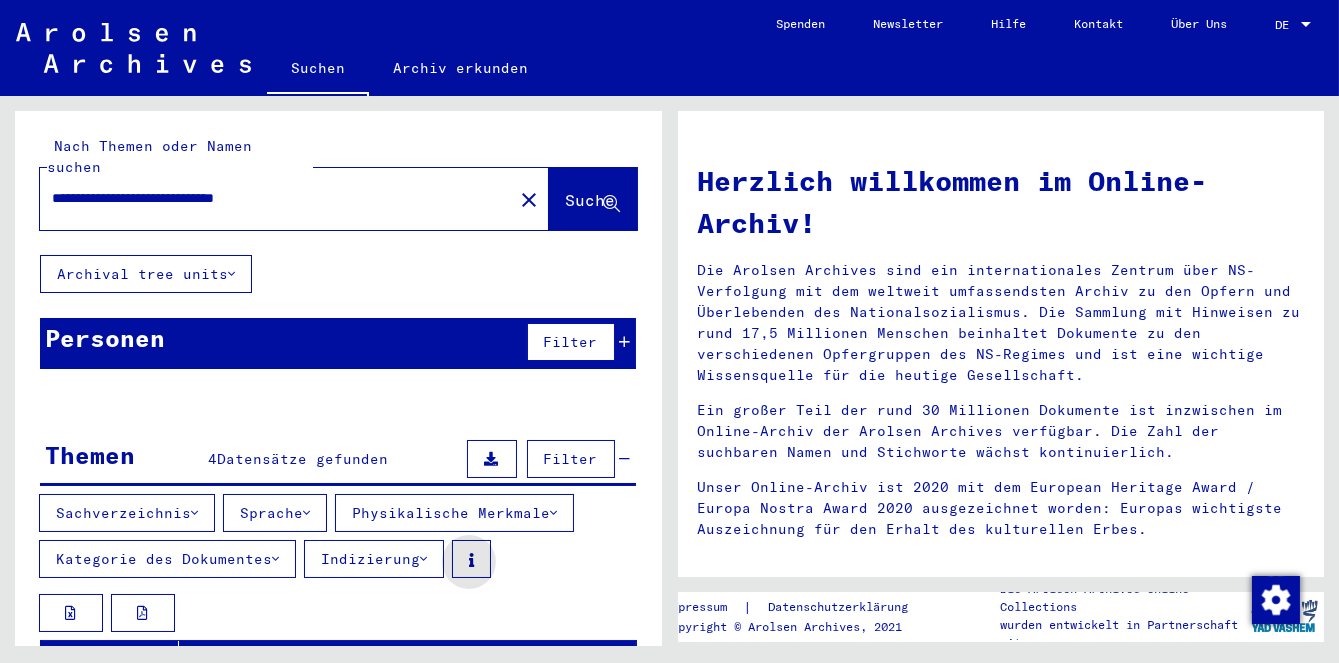 scroll, scrollTop: 76, scrollLeft: 0, axis: vertical 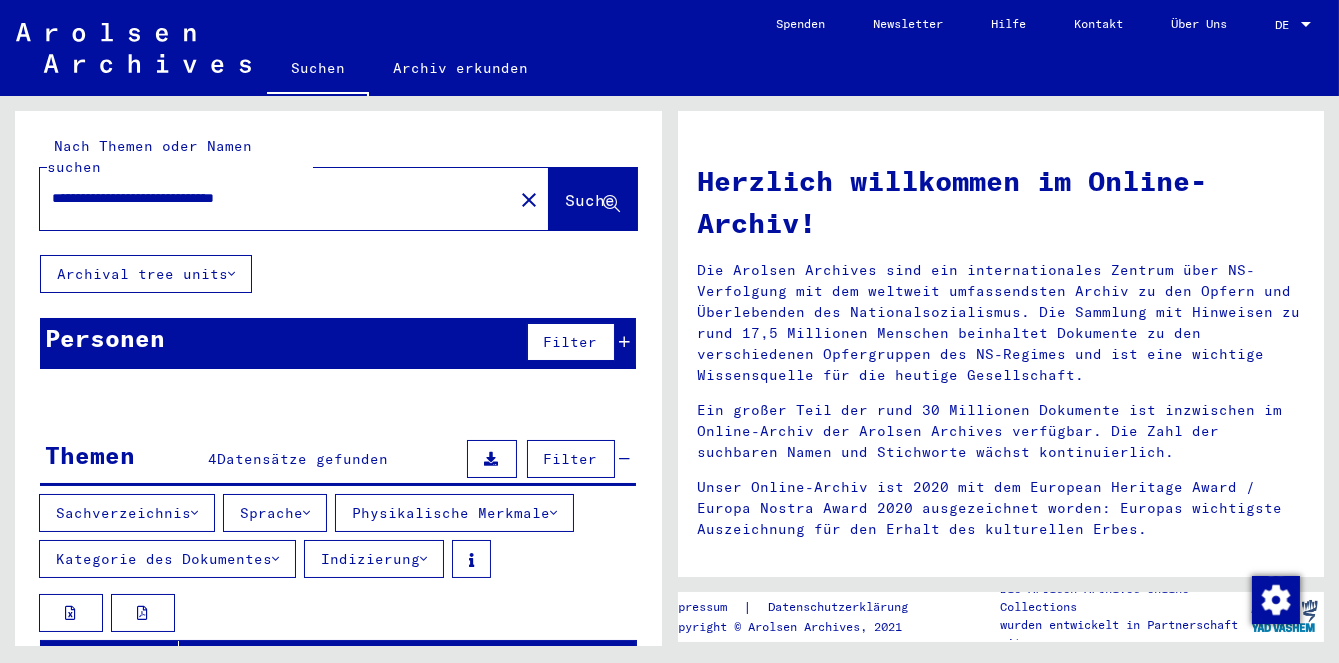 click on "Schriftwechsel bezüglich und Eidestattliche Erklärung über ärztliche Betreuung im AEL [CITY]" at bounding box center (380, 733) 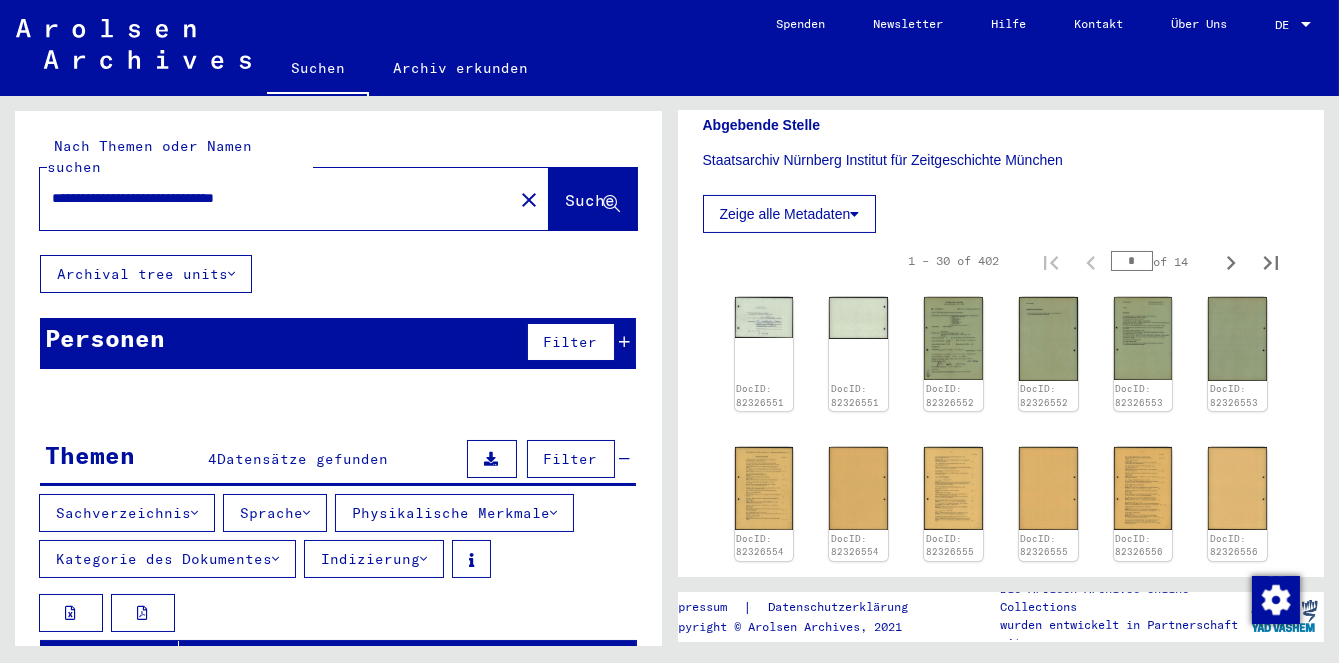 scroll, scrollTop: 511, scrollLeft: 0, axis: vertical 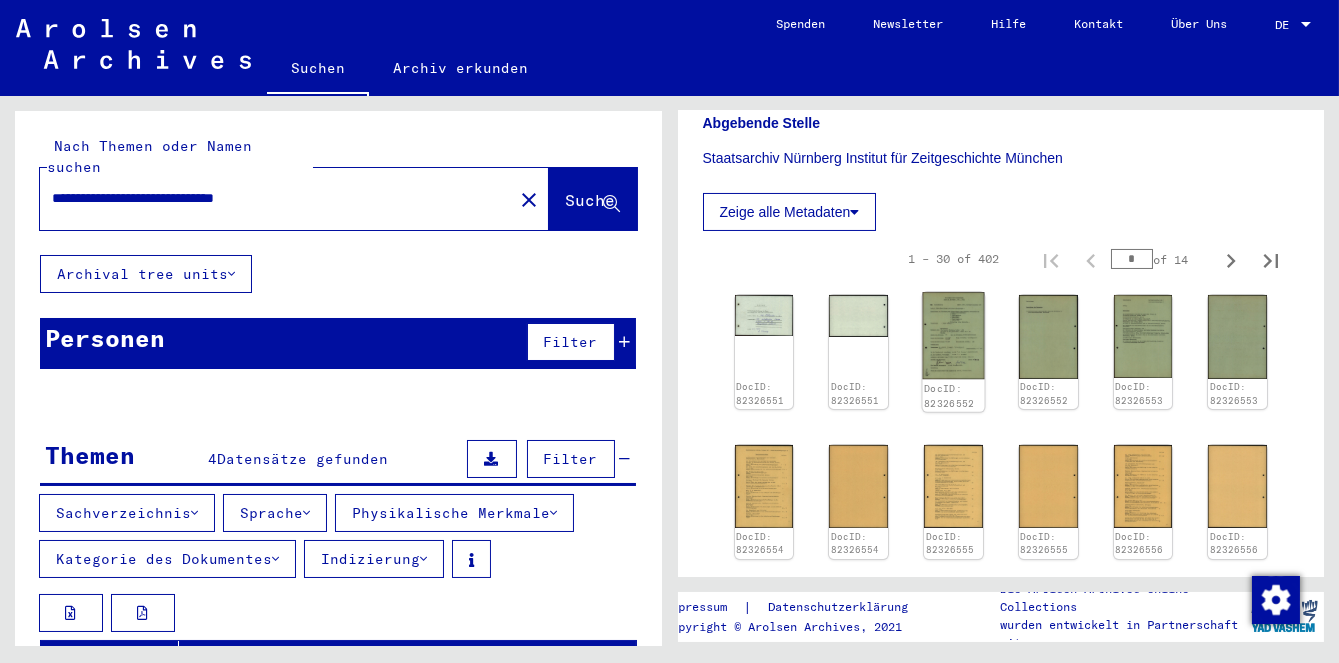 click 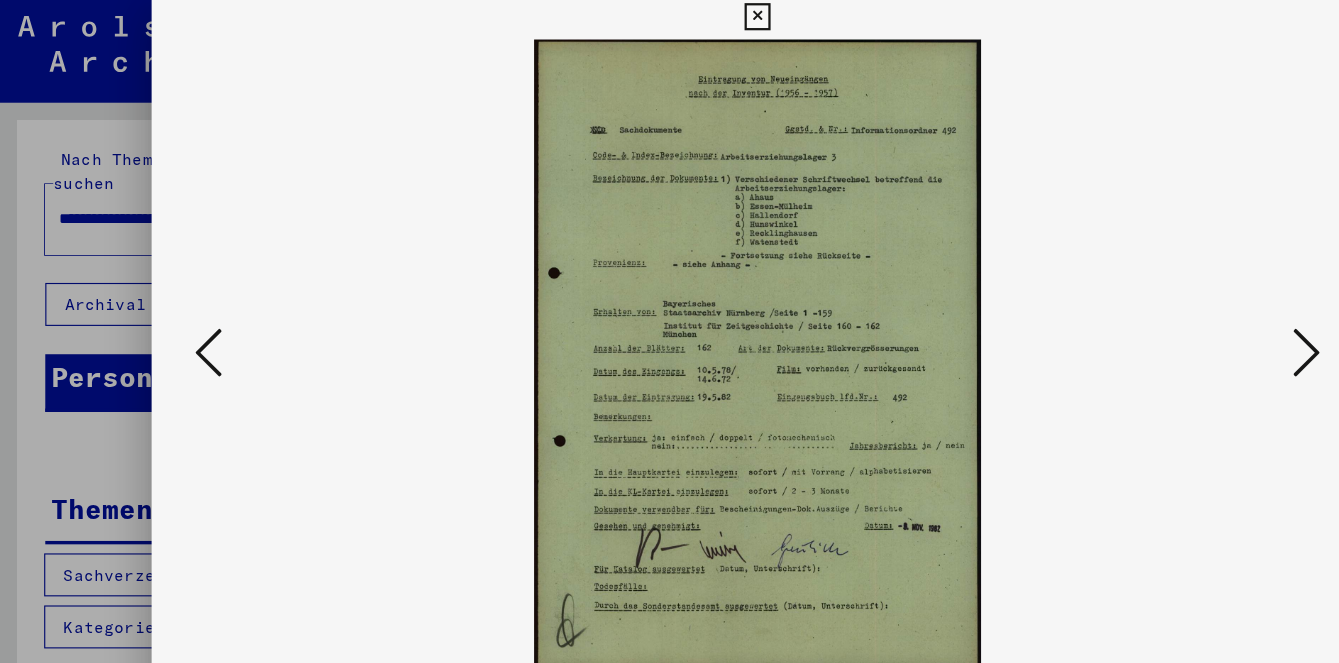 click at bounding box center [669, 318] 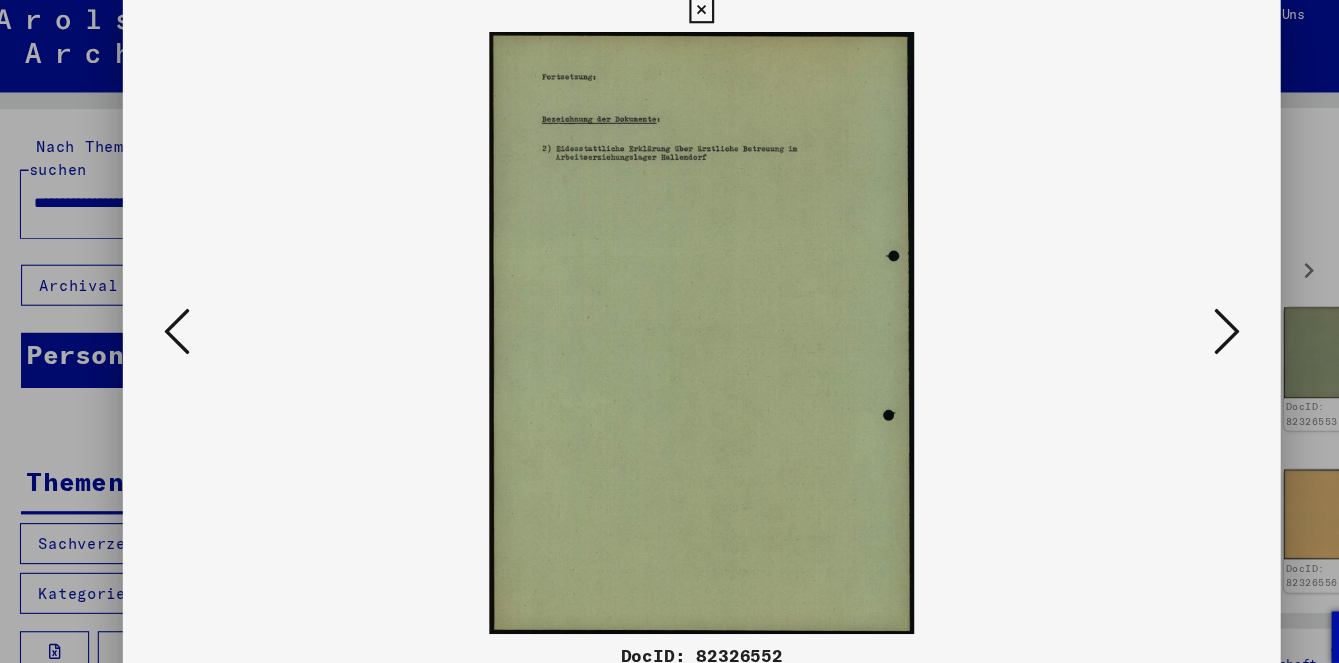 click at bounding box center (1155, 317) 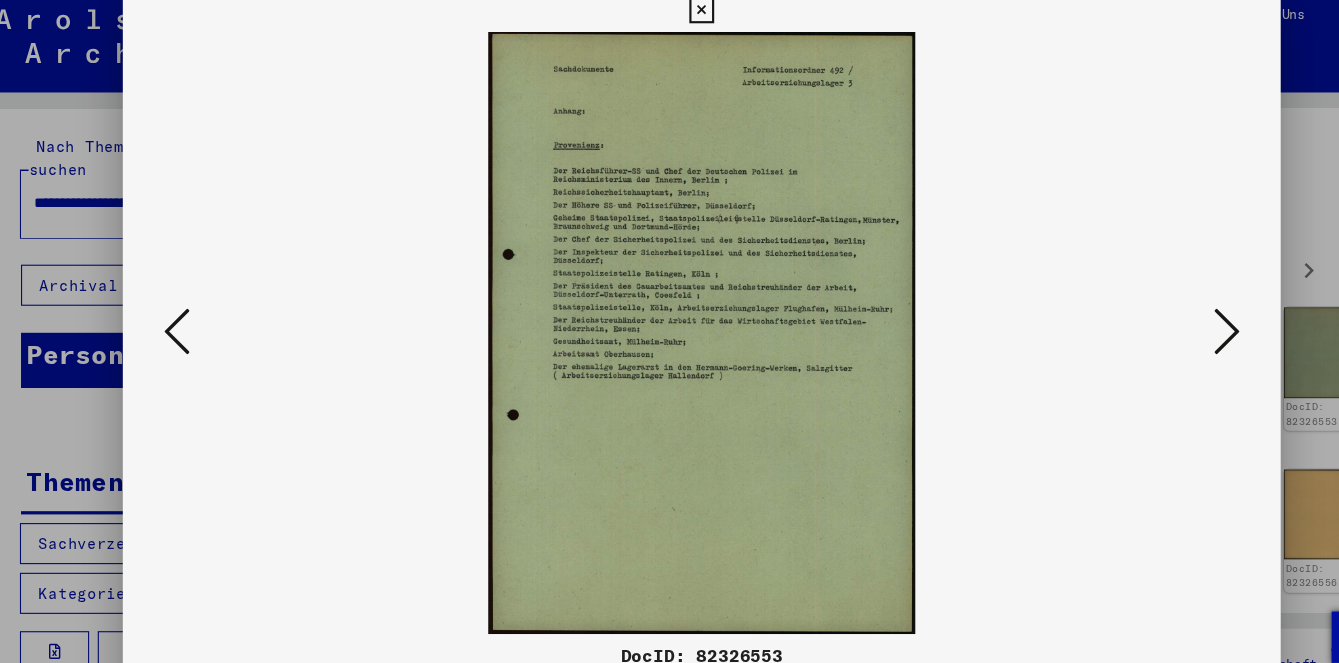 click at bounding box center (1155, 317) 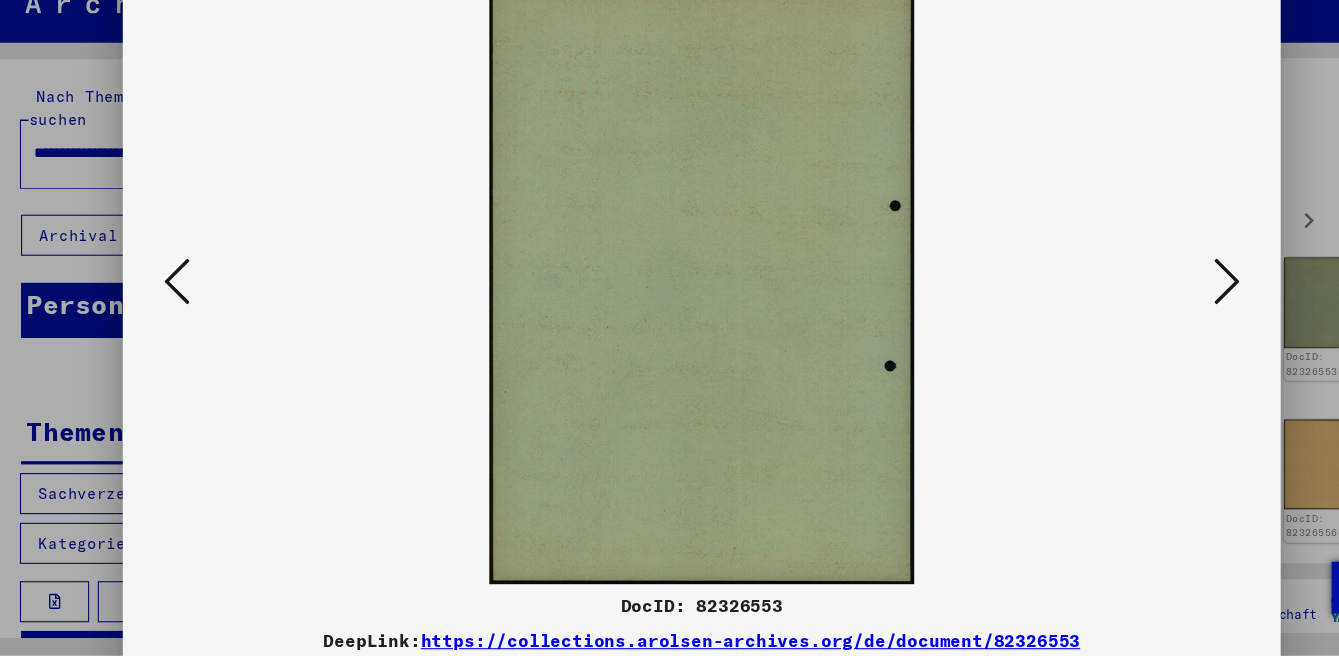 click at bounding box center (184, 317) 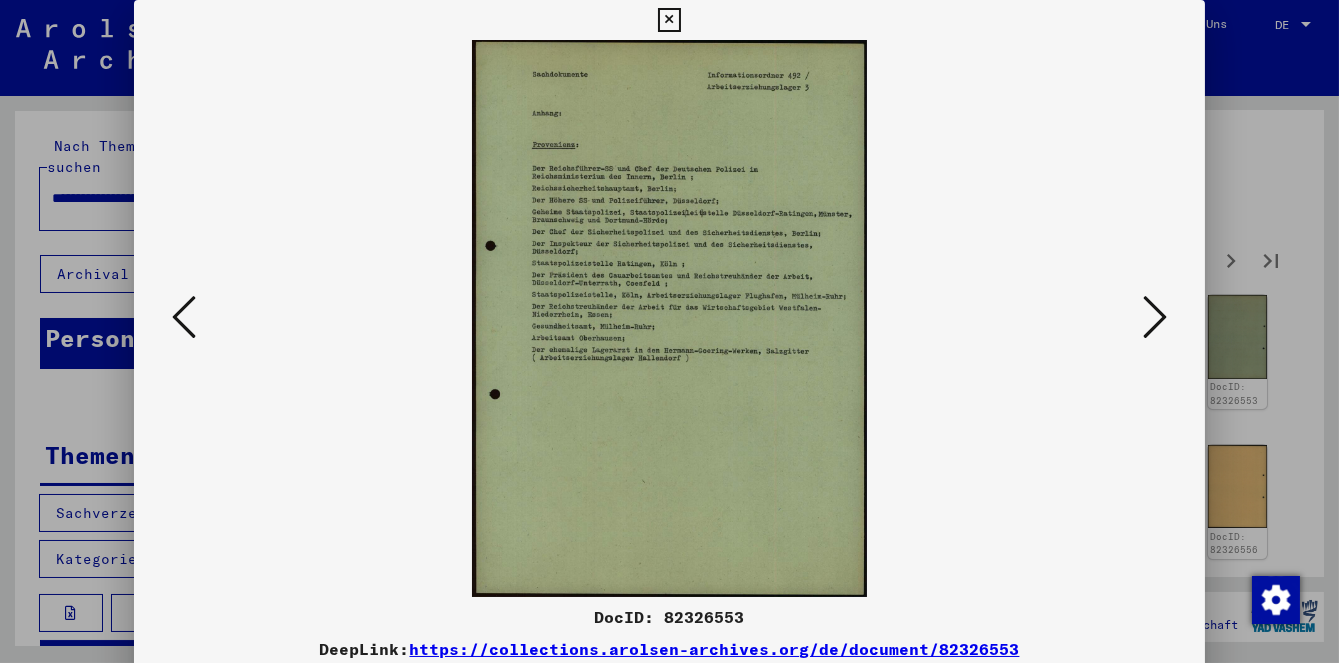 click at bounding box center (1155, 317) 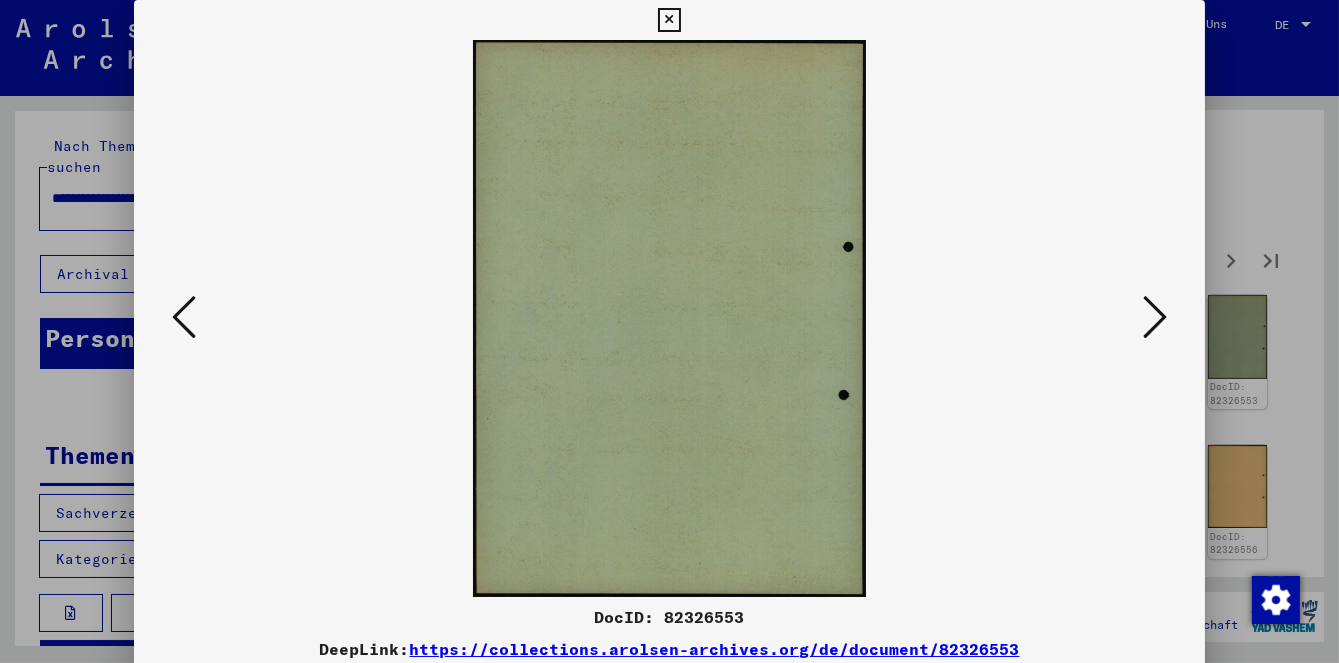 click at bounding box center (1155, 317) 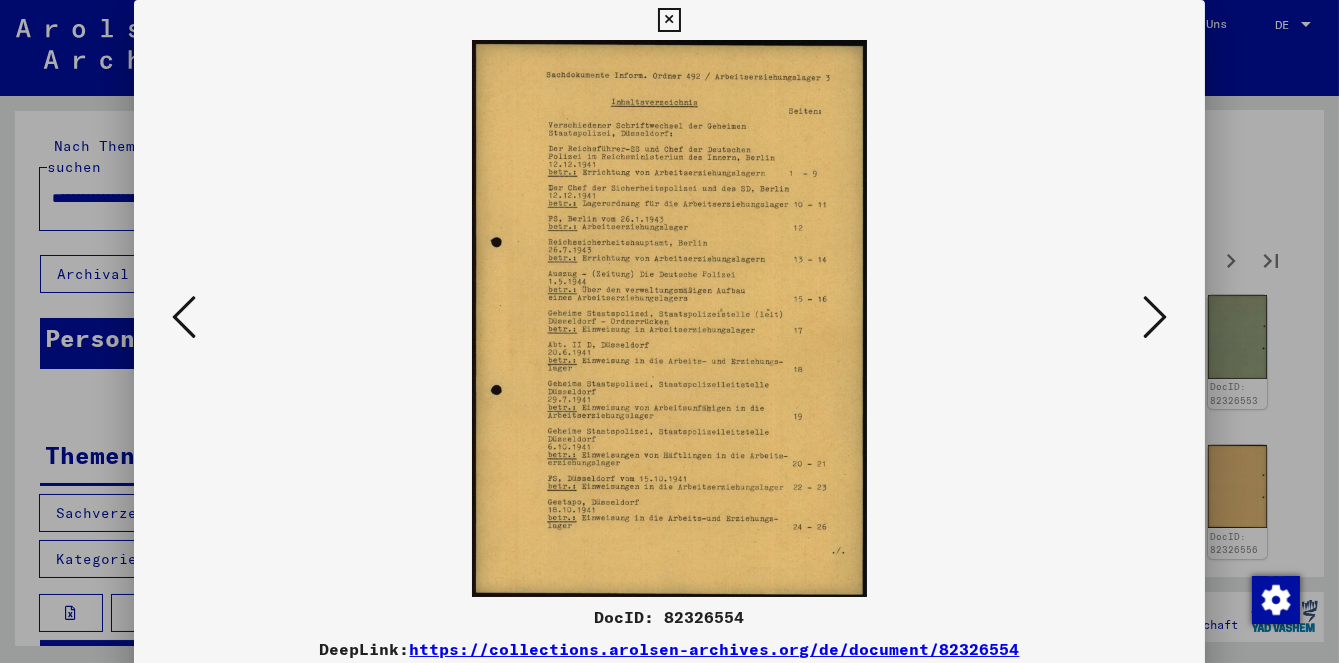 click at bounding box center [1155, 317] 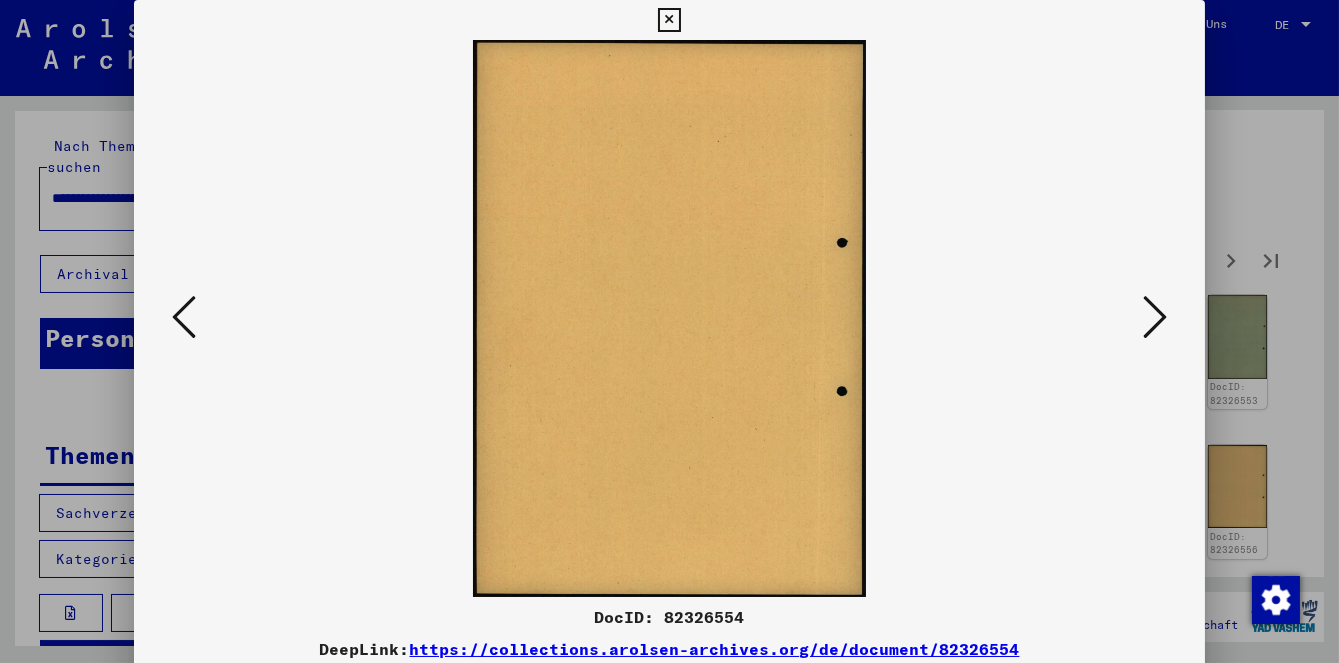 click at bounding box center [1155, 317] 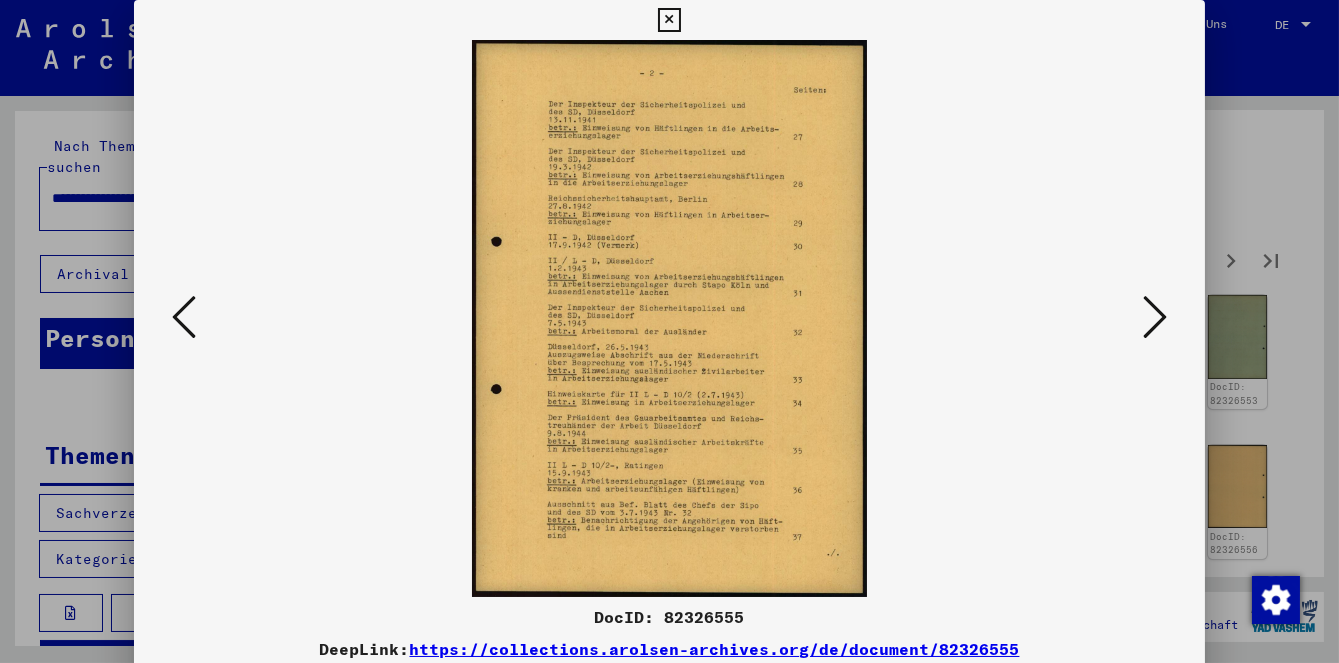 click at bounding box center (1155, 317) 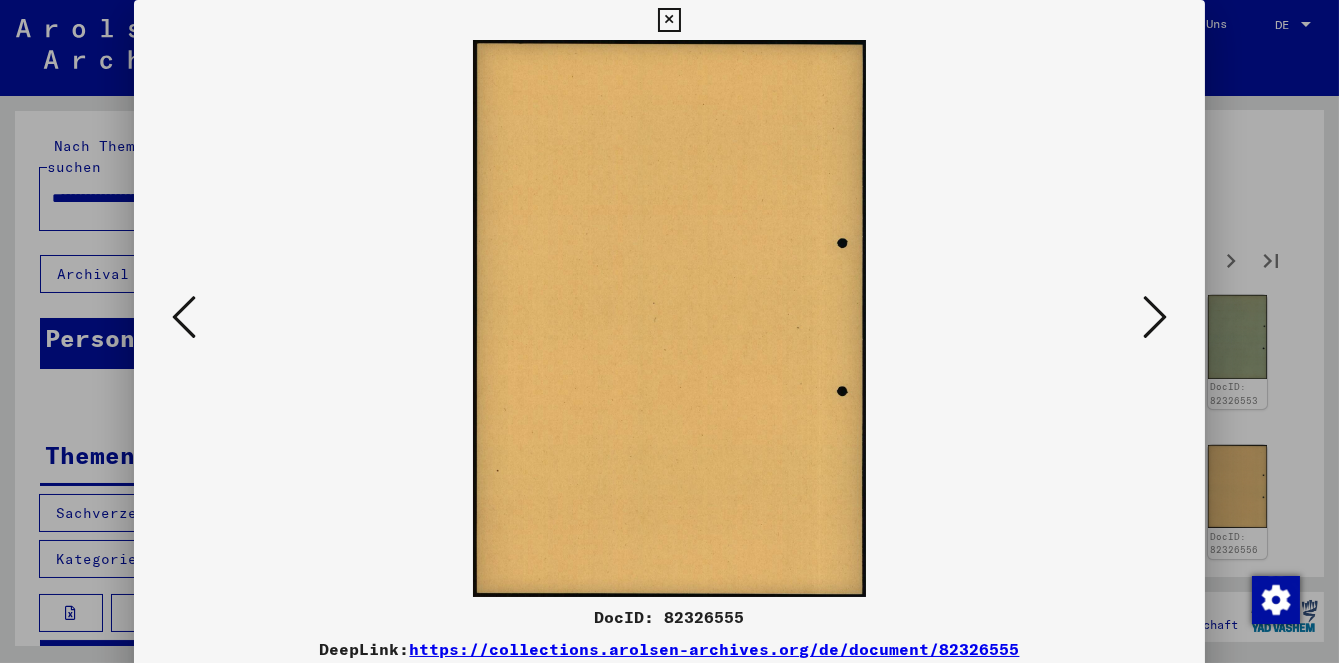 click at bounding box center (1155, 317) 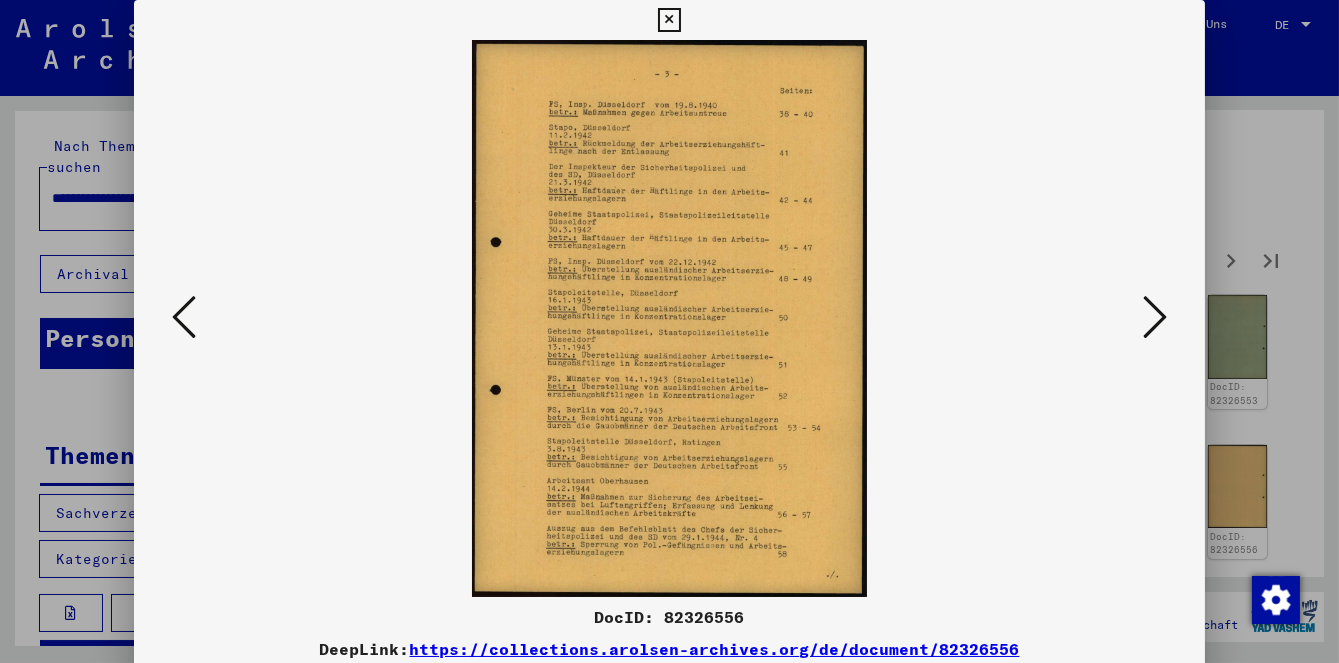 click at bounding box center (1155, 317) 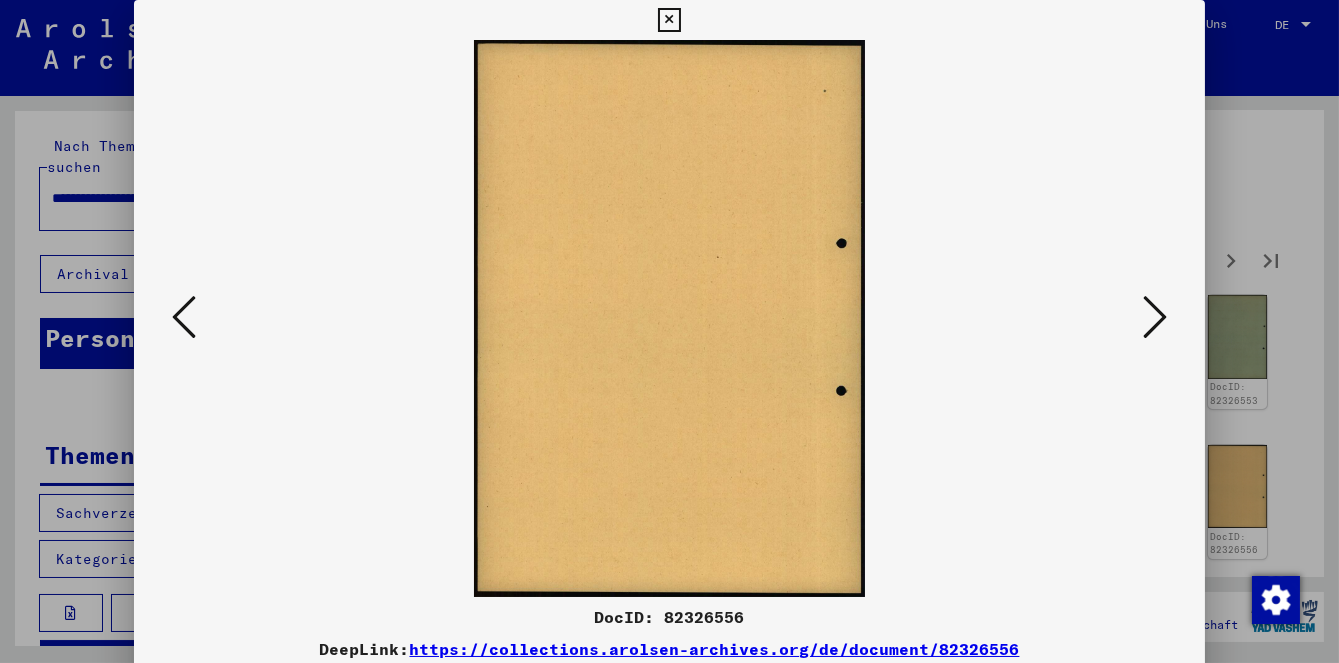 click at bounding box center (1155, 317) 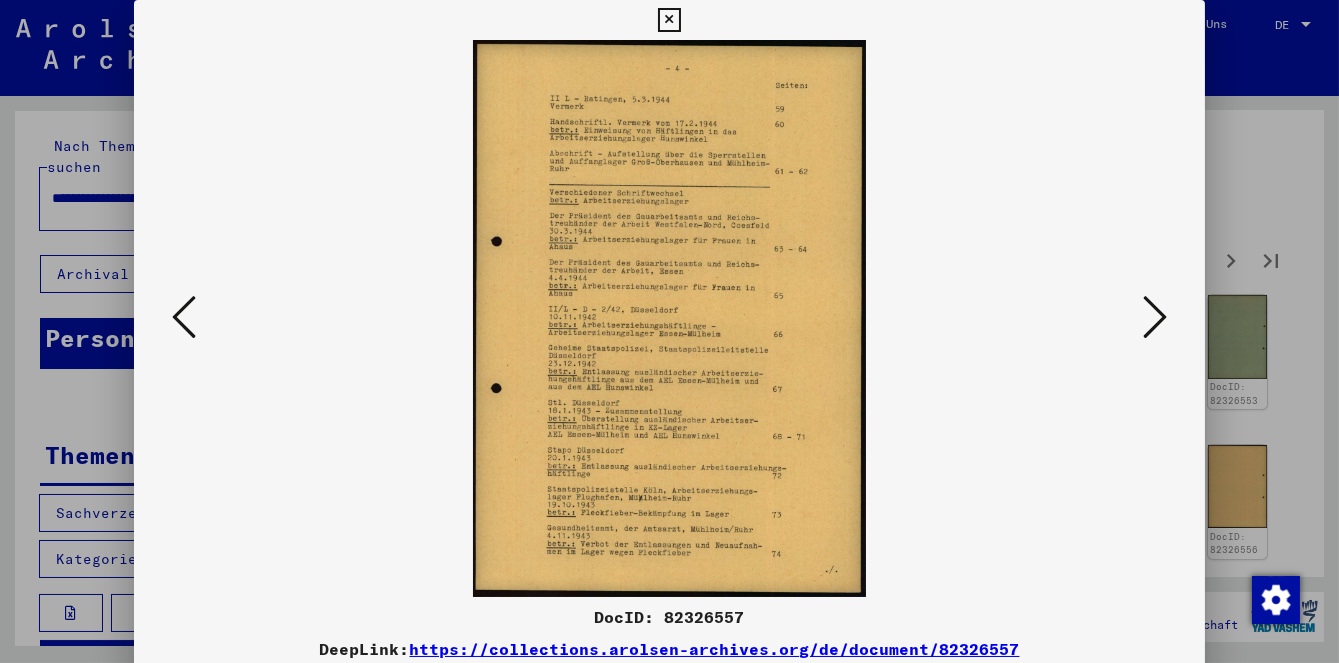 click at bounding box center (1155, 318) 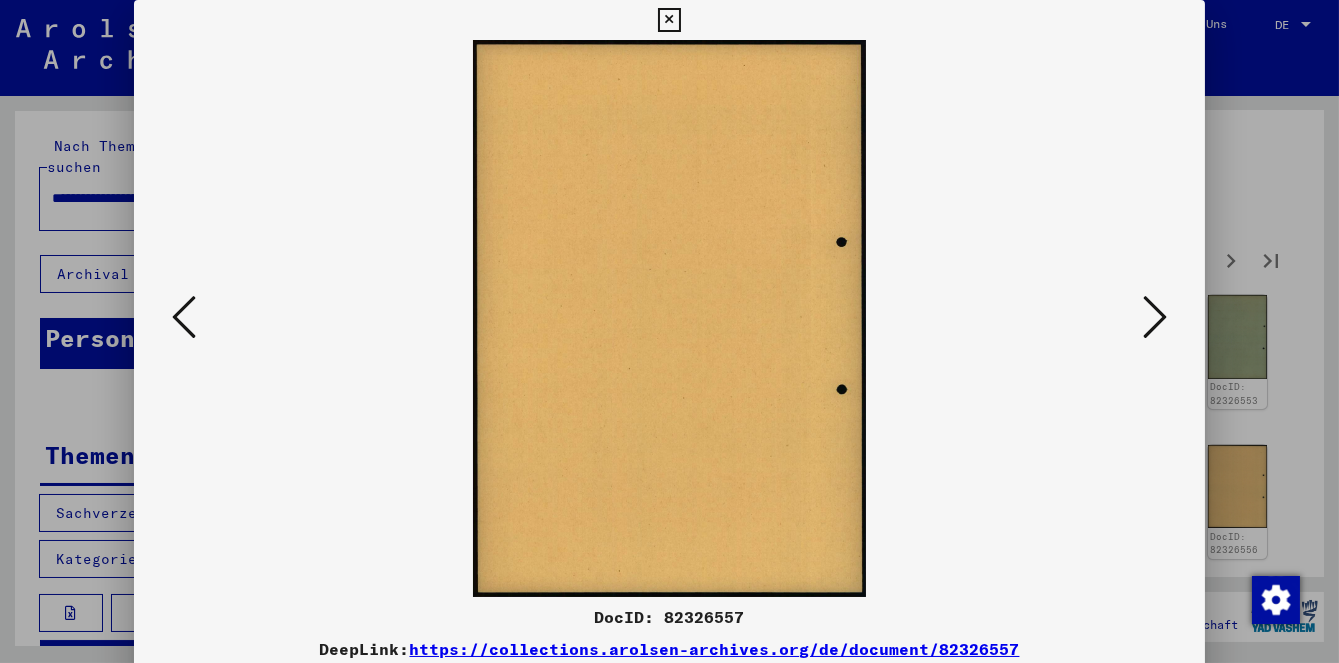 click at bounding box center [669, 331] 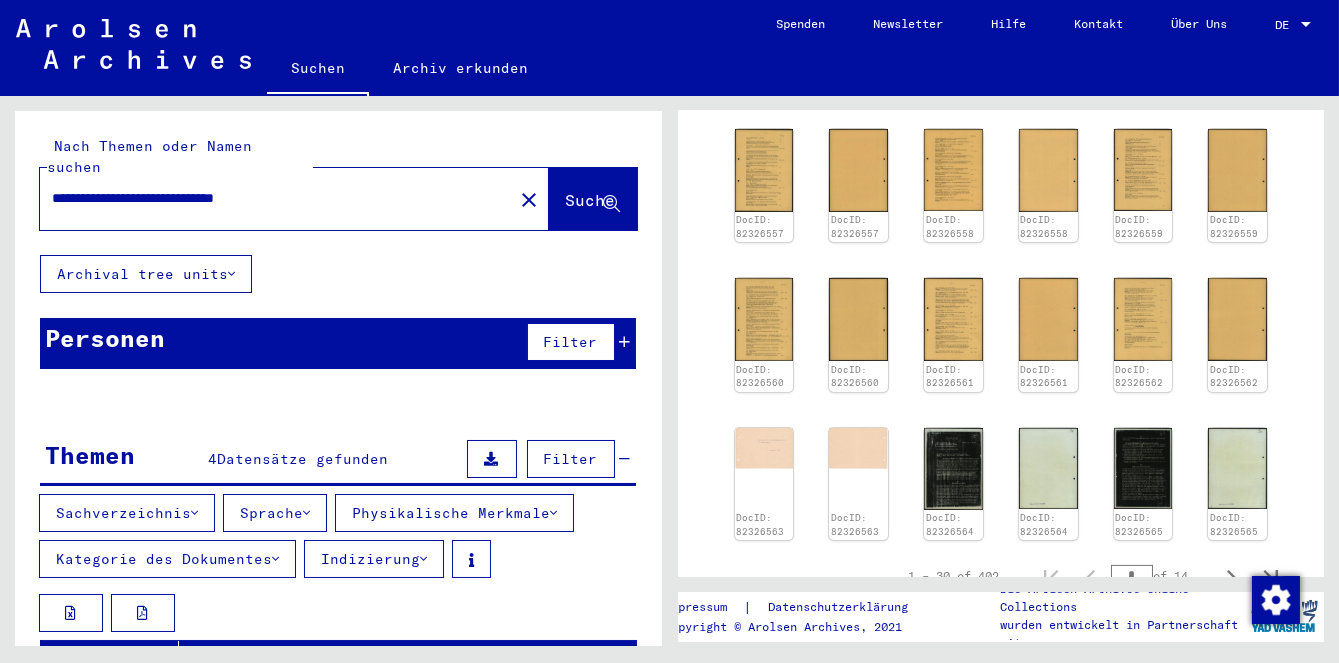 scroll, scrollTop: 983, scrollLeft: 0, axis: vertical 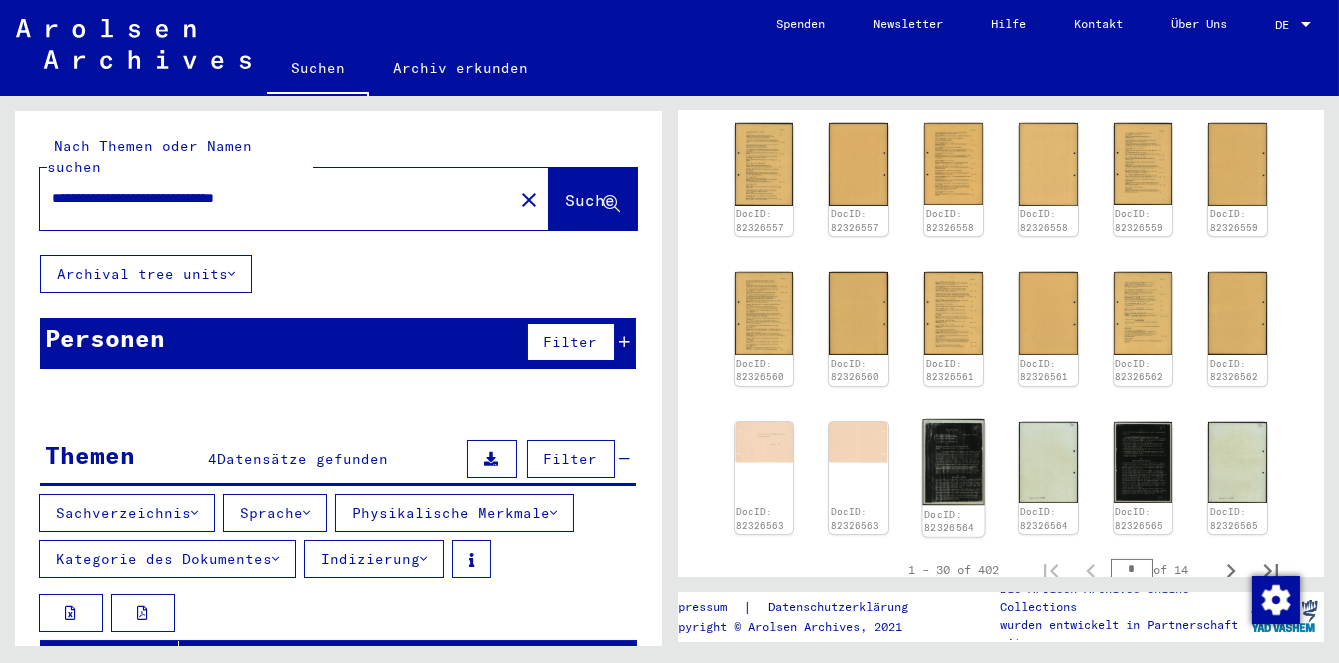 click 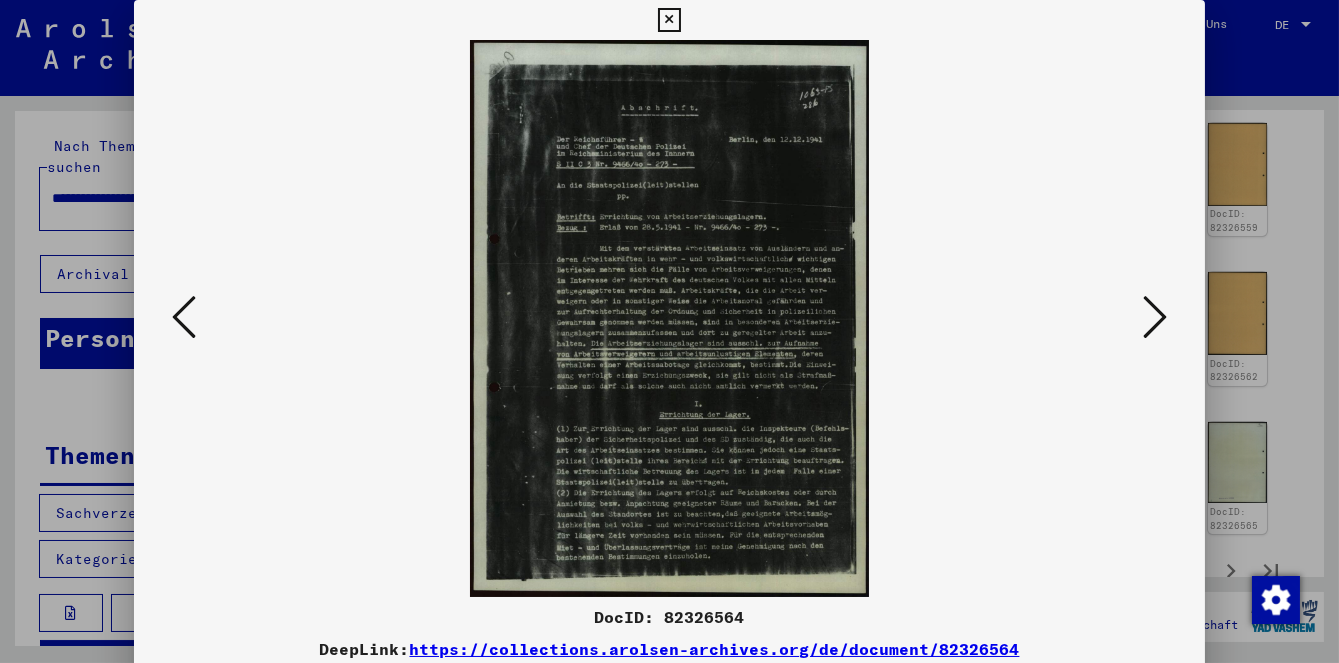 click at bounding box center [1155, 318] 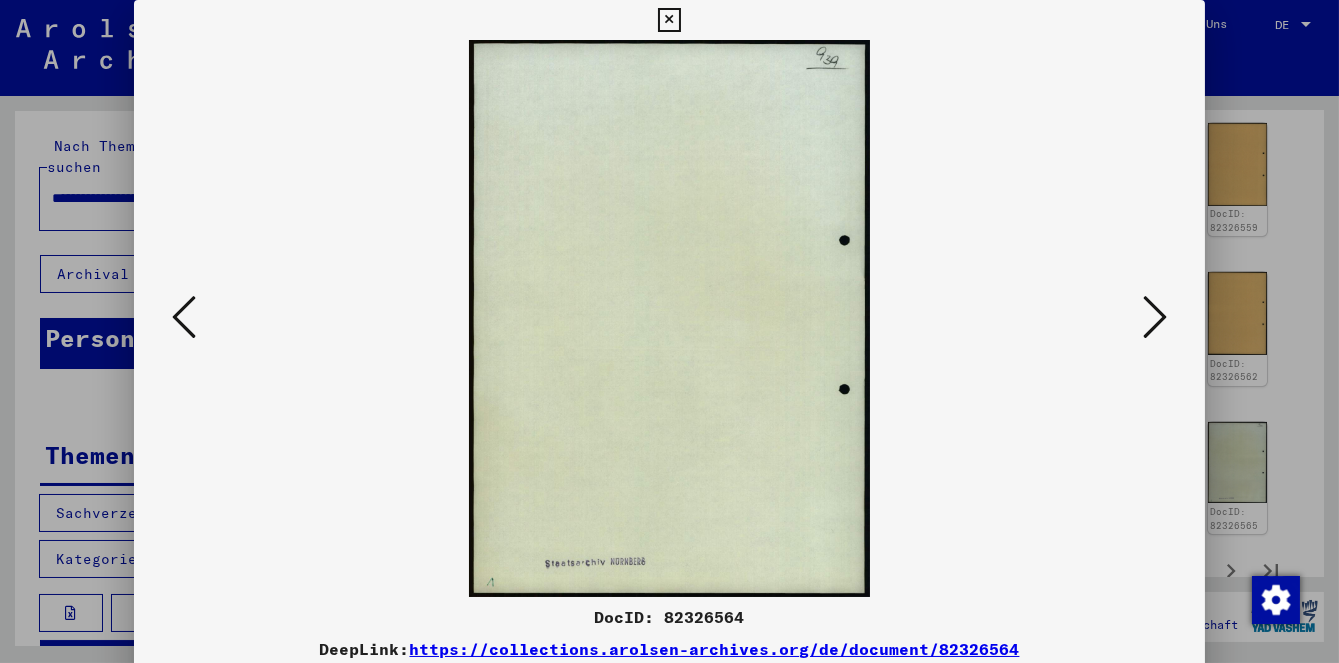 click at bounding box center (669, 331) 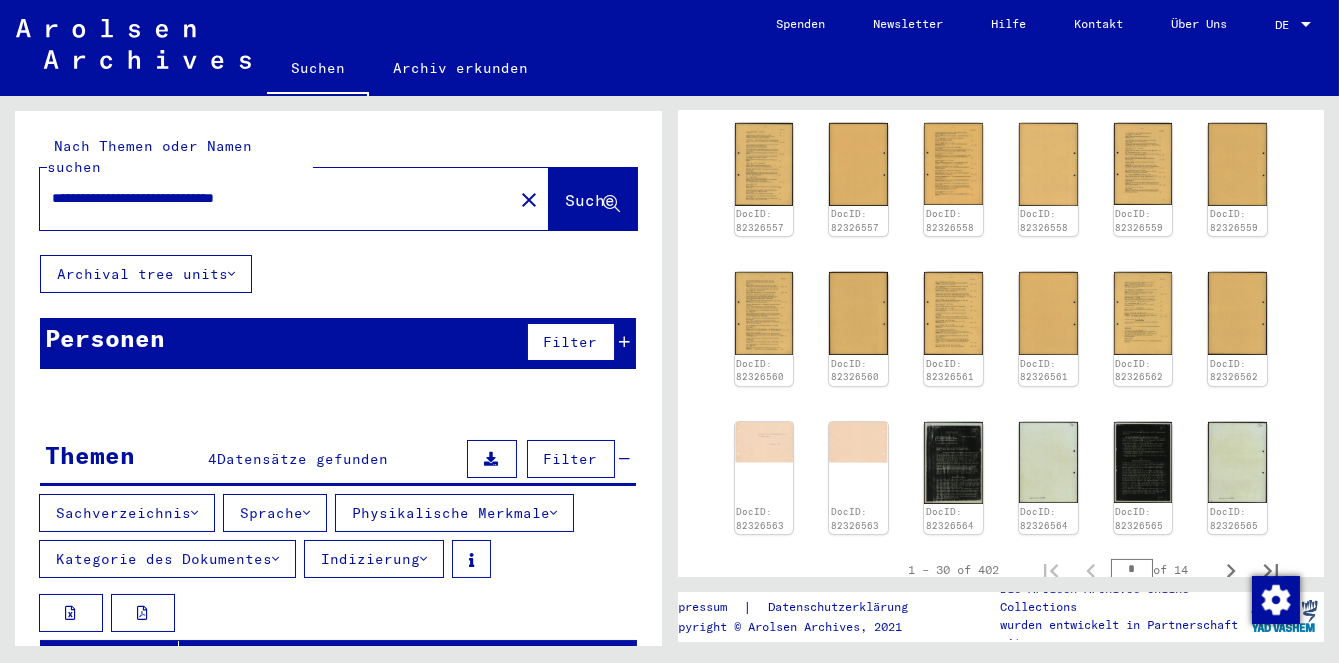 click 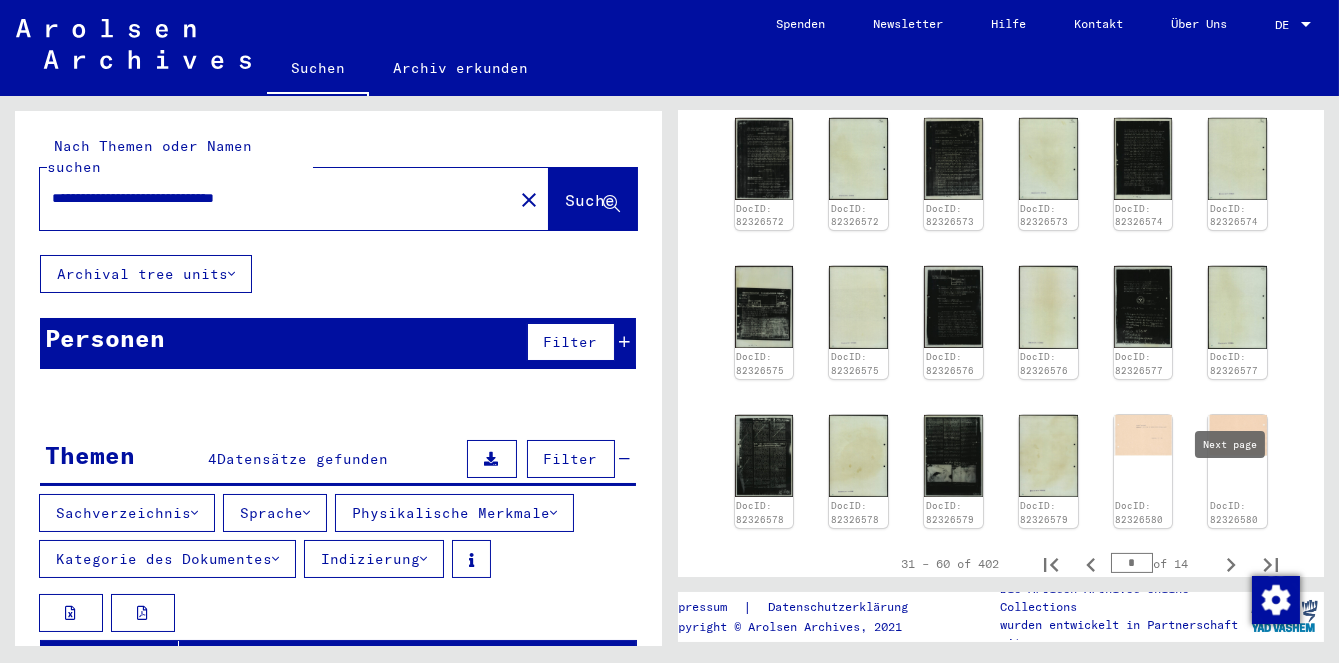 scroll, scrollTop: 993, scrollLeft: 0, axis: vertical 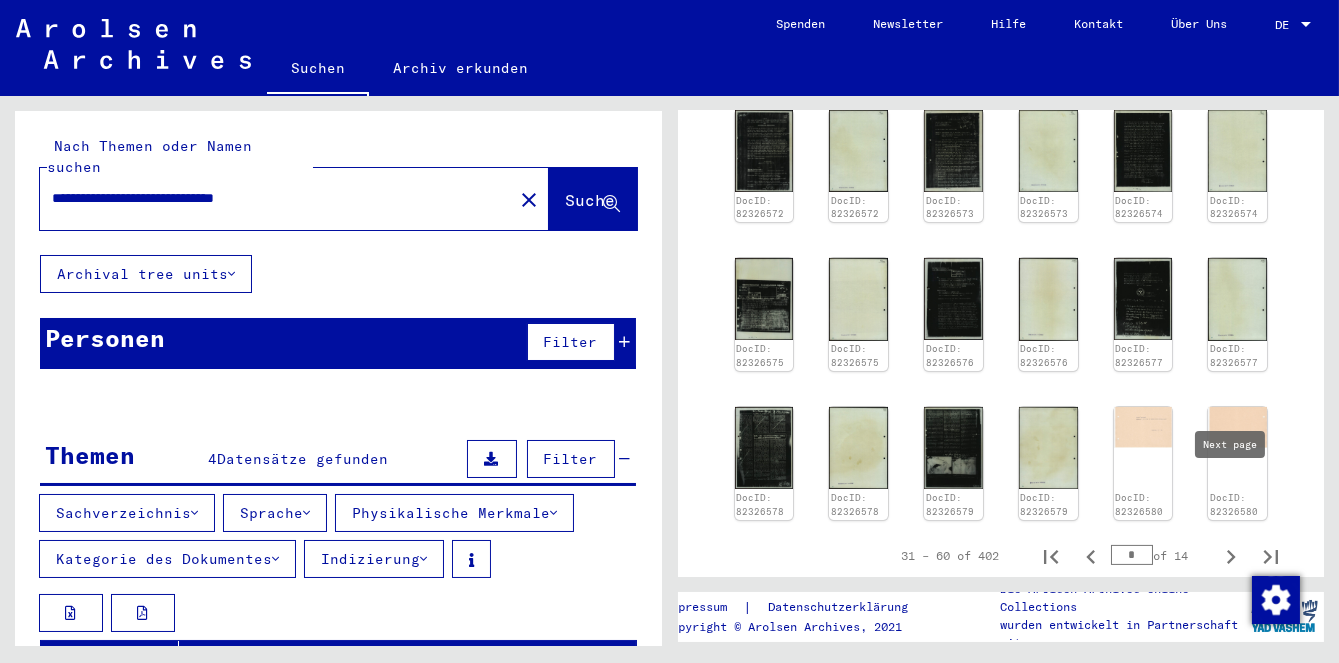 click 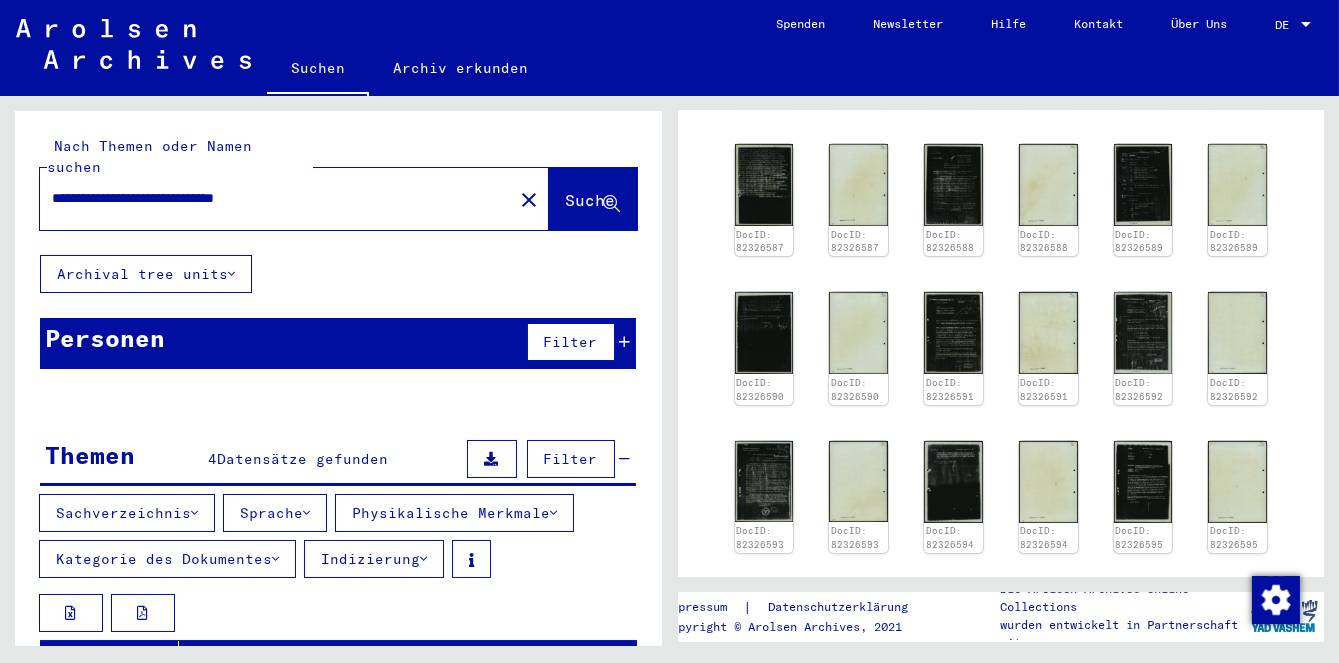 scroll, scrollTop: 964, scrollLeft: 0, axis: vertical 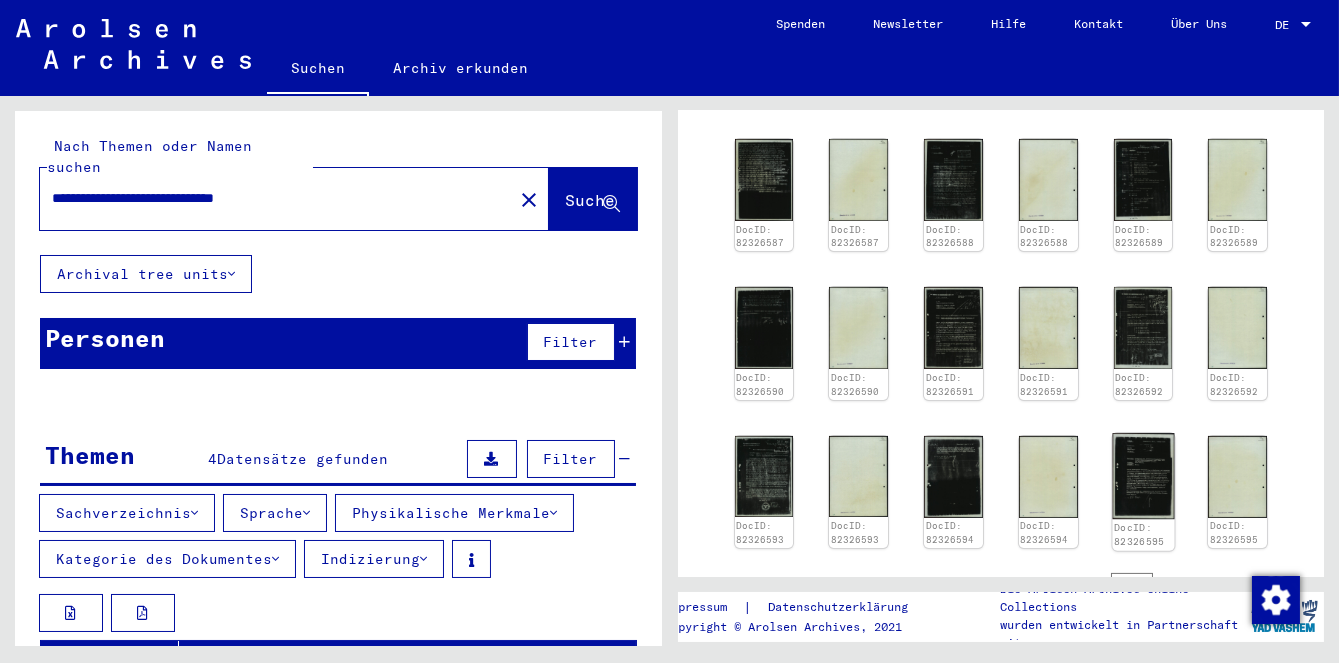 click 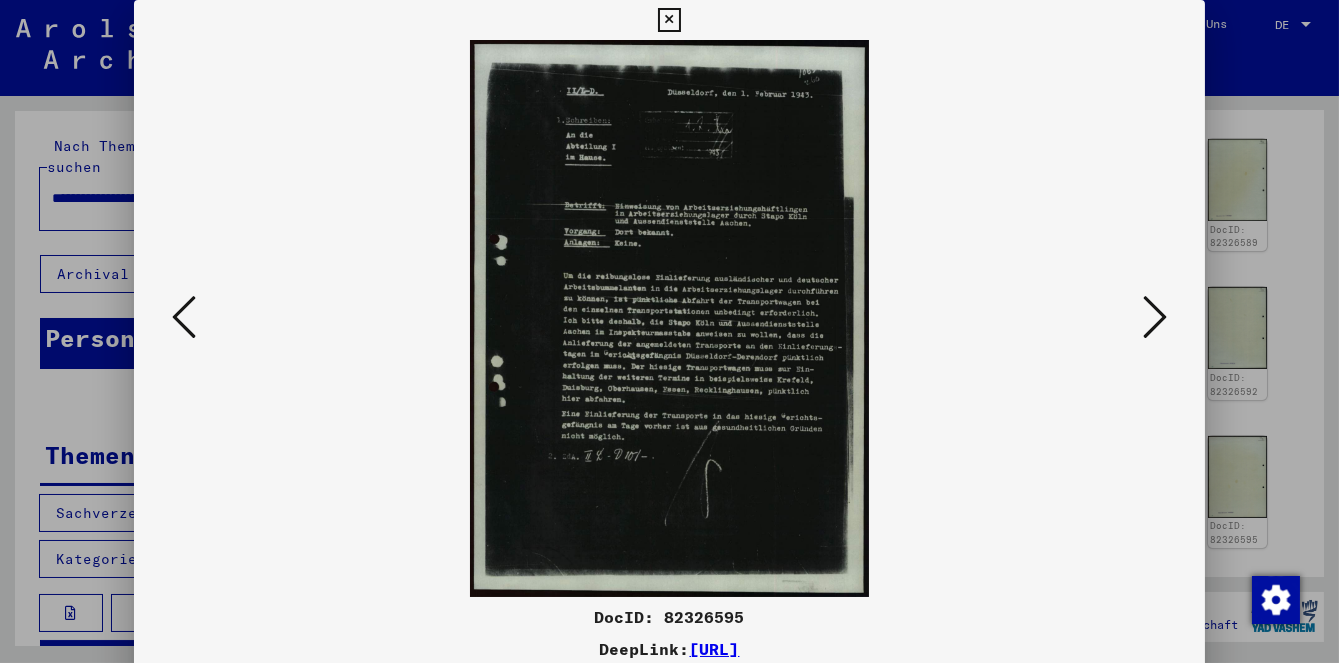 click at bounding box center (669, 331) 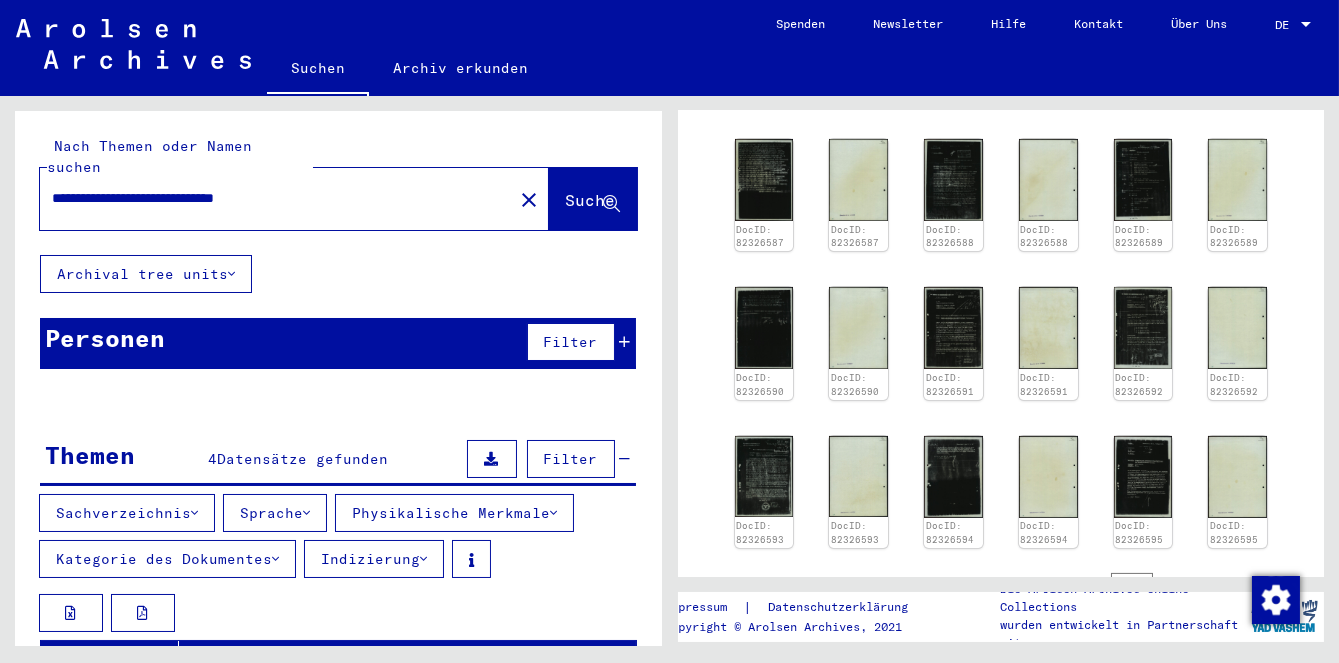 click 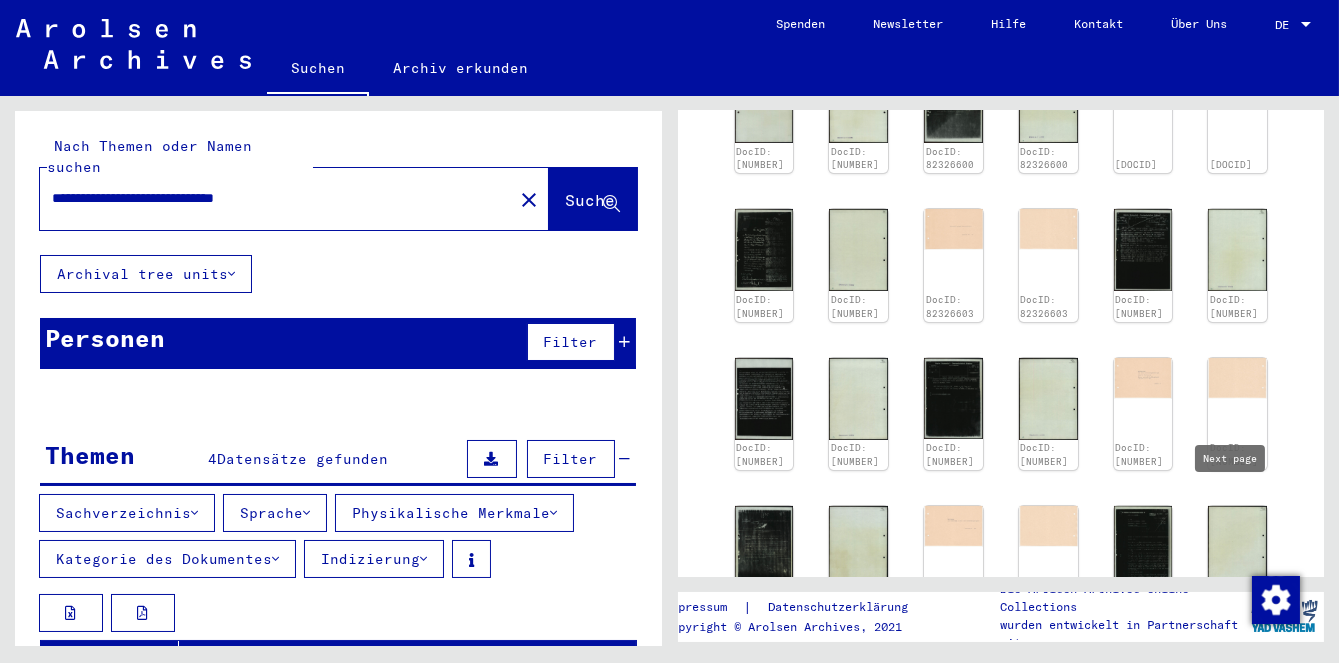 scroll, scrollTop: 964, scrollLeft: 0, axis: vertical 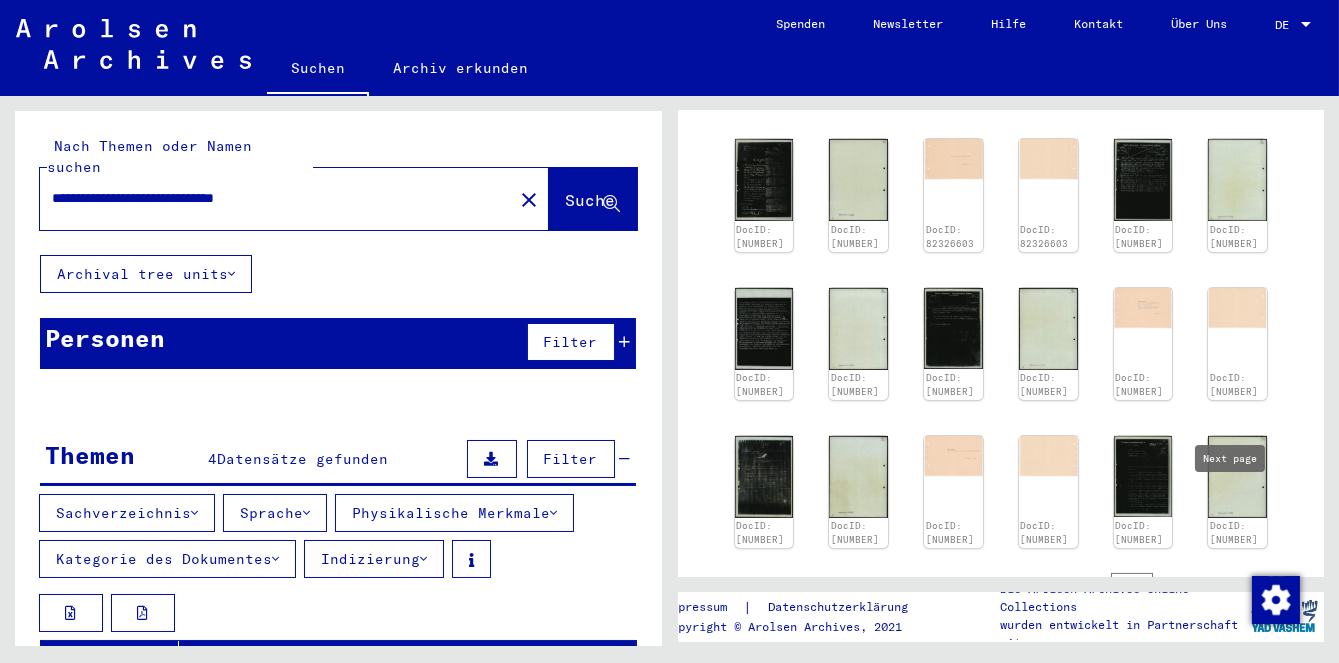 click 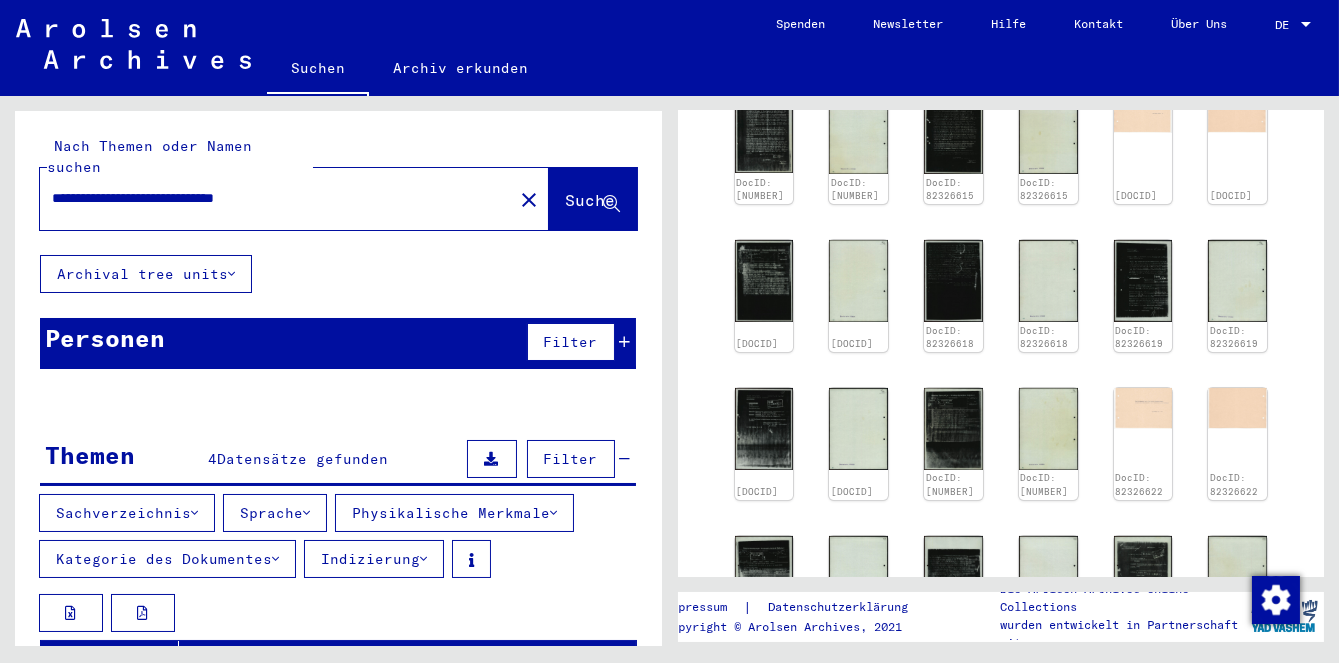 scroll, scrollTop: 928, scrollLeft: 0, axis: vertical 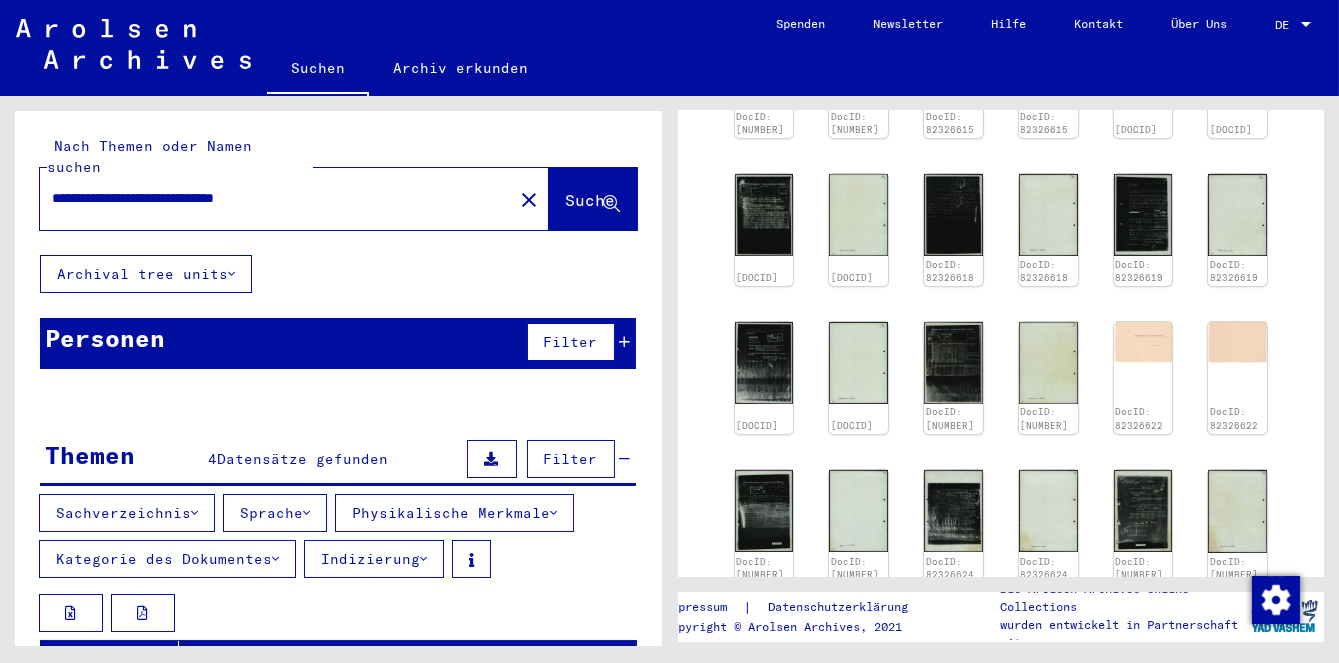 click on "*" at bounding box center [1132, 619] 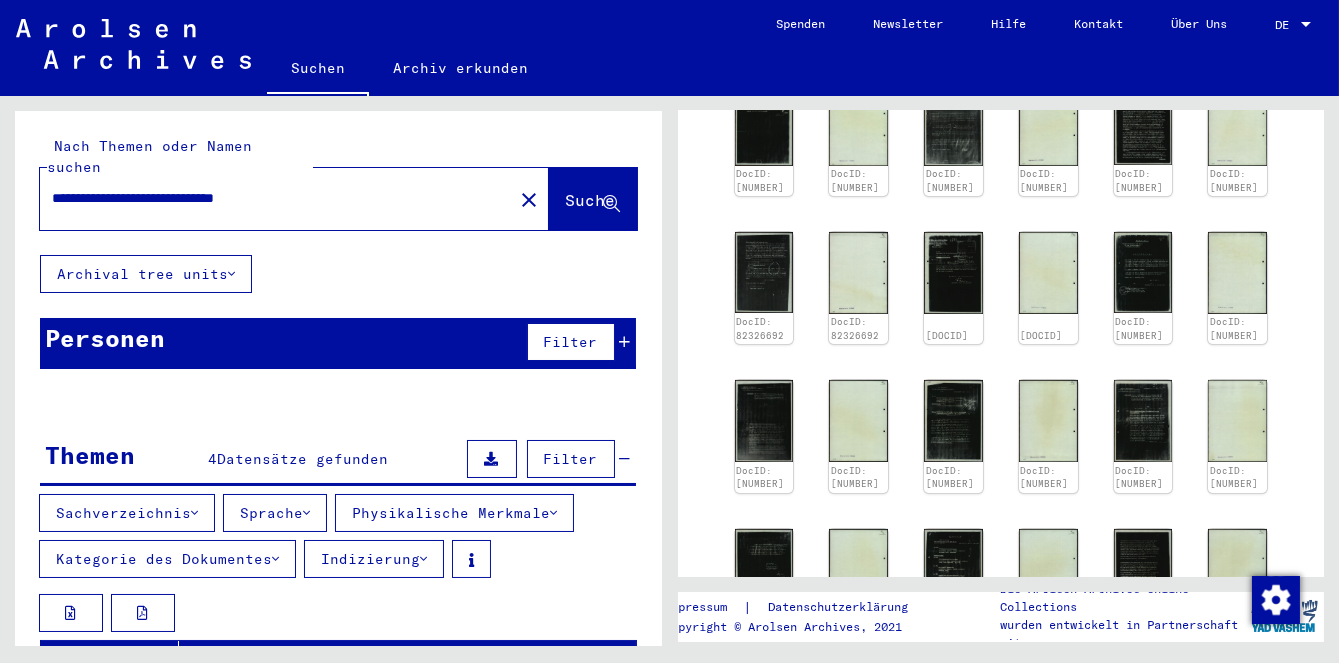 scroll, scrollTop: 872, scrollLeft: 0, axis: vertical 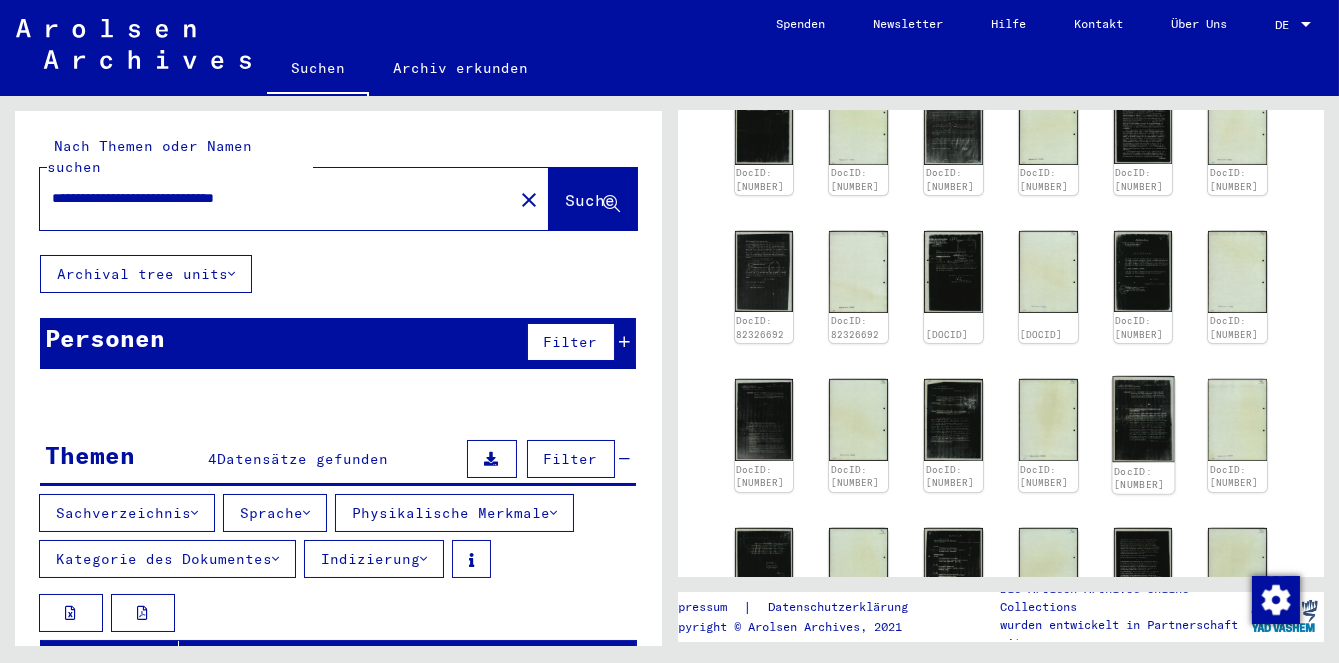 click 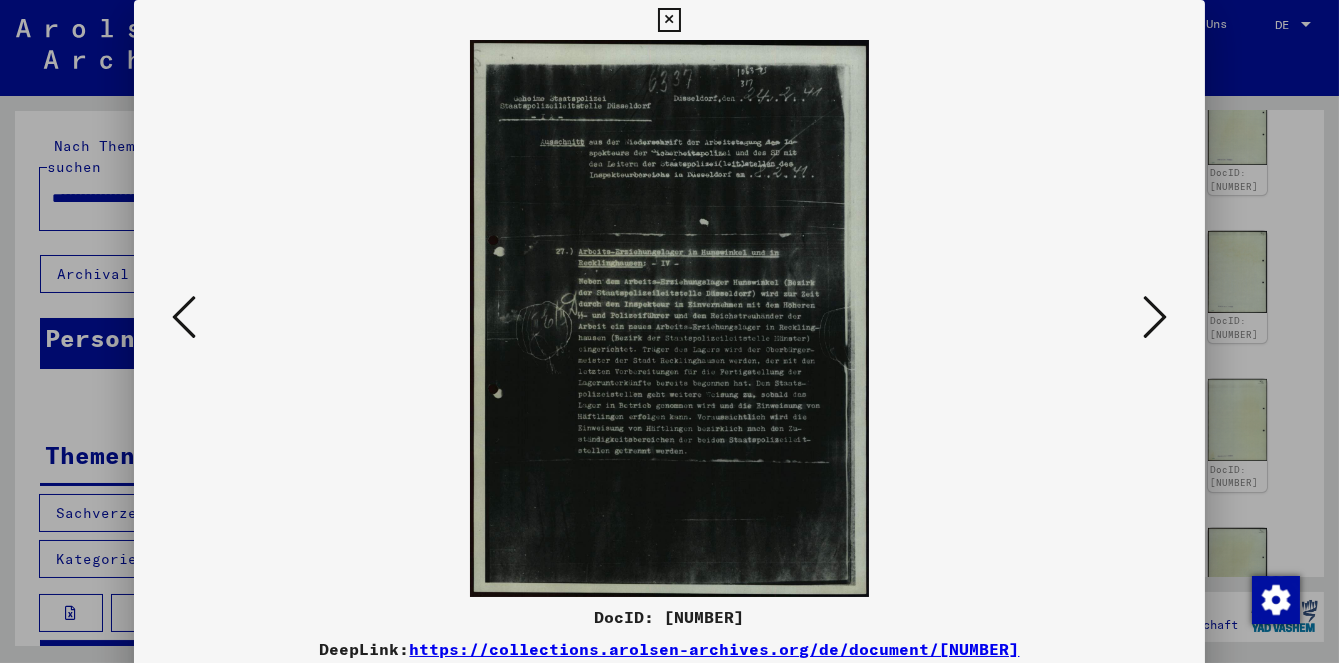 click at bounding box center (669, 318) 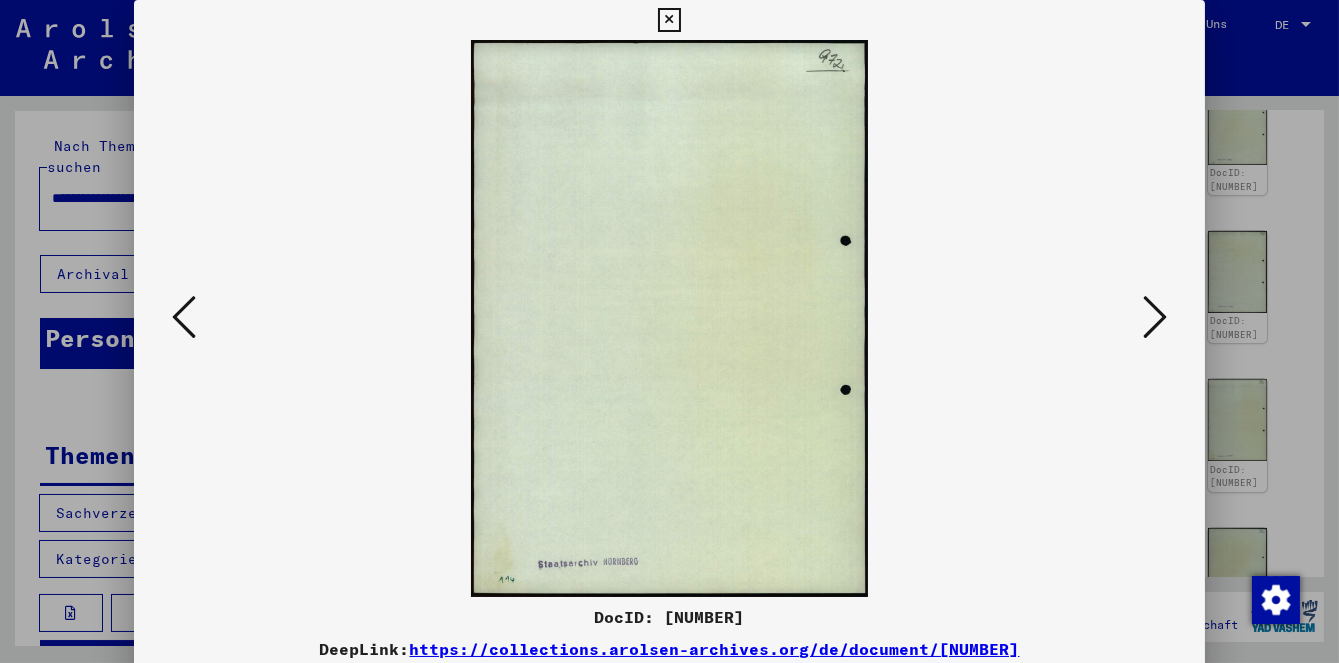 click at bounding box center [1155, 317] 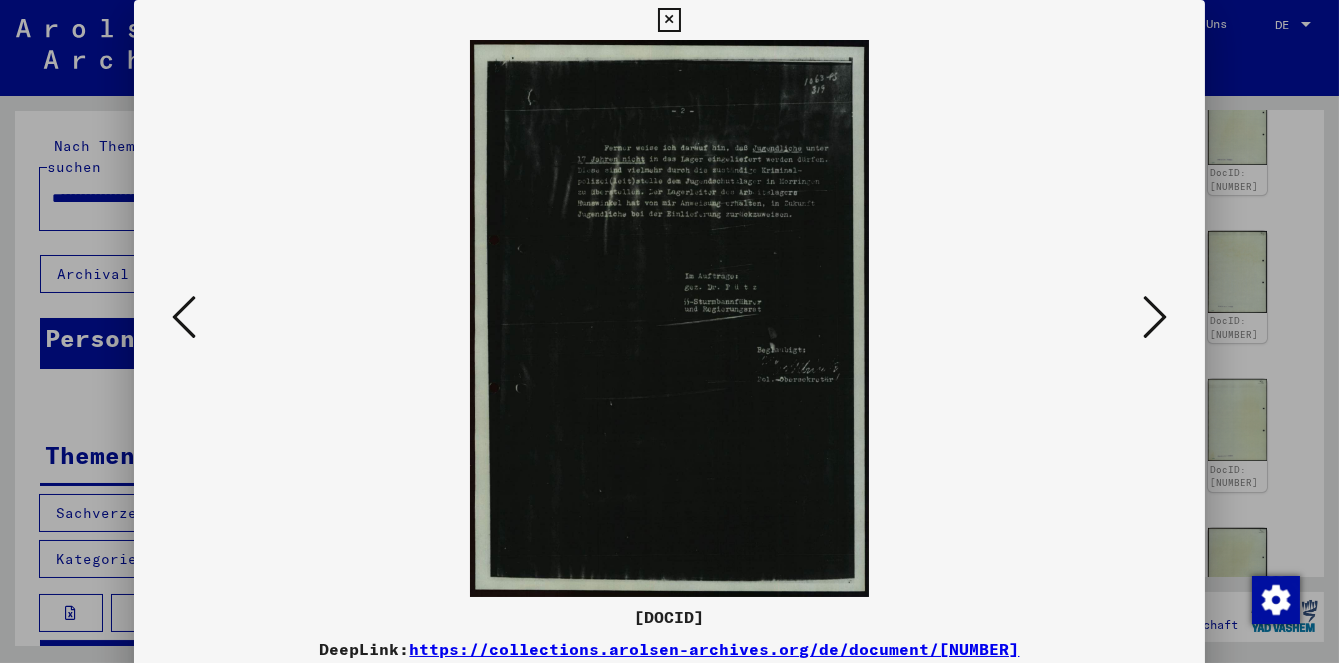 click at bounding box center (669, 331) 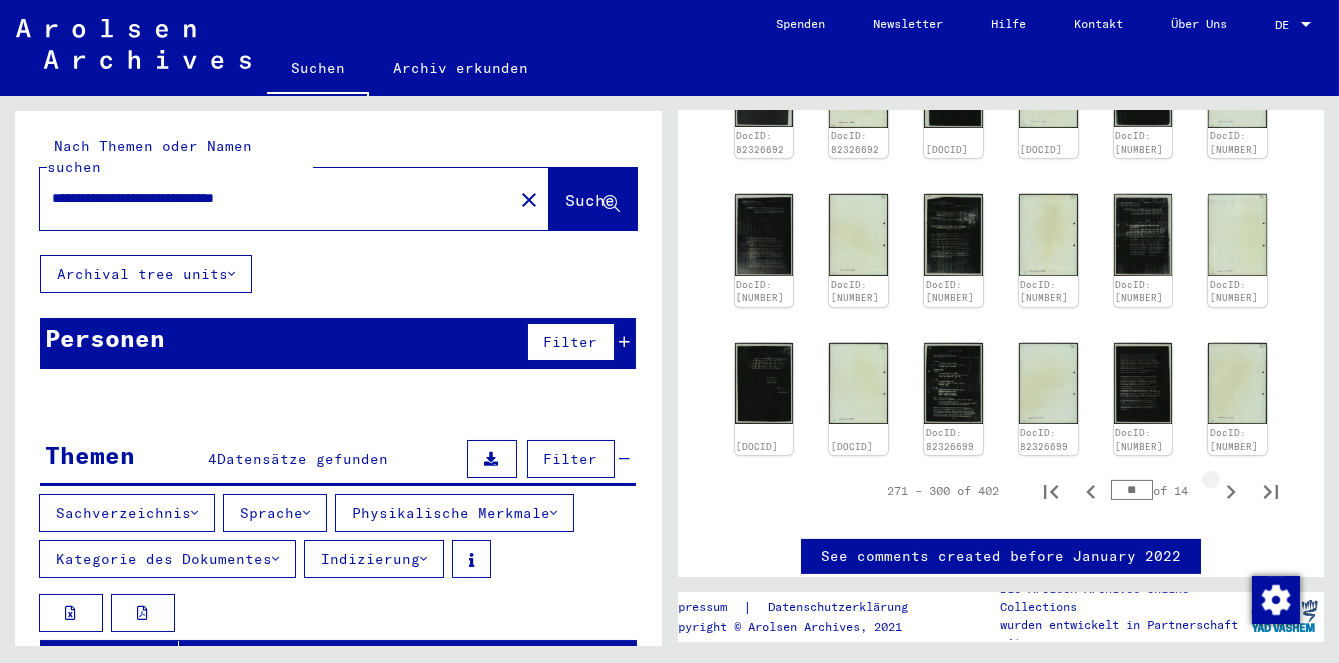 click 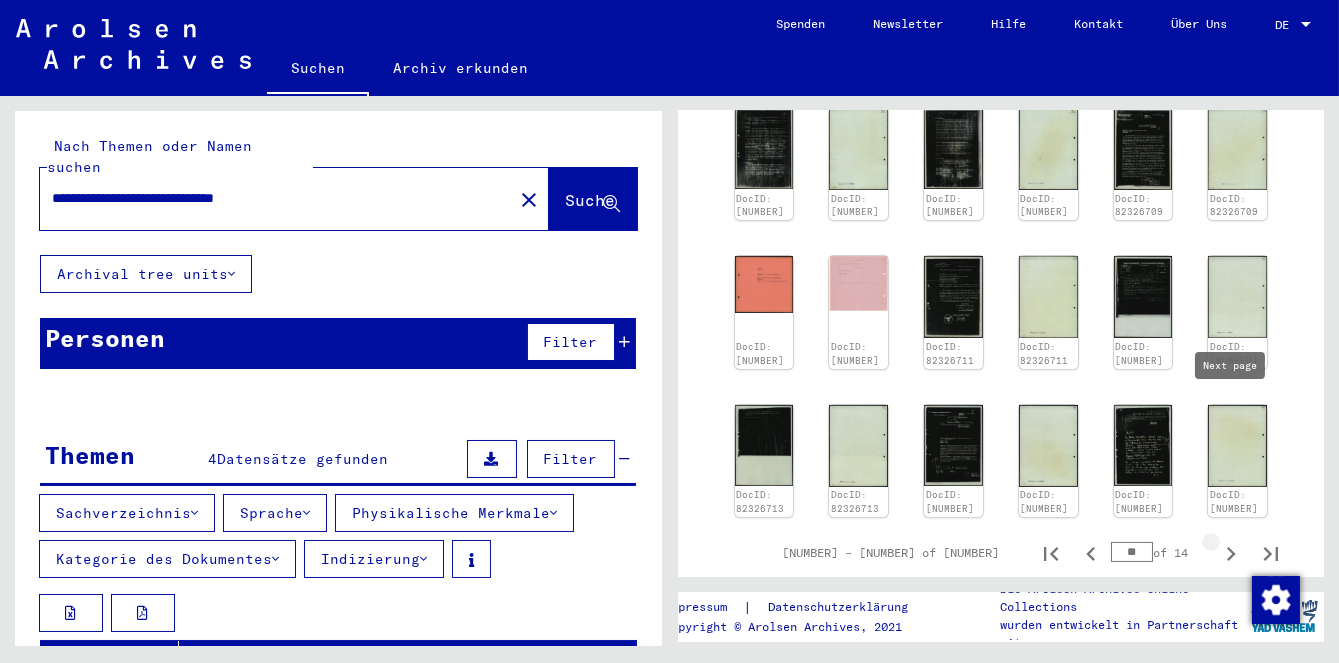 click 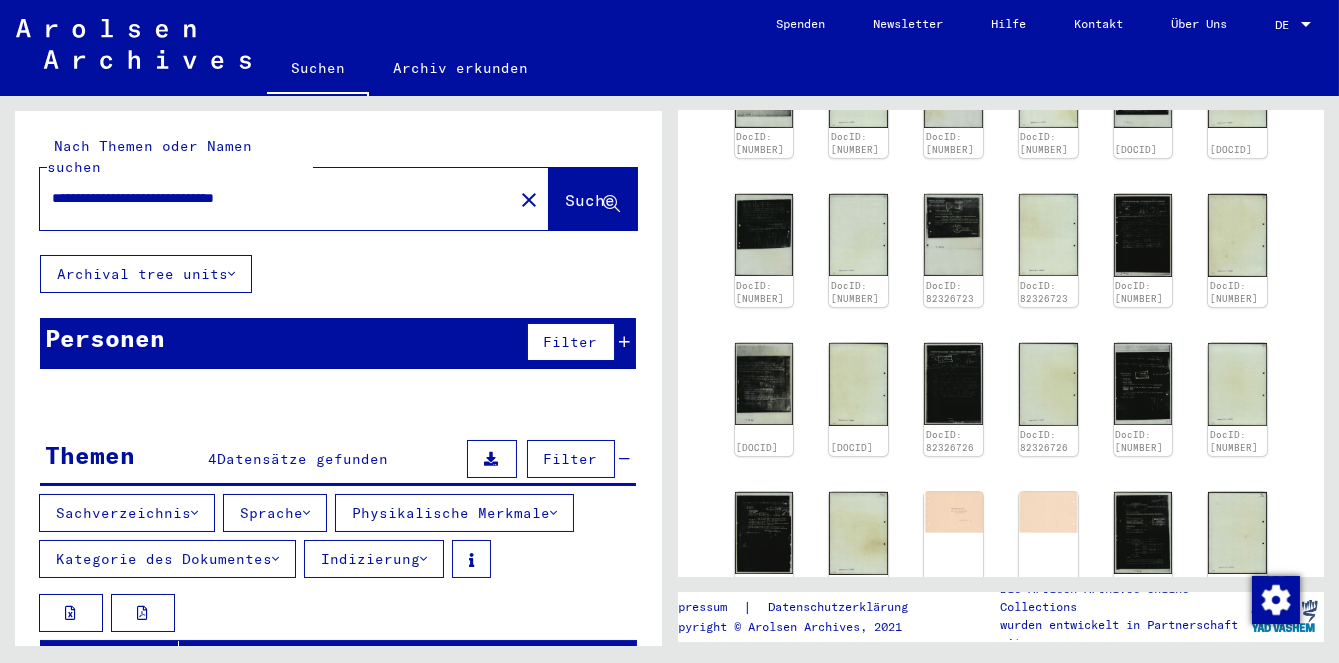 scroll, scrollTop: 906, scrollLeft: 0, axis: vertical 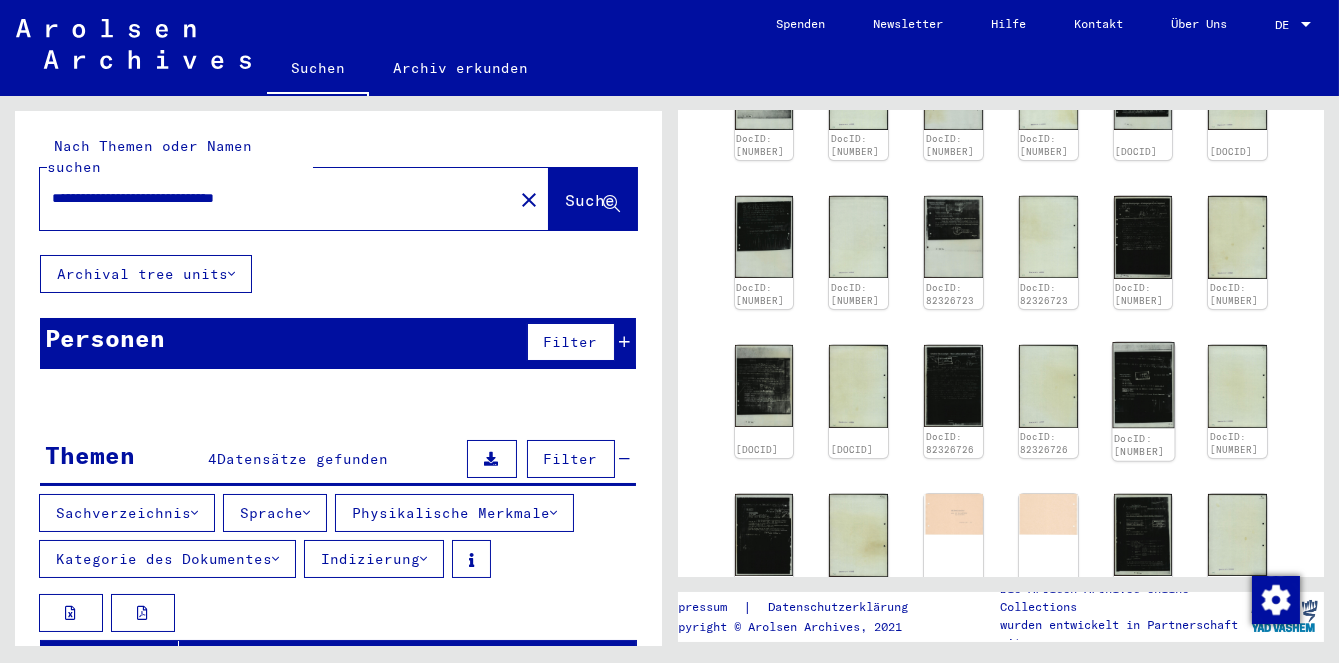 click 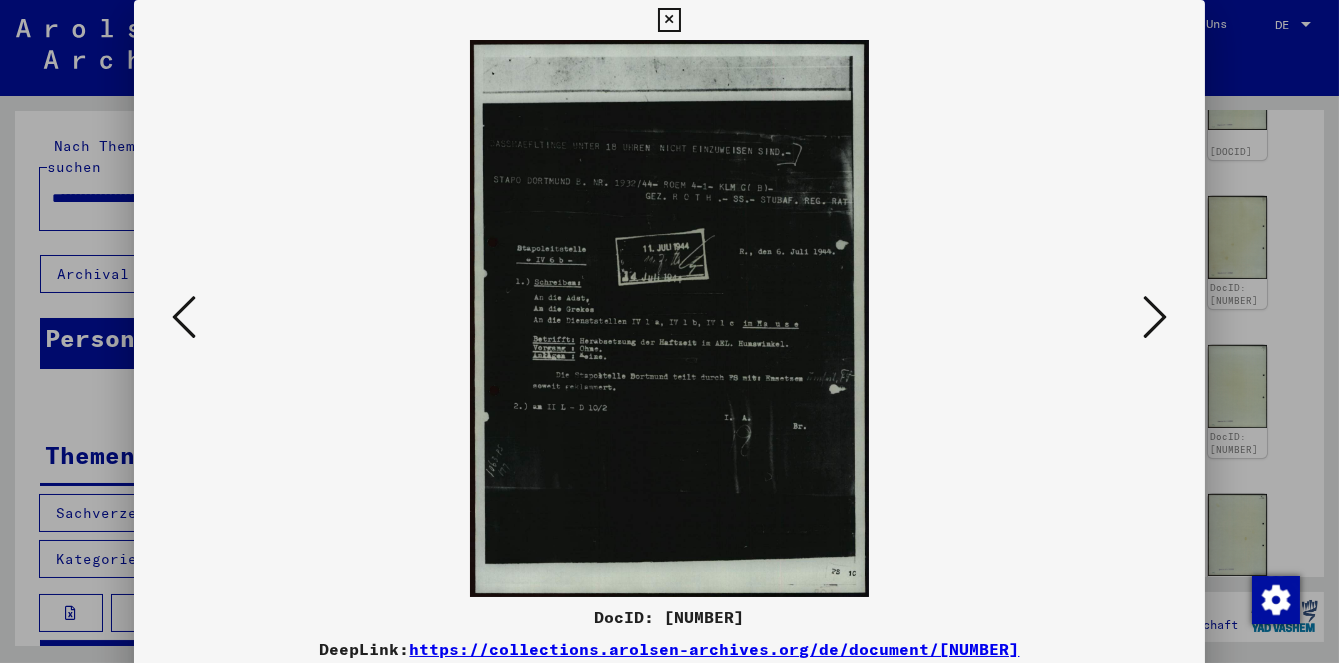 click at bounding box center [1155, 318] 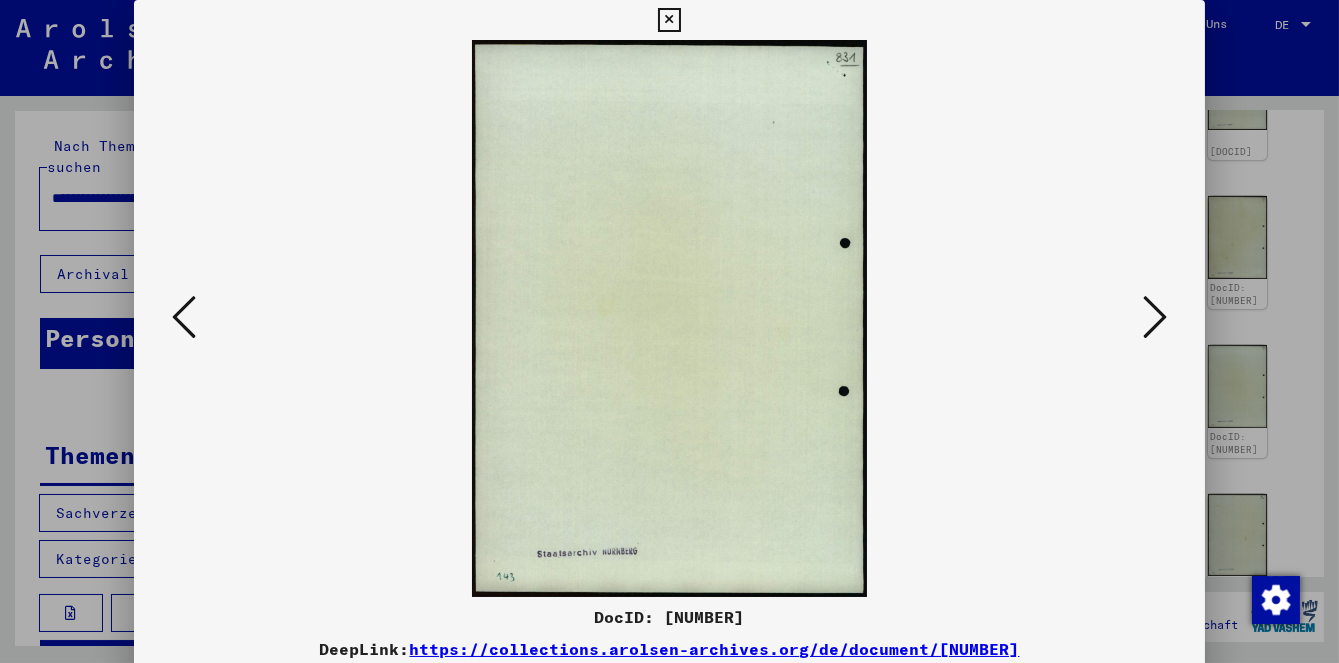 click at bounding box center [1155, 317] 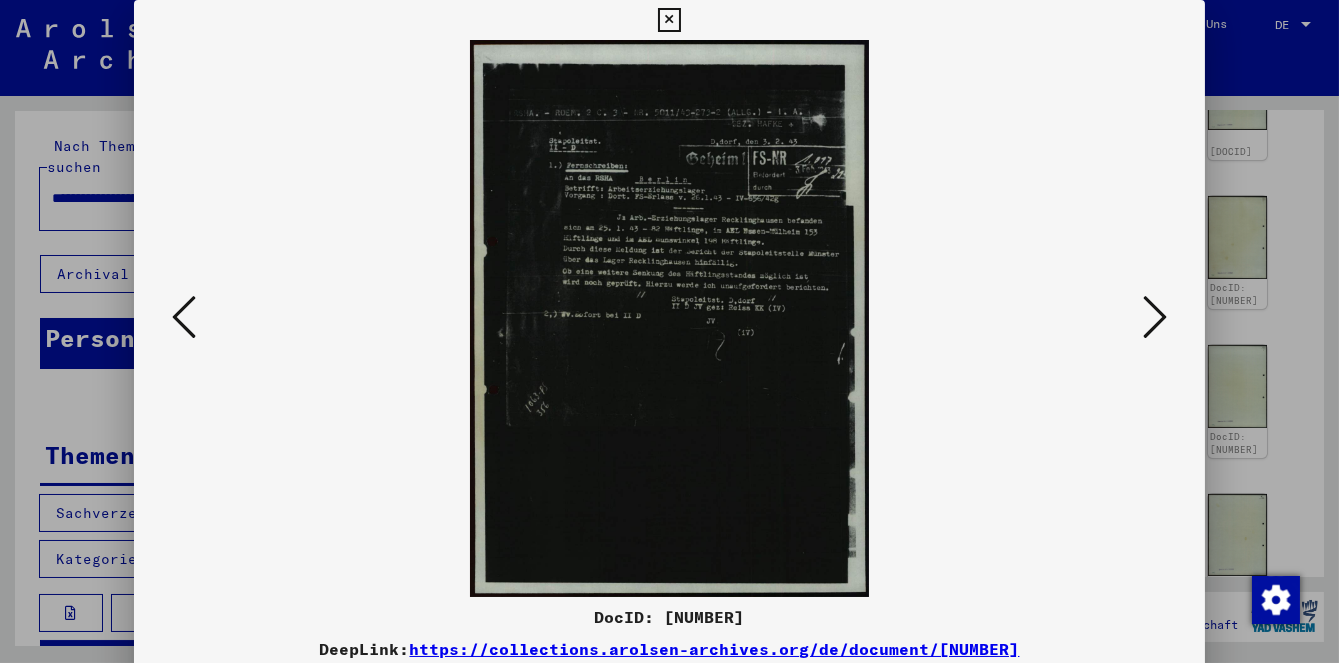 click at bounding box center (669, 331) 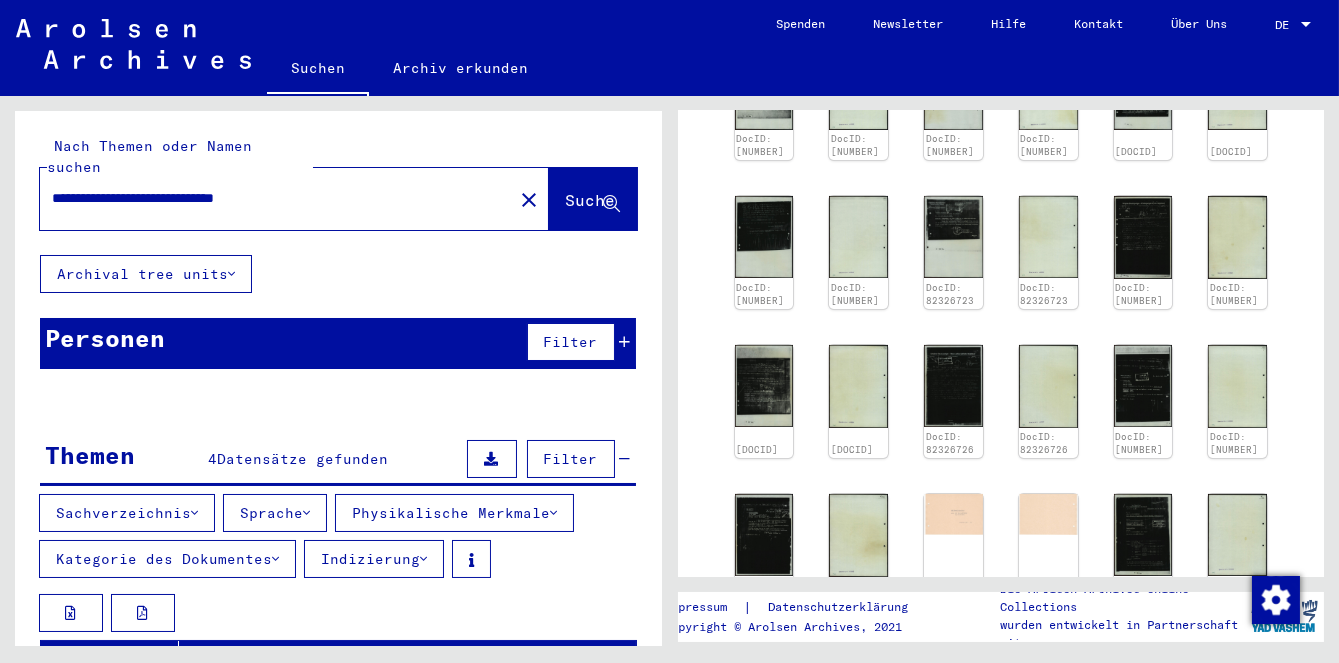 scroll, scrollTop: 1058, scrollLeft: 0, axis: vertical 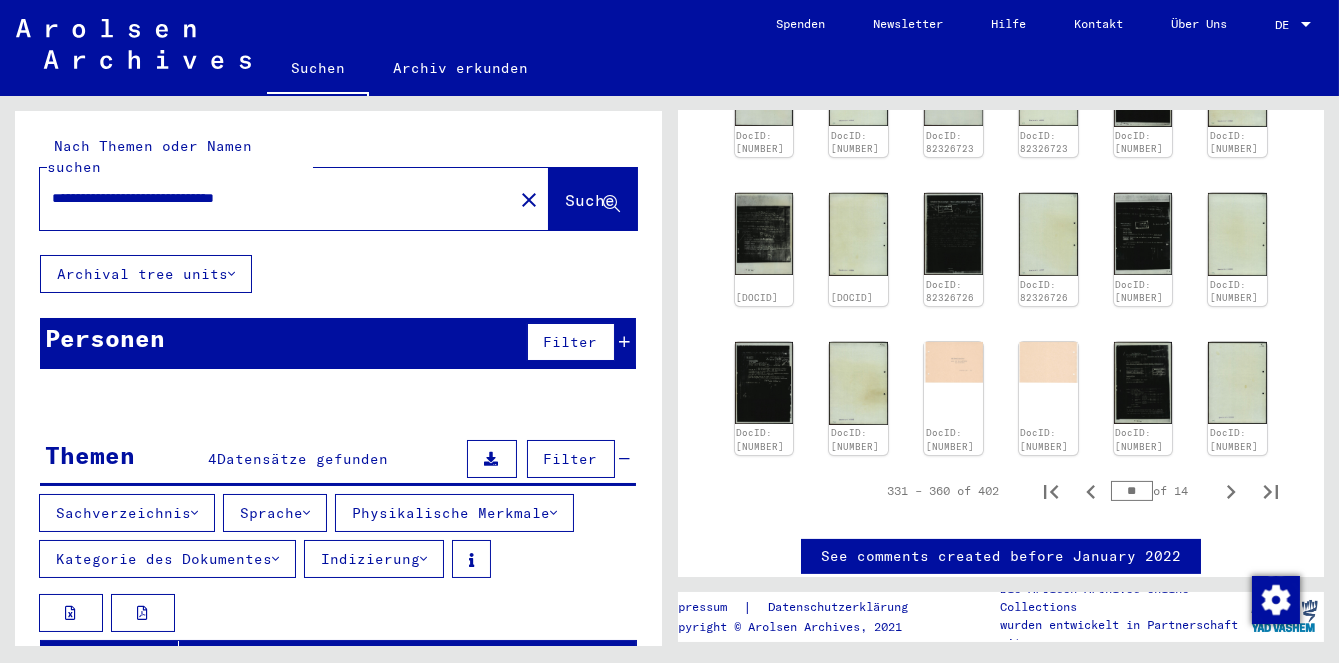 click 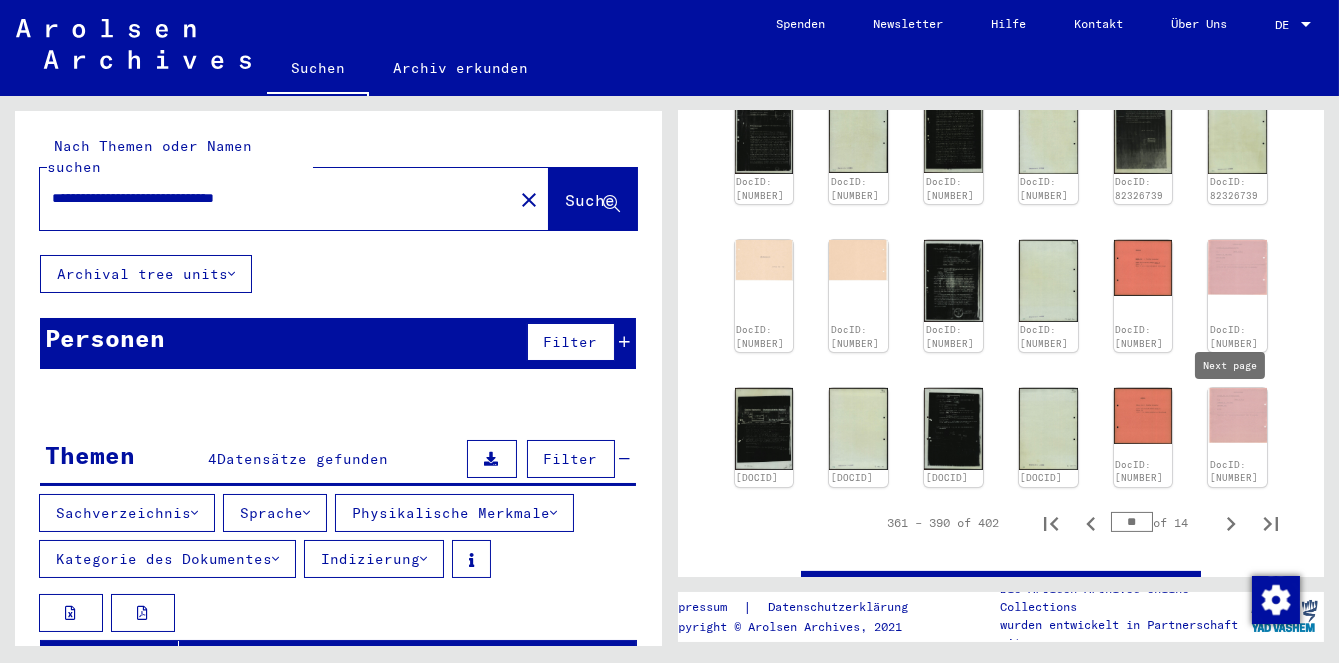scroll, scrollTop: 958, scrollLeft: 0, axis: vertical 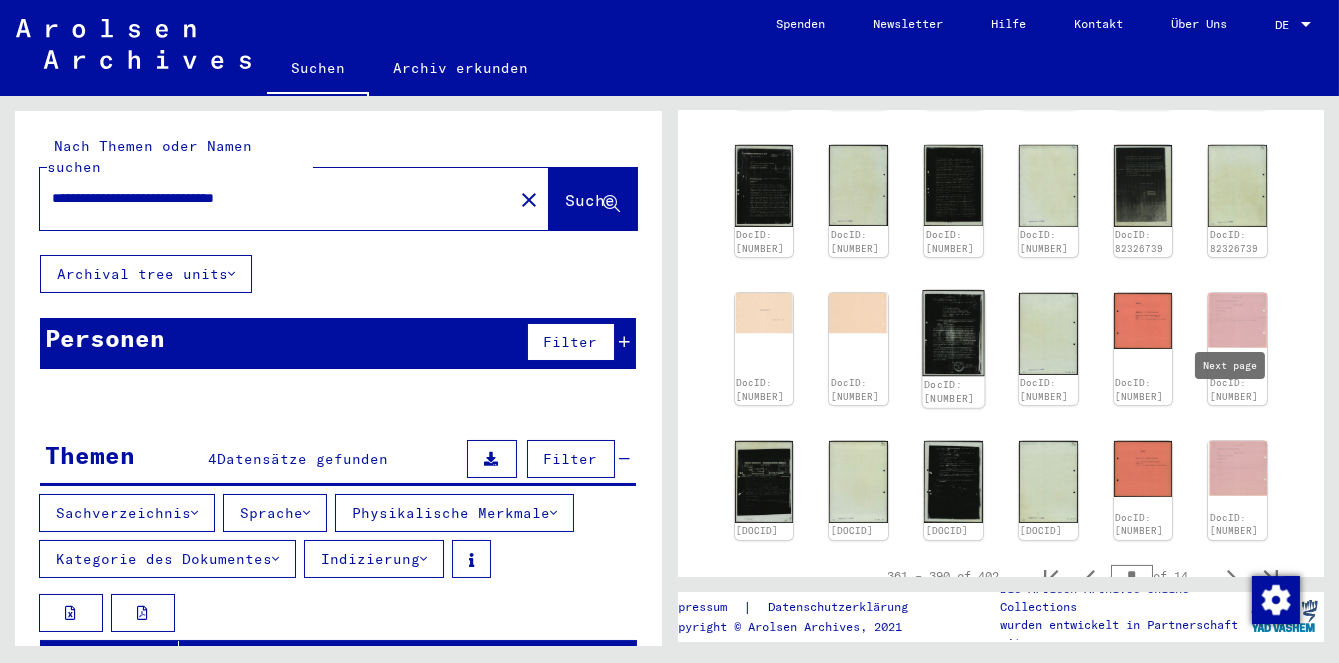 click 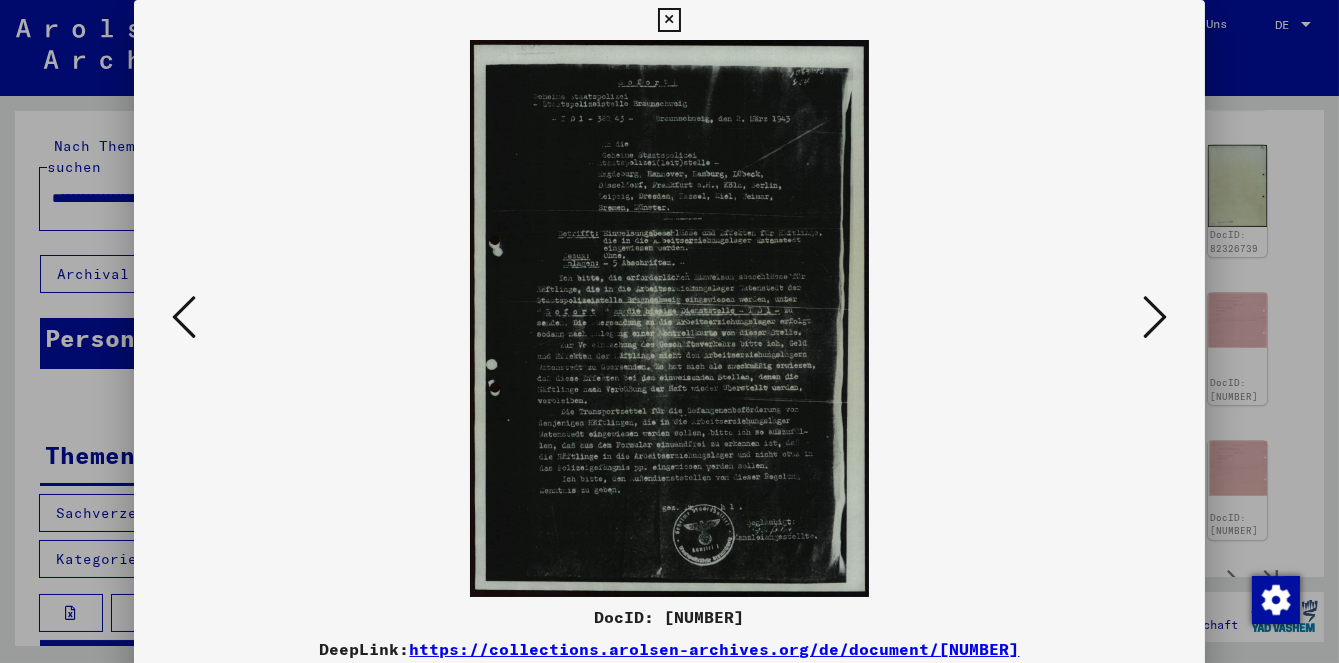 click at bounding box center (1155, 317) 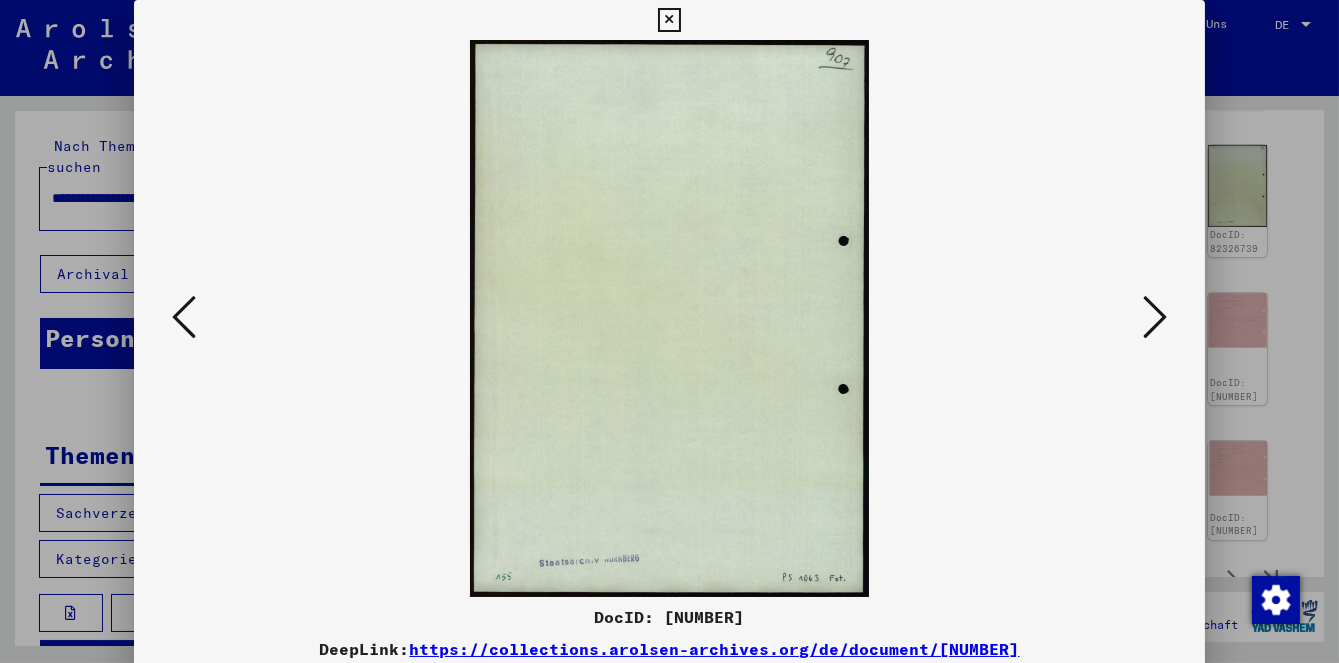 click at bounding box center [1155, 317] 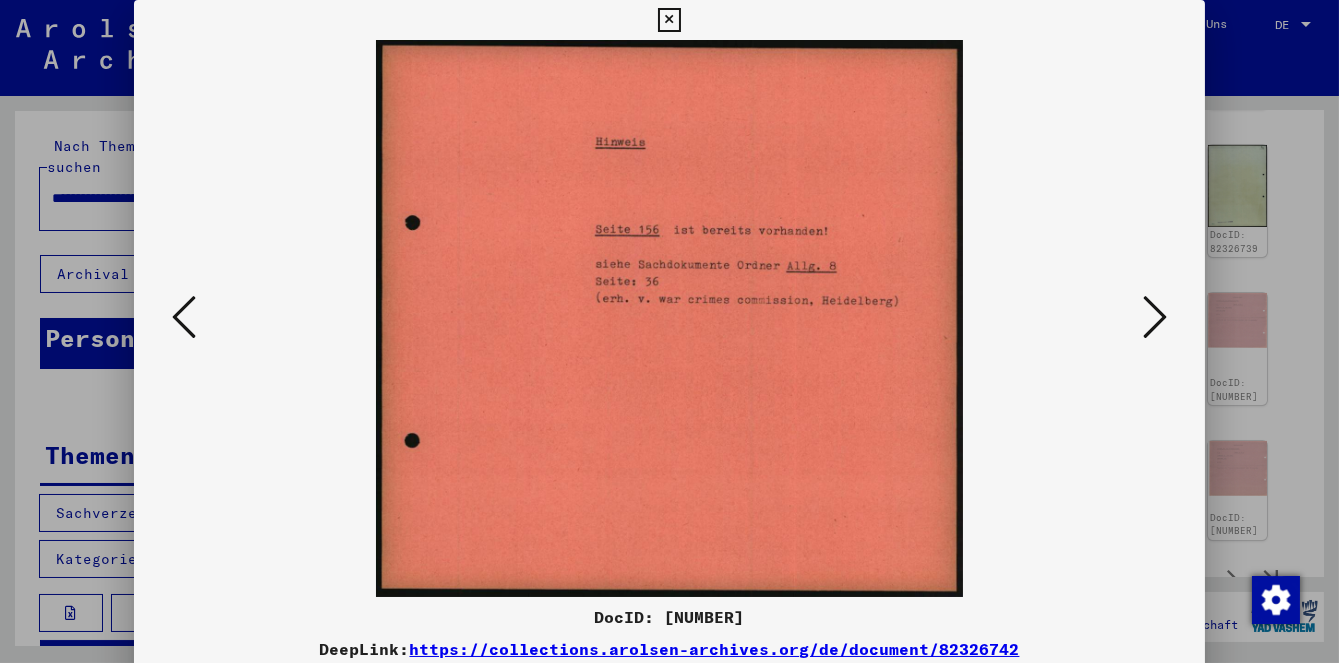 click at bounding box center [669, 318] 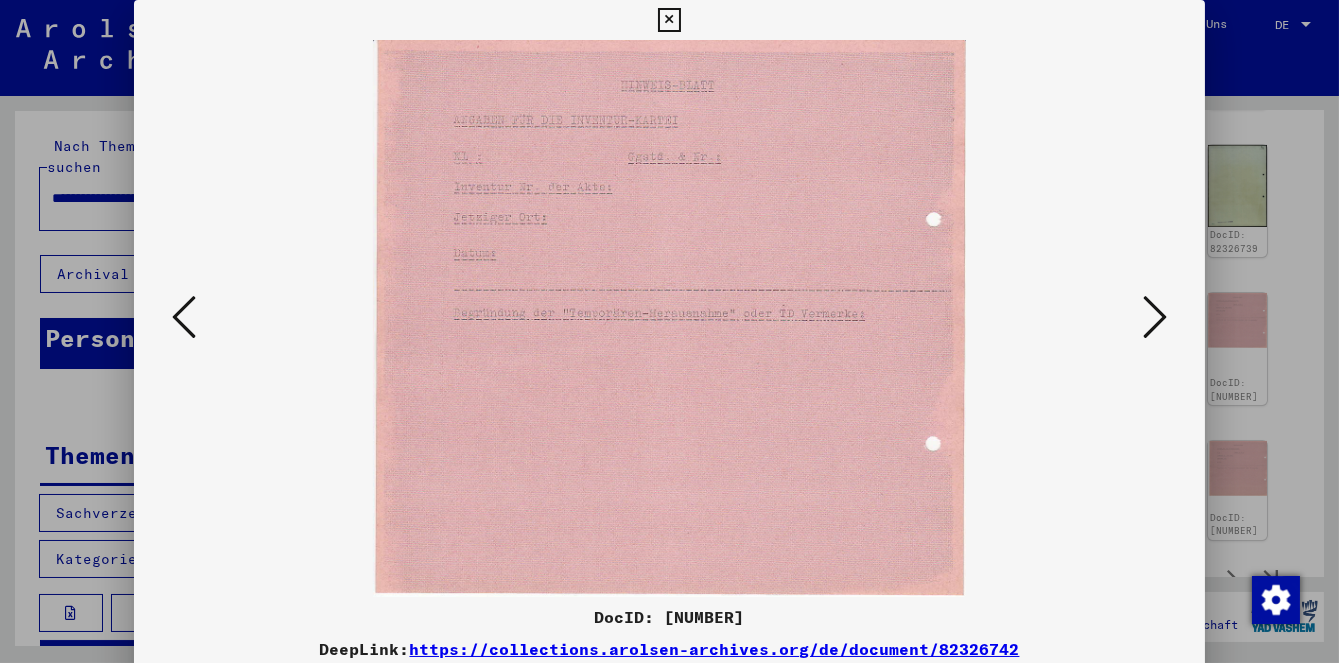 click at bounding box center [1155, 317] 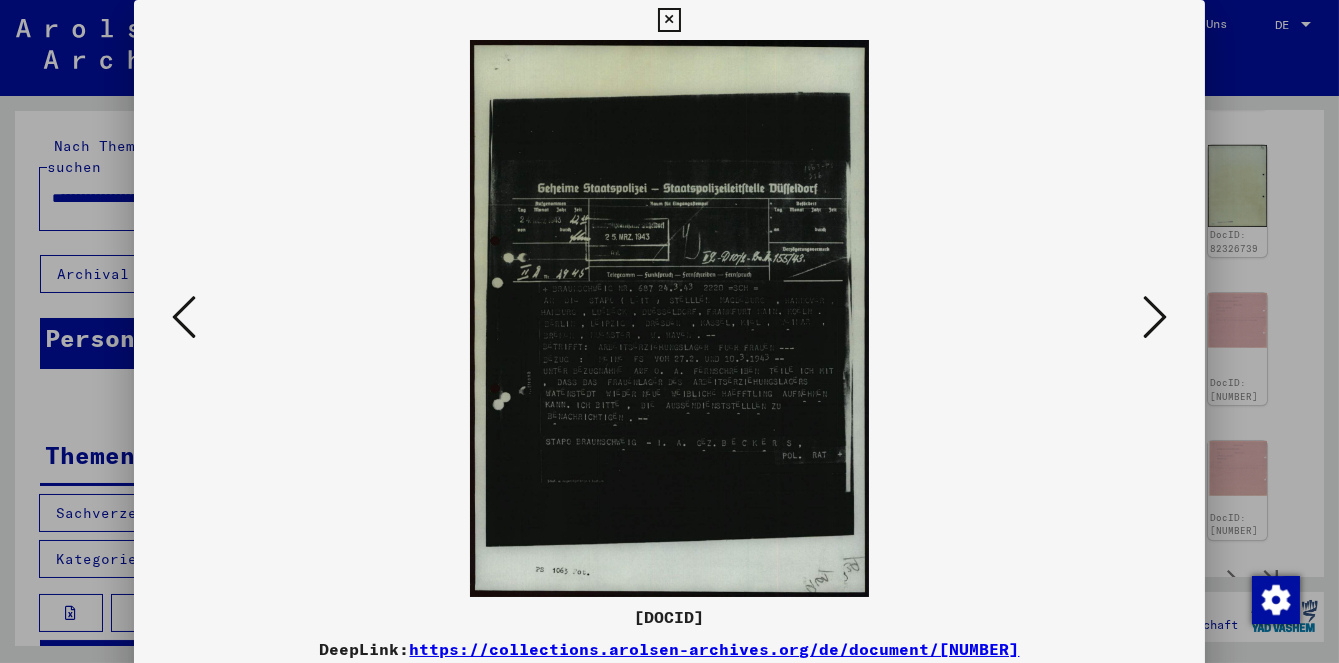 click at bounding box center [1155, 317] 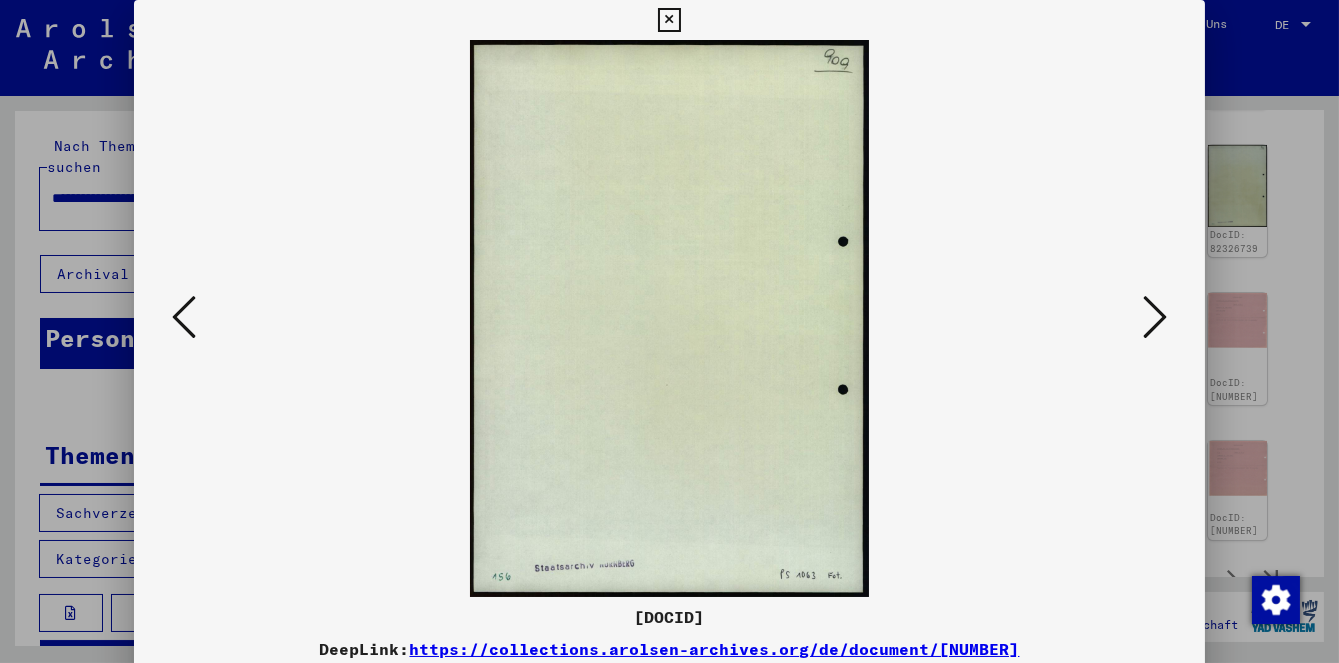 click at bounding box center [1155, 317] 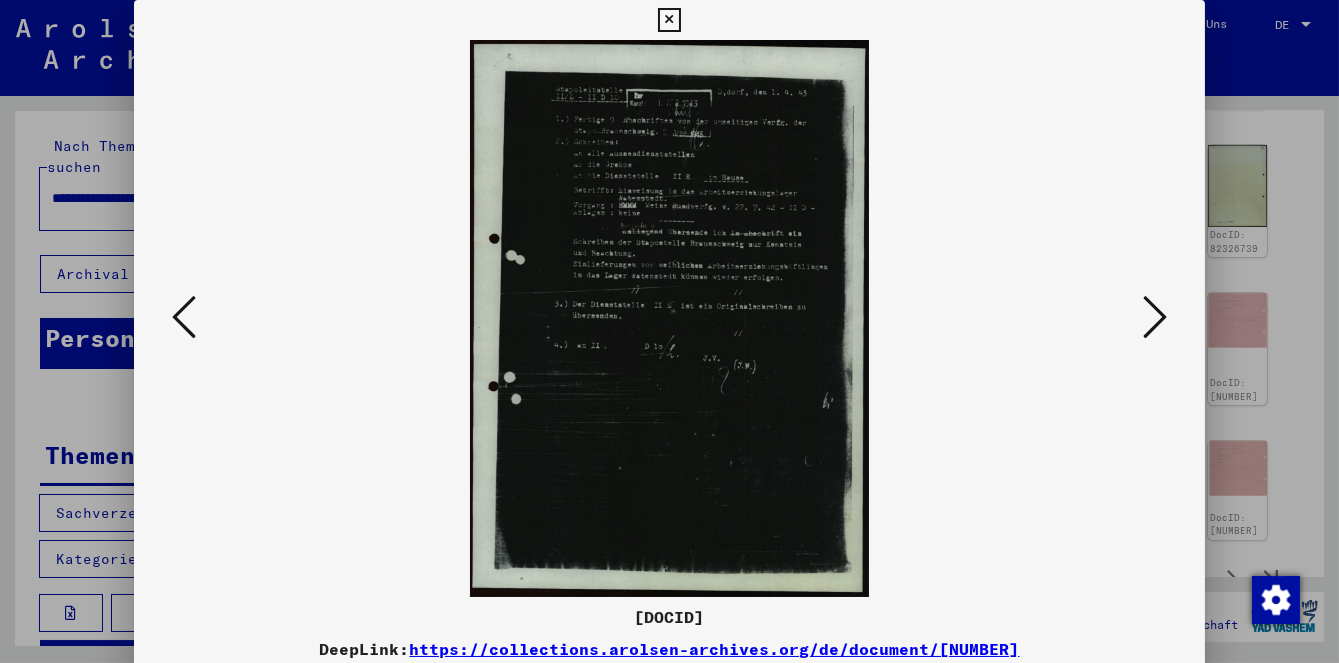 click at bounding box center [1155, 317] 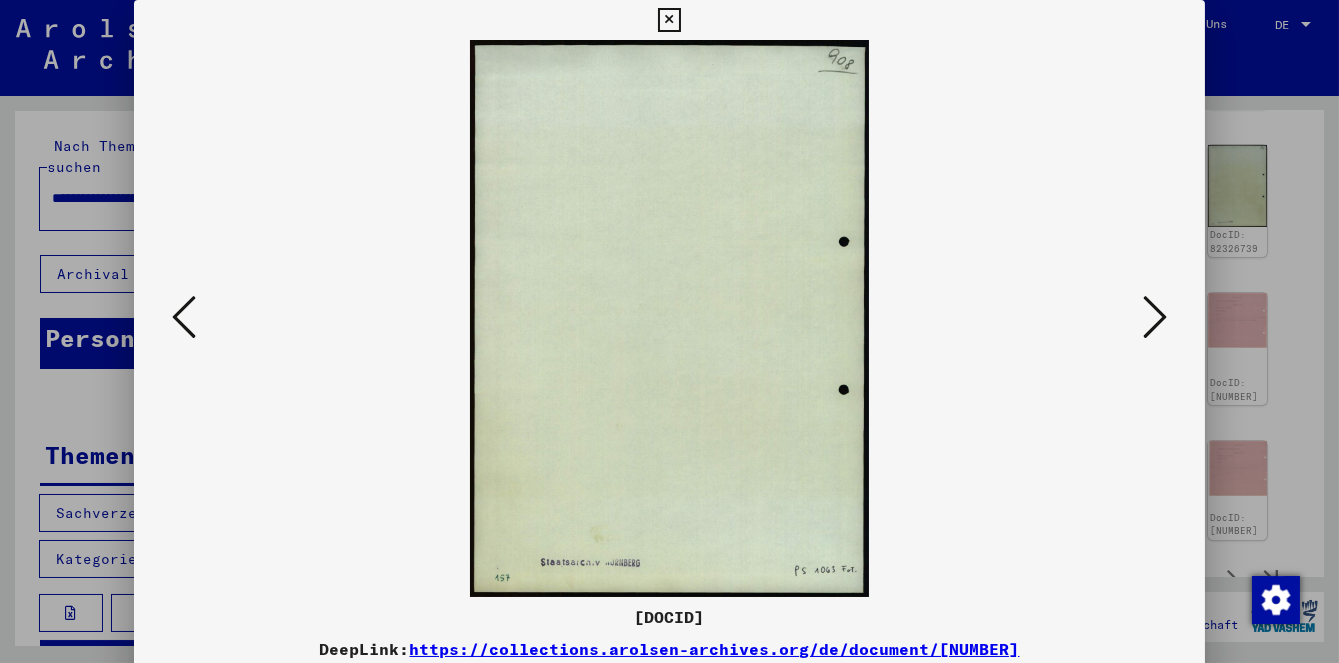 click at bounding box center (669, 331) 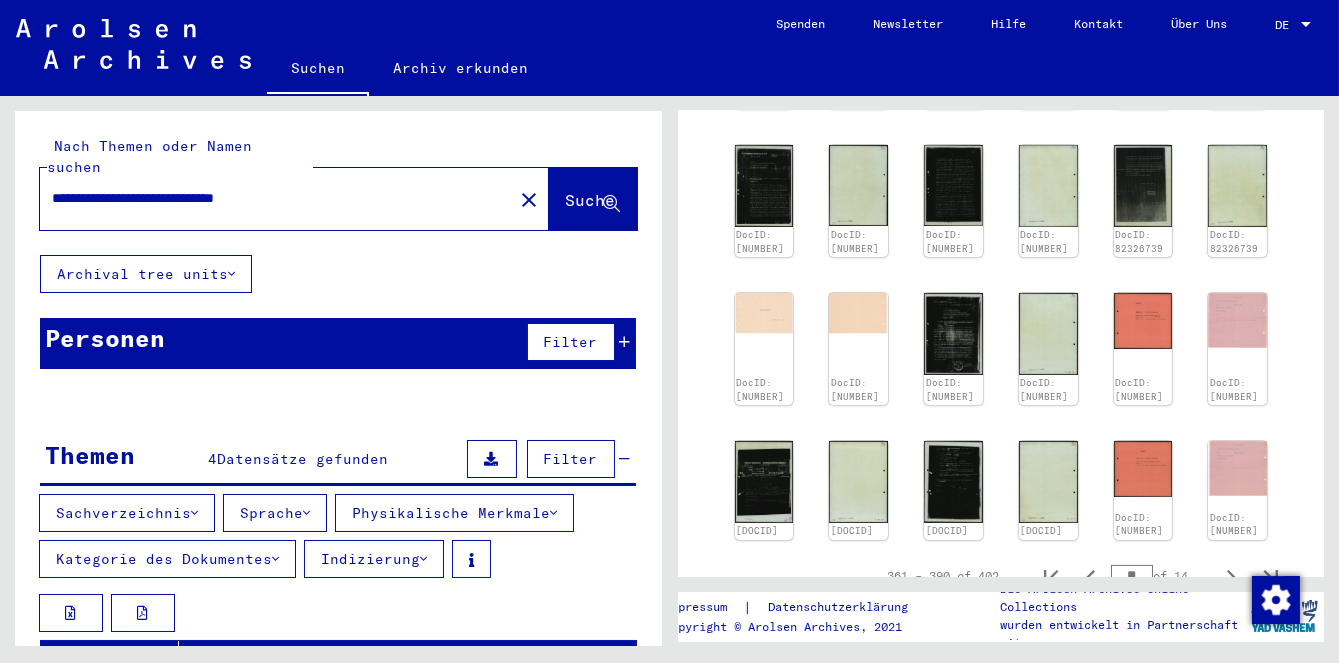 click 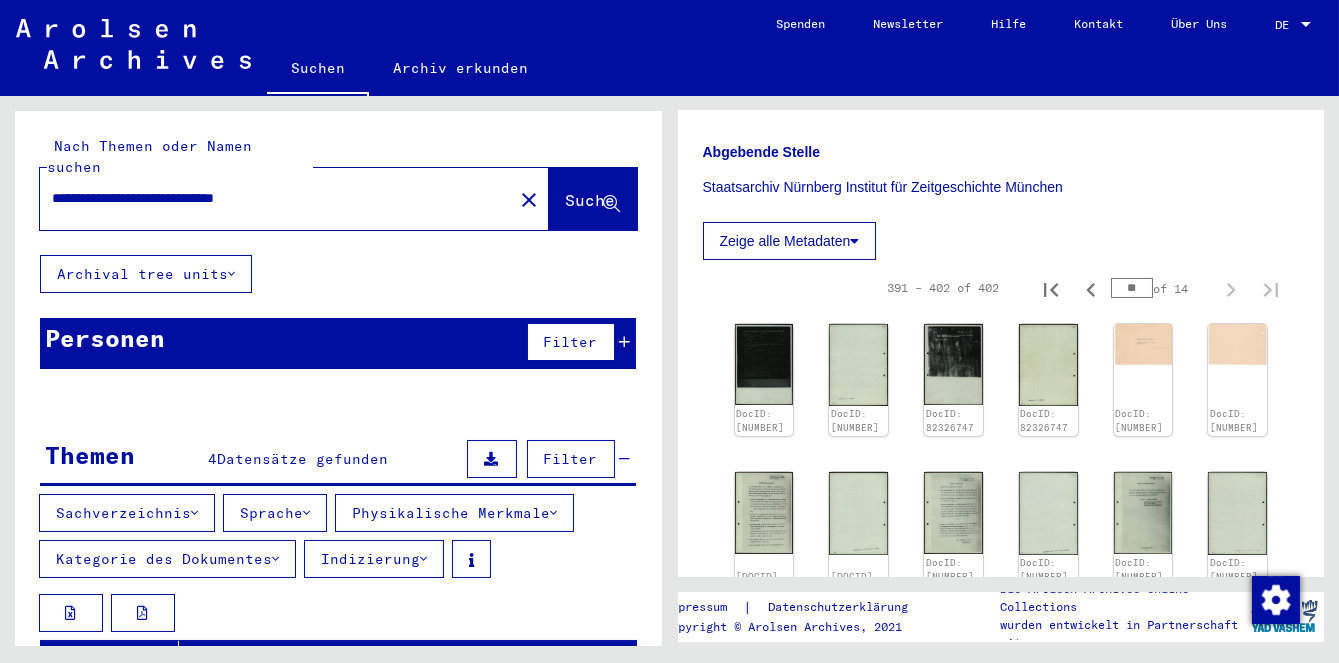 scroll, scrollTop: 477, scrollLeft: 0, axis: vertical 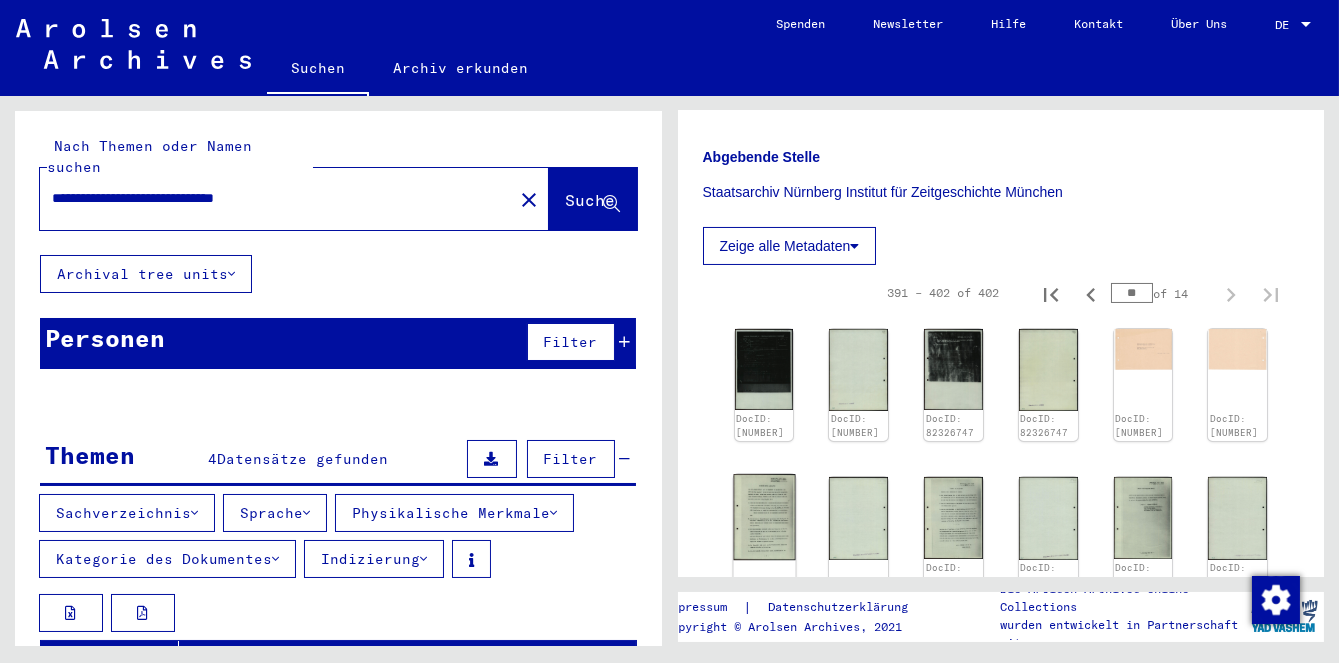 click 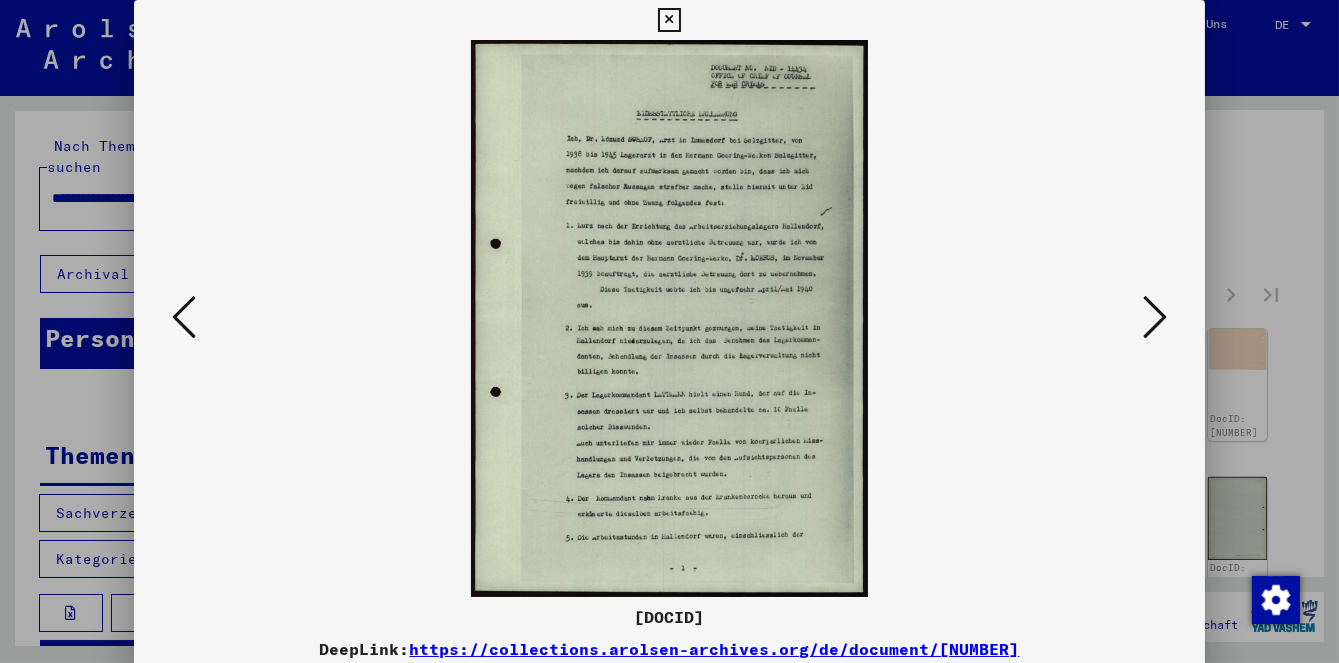 click at bounding box center [1155, 317] 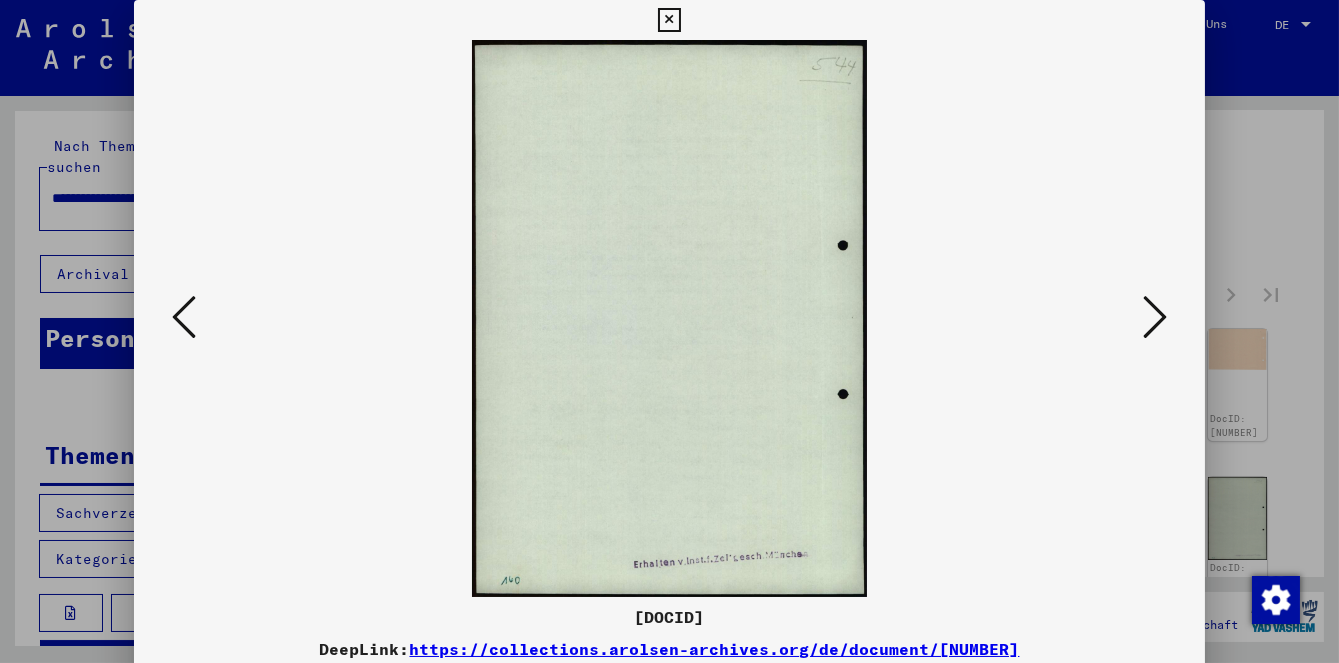 click at bounding box center (184, 318) 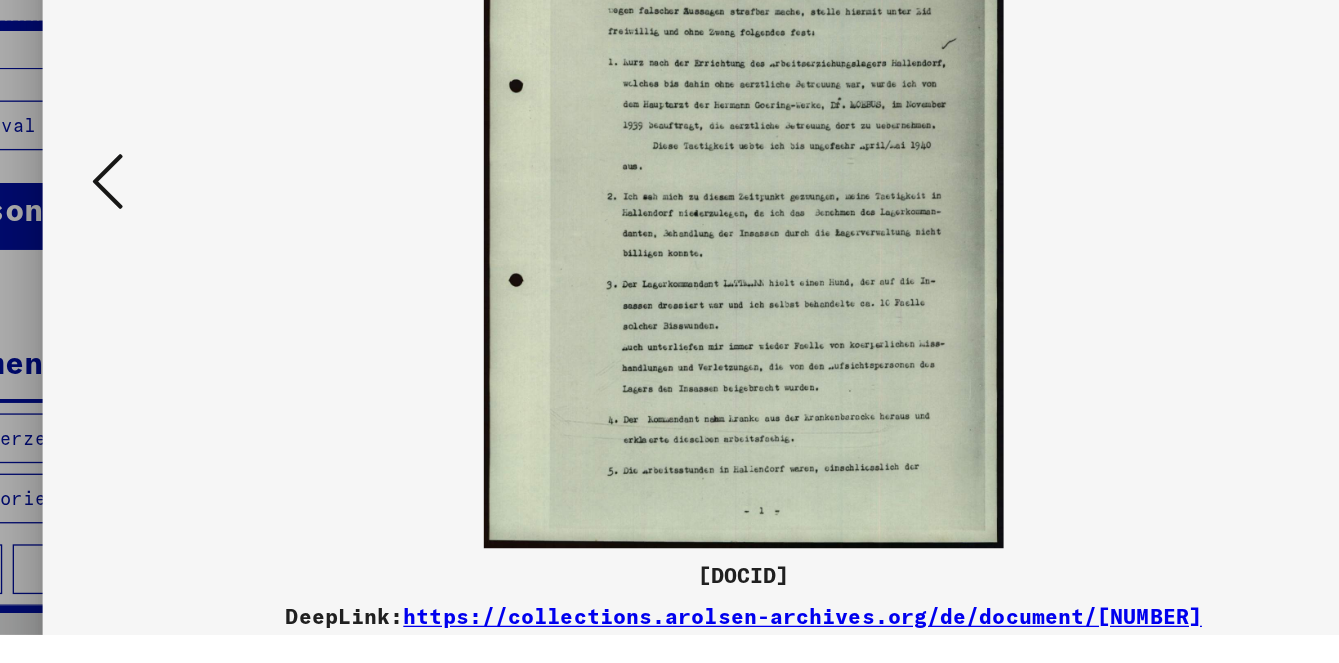 scroll, scrollTop: 0, scrollLeft: 0, axis: both 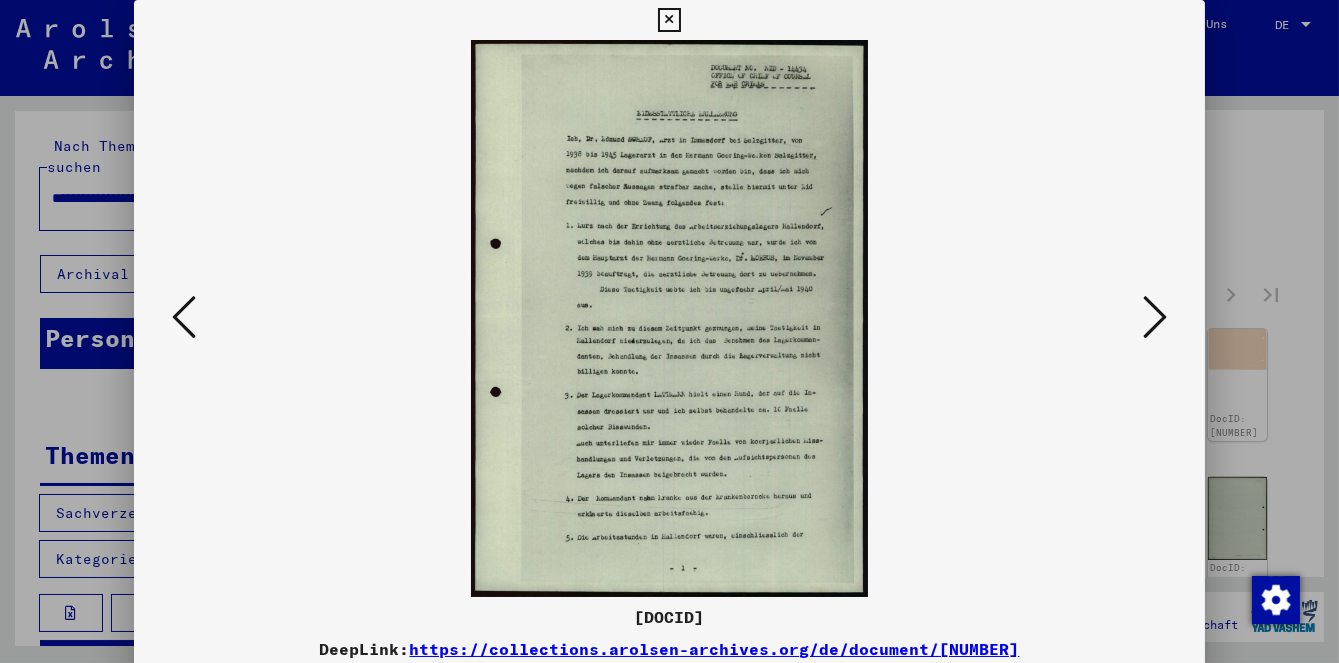 click at bounding box center [872, 699] 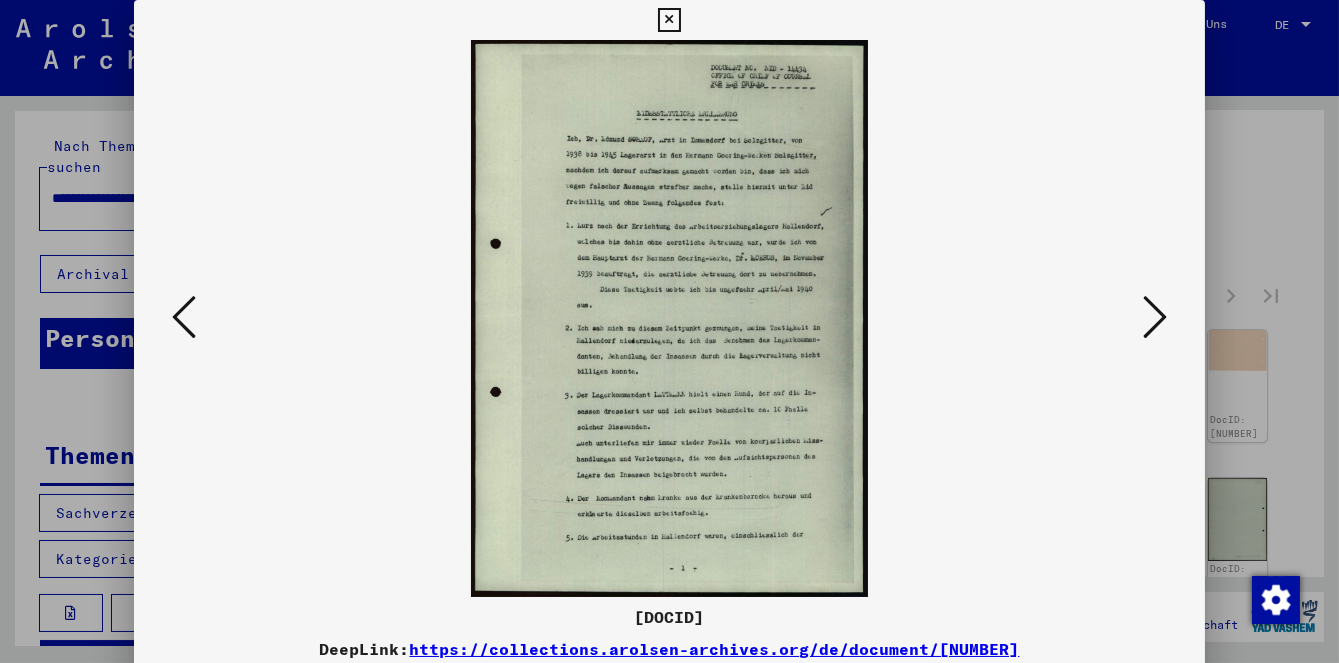 scroll, scrollTop: 73, scrollLeft: 0, axis: vertical 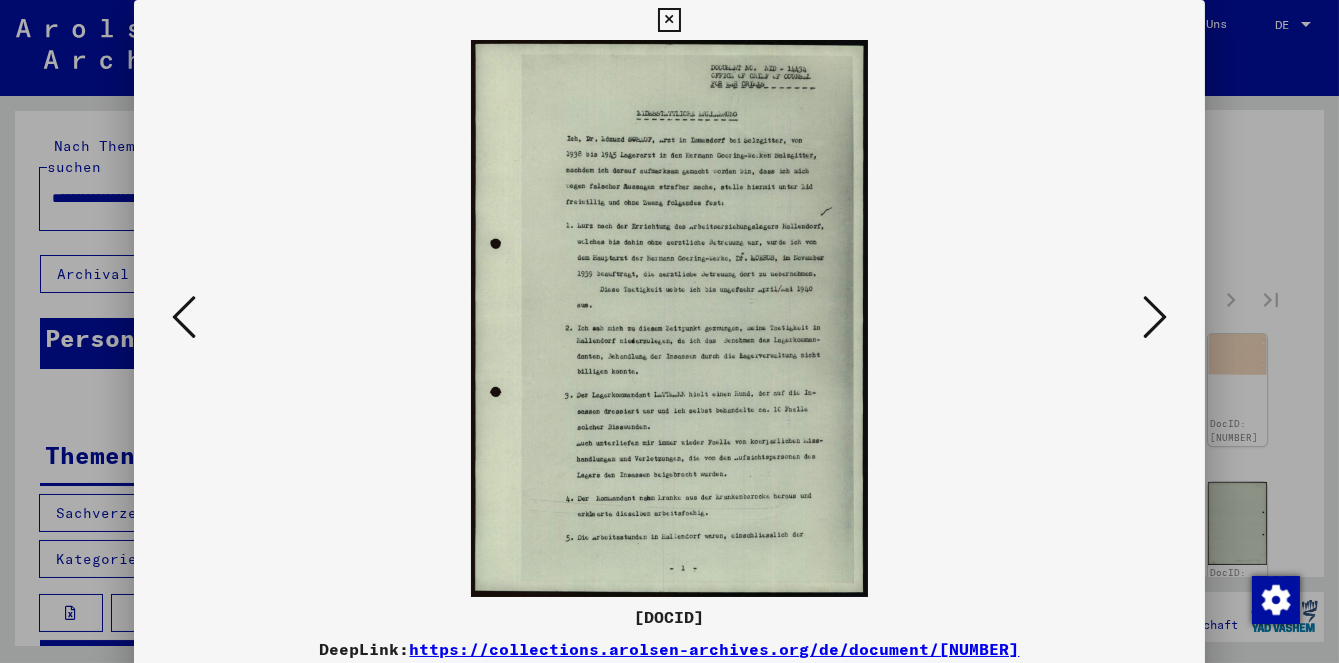 click at bounding box center [1155, 317] 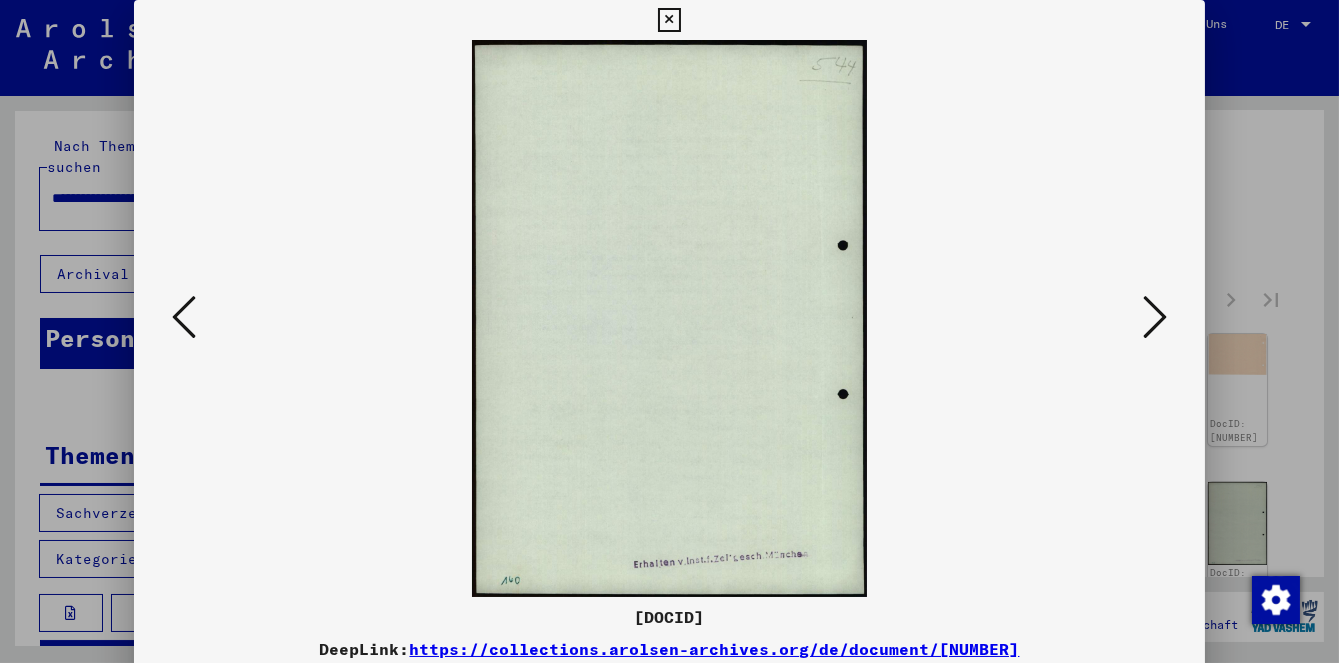 click at bounding box center (1155, 318) 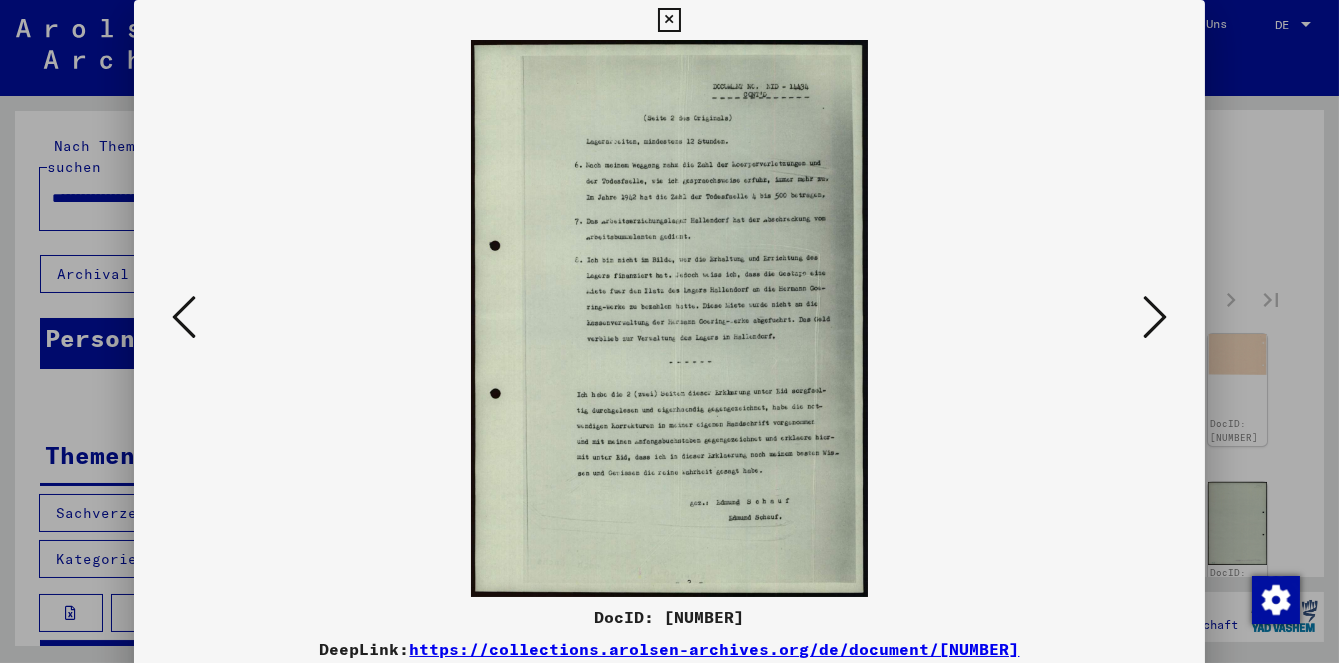 click at bounding box center (1155, 317) 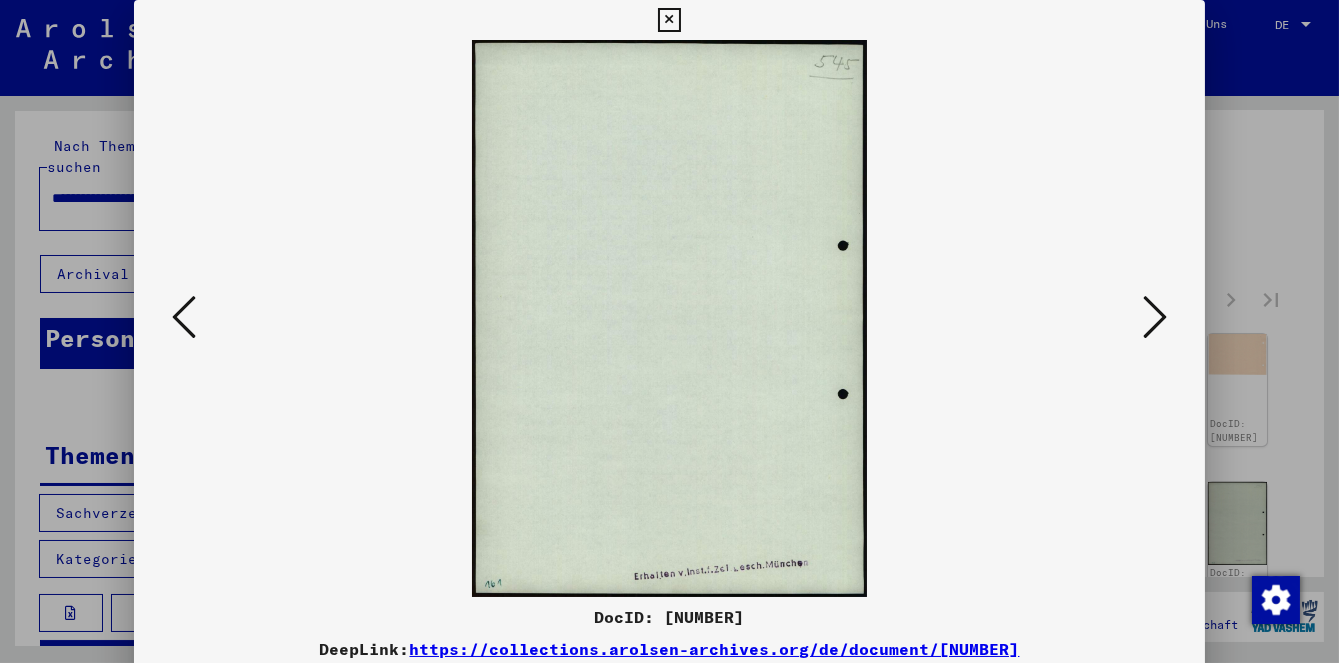 click at bounding box center [1155, 318] 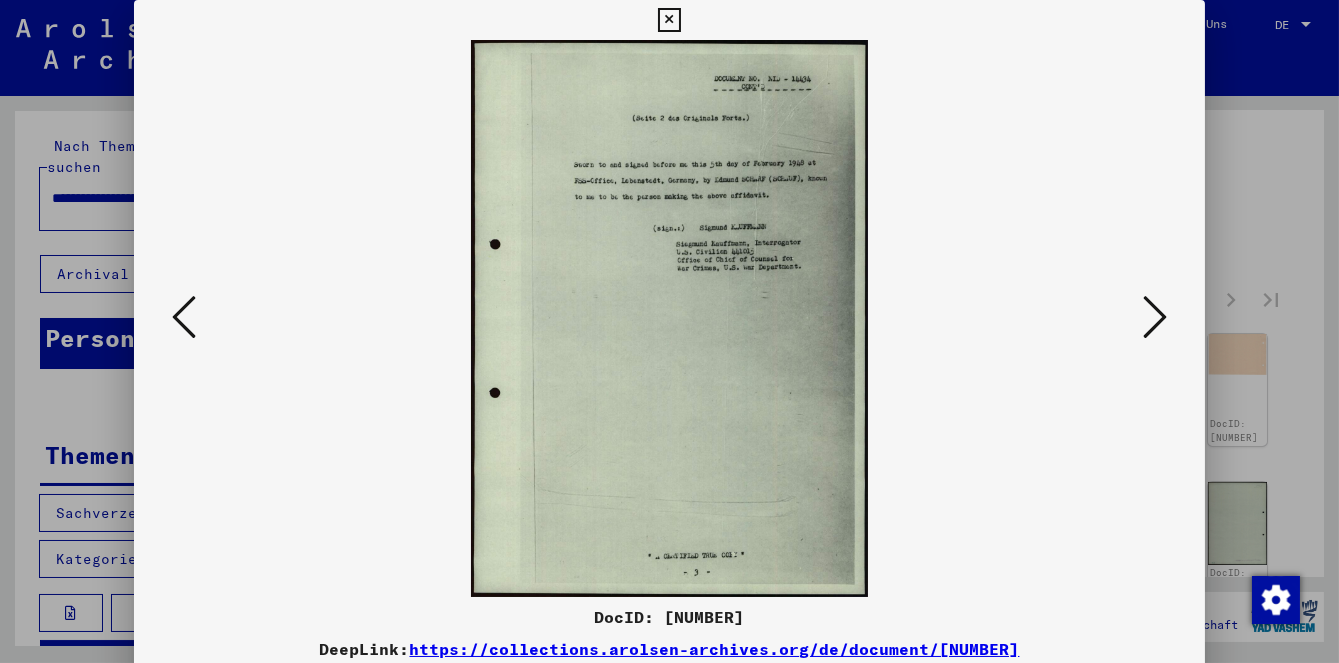 click at bounding box center (1155, 317) 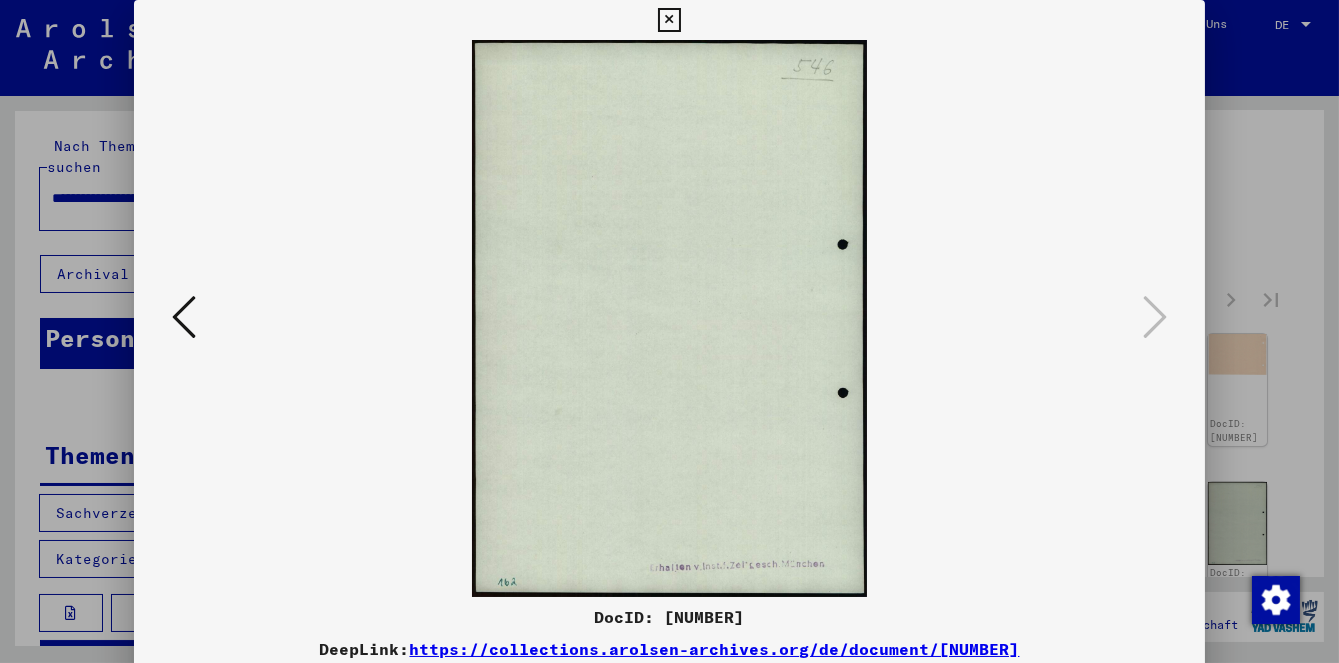 click at bounding box center (669, 331) 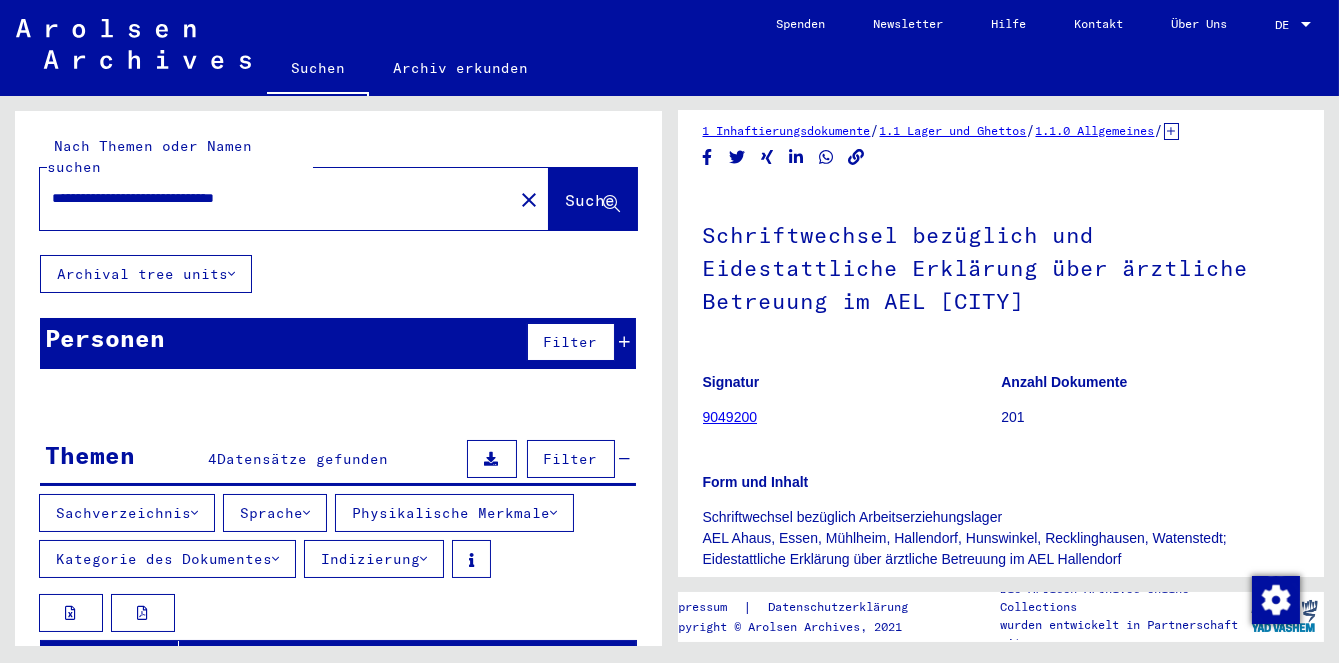 scroll, scrollTop: 0, scrollLeft: 0, axis: both 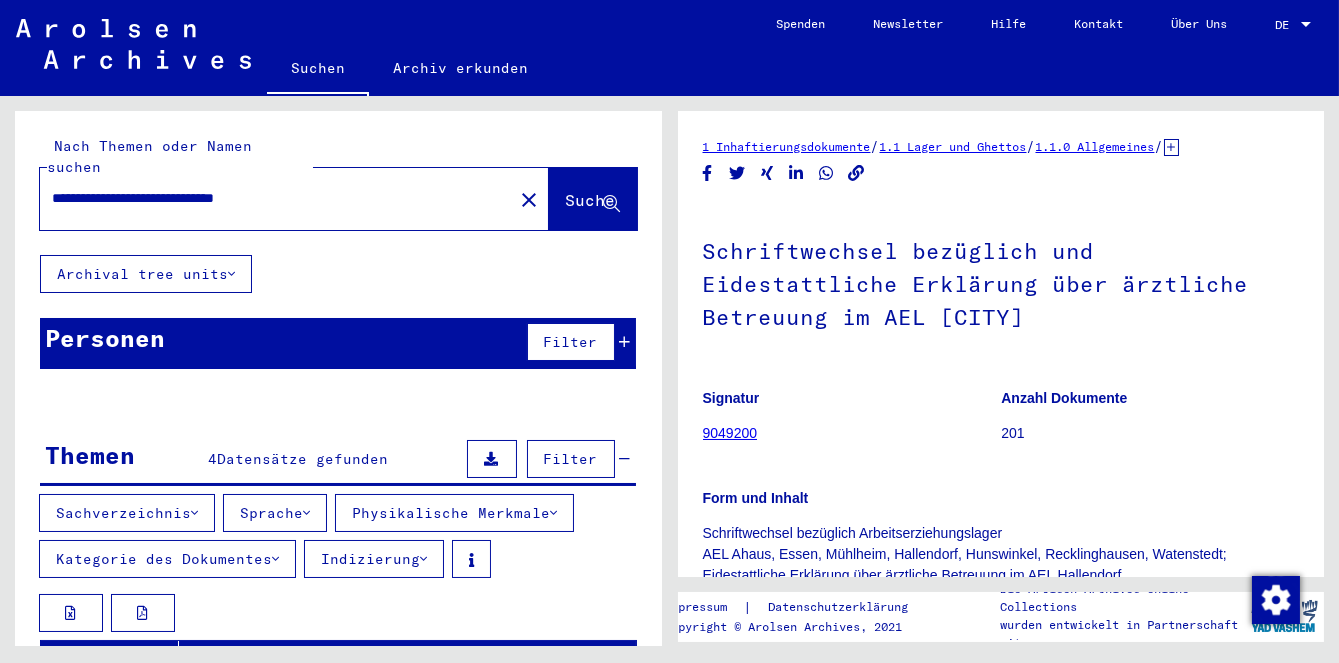 click on "**********" at bounding box center [276, 198] 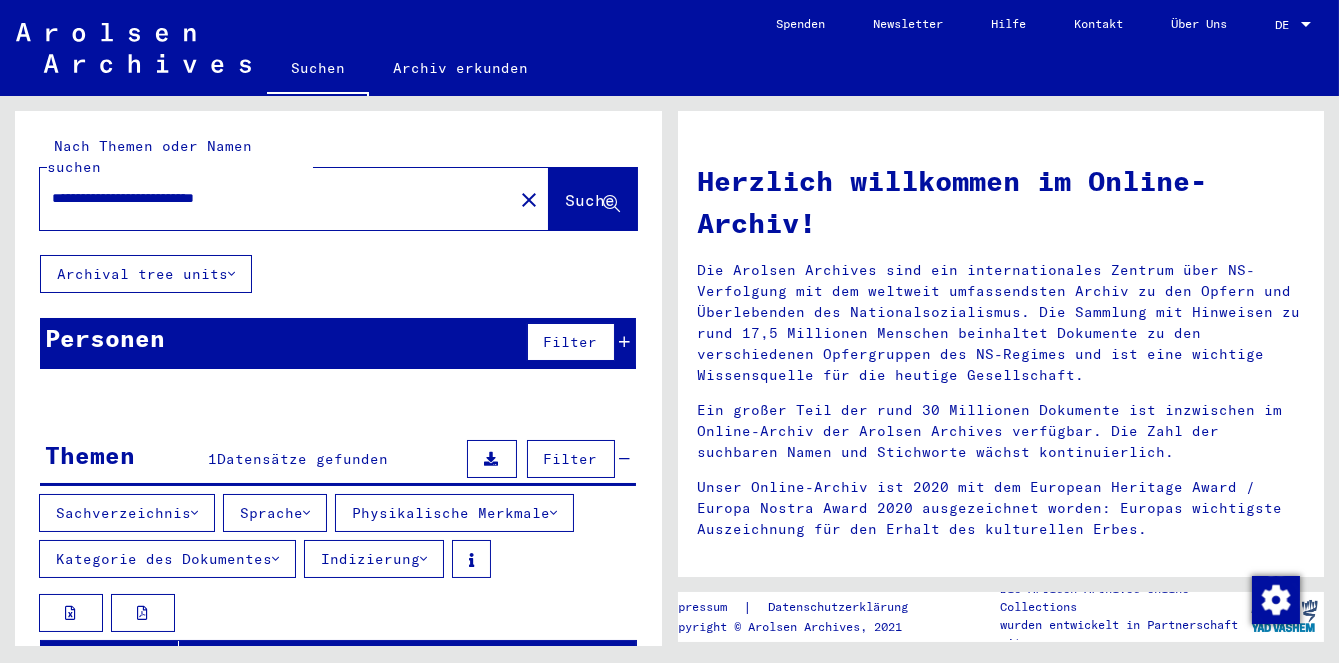 scroll, scrollTop: 57, scrollLeft: 0, axis: vertical 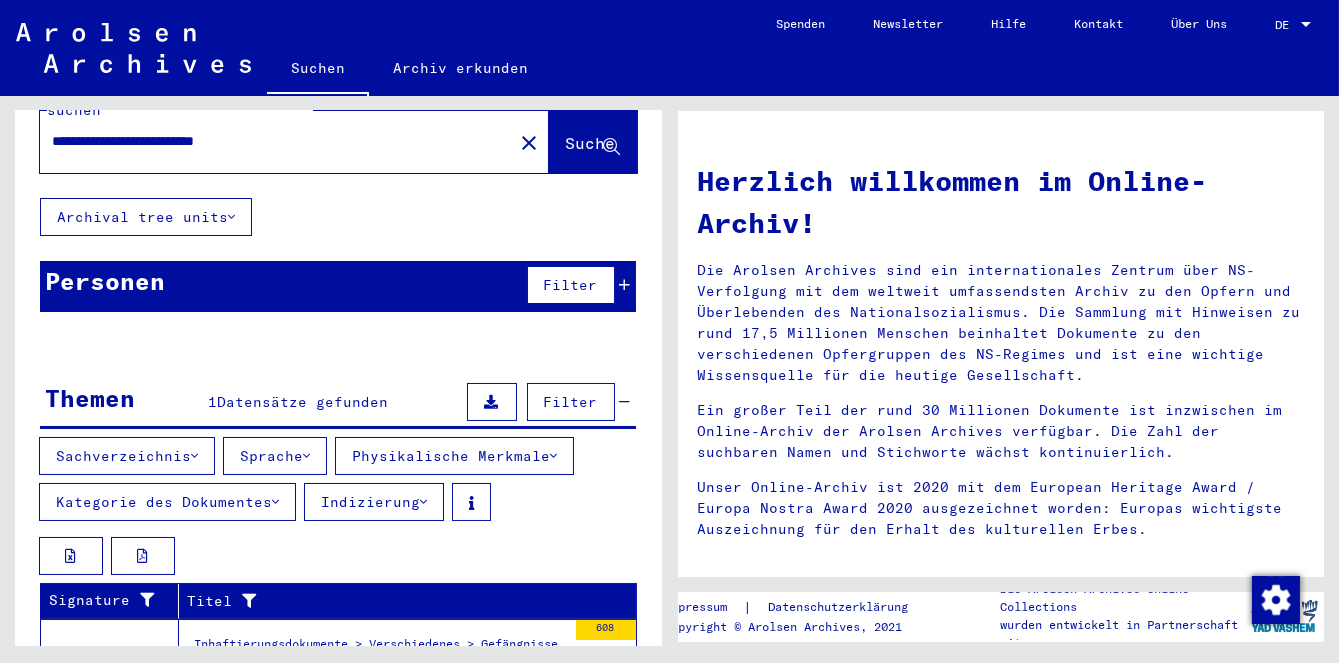 click on "Sterbeurkunden ausgestellt vom Standesamt [CITY] über Todesfälle im Arbeitserziehungslager [CITY] A - Z und Listen" at bounding box center [380, 676] 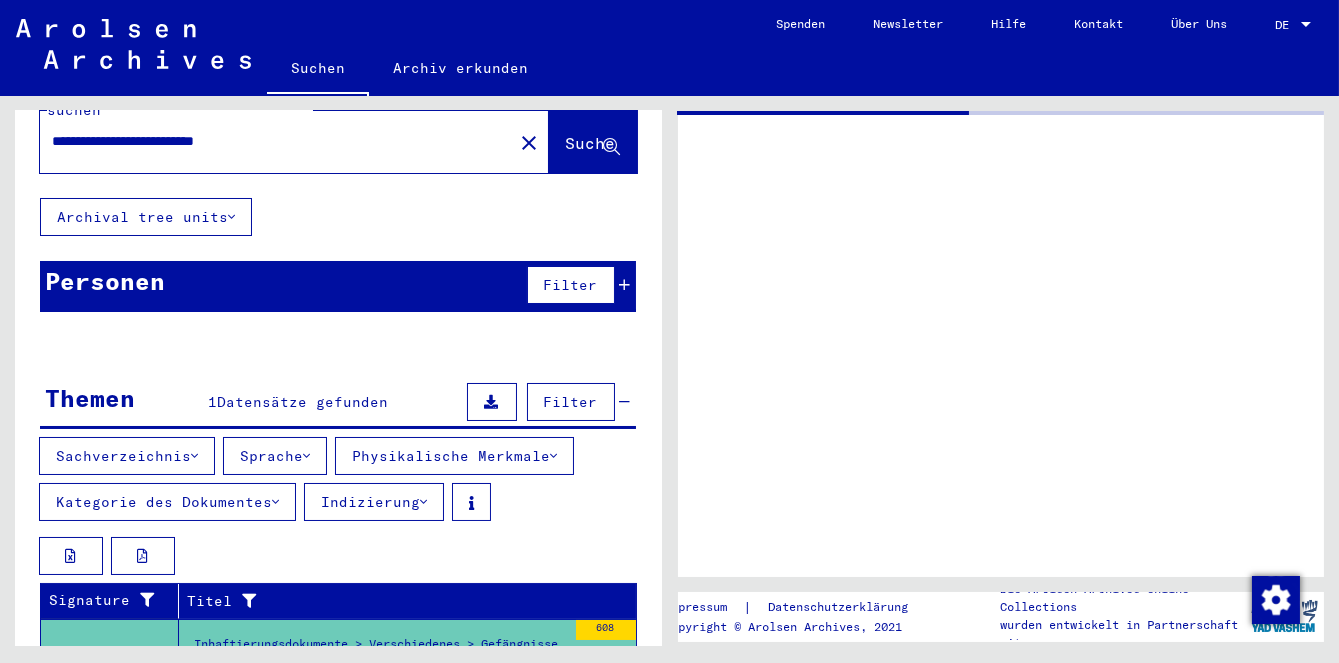 scroll, scrollTop: 0, scrollLeft: 0, axis: both 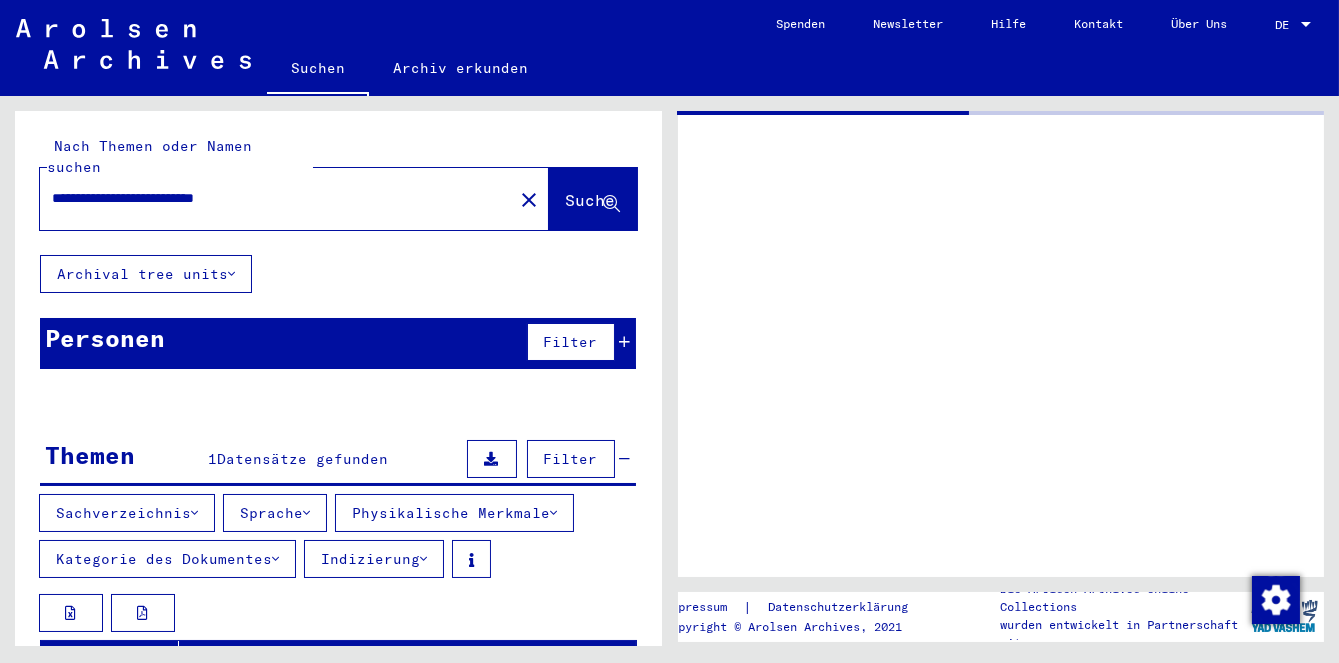 click on "**********" at bounding box center (276, 198) 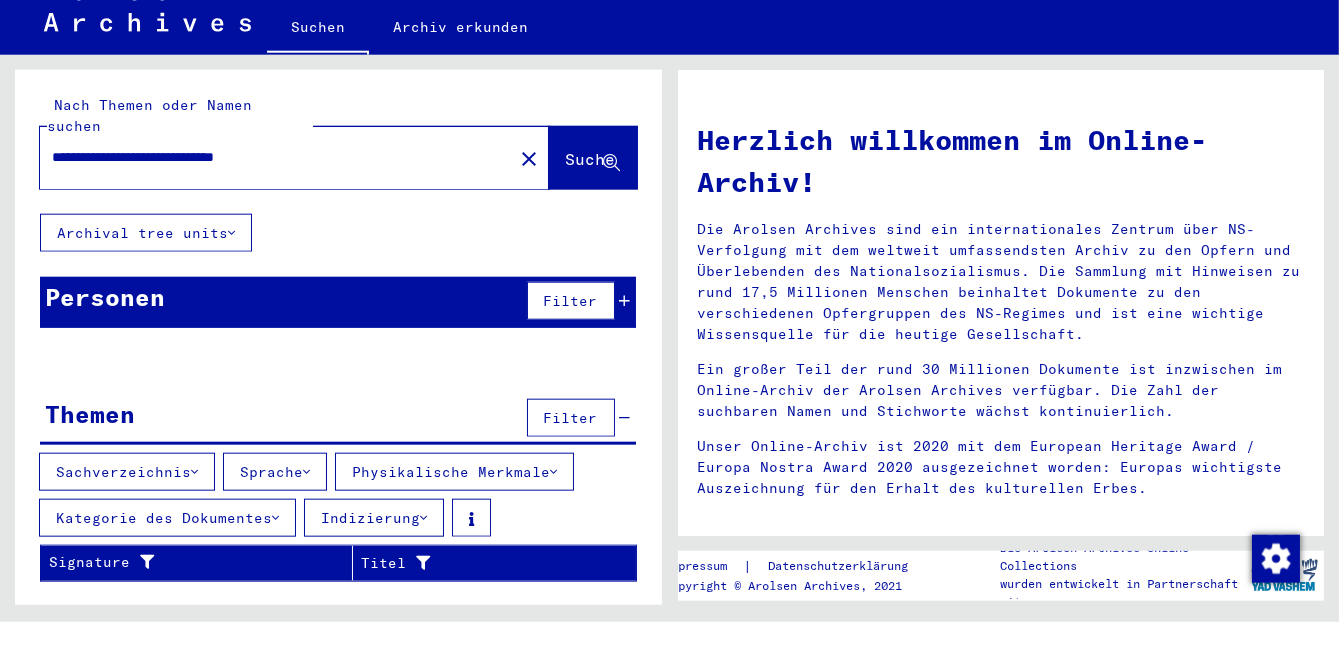 scroll, scrollTop: 22, scrollLeft: 0, axis: vertical 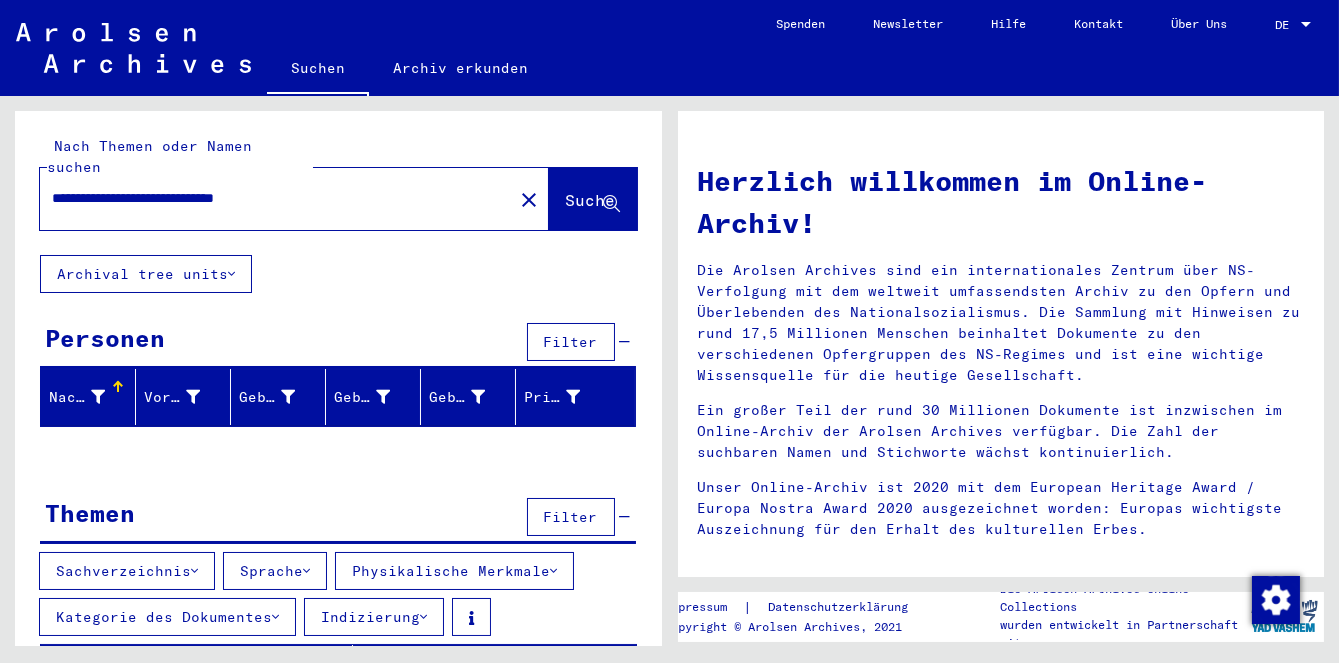 click on "Personen  Filter" at bounding box center (338, 343) 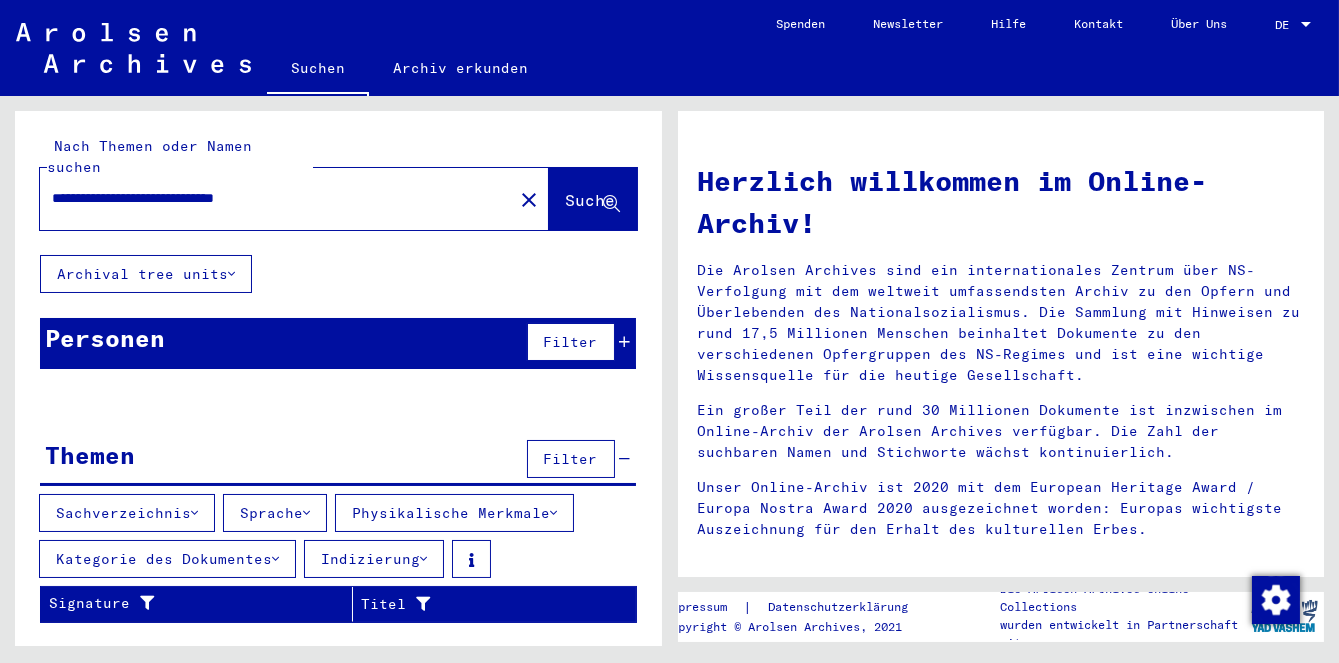 click on "Themen  Filter" at bounding box center (338, 460) 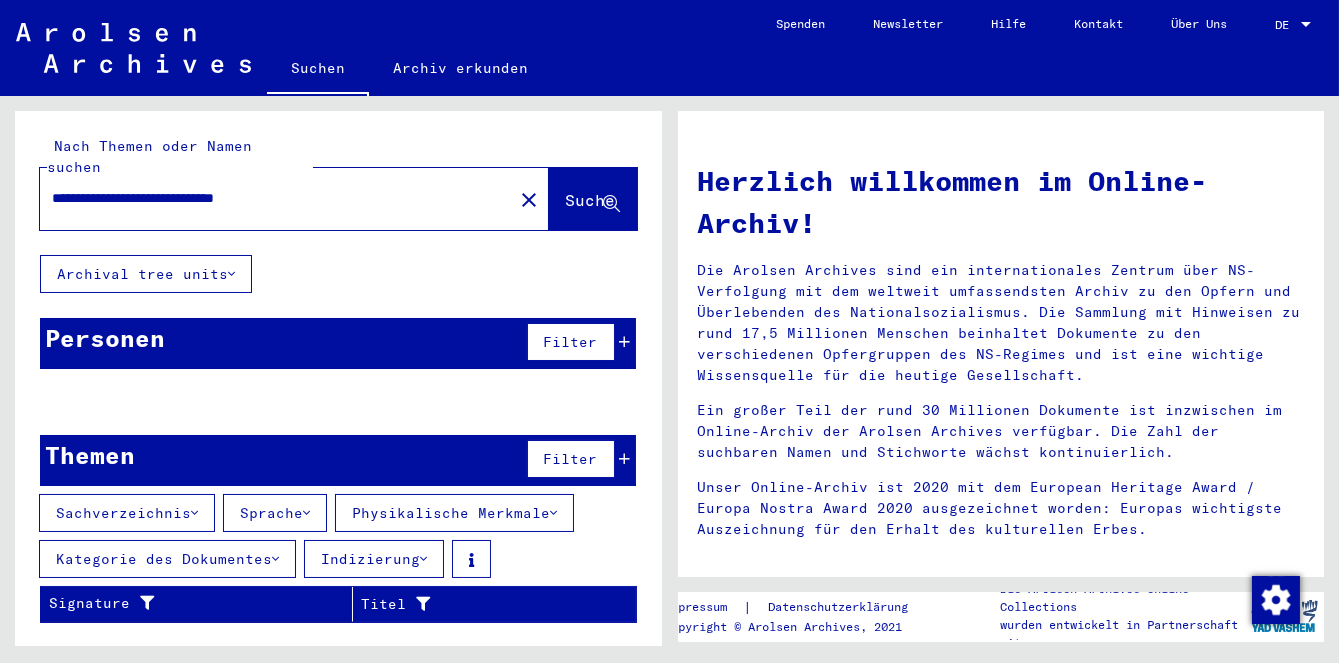 click on "Themen  Filter" at bounding box center [338, 460] 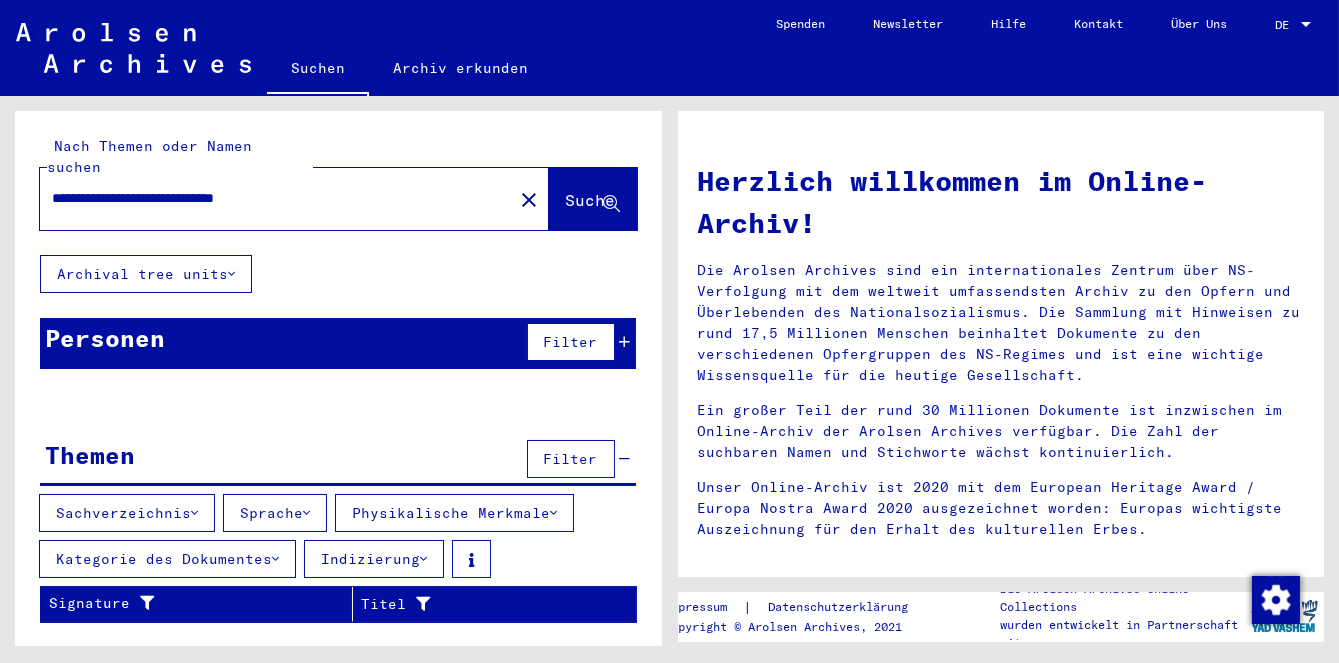 click on "Themen  Filter" at bounding box center [338, 460] 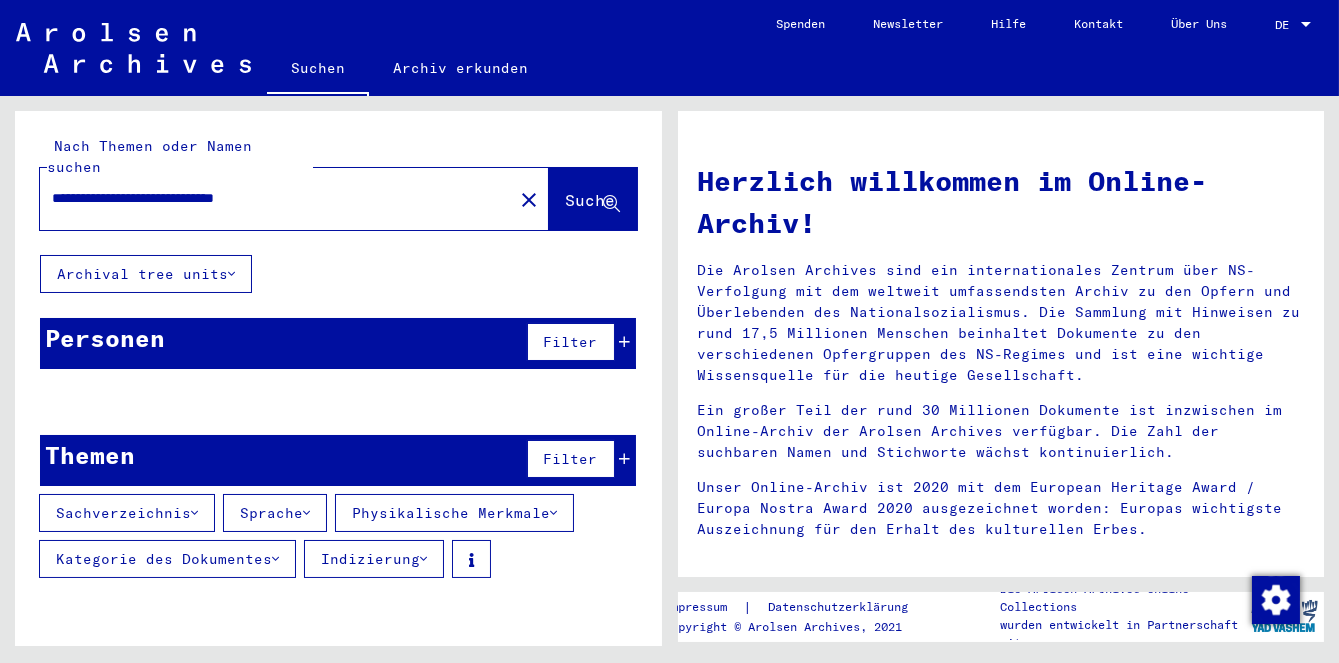 scroll, scrollTop: 0, scrollLeft: 0, axis: both 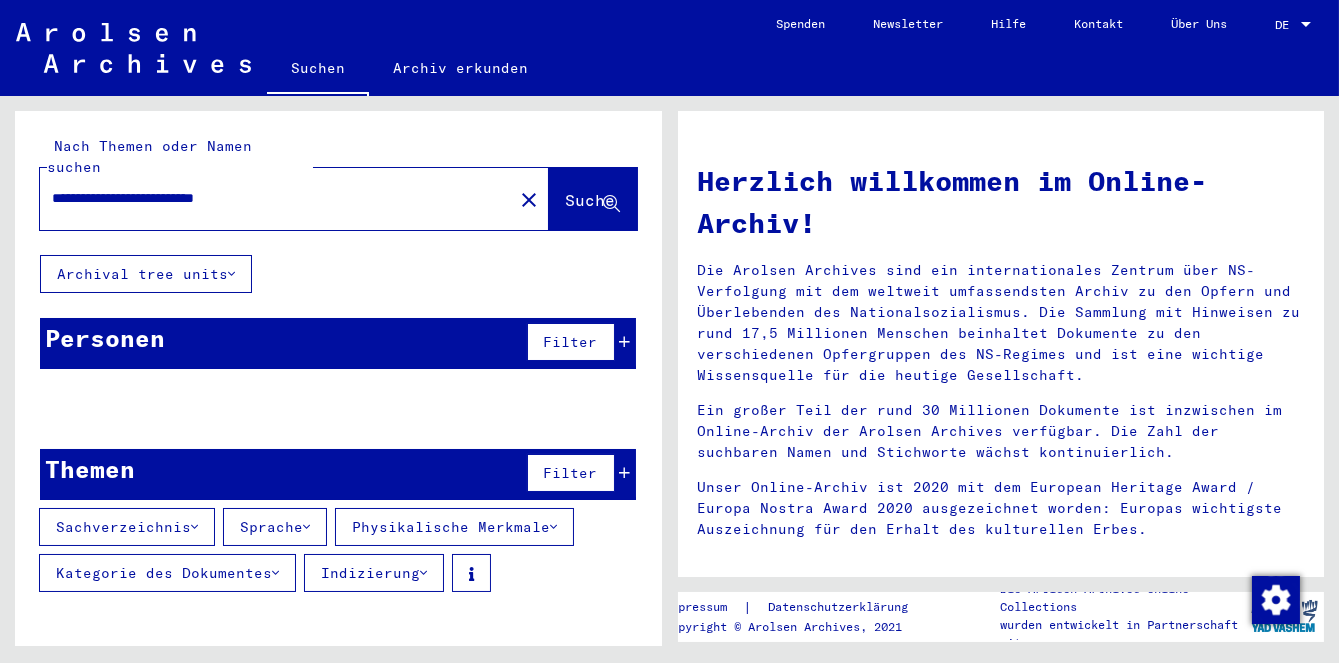 click on "Suche" 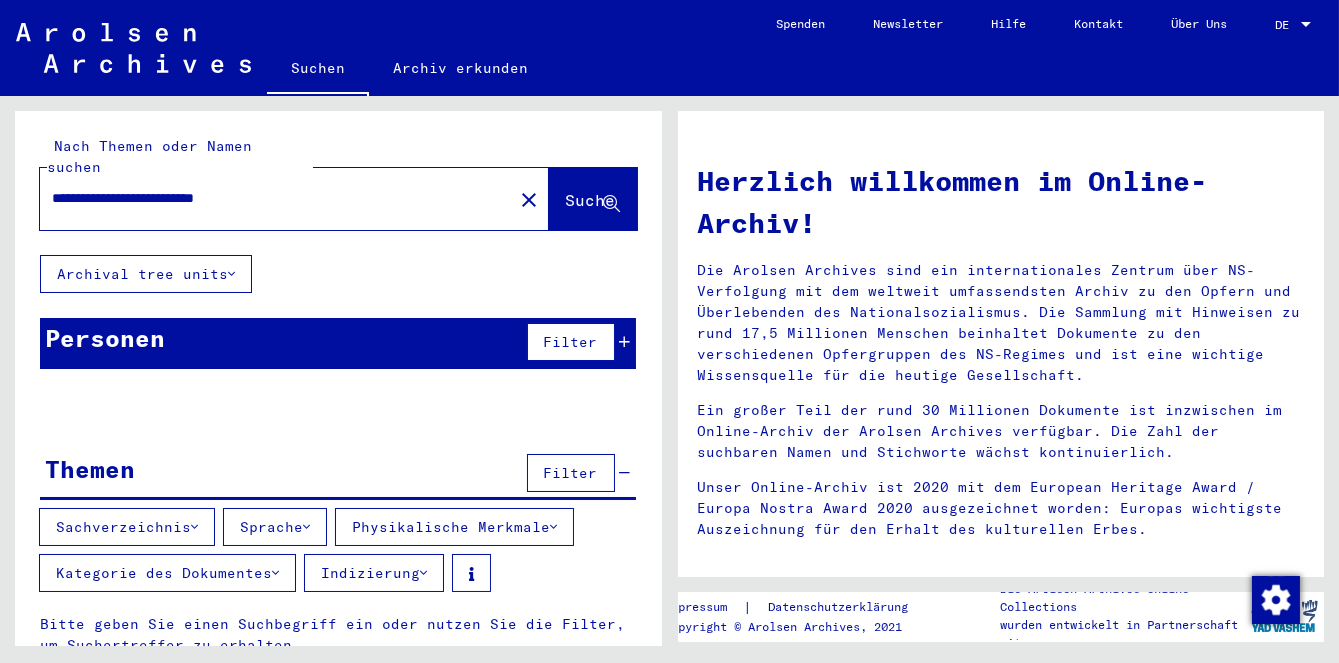 scroll, scrollTop: 0, scrollLeft: 0, axis: both 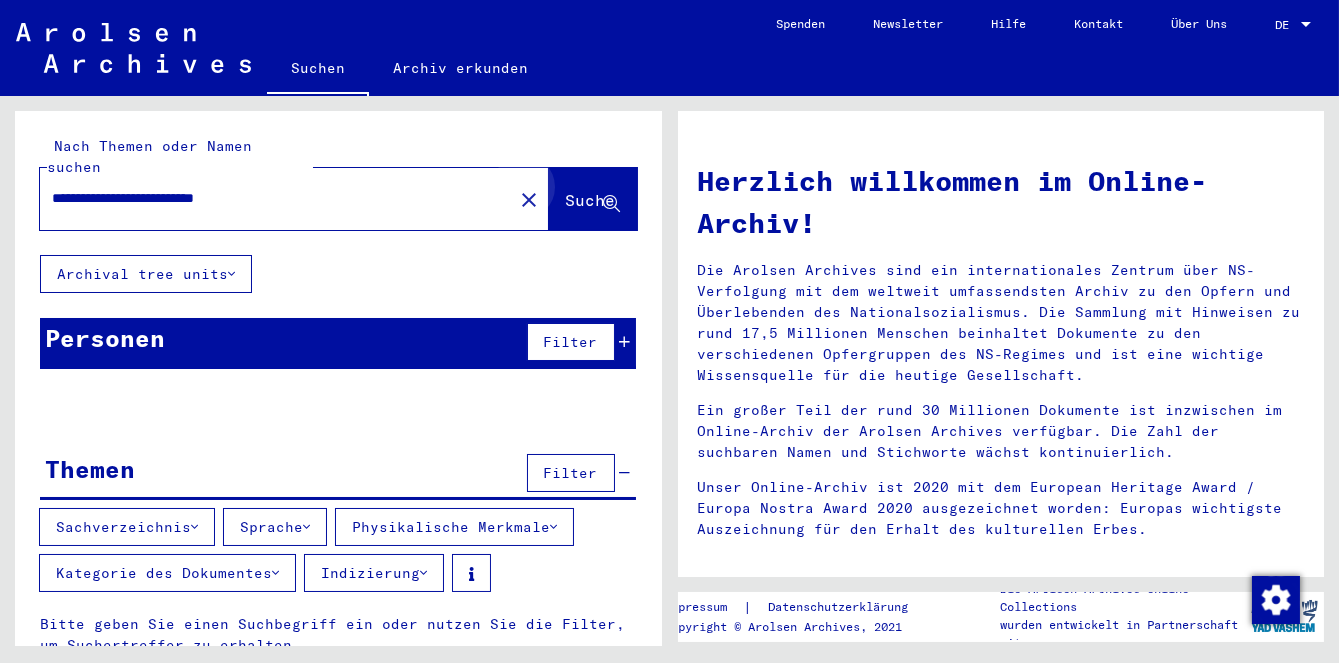 click on "Suche" 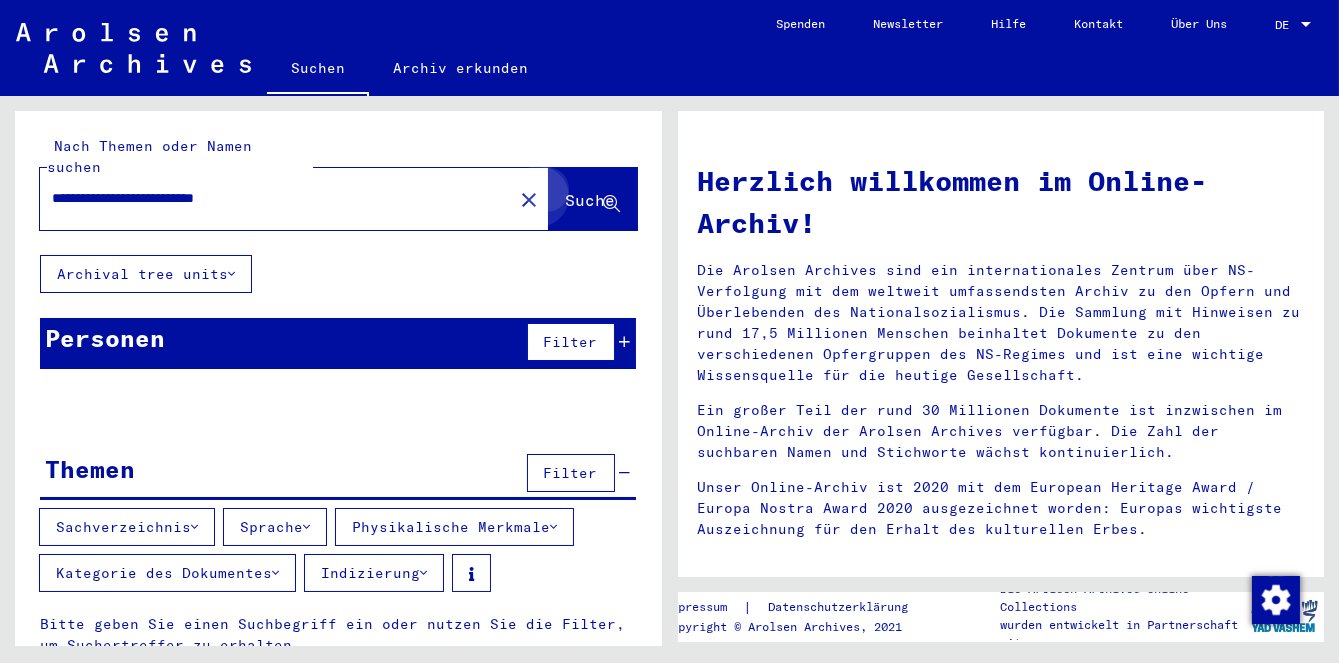 click on "Suche" 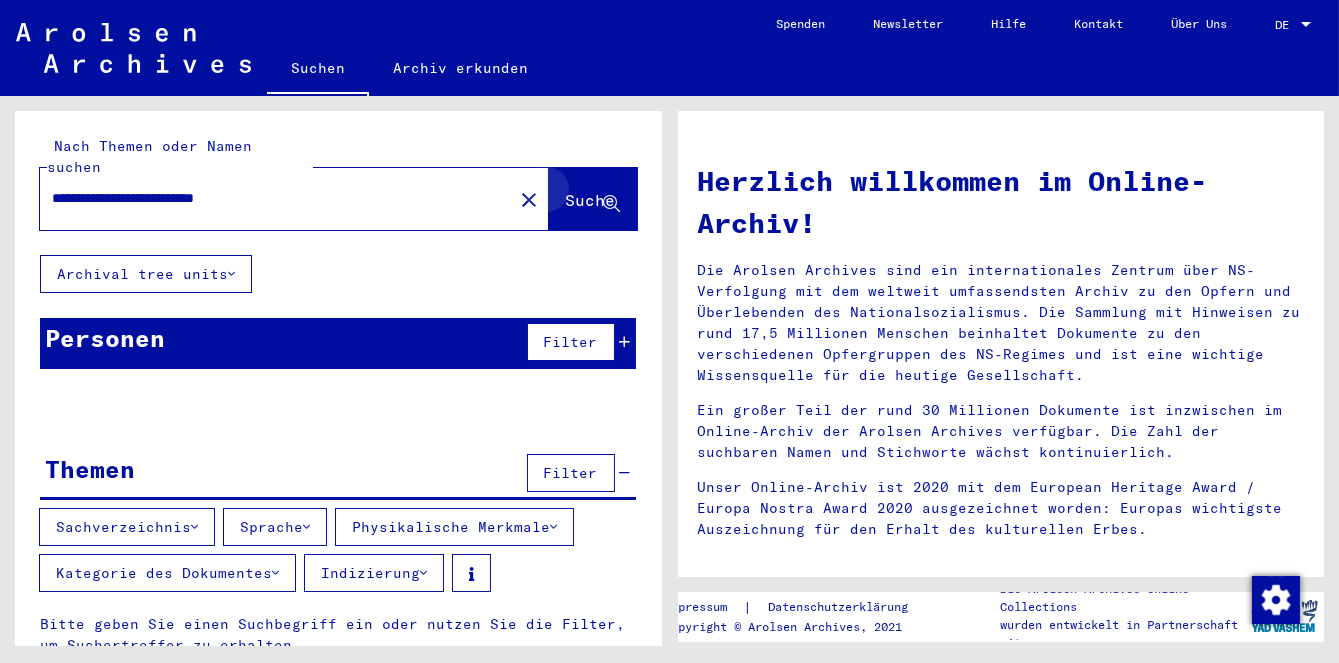 click on "Suche" 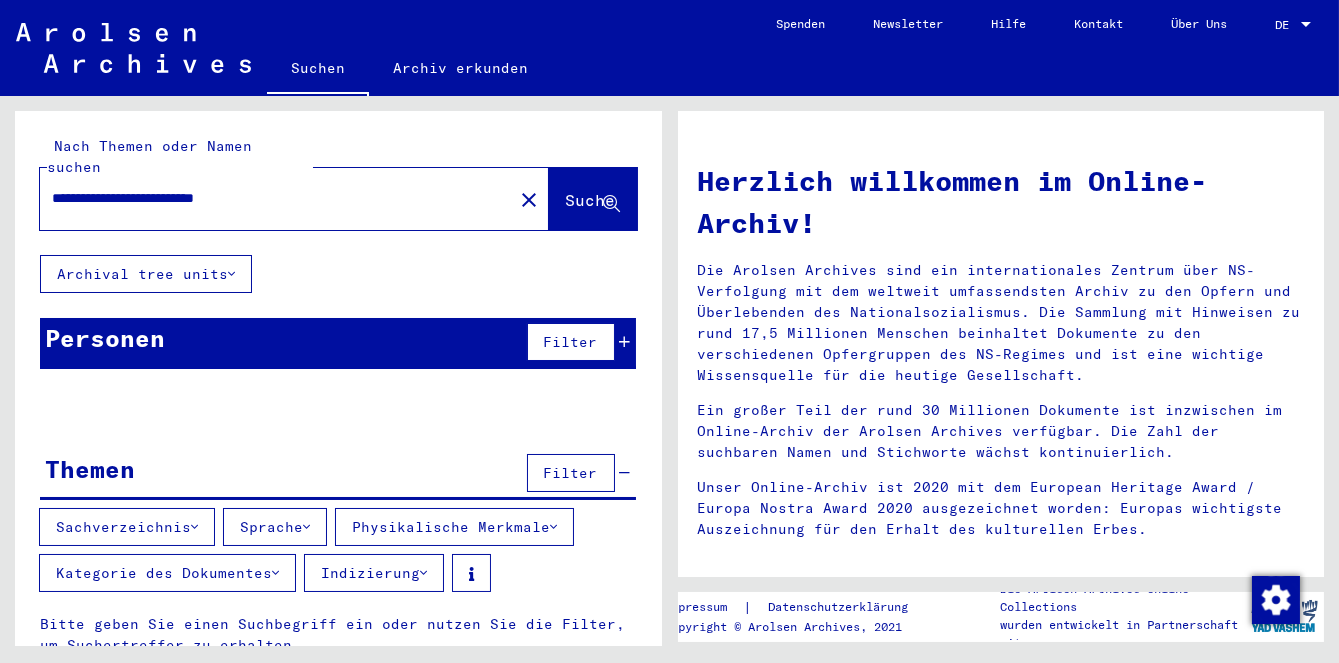 scroll, scrollTop: 0, scrollLeft: 0, axis: both 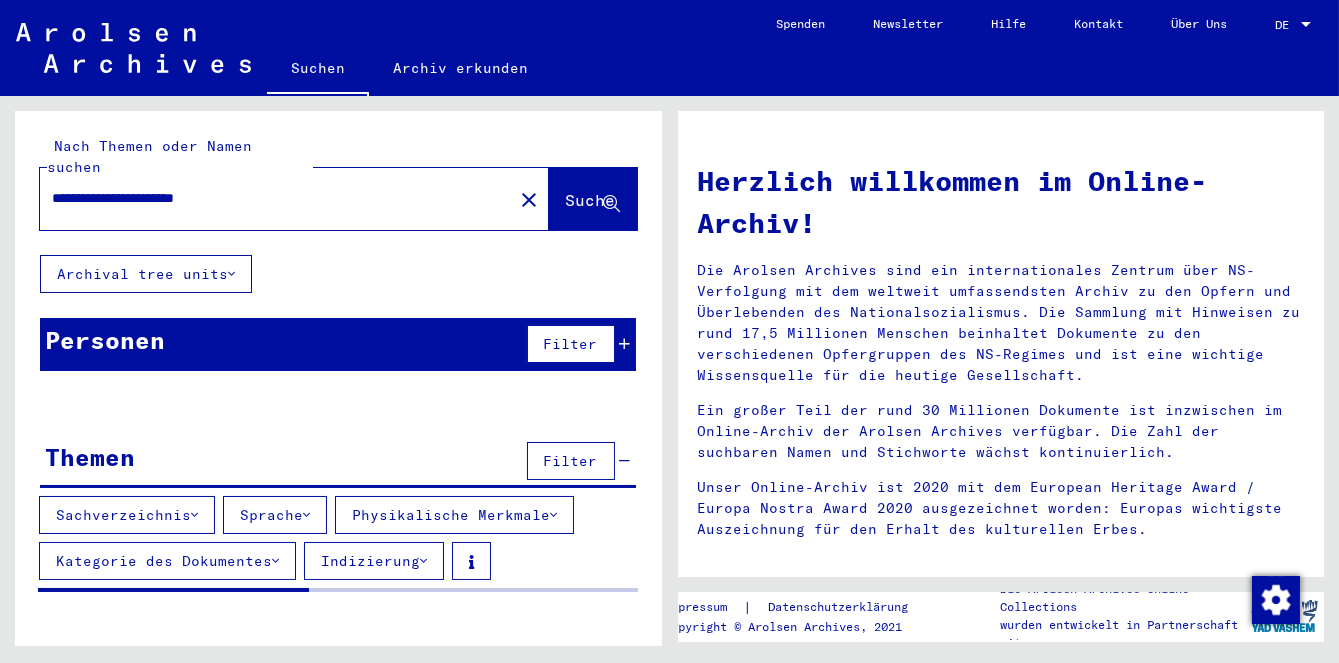 type on "**********" 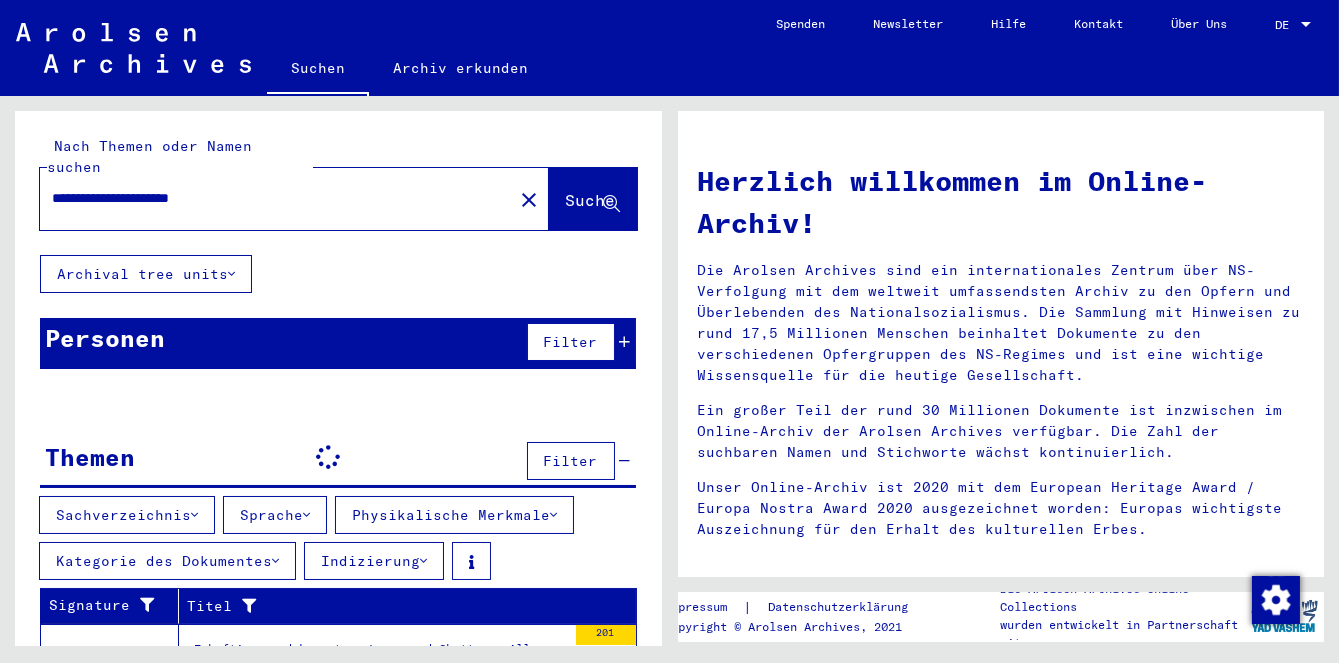 scroll, scrollTop: 76, scrollLeft: 0, axis: vertical 